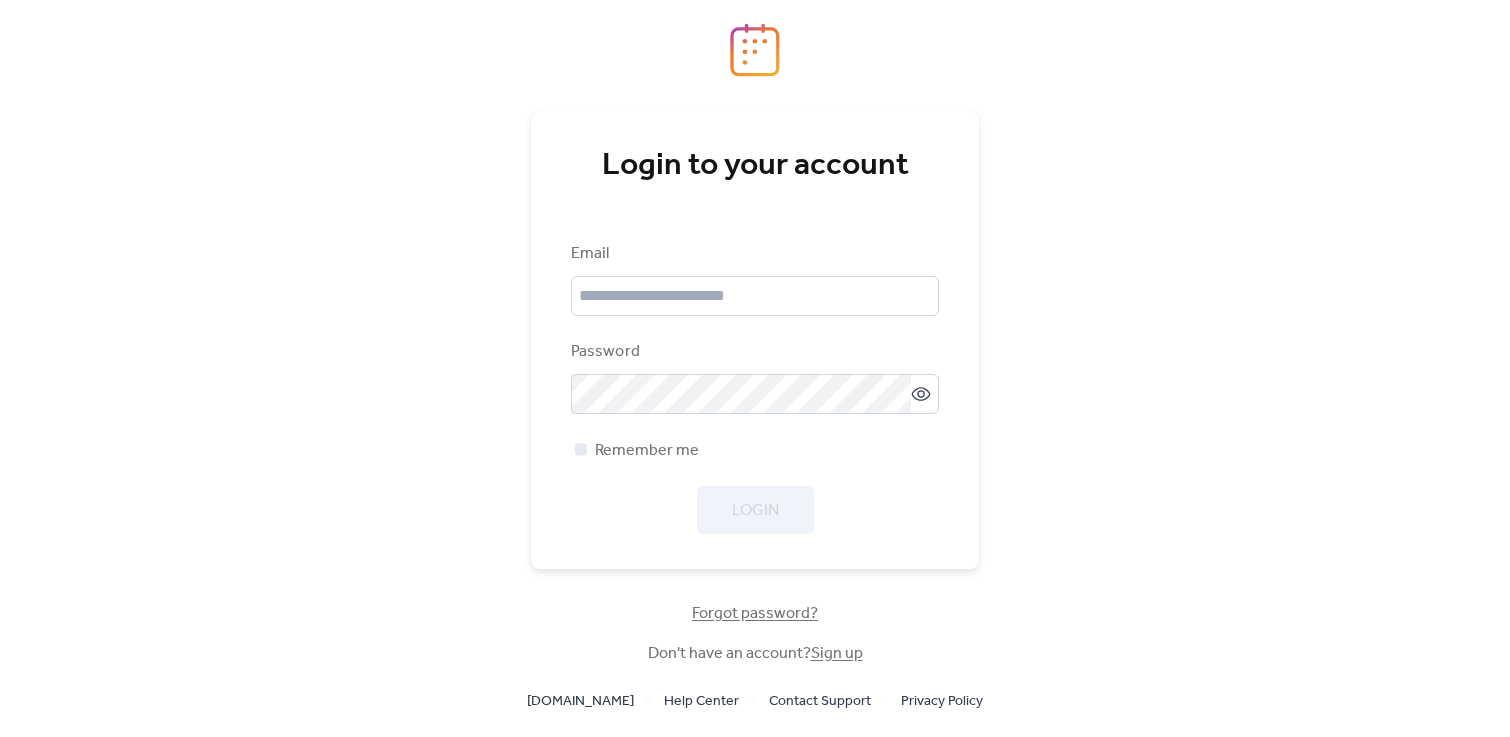 scroll, scrollTop: 0, scrollLeft: 0, axis: both 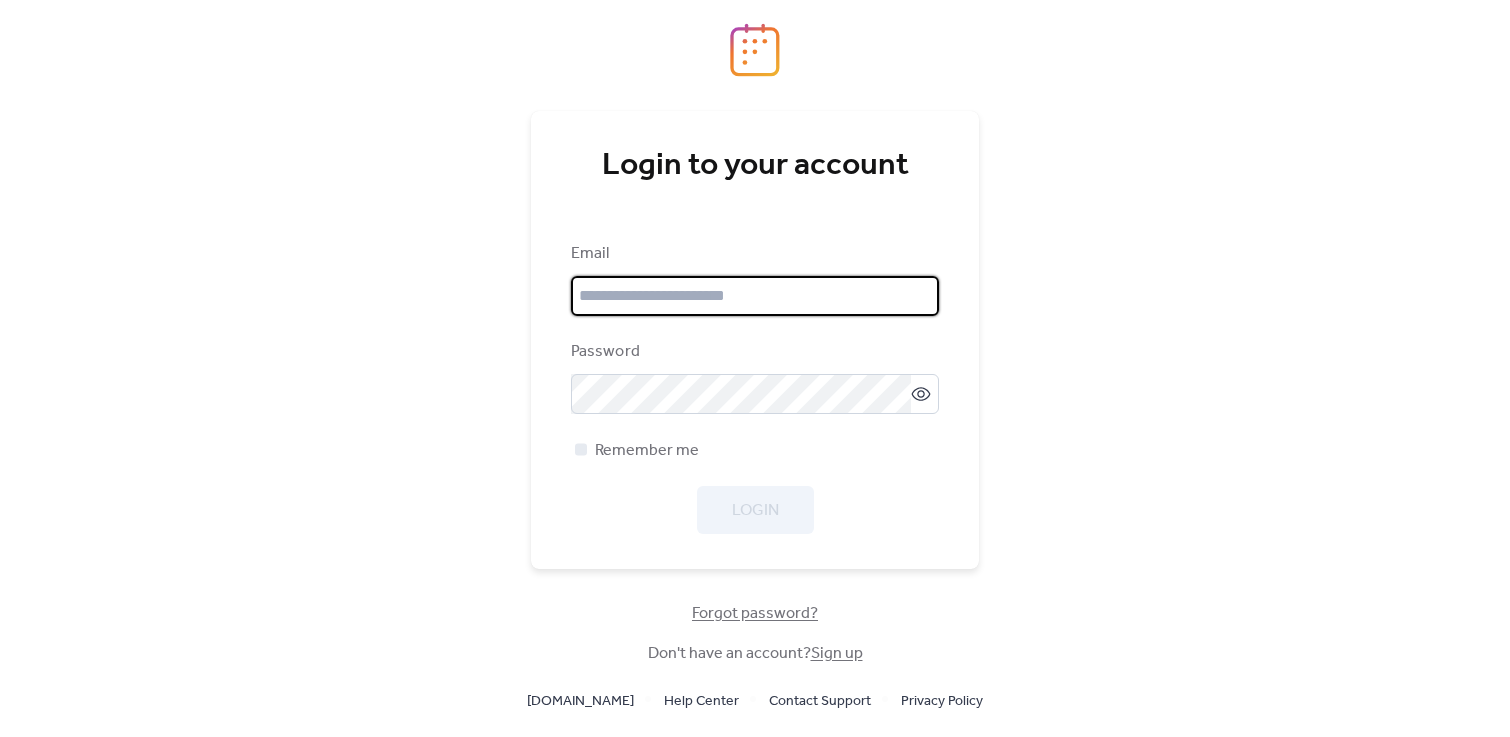 type on "**********" 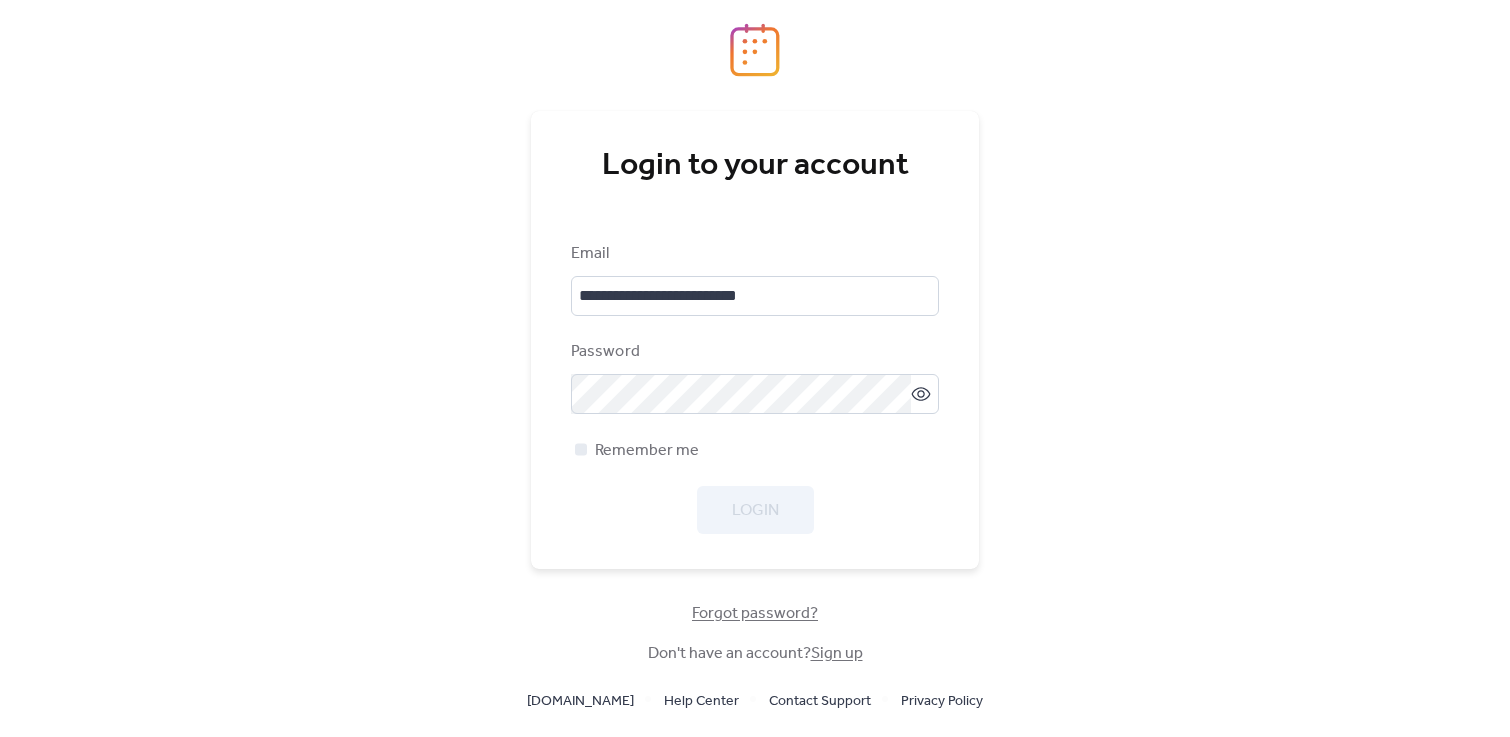 click on "Login" at bounding box center [755, 510] 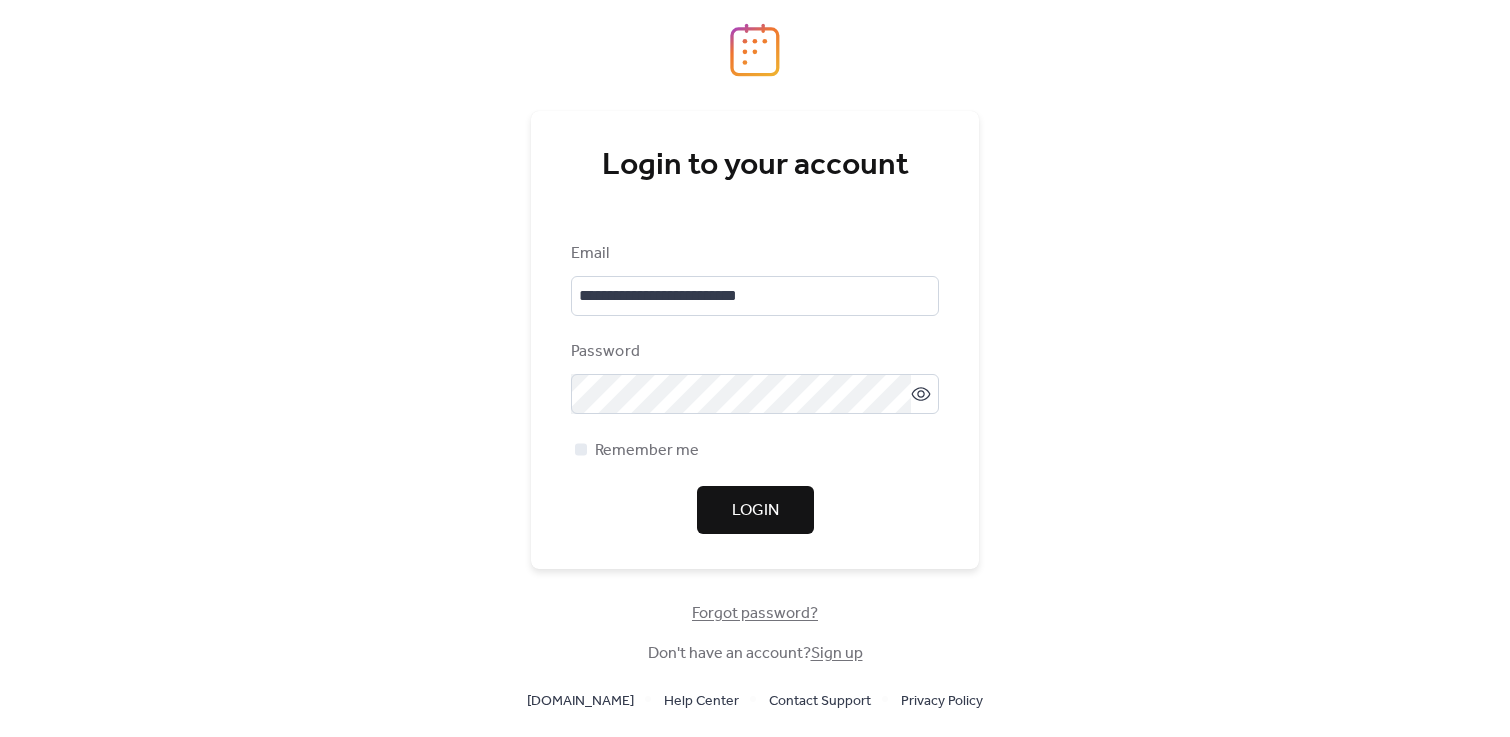 click on "Login" at bounding box center [755, 510] 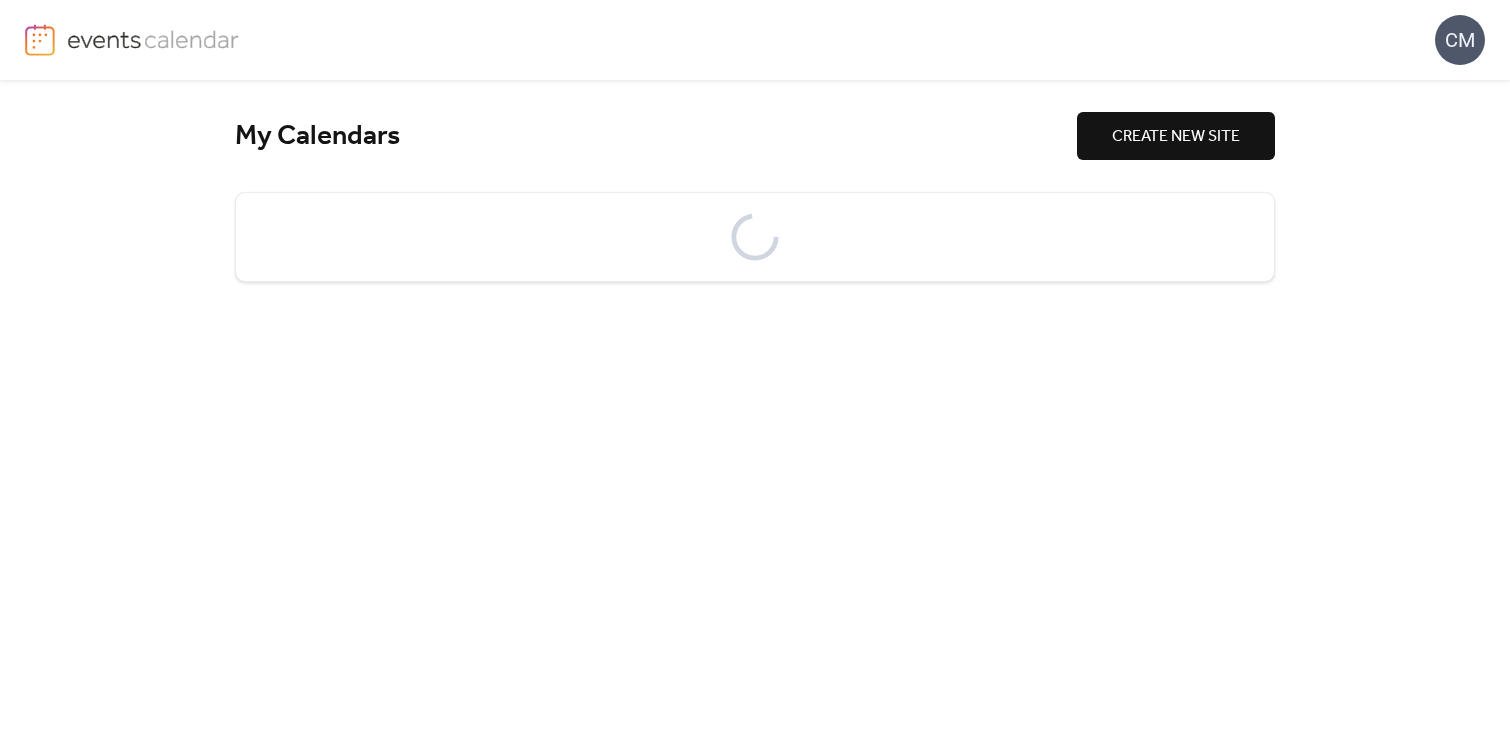 scroll, scrollTop: 0, scrollLeft: 0, axis: both 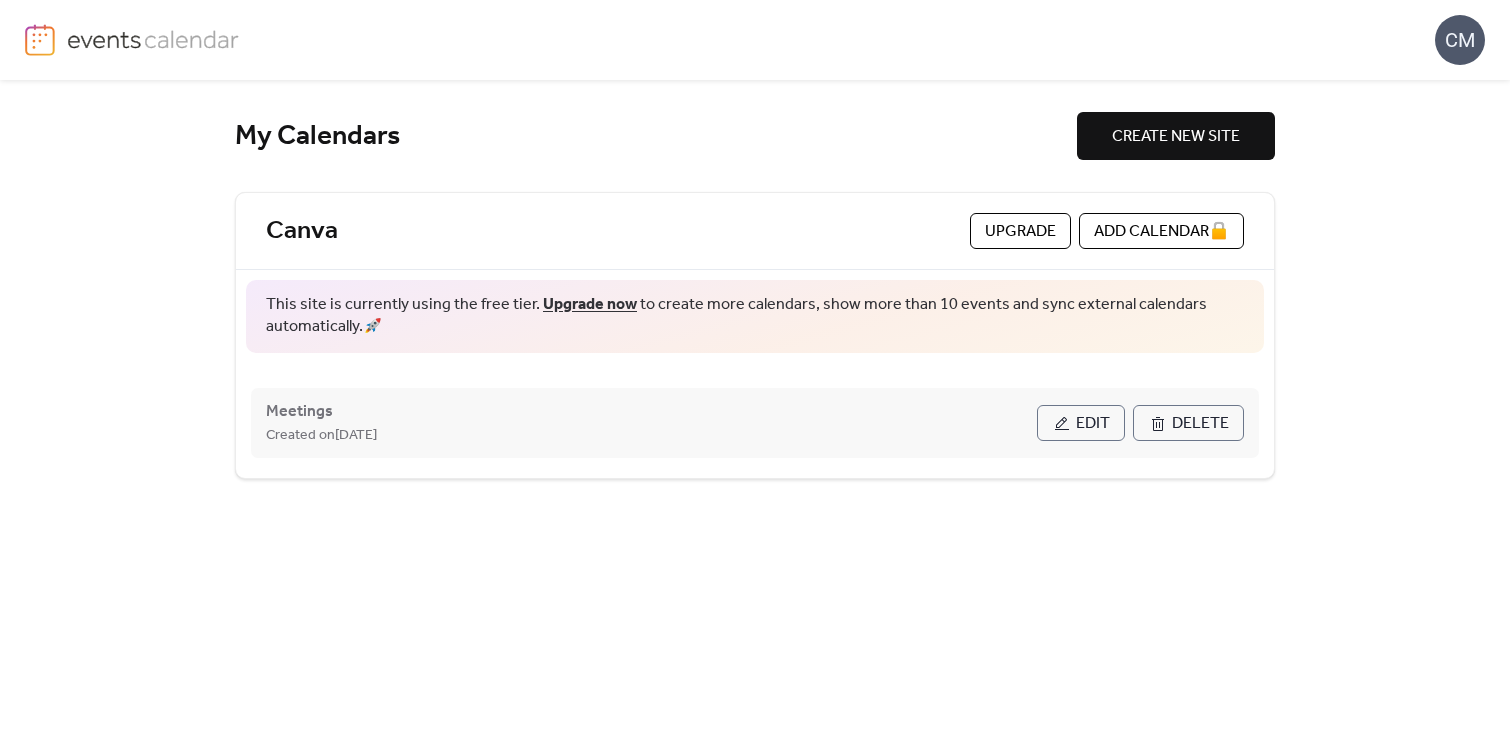 click on "Meetings Created on  [DATE]" at bounding box center (651, 423) 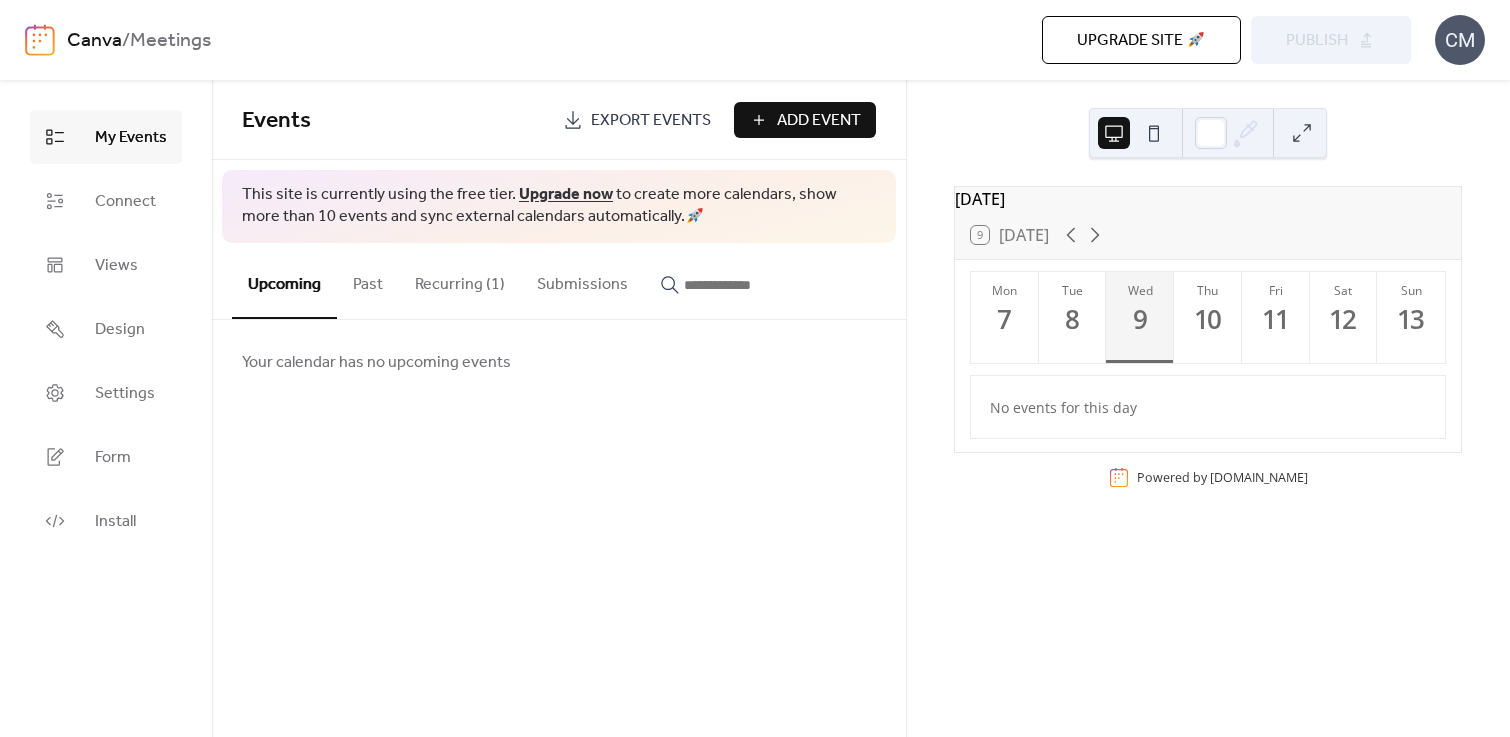 click on "Recurring  (1)" at bounding box center [460, 280] 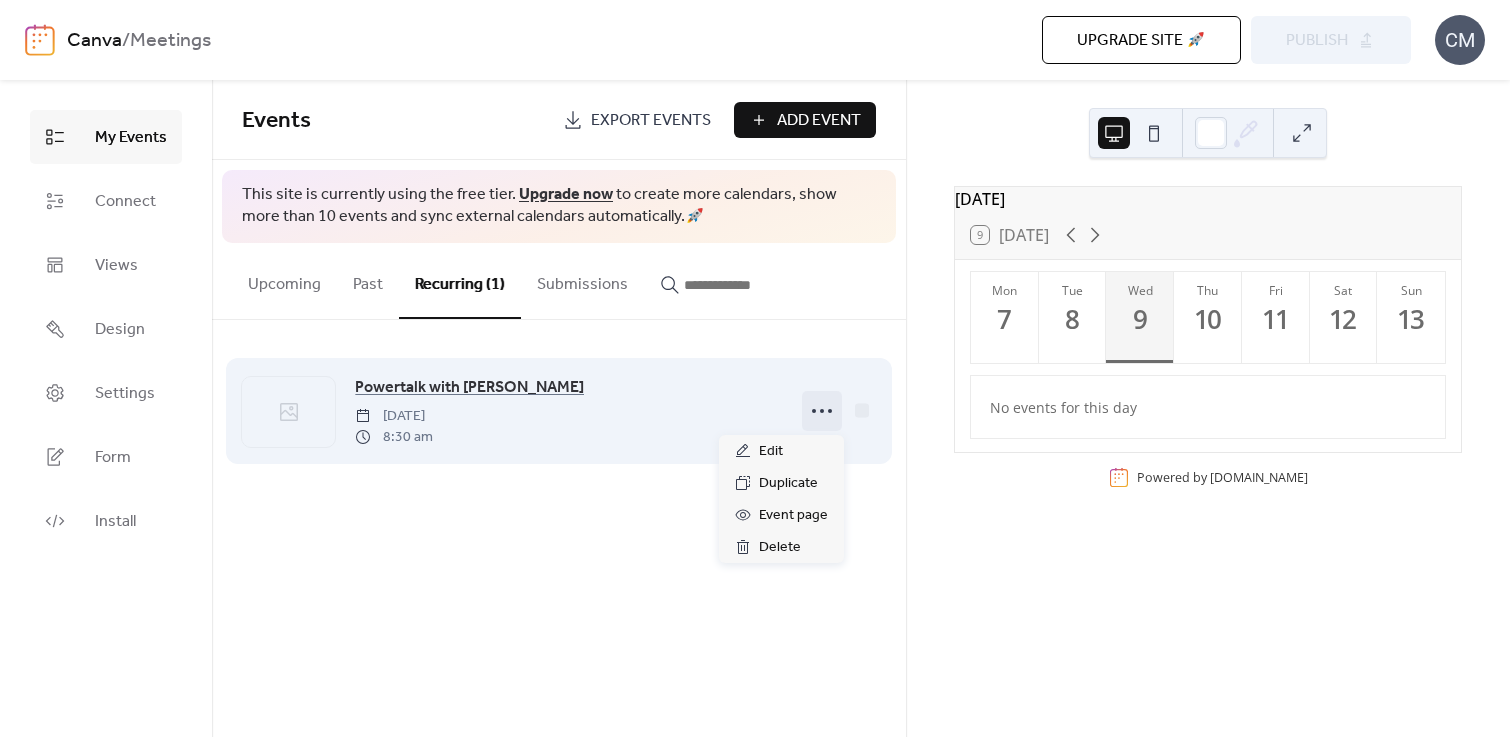 click 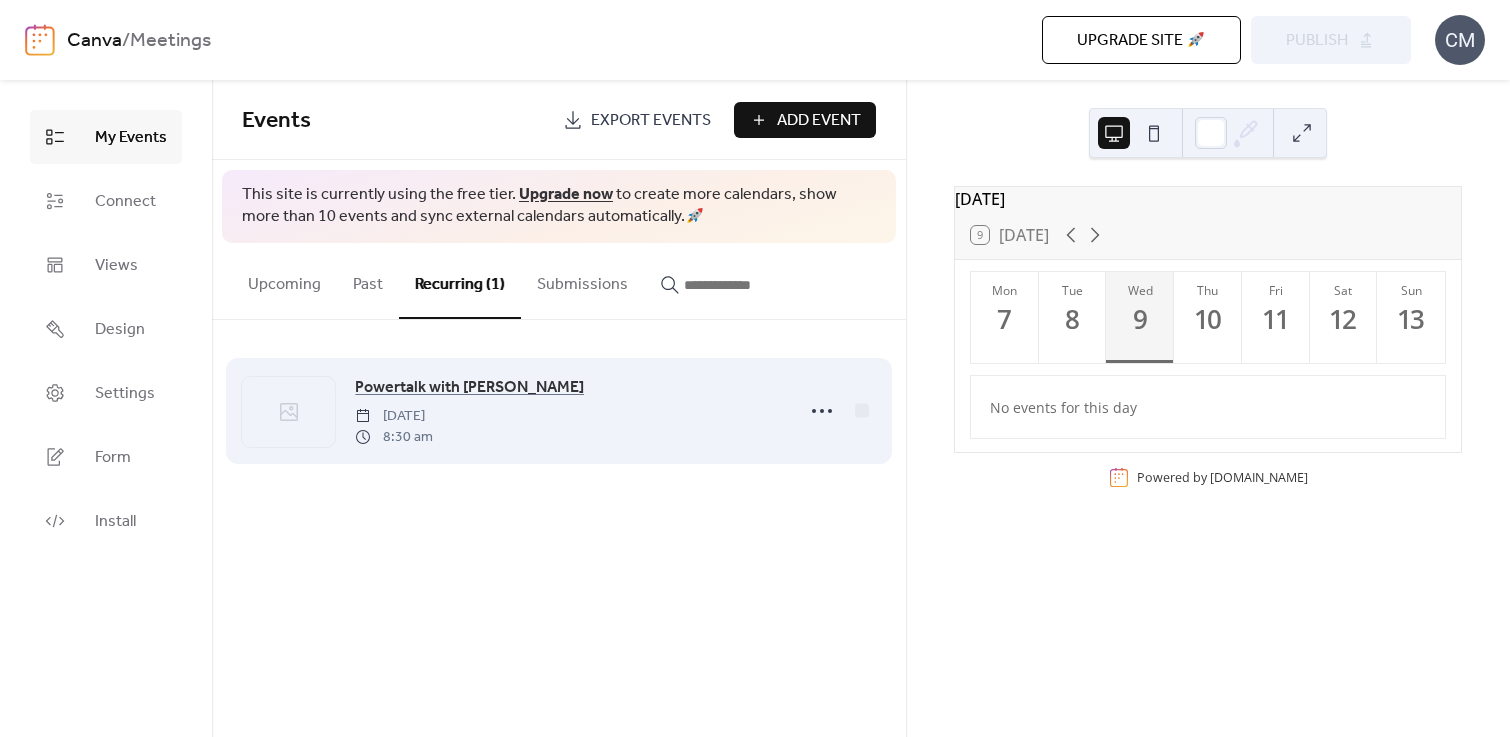 click on "Powertalk with [PERSON_NAME][DATE] 8:30 am" at bounding box center [559, 411] 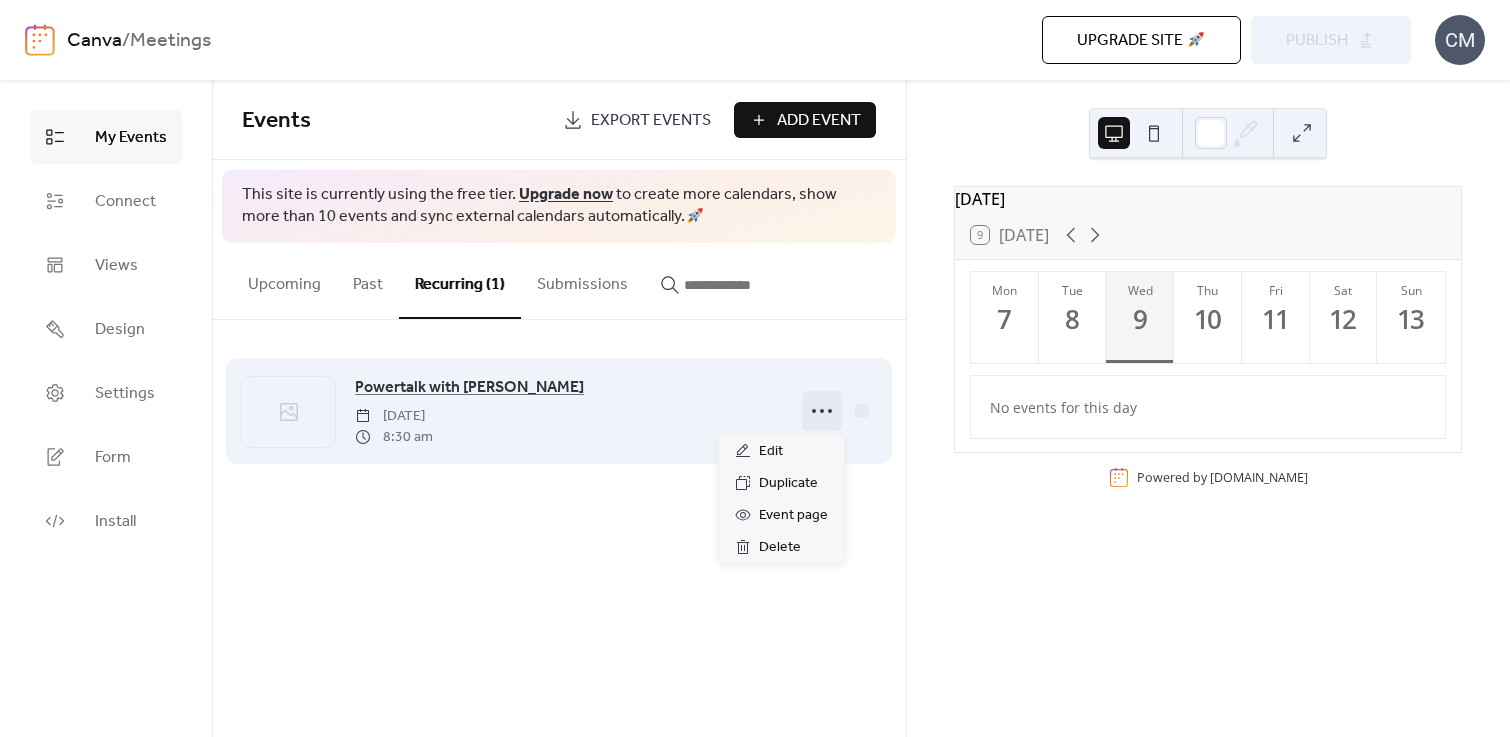 click 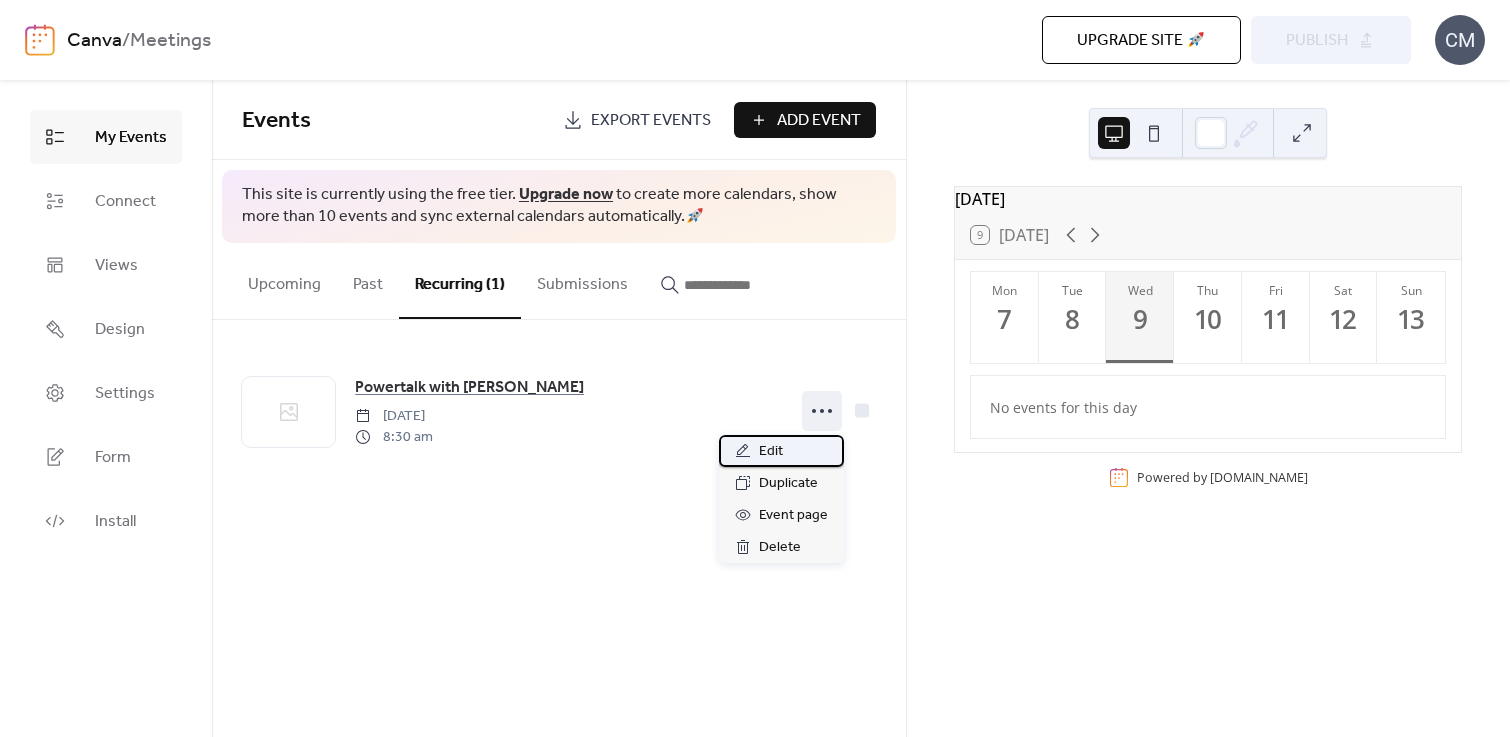 click on "Edit" at bounding box center (781, 451) 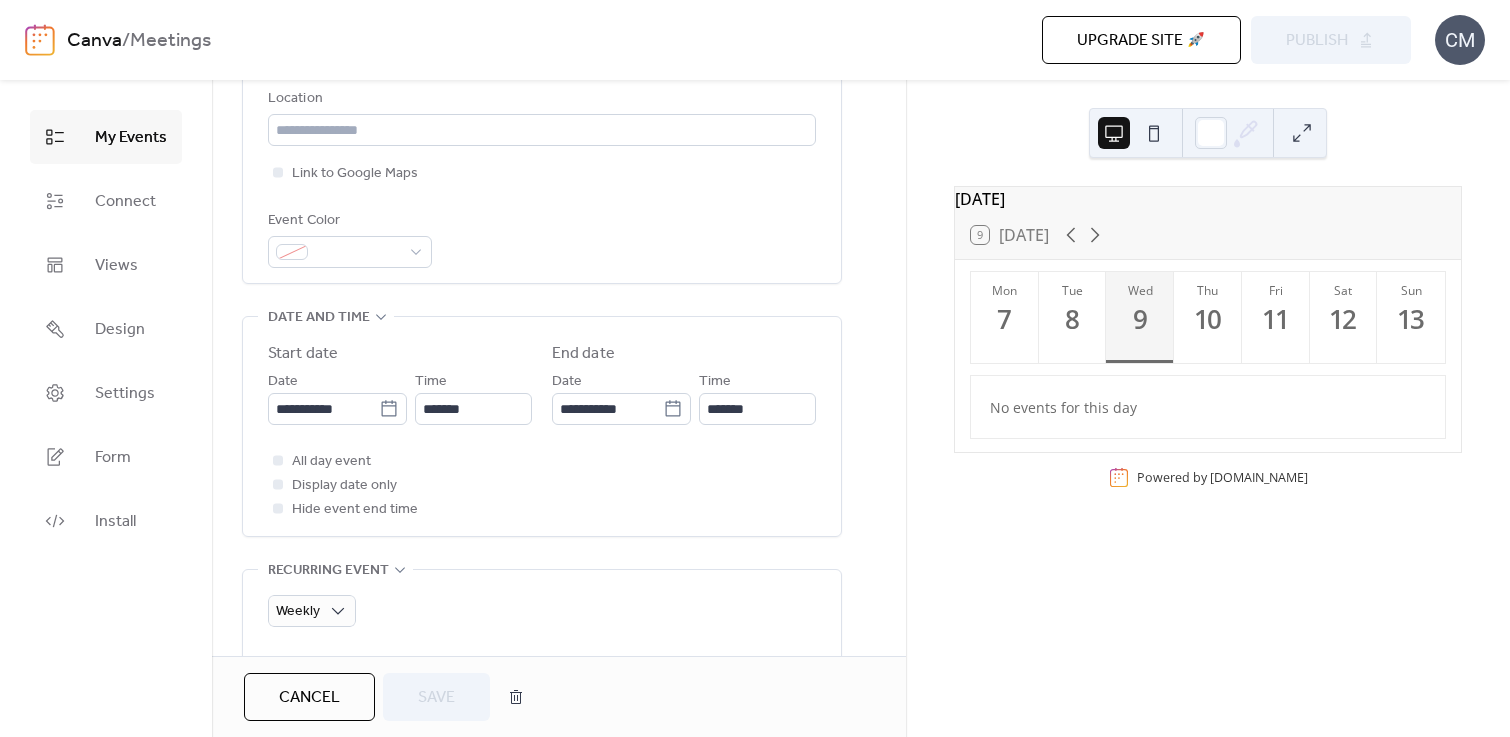 scroll, scrollTop: 508, scrollLeft: 0, axis: vertical 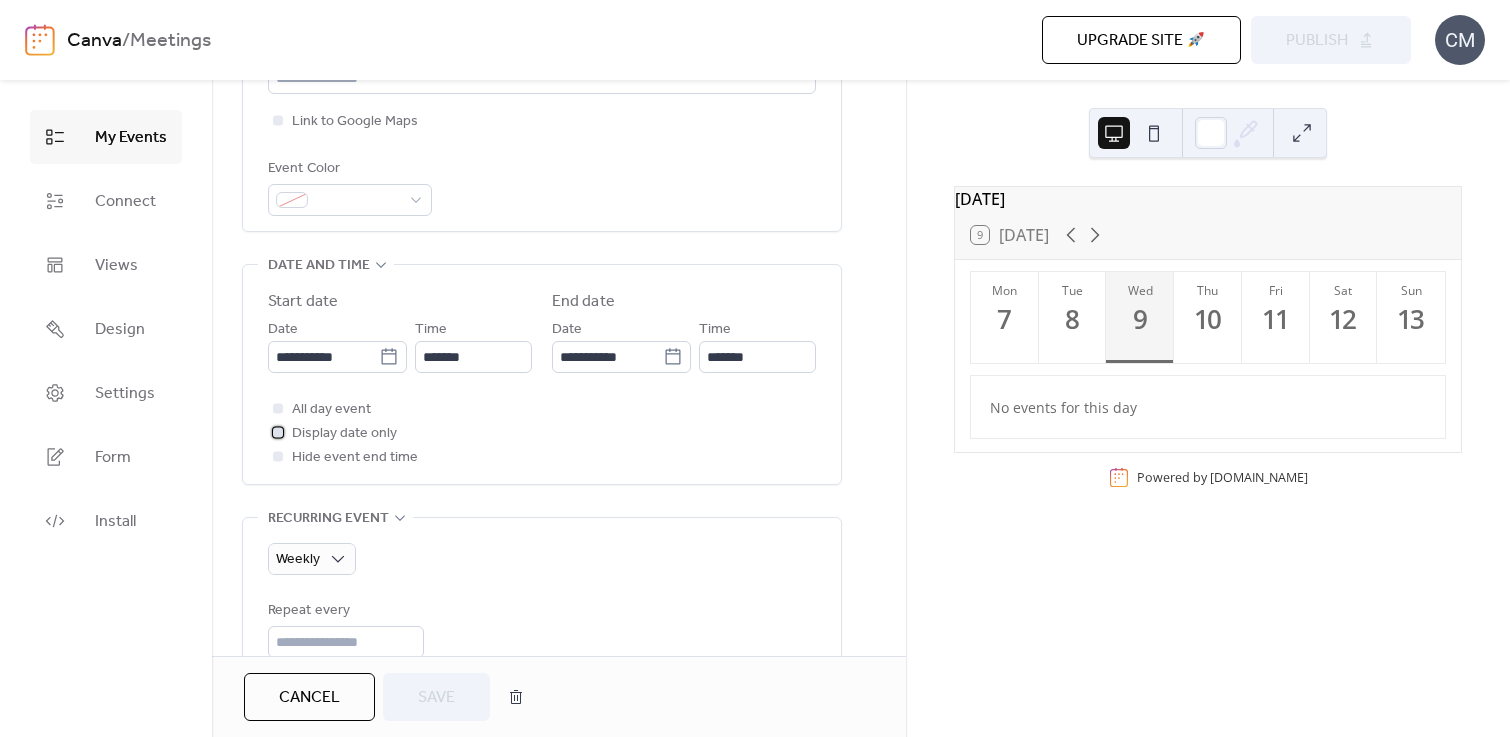 click at bounding box center [278, 432] 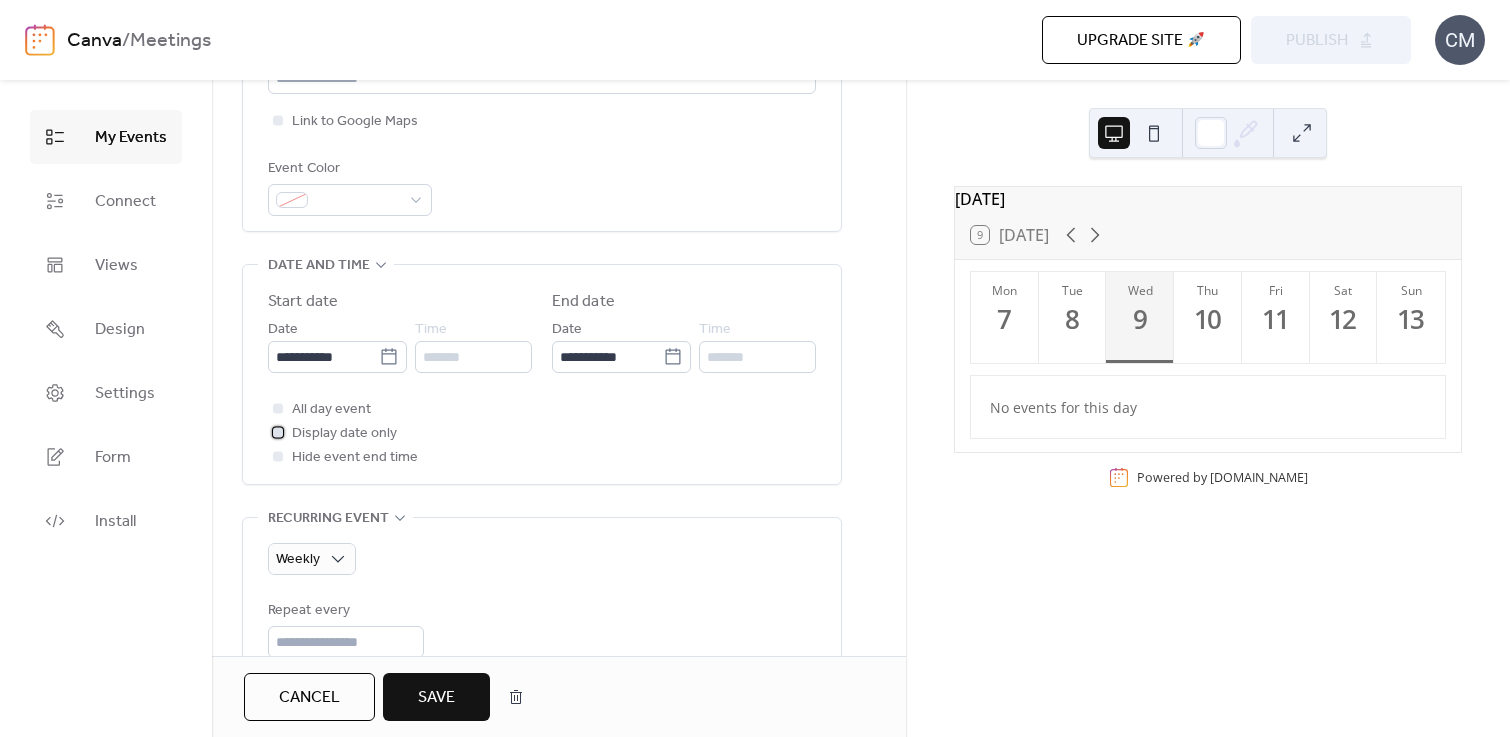 click at bounding box center (278, 432) 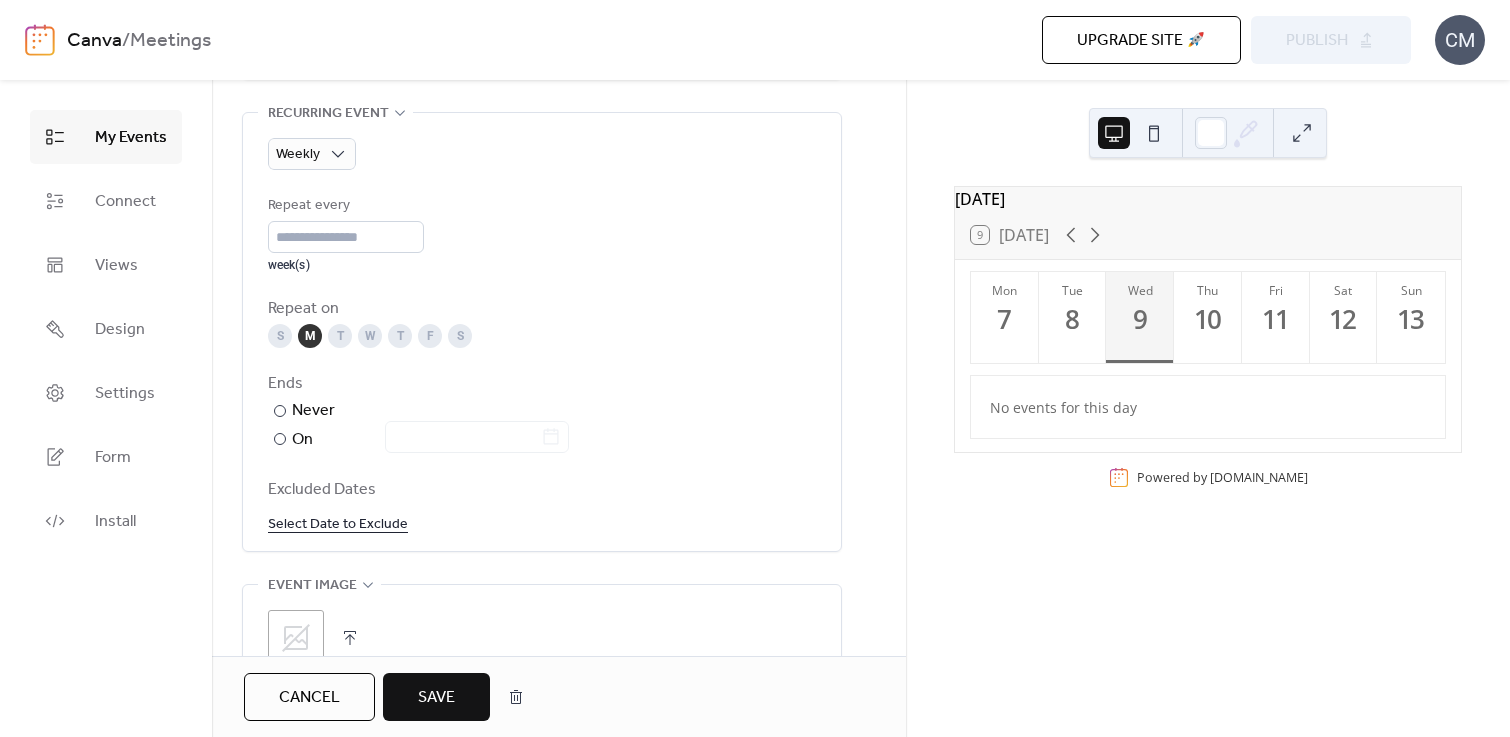 scroll, scrollTop: 917, scrollLeft: 0, axis: vertical 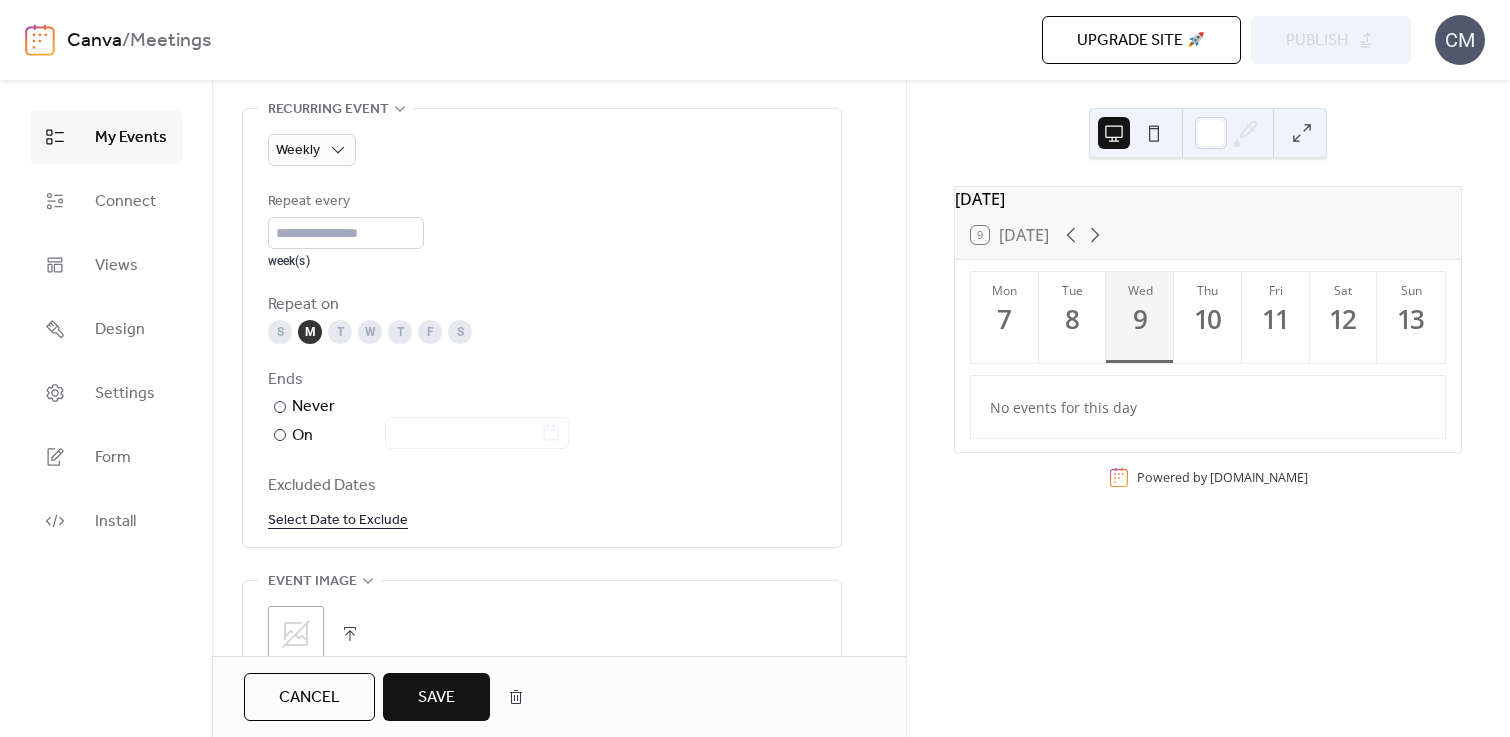 drag, startPoint x: 454, startPoint y: 691, endPoint x: 331, endPoint y: 658, distance: 127.349915 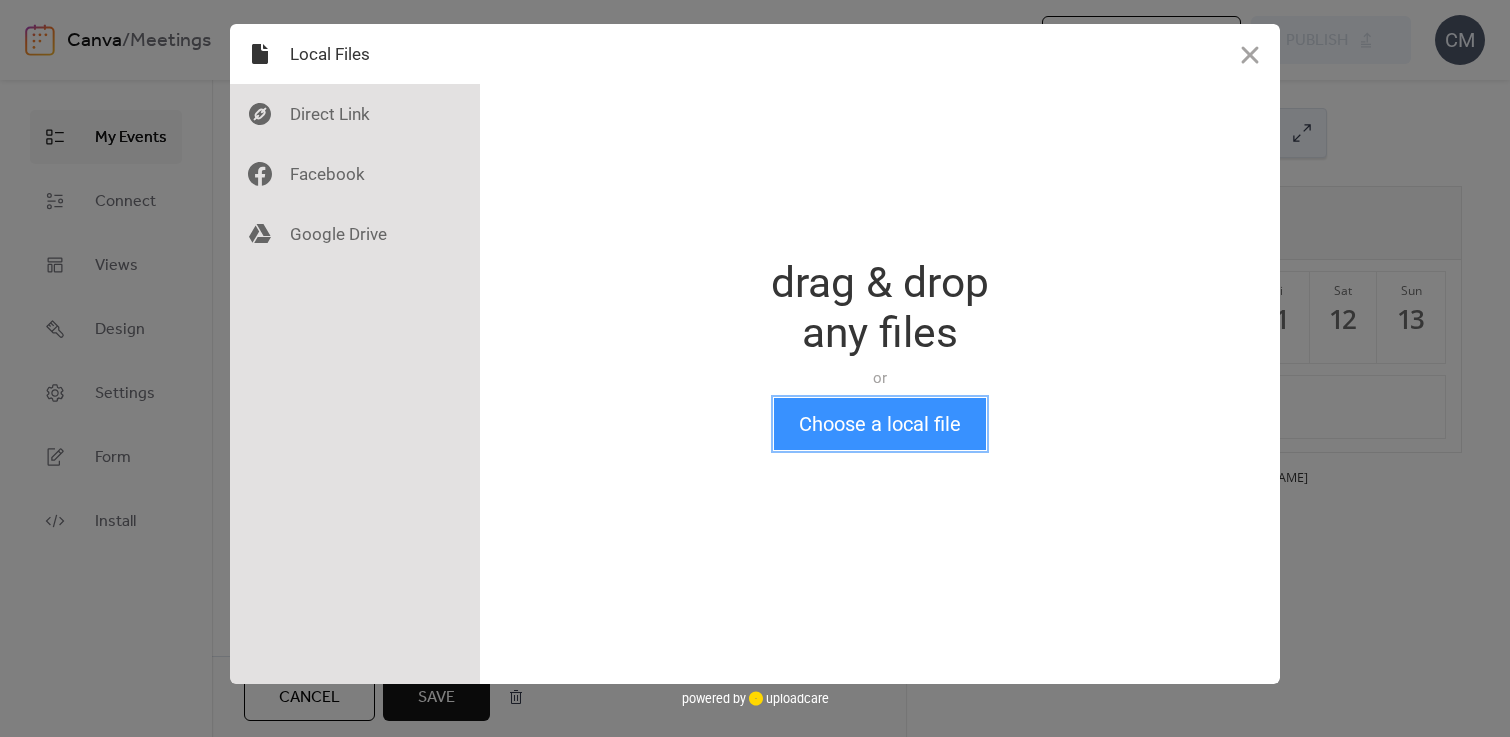 click on "Choose a local file" at bounding box center [880, 424] 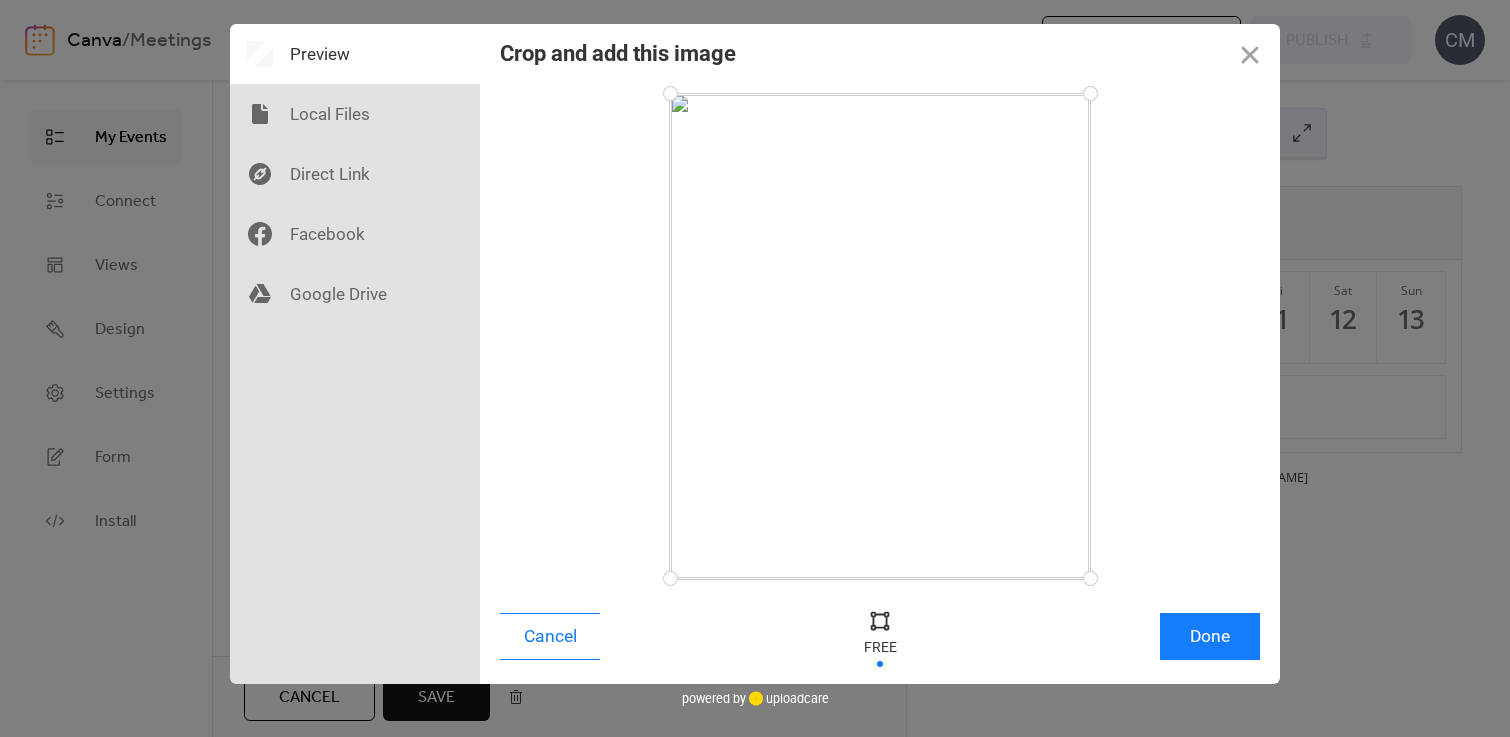 drag, startPoint x: 922, startPoint y: 463, endPoint x: 883, endPoint y: 366, distance: 104.54664 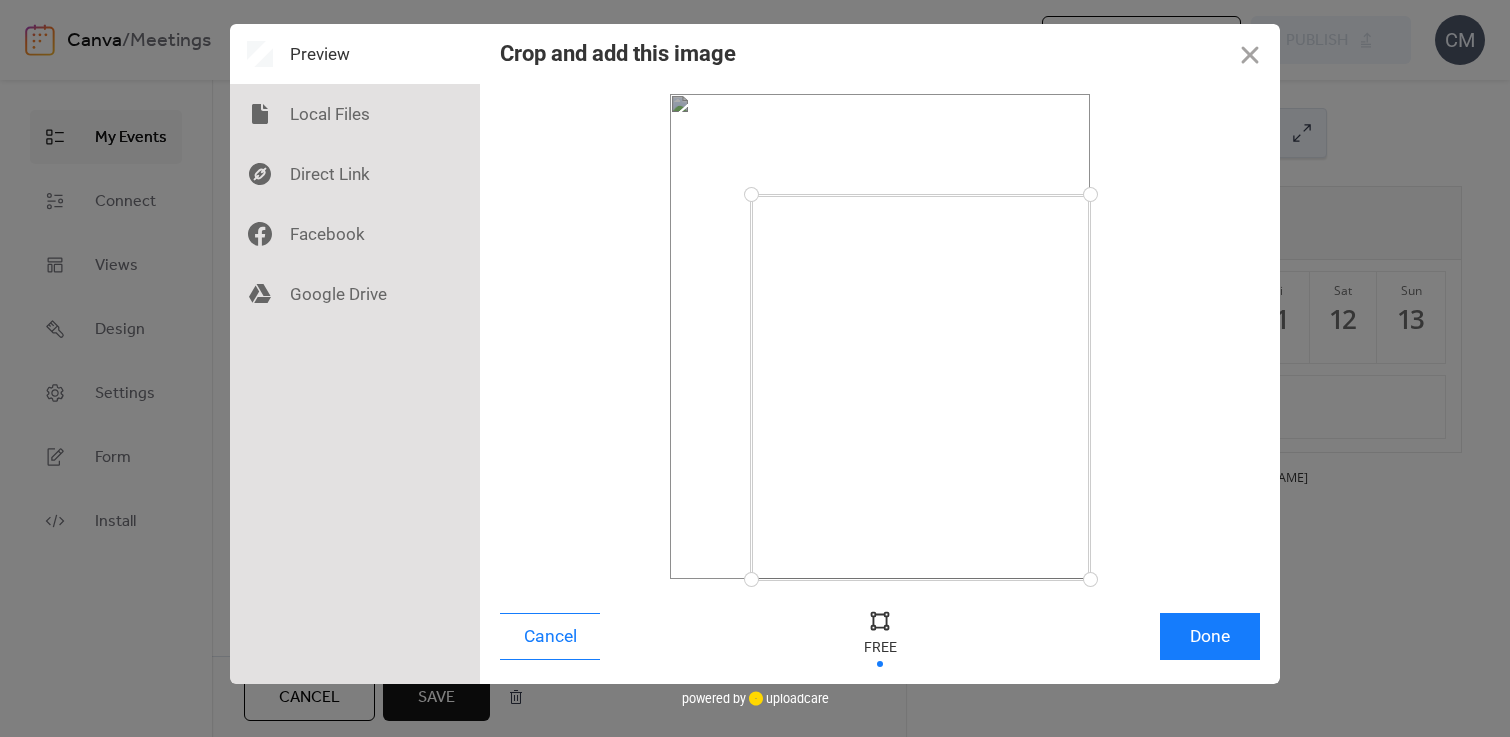 drag, startPoint x: 668, startPoint y: 90, endPoint x: 751, endPoint y: 194, distance: 133.06013 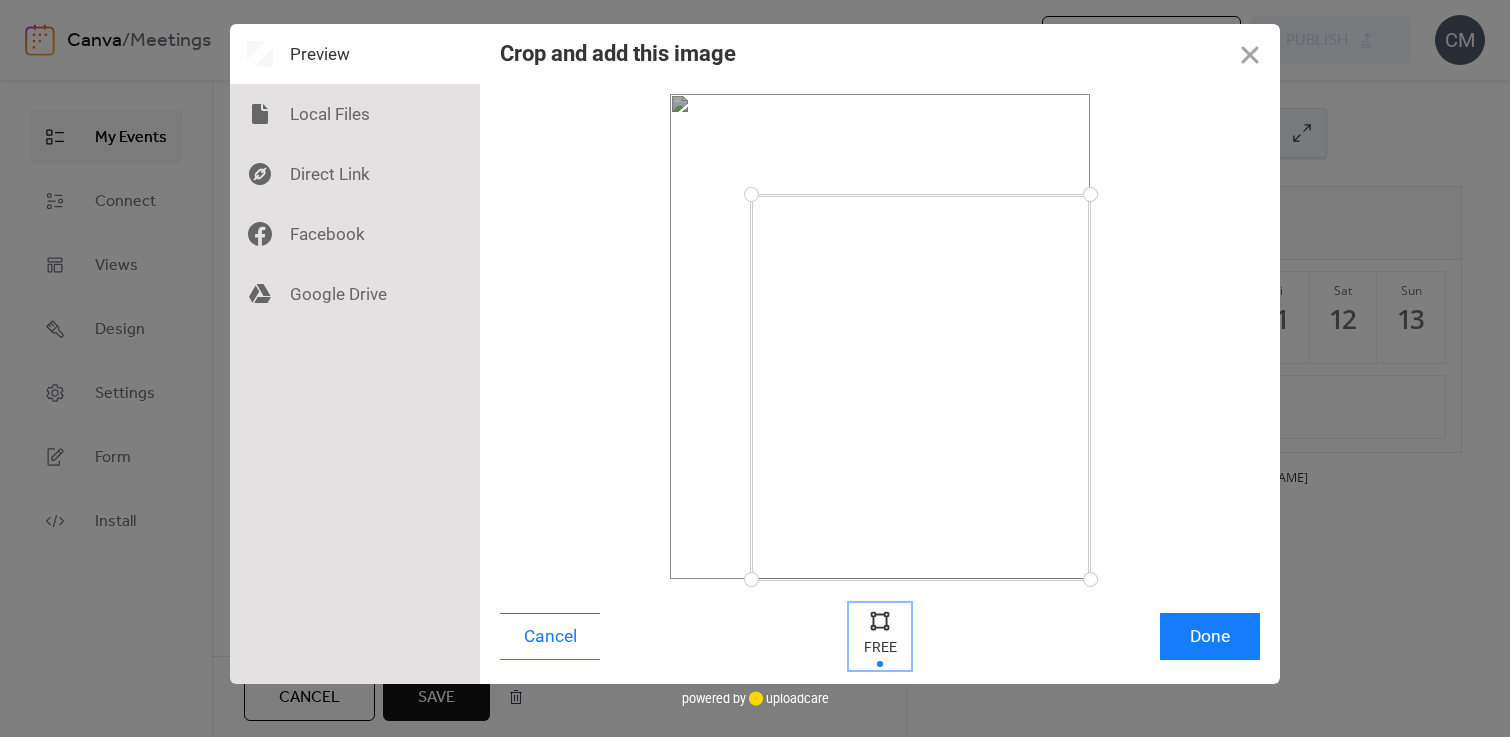 click at bounding box center (880, 636) 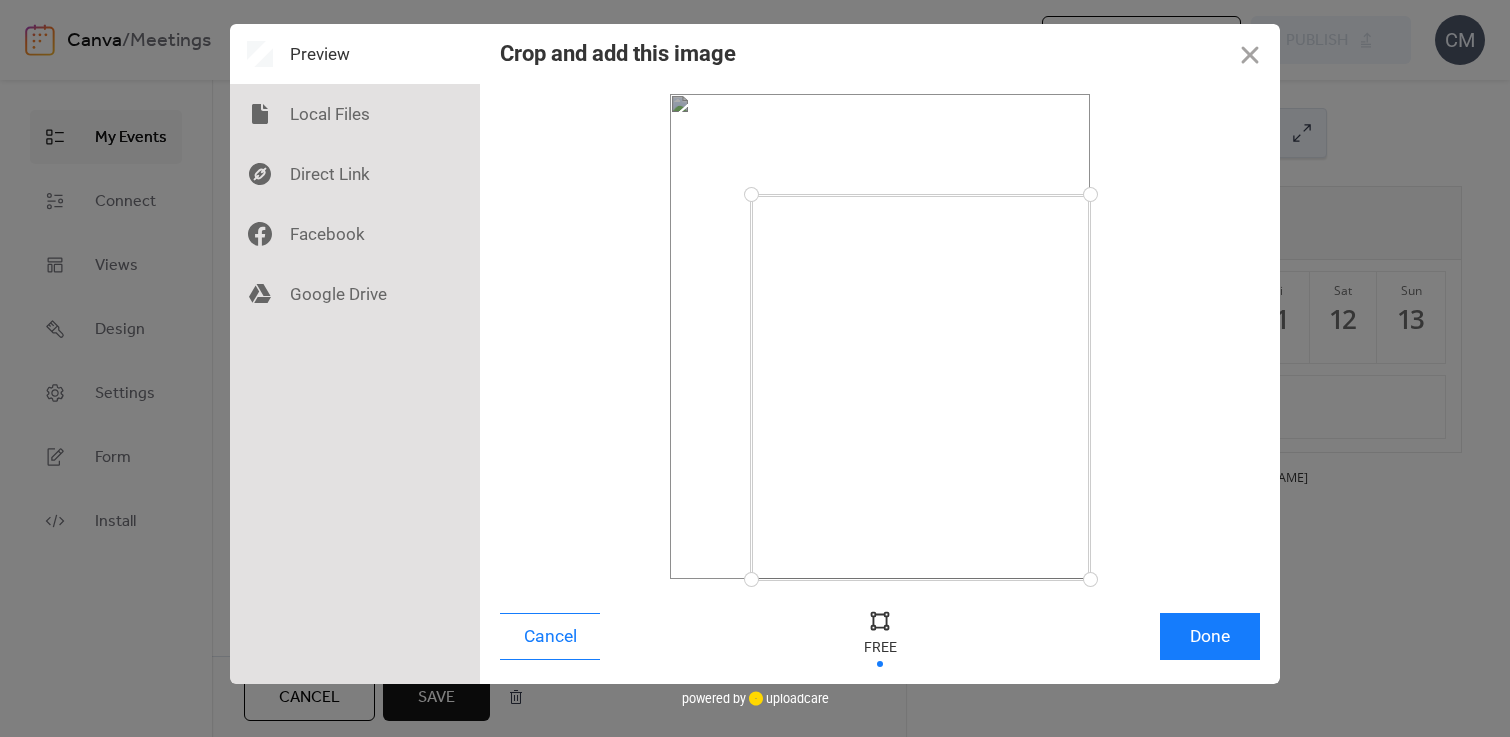 click at bounding box center [880, 636] 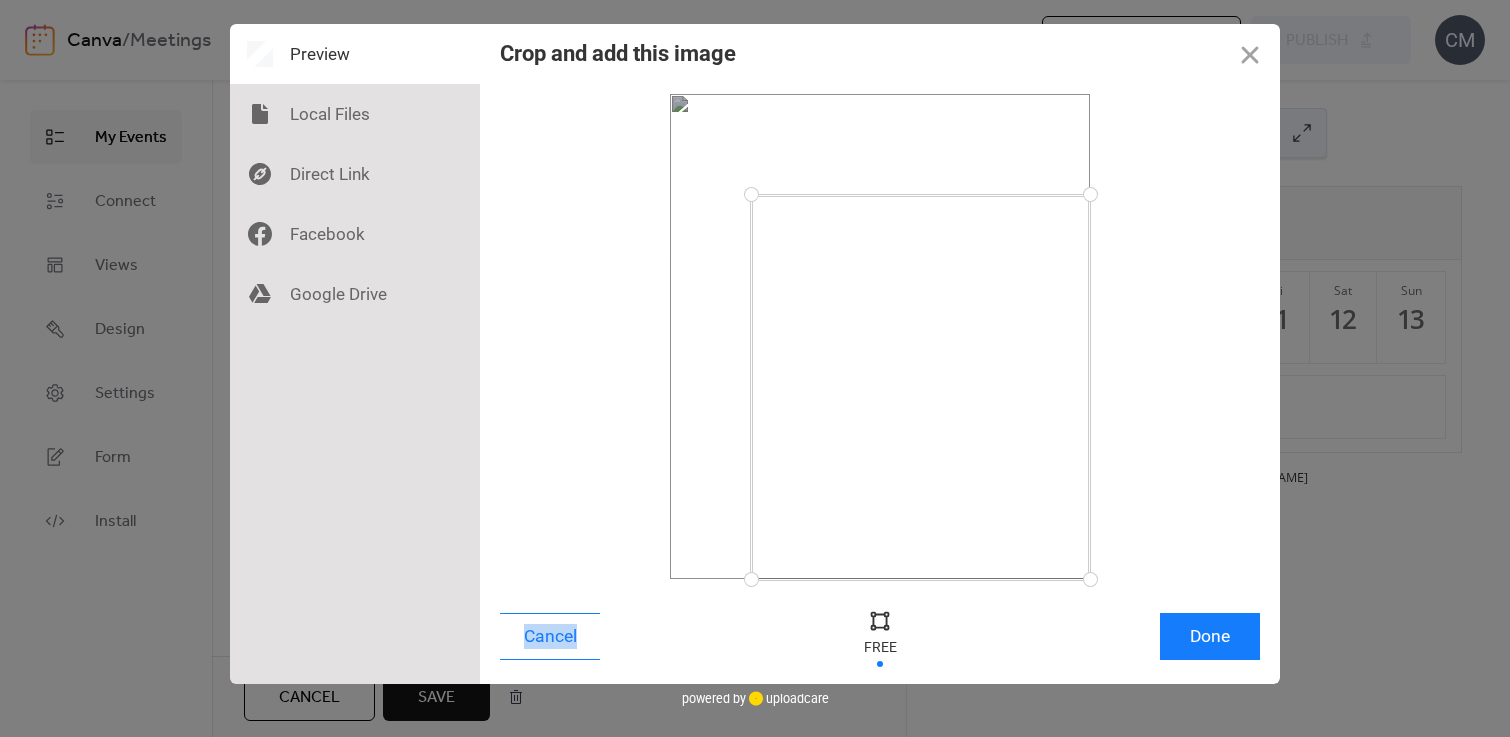 drag, startPoint x: 878, startPoint y: 659, endPoint x: 874, endPoint y: 639, distance: 20.396078 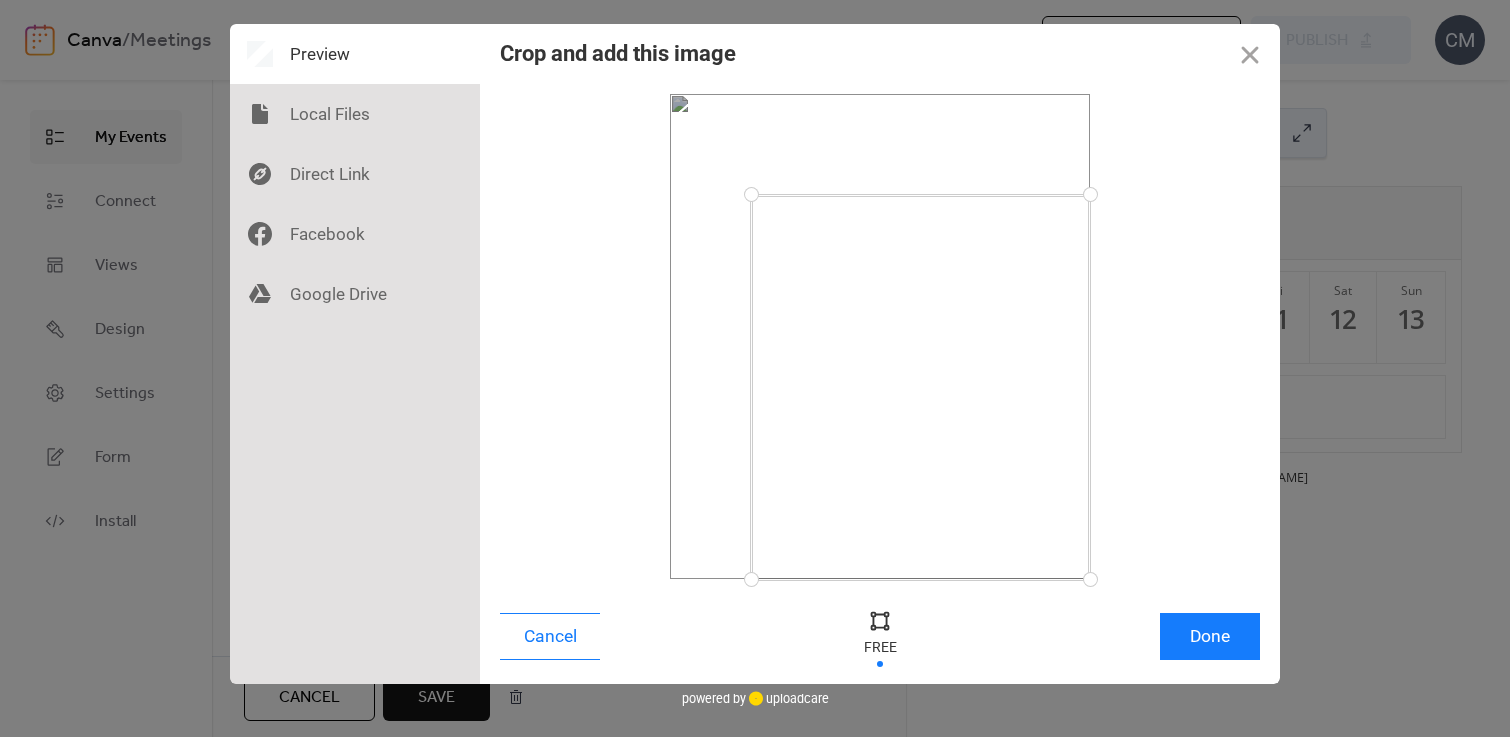 click at bounding box center (880, 620) 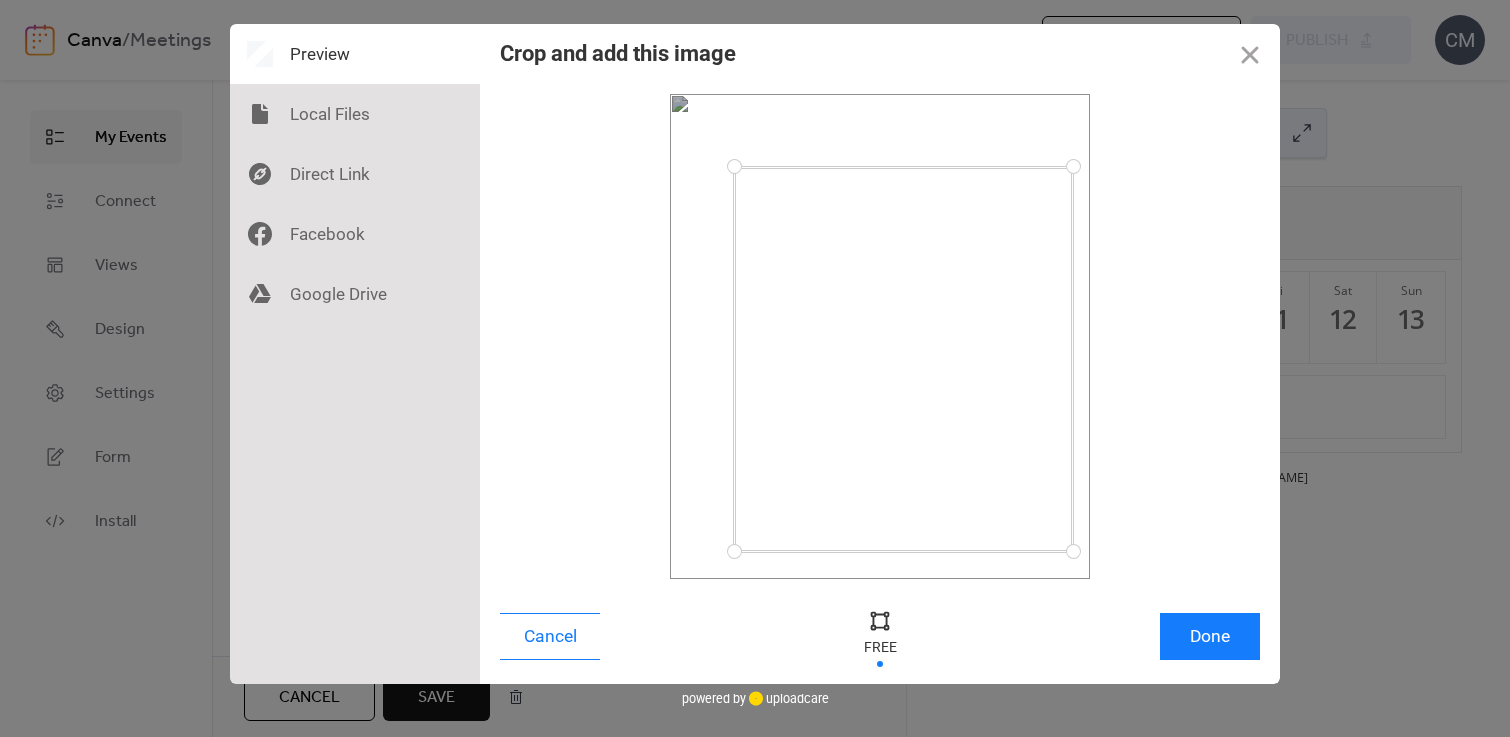 drag, startPoint x: 865, startPoint y: 333, endPoint x: 849, endPoint y: 307, distance: 30.528675 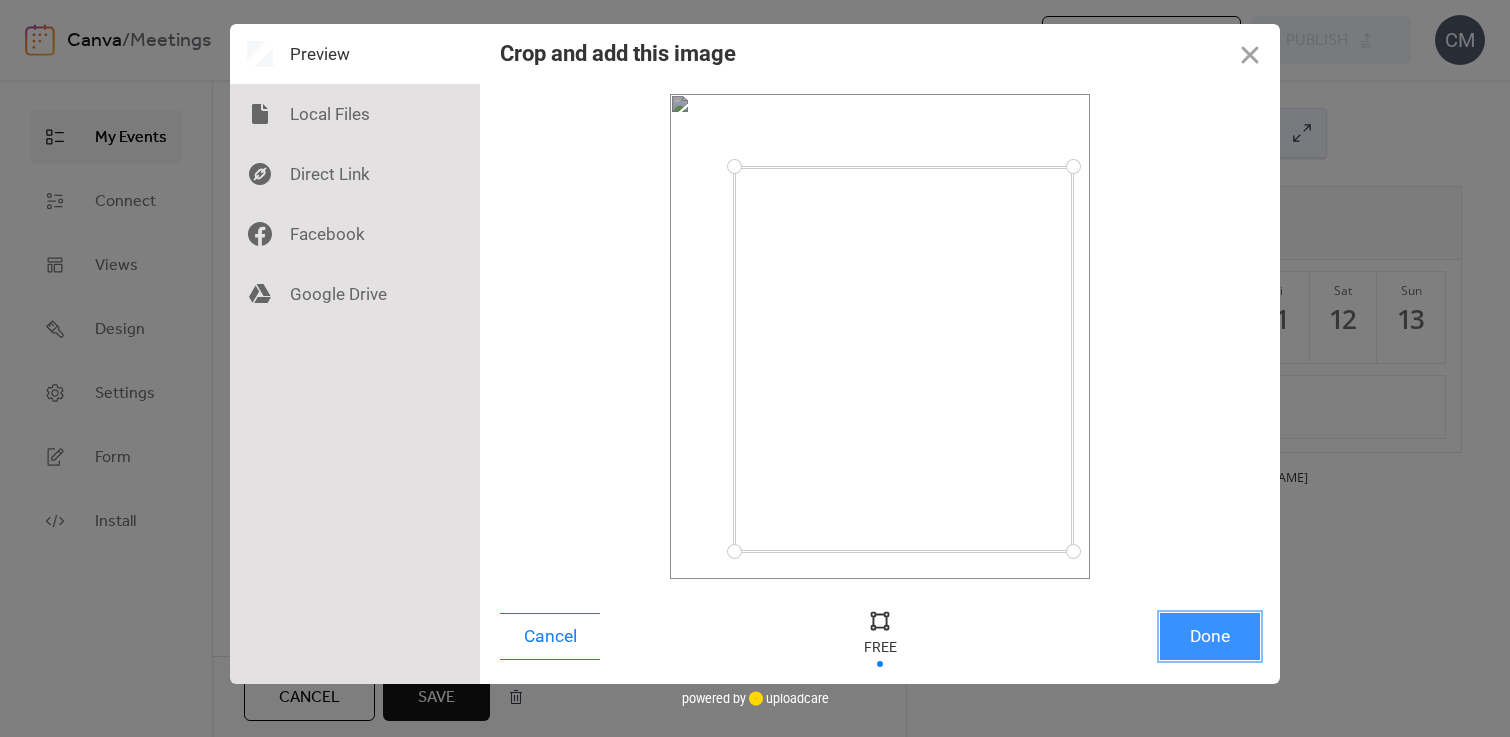 click on "Done" at bounding box center [1210, 636] 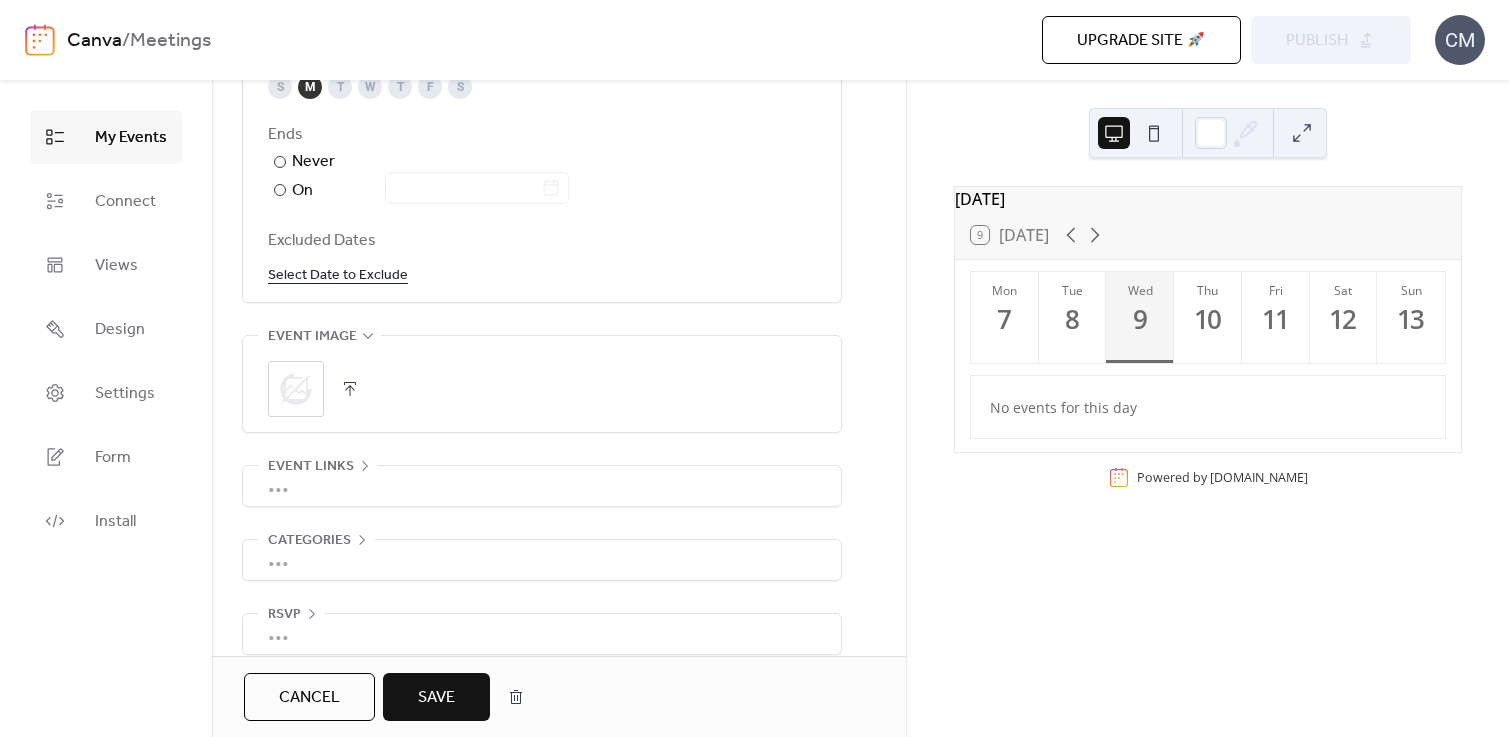 scroll, scrollTop: 1184, scrollLeft: 0, axis: vertical 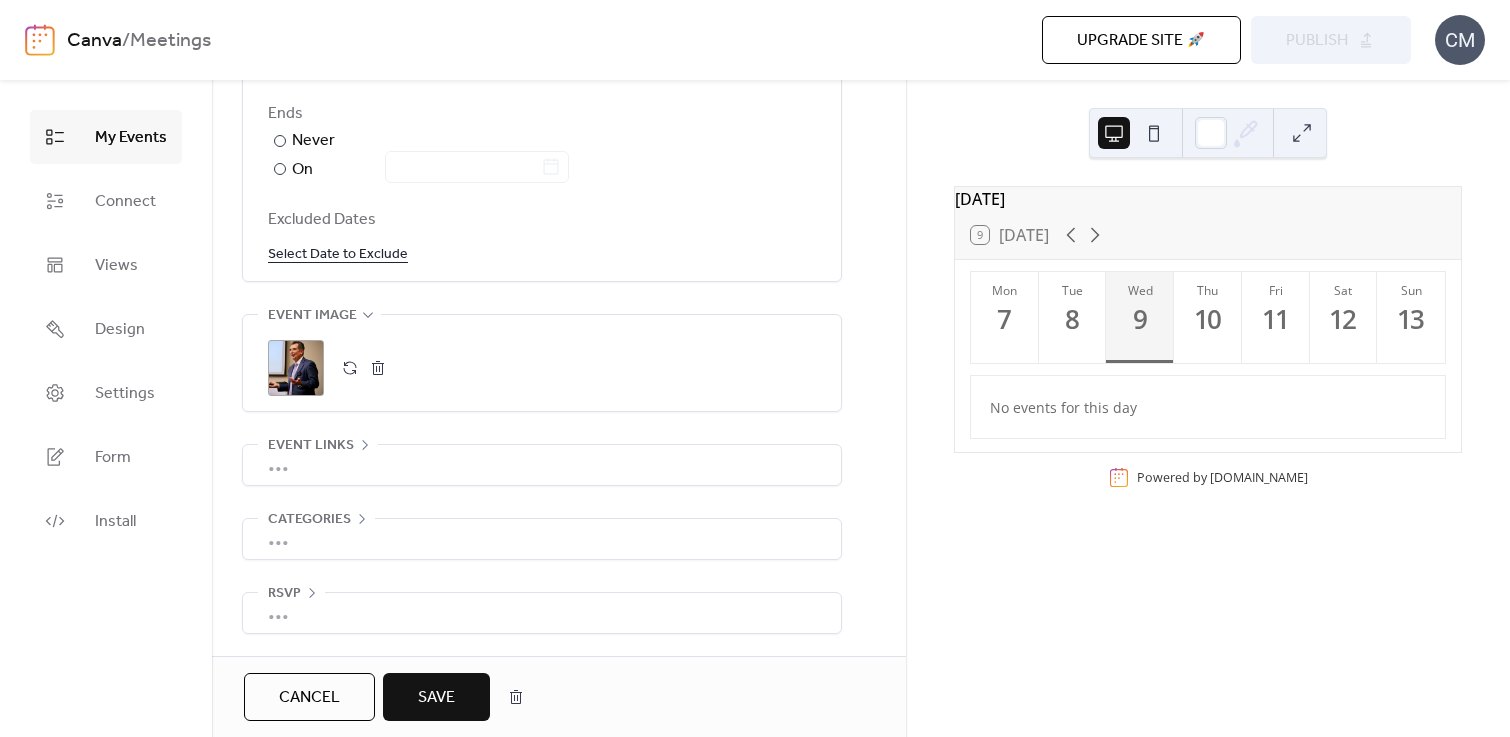 click on "Save" at bounding box center (436, 698) 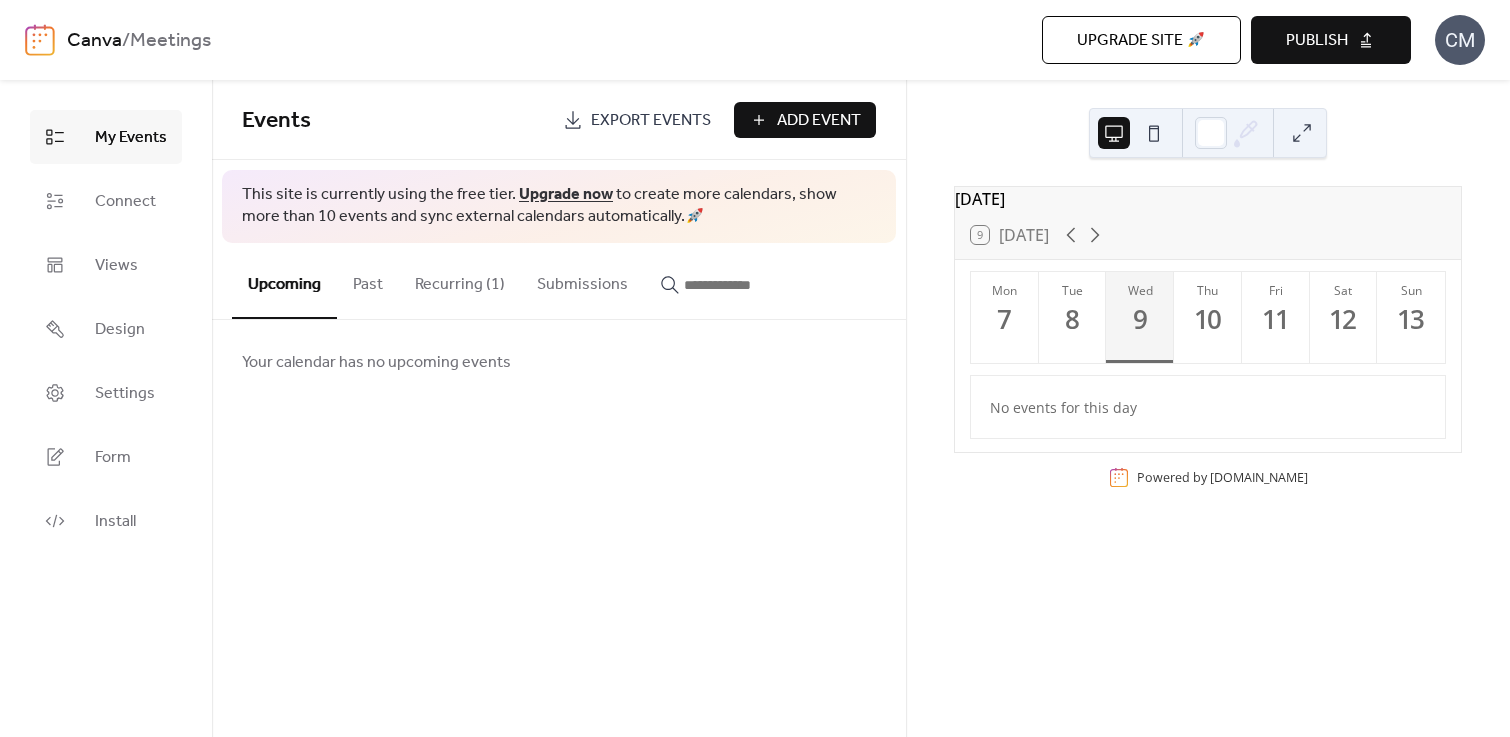 click on "July 2025 9 Today Mon 7 Tue 8 Wed 9 Thu 10 Fri 11 Sat 12 Sun 13 No events for this day Powered by   EventsCalendar.co" at bounding box center [1208, 342] 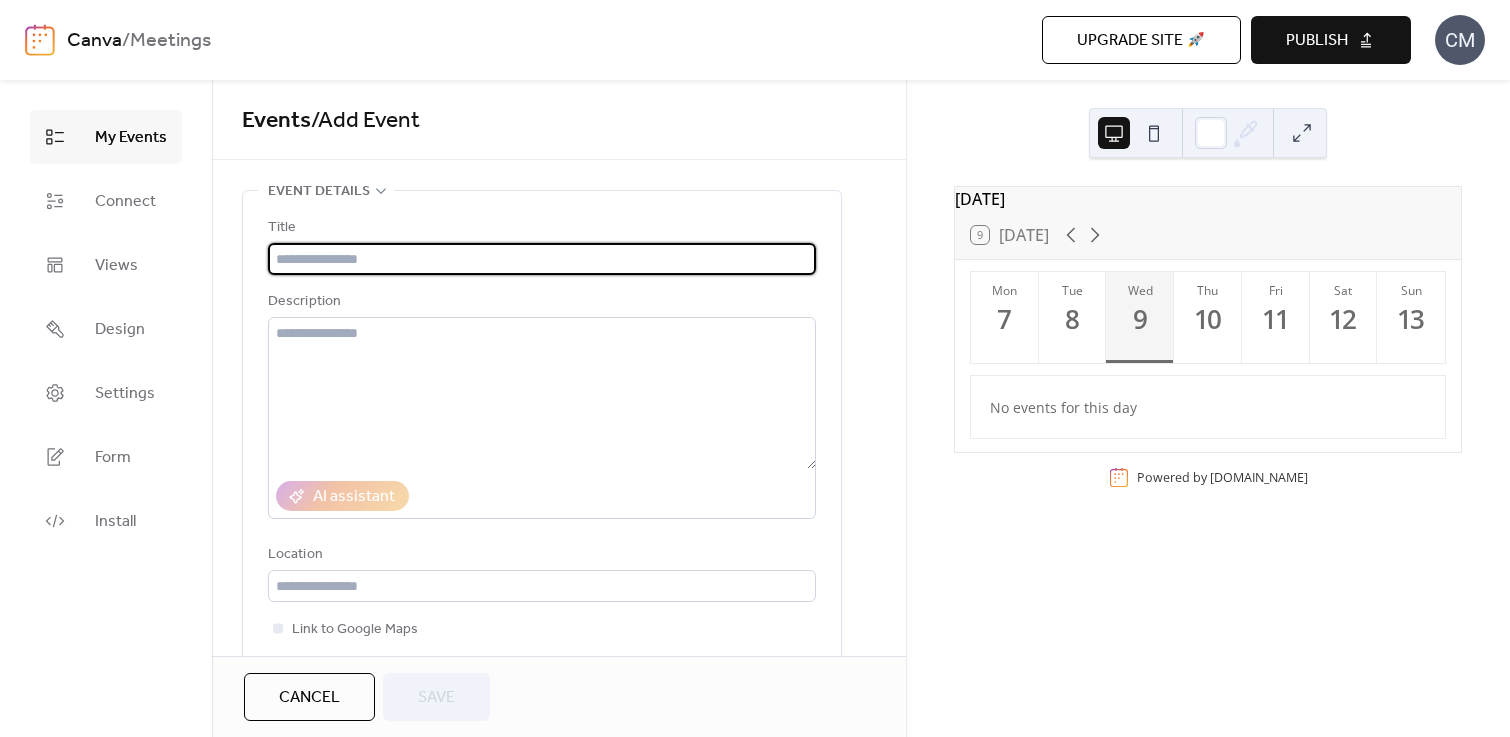 click at bounding box center [542, 259] 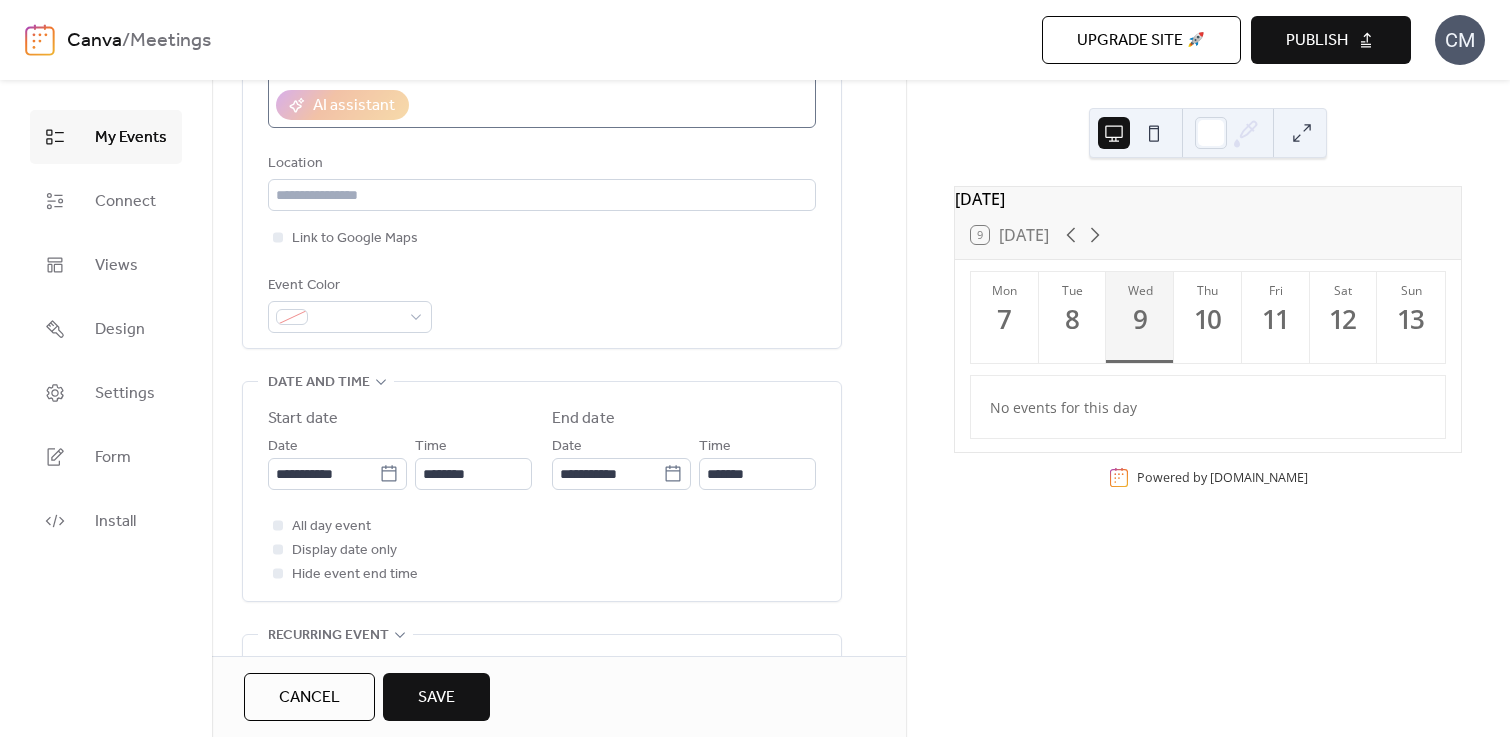 scroll, scrollTop: 402, scrollLeft: 0, axis: vertical 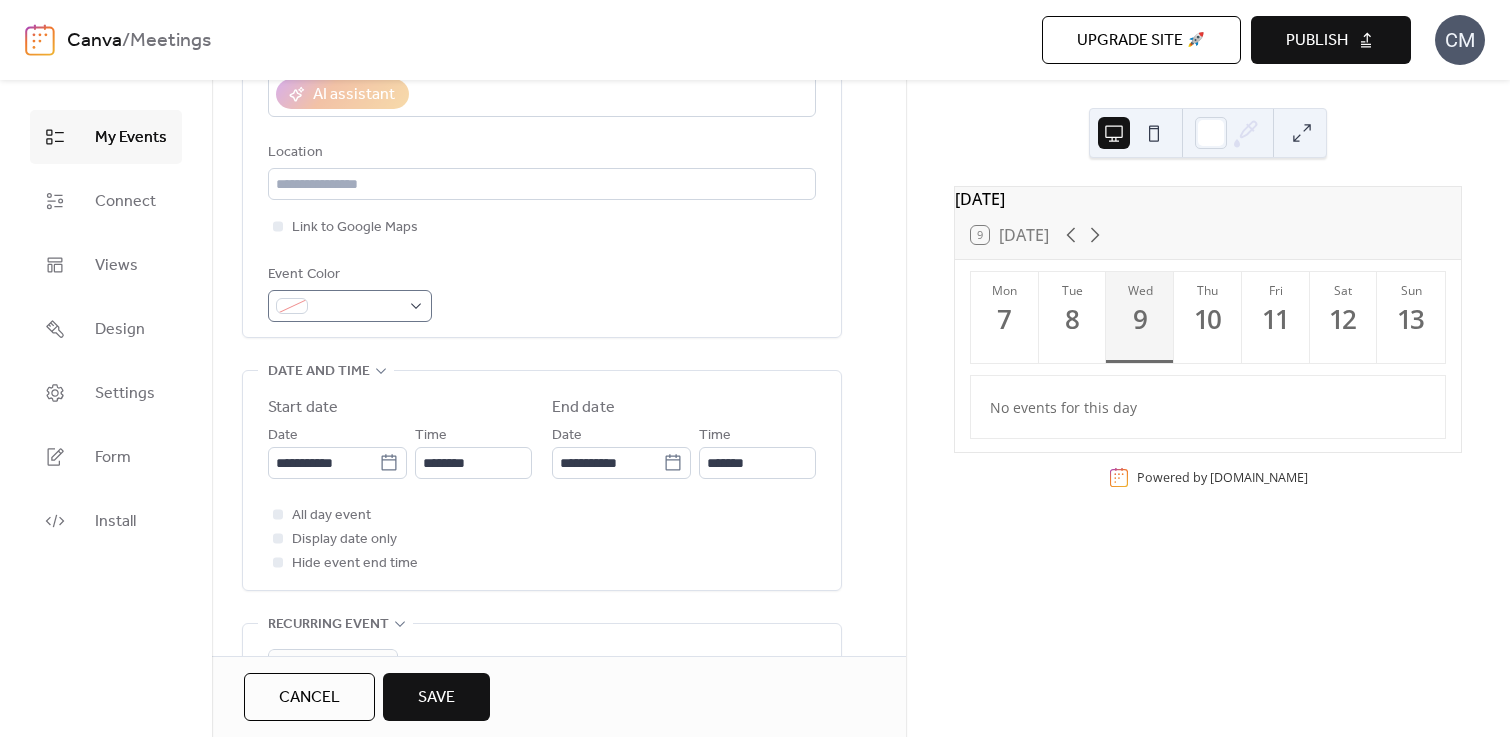 type on "**********" 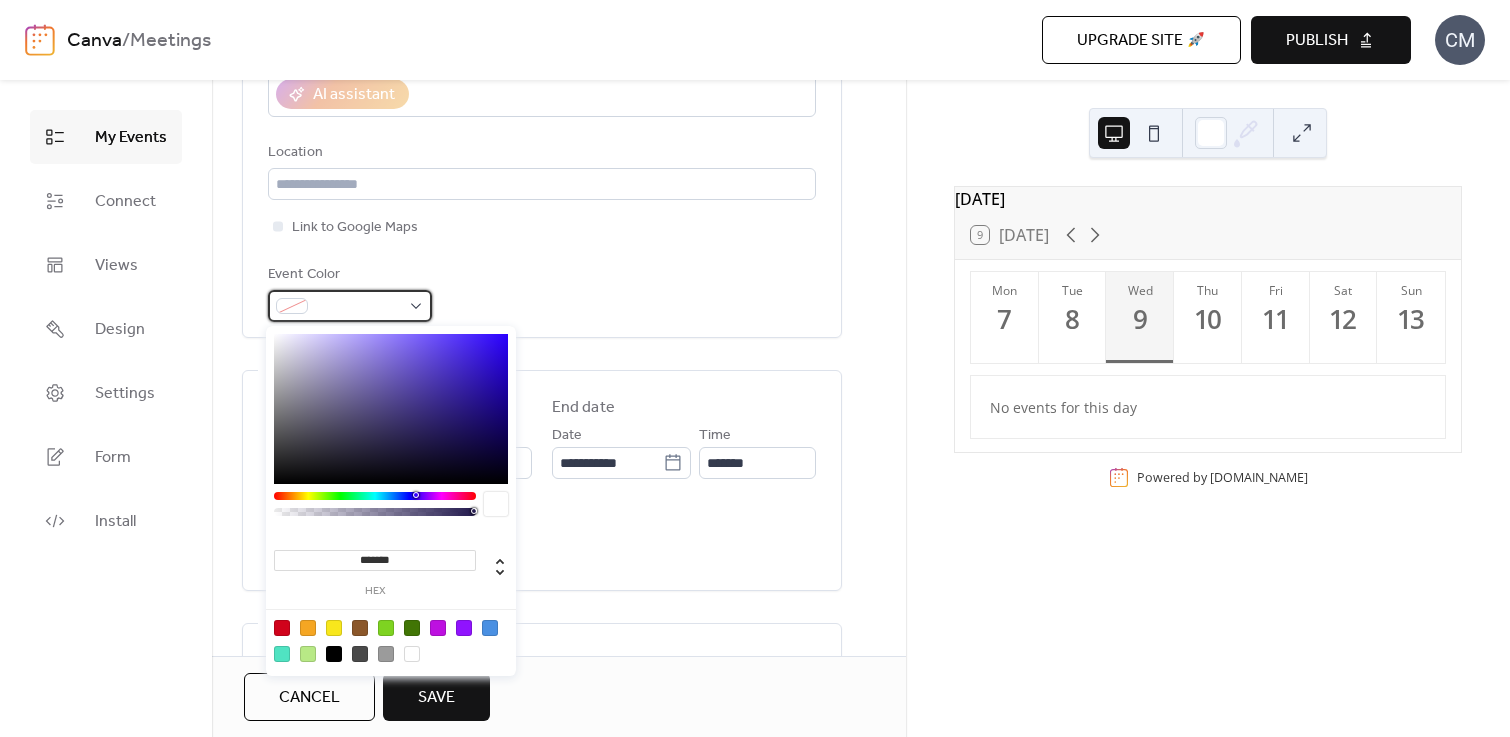 click at bounding box center (358, 307) 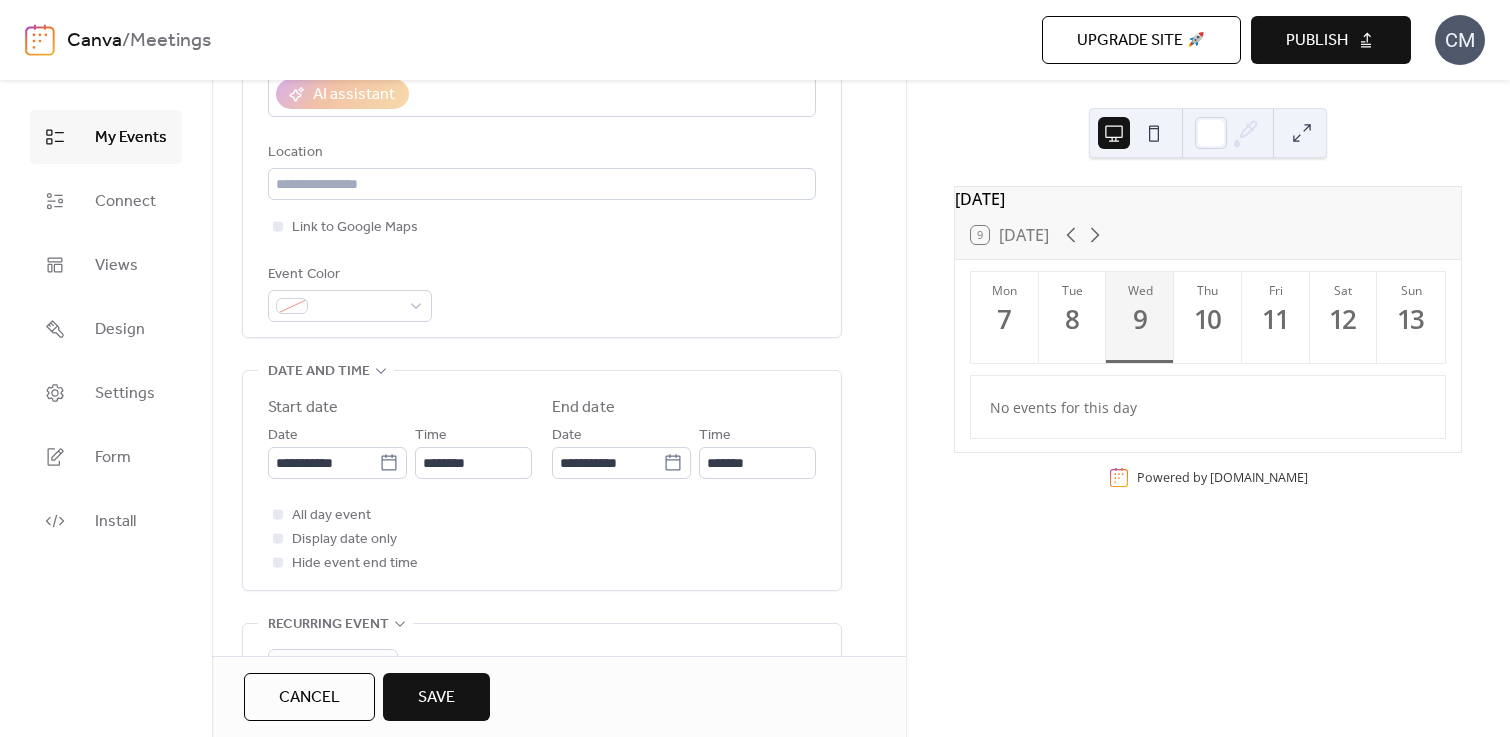 click on "Link to Google Maps" at bounding box center [542, 227] 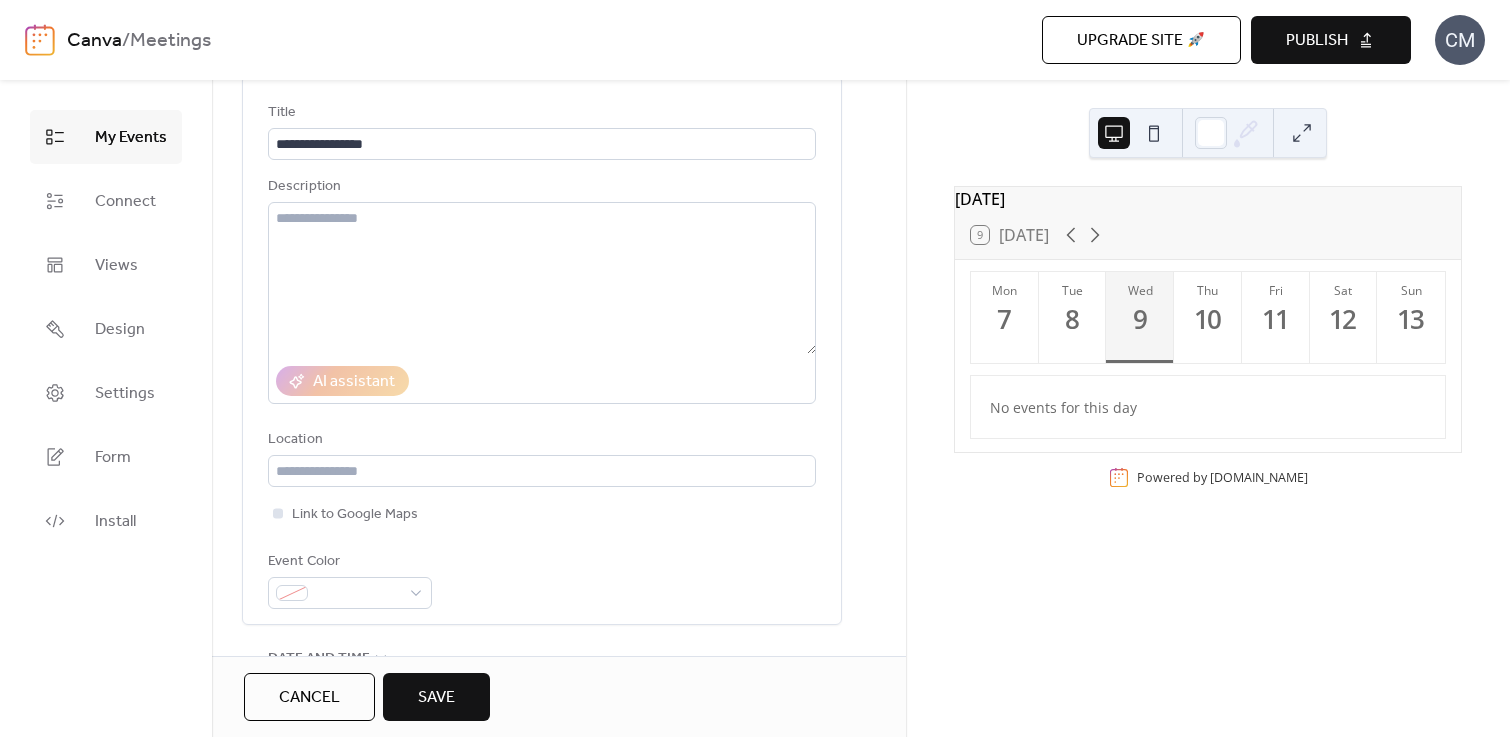 scroll, scrollTop: 134, scrollLeft: 0, axis: vertical 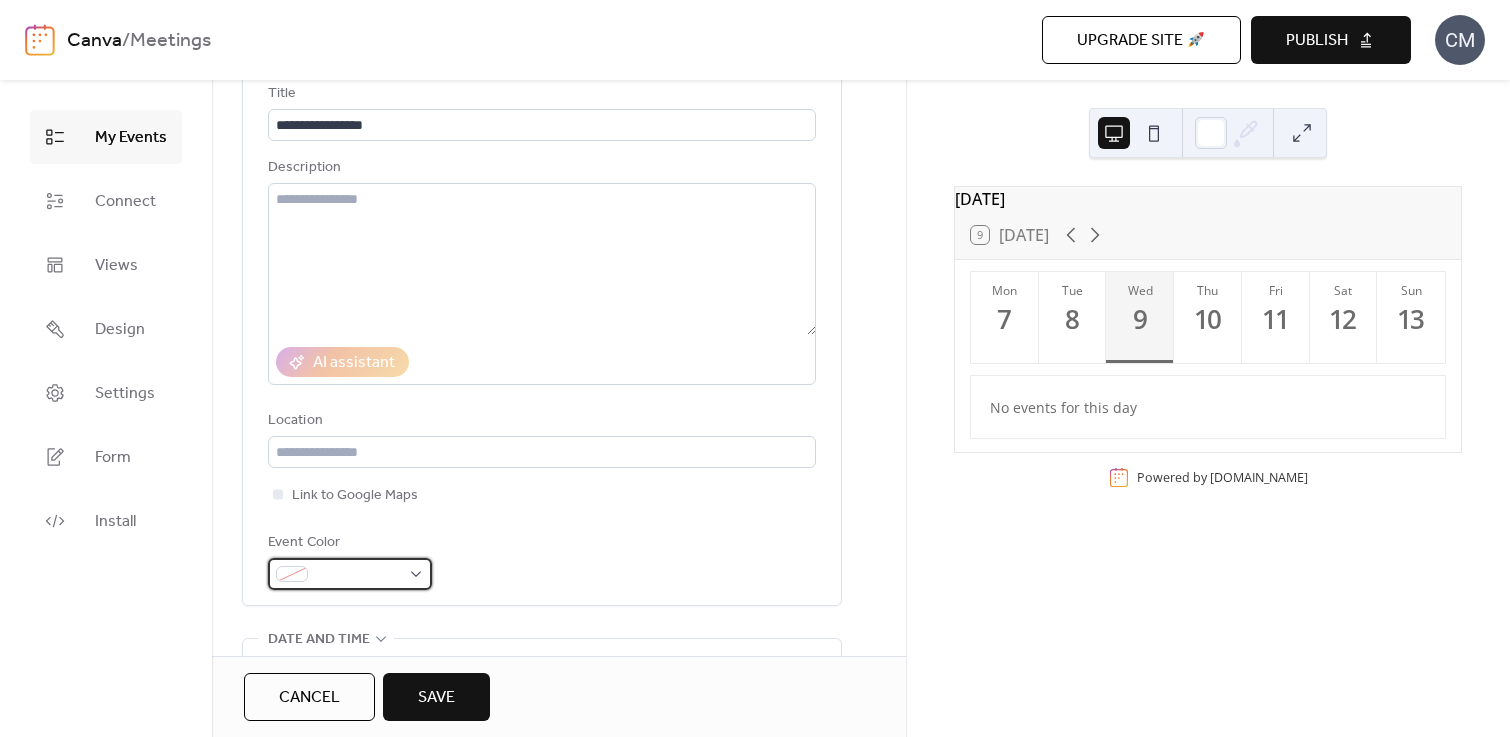 click at bounding box center (350, 574) 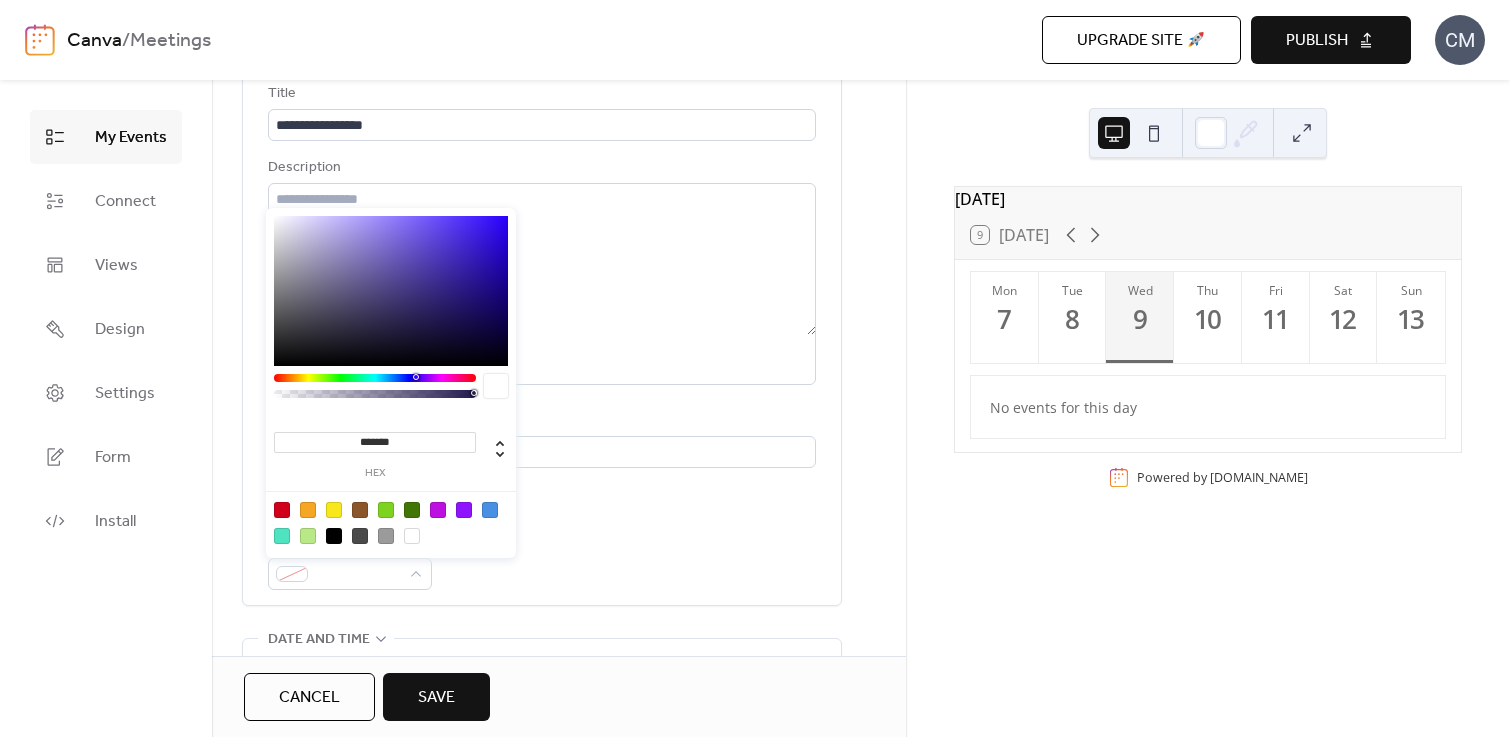 click at bounding box center (334, 510) 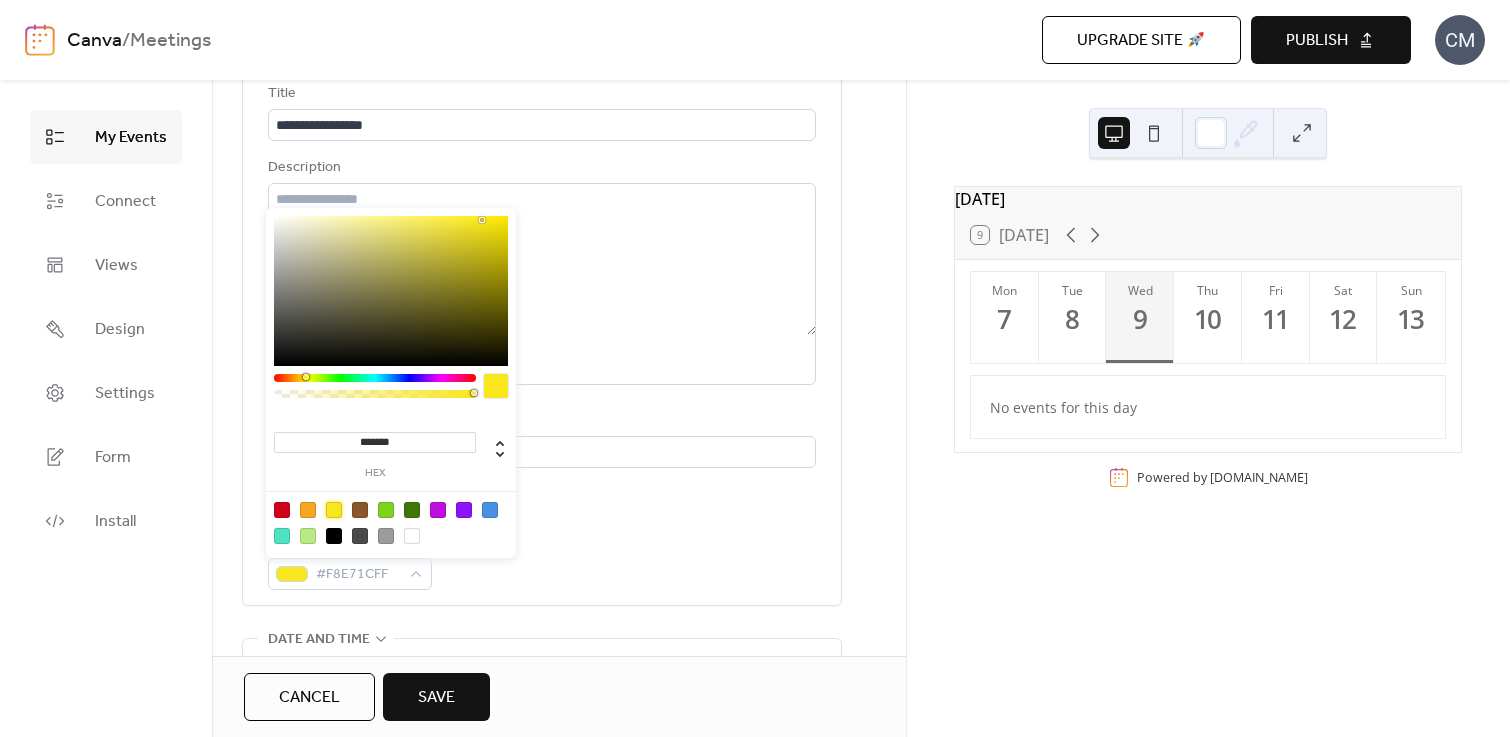 click at bounding box center (412, 536) 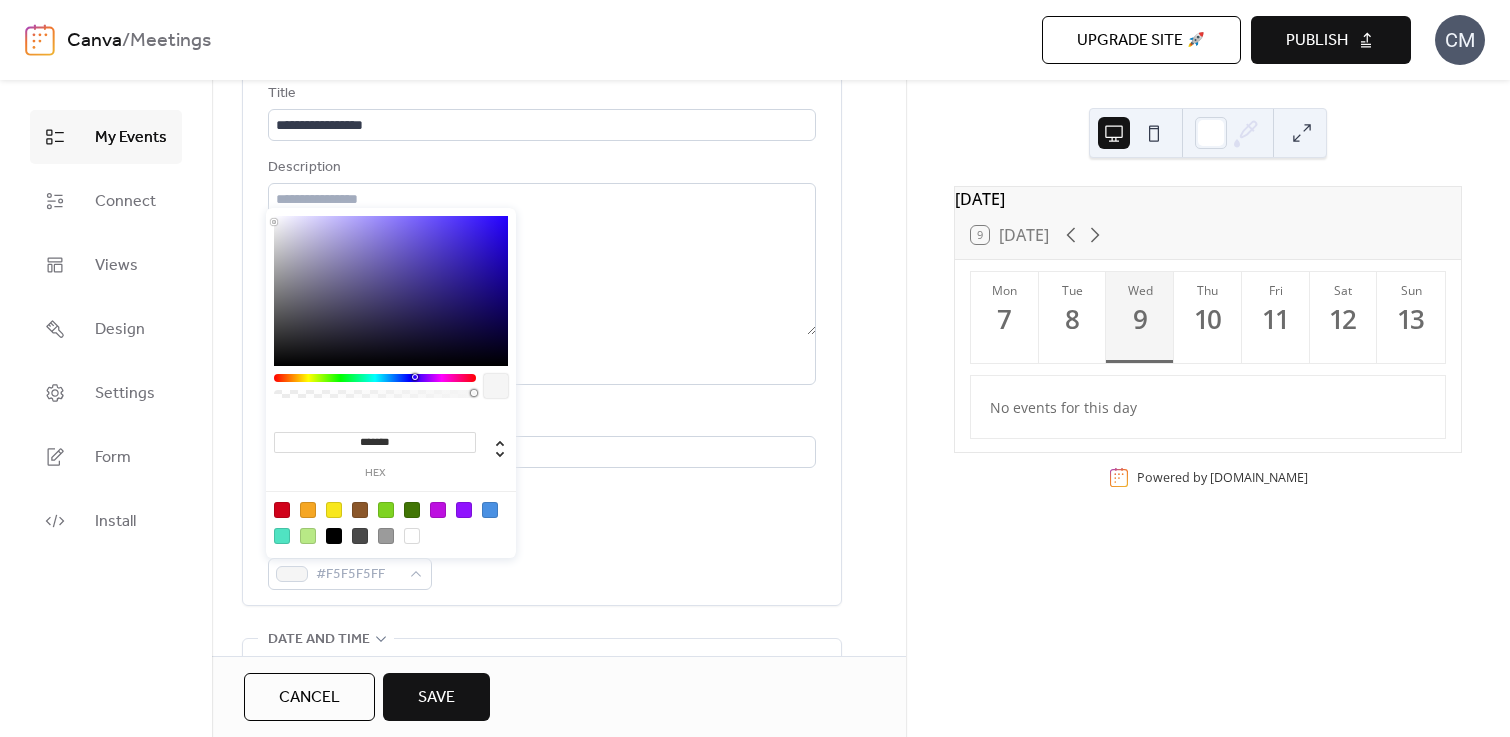 type on "*******" 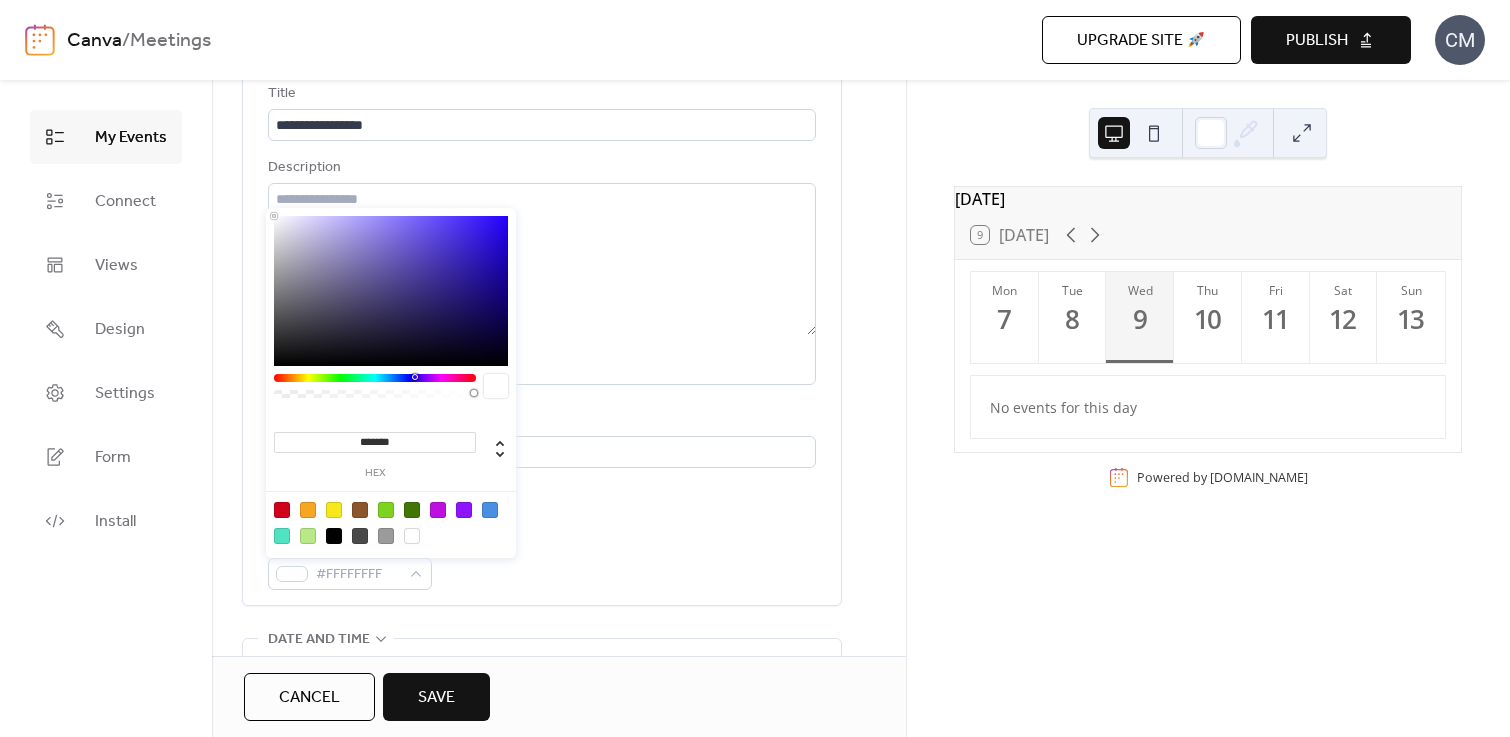 scroll, scrollTop: 133, scrollLeft: 0, axis: vertical 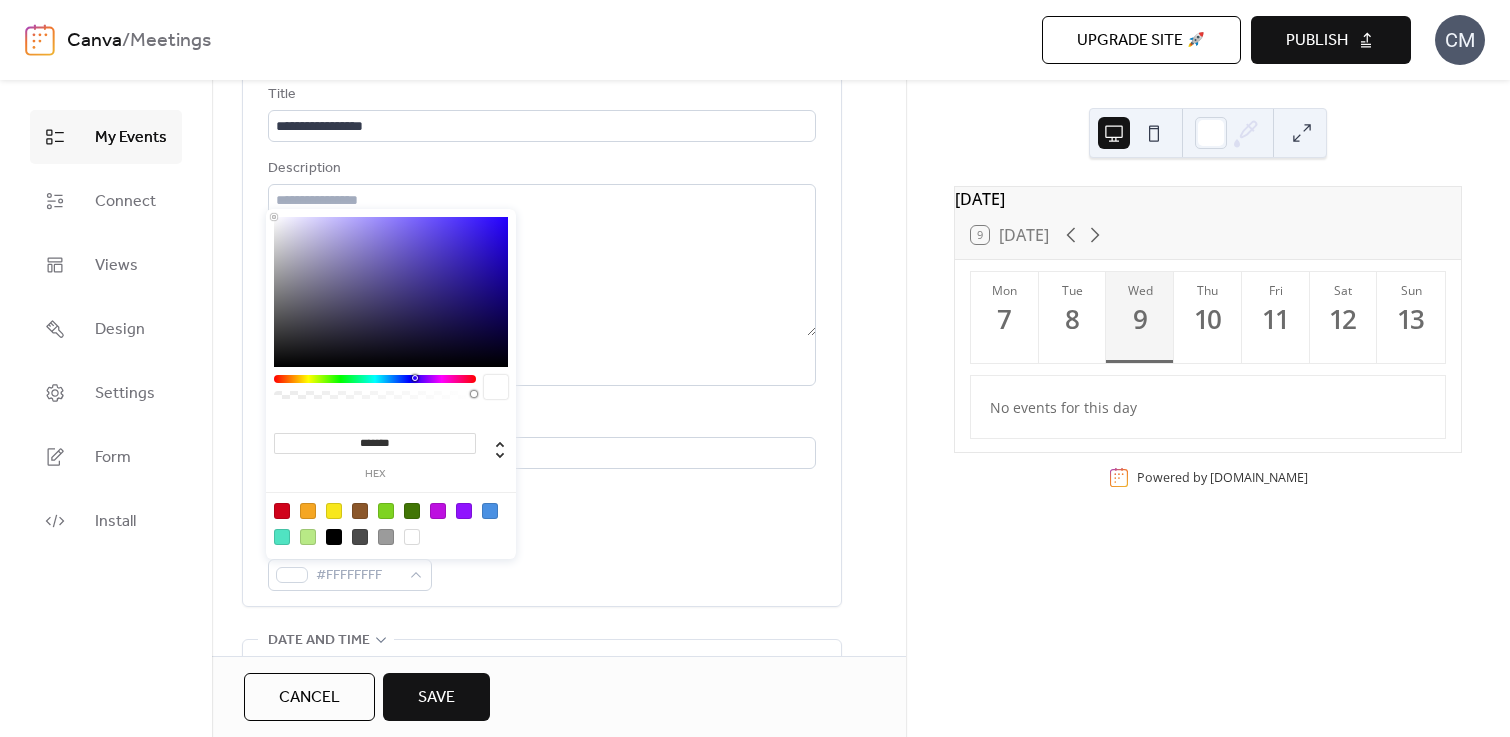 drag, startPoint x: 280, startPoint y: 230, endPoint x: 244, endPoint y: 184, distance: 58.412327 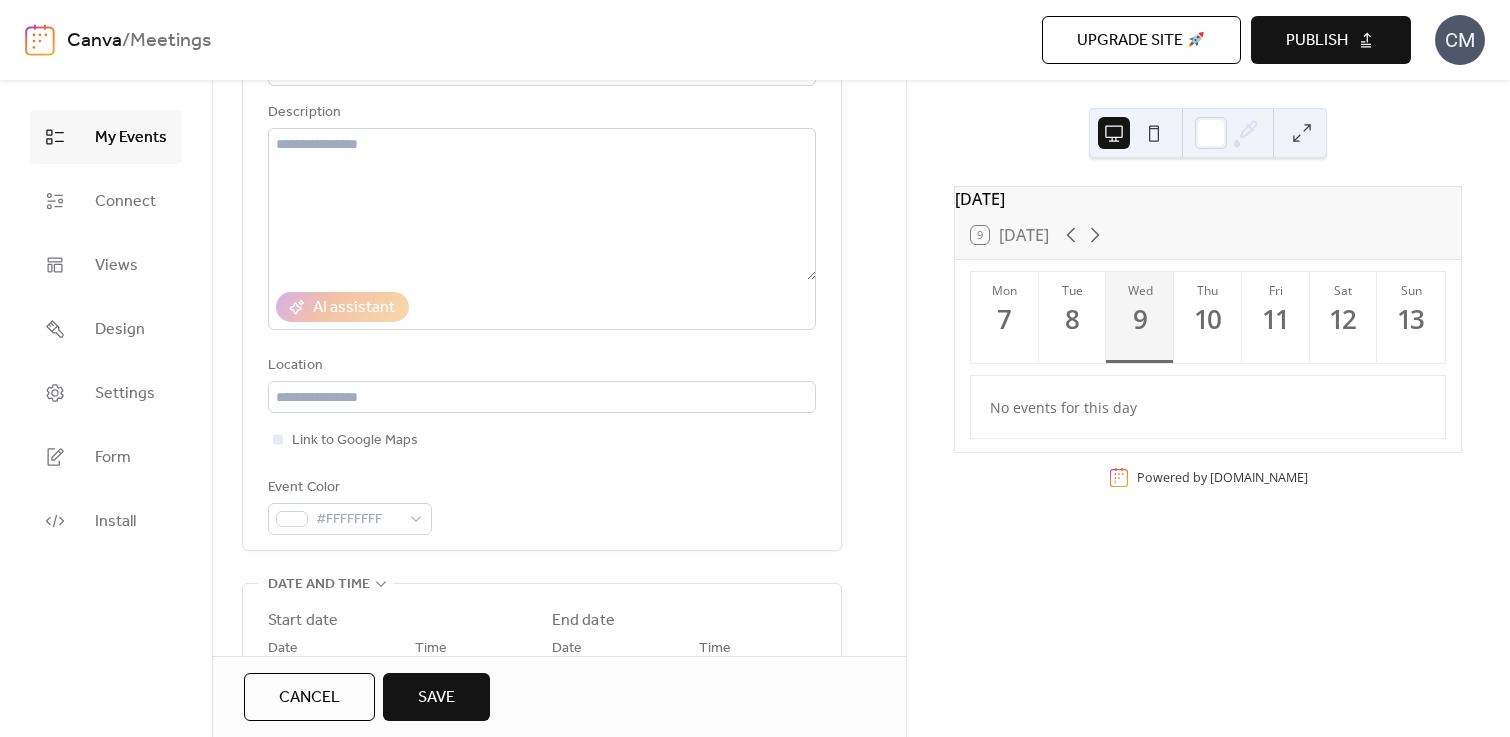 scroll, scrollTop: 215, scrollLeft: 0, axis: vertical 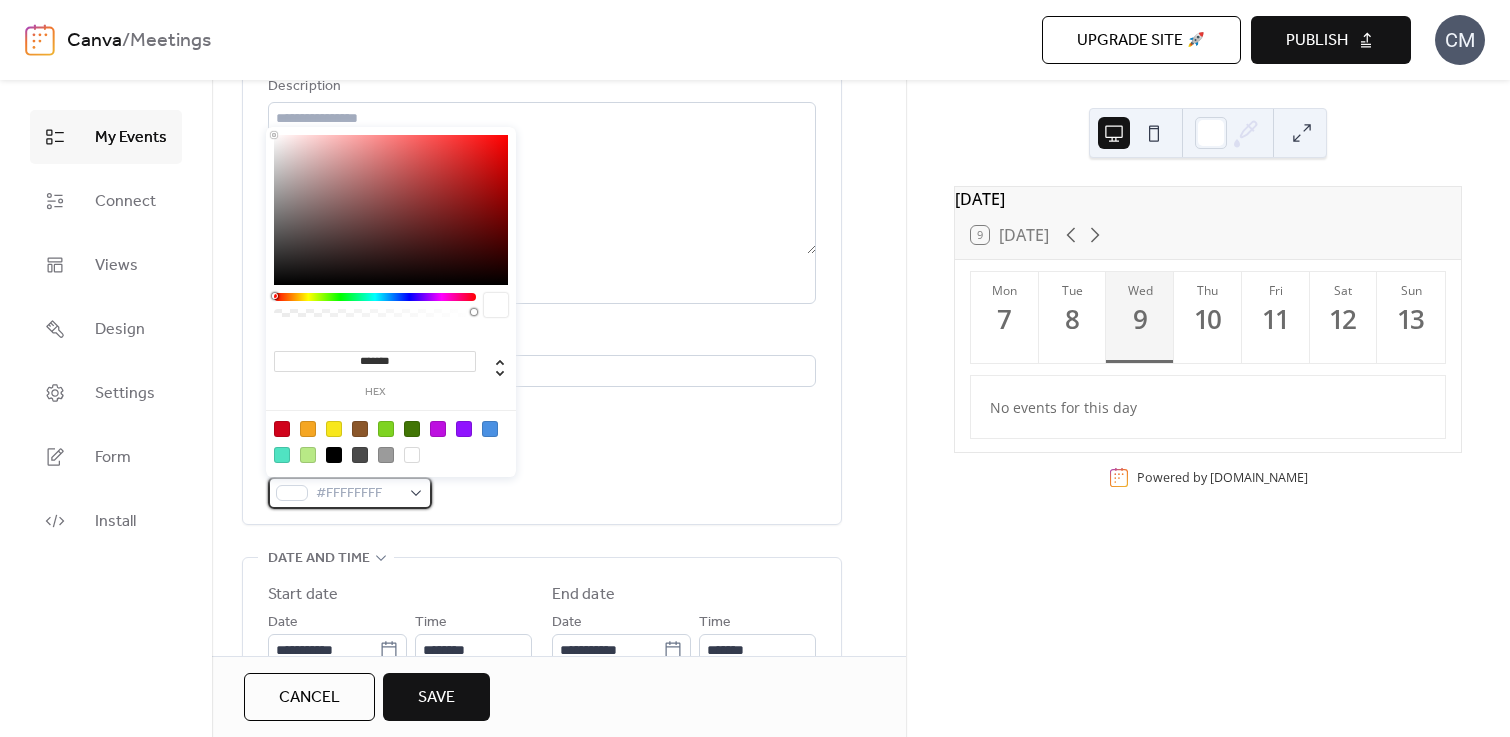 click on "#FFFFFFFF" at bounding box center (350, 493) 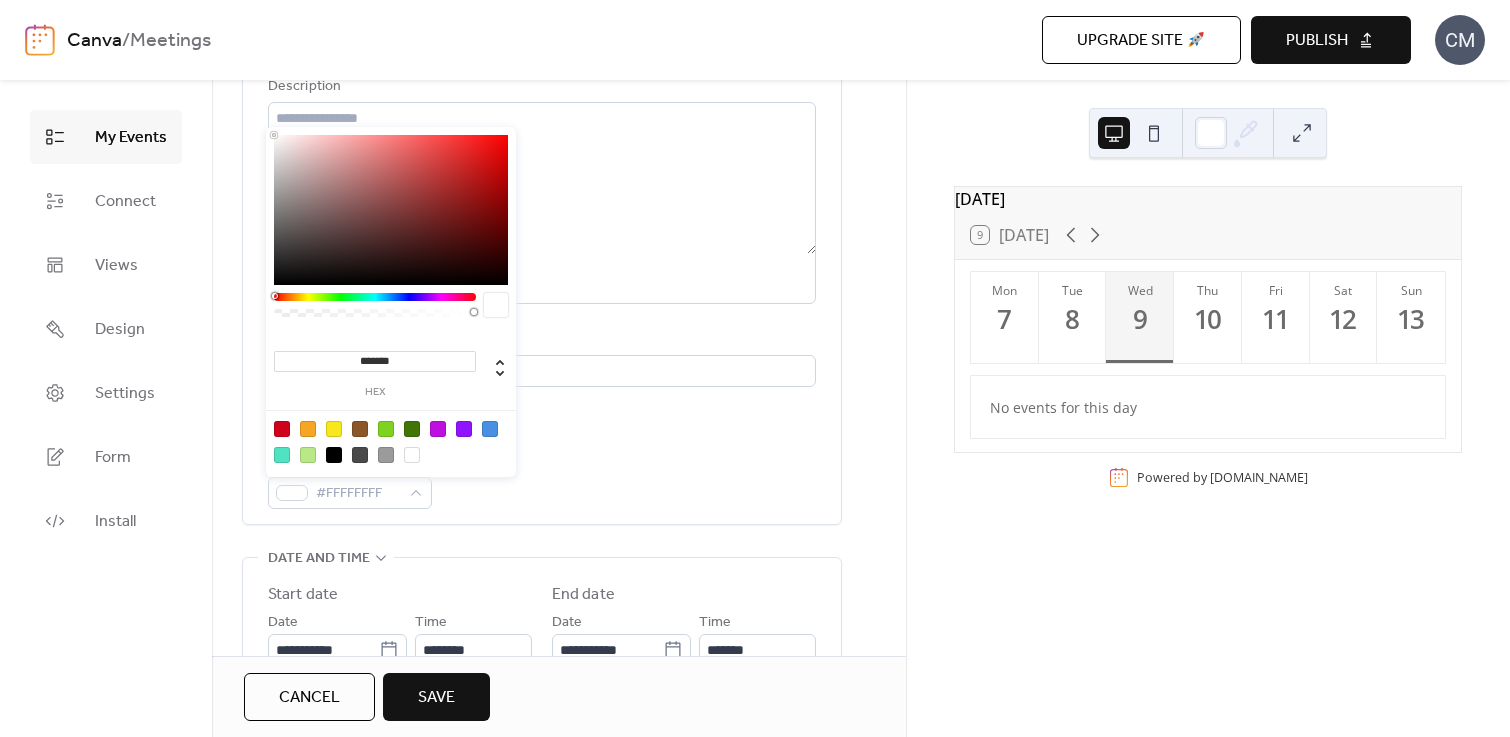 type on "***" 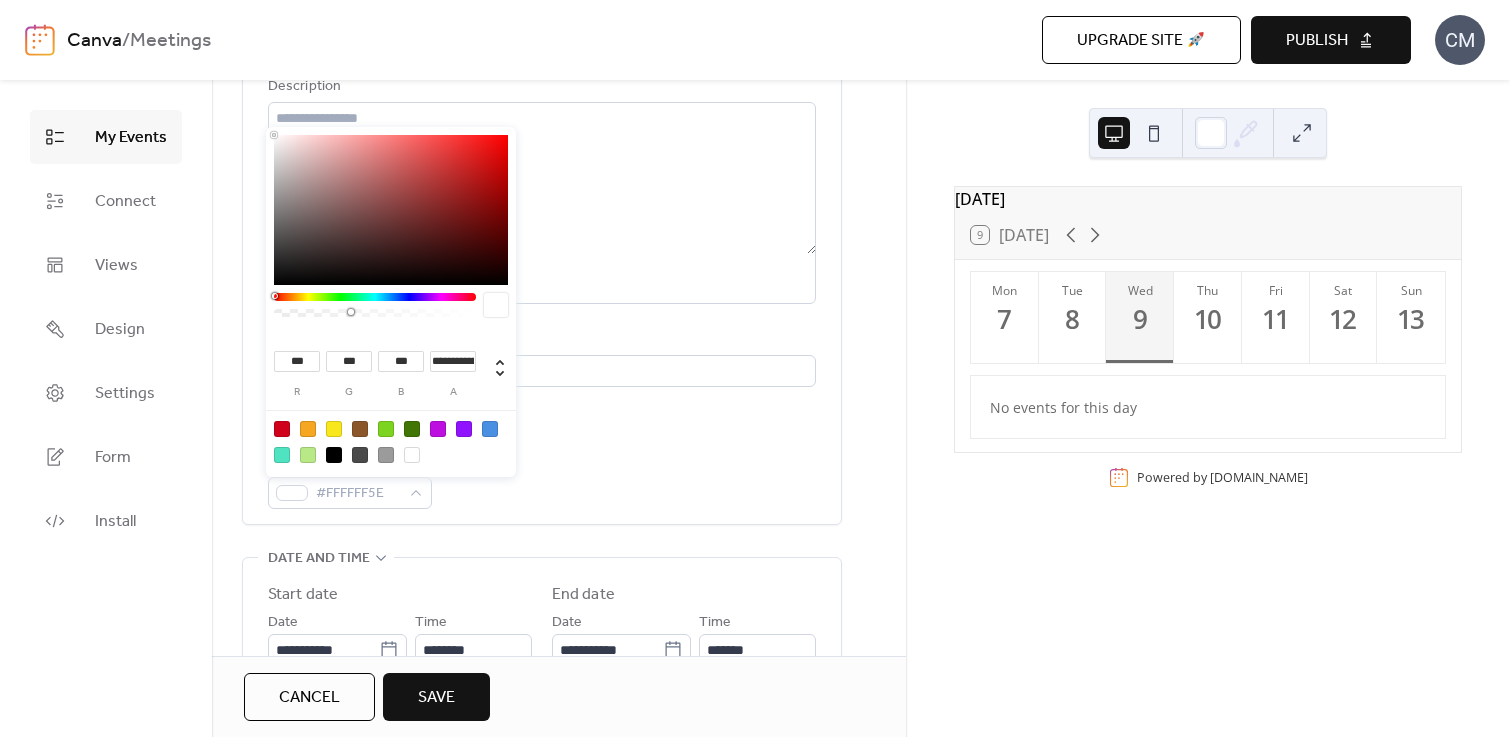 type on "*" 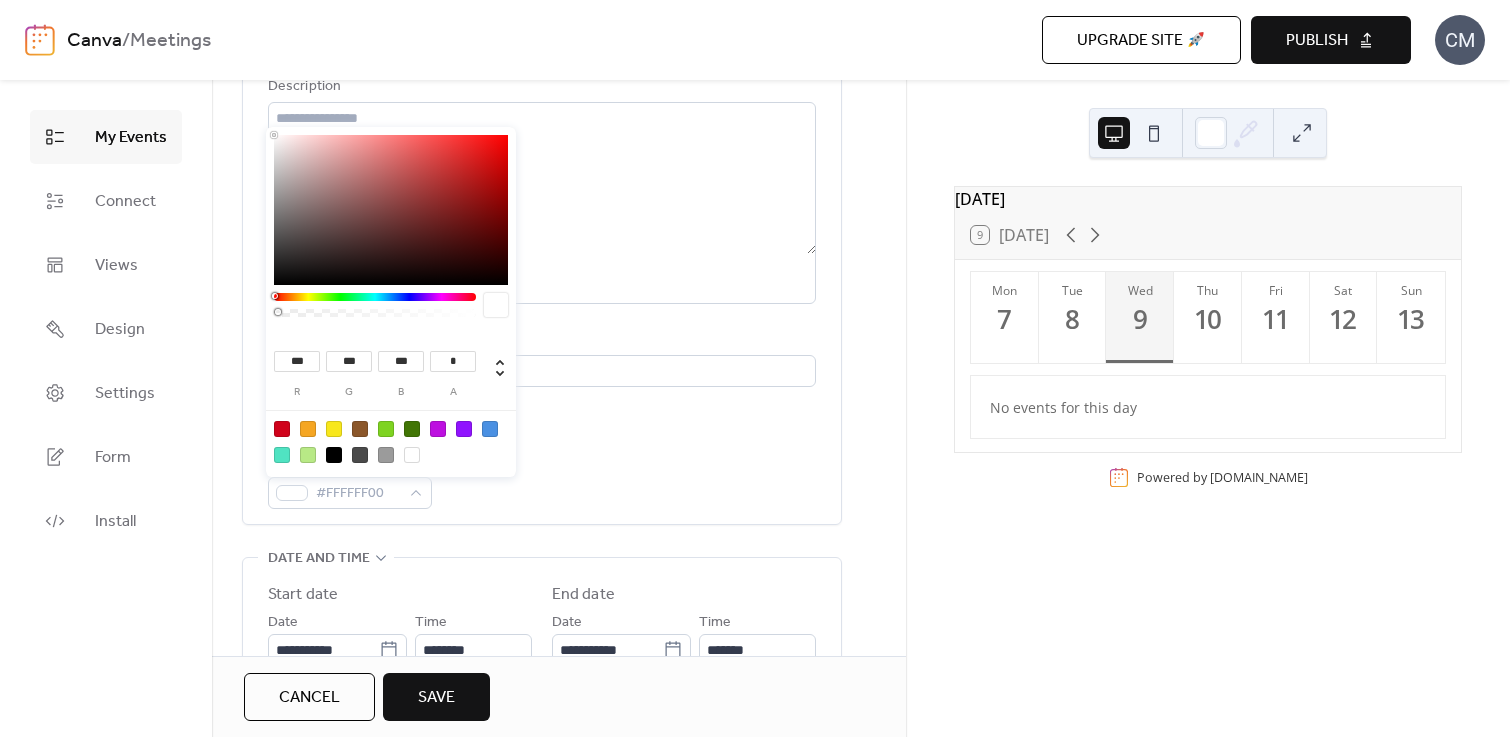 drag, startPoint x: 473, startPoint y: 313, endPoint x: 243, endPoint y: 338, distance: 231.3547 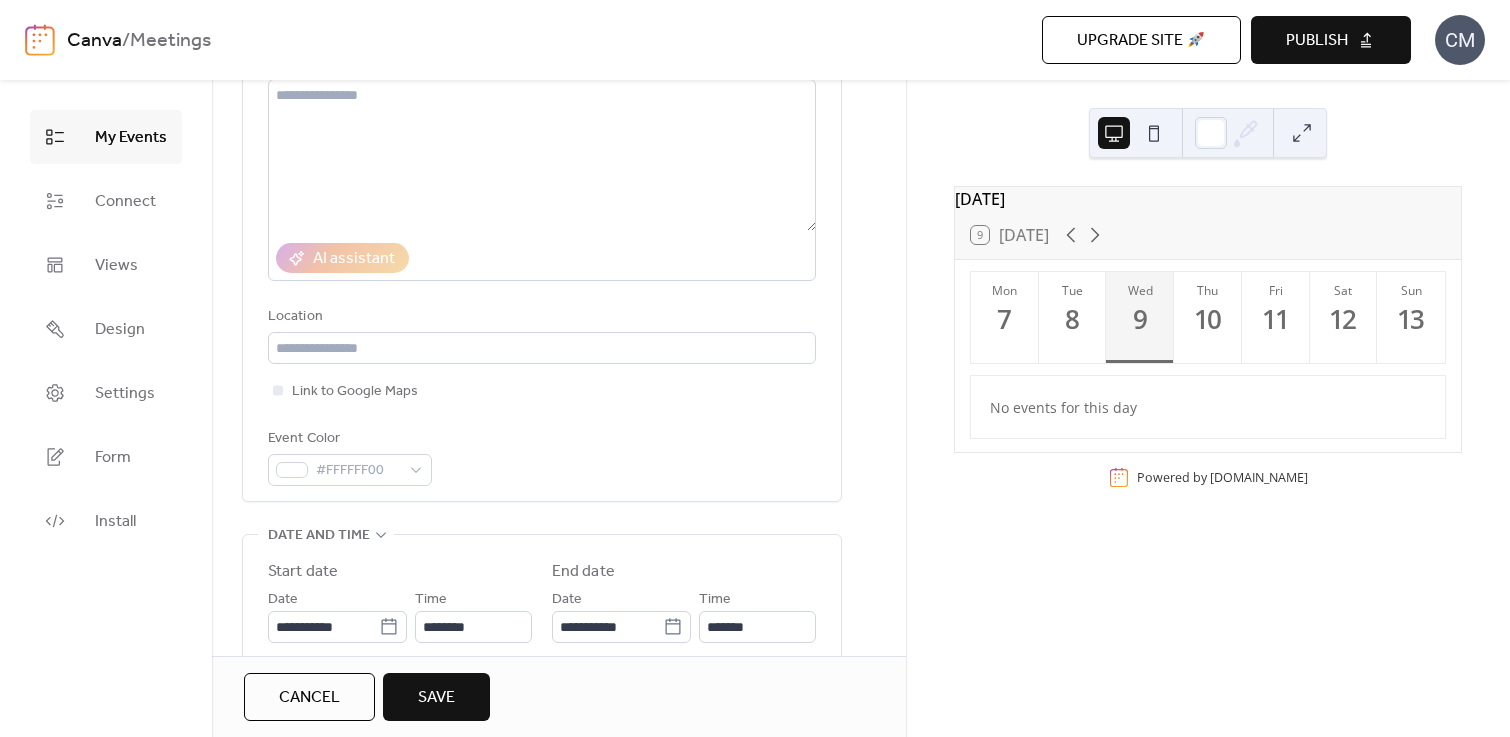 scroll, scrollTop: 281, scrollLeft: 0, axis: vertical 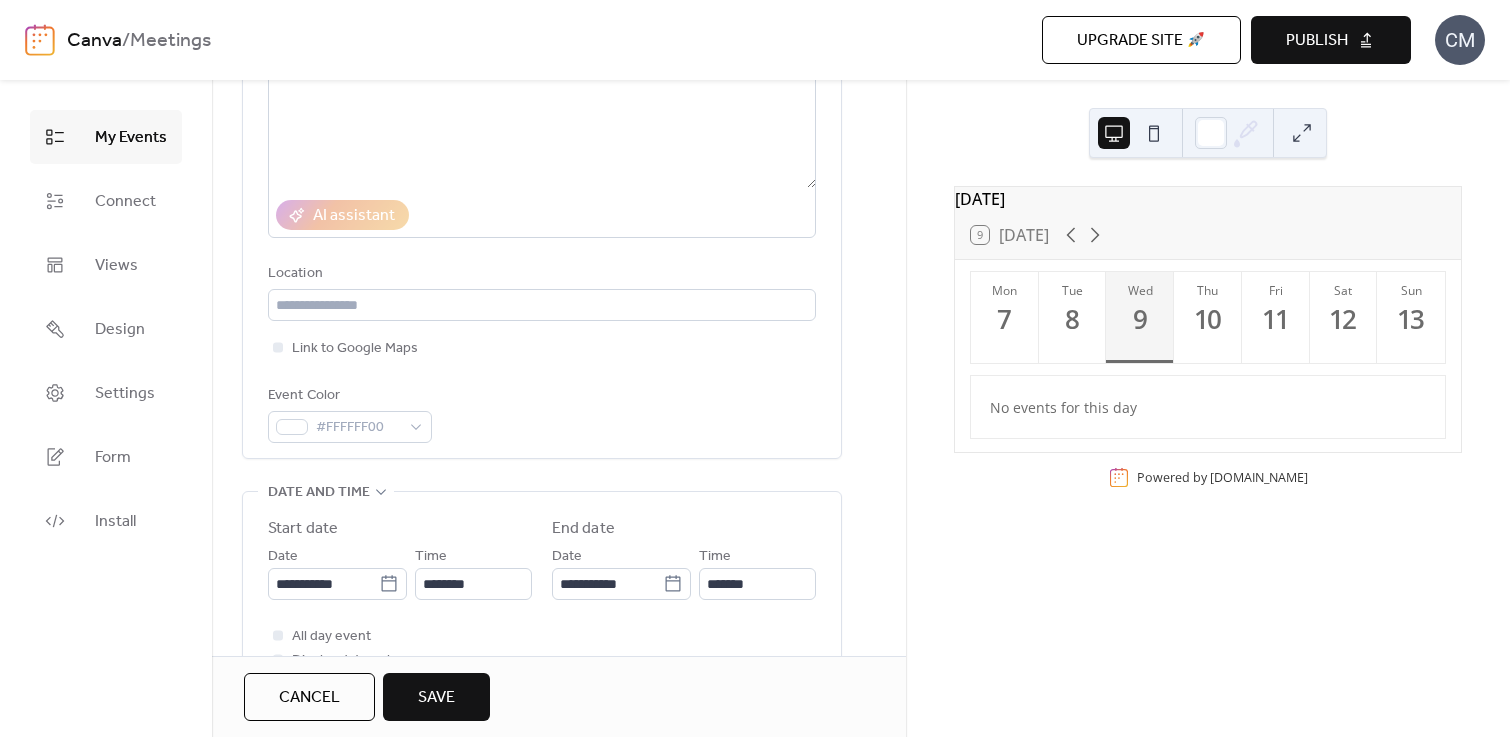 click on "Cancel" at bounding box center [309, 697] 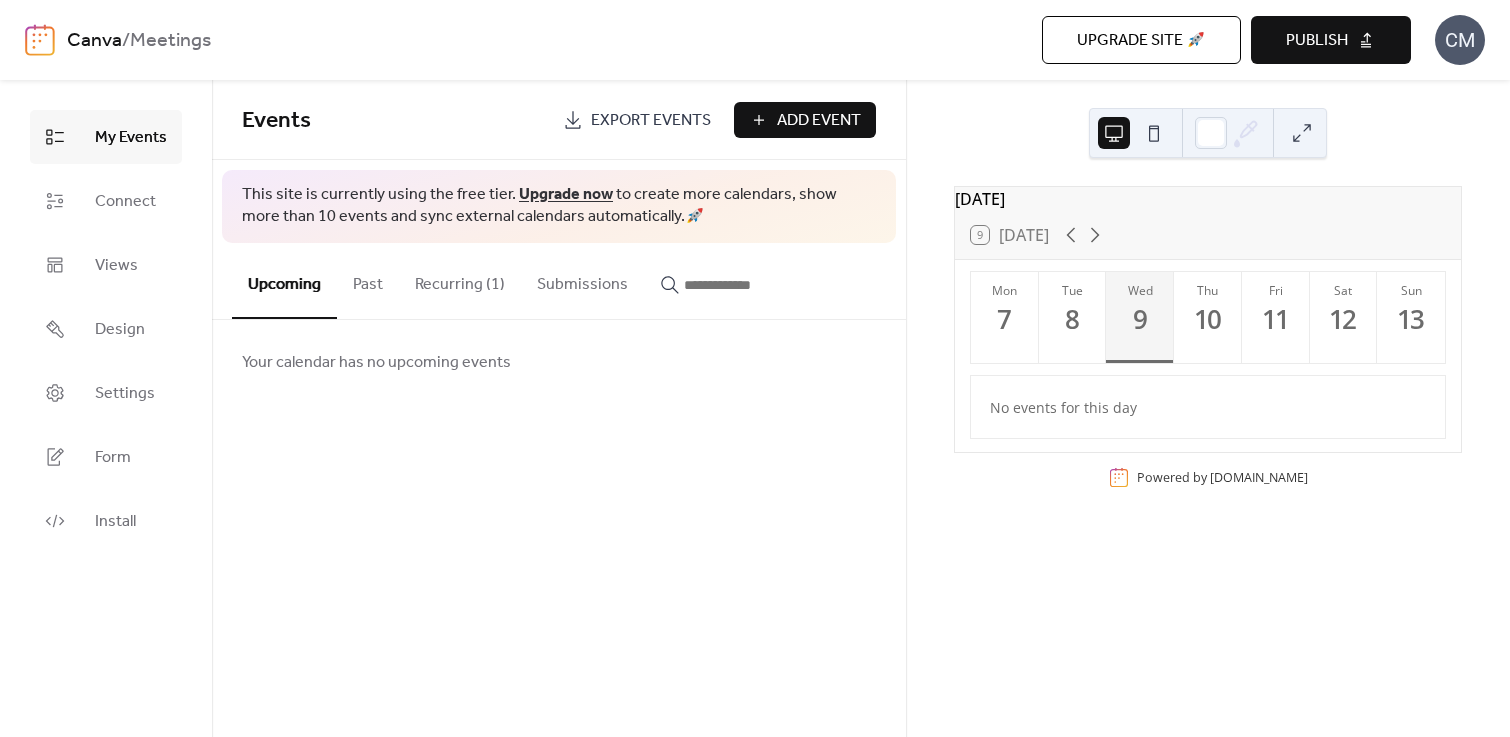 click on "Add Event" at bounding box center [819, 121] 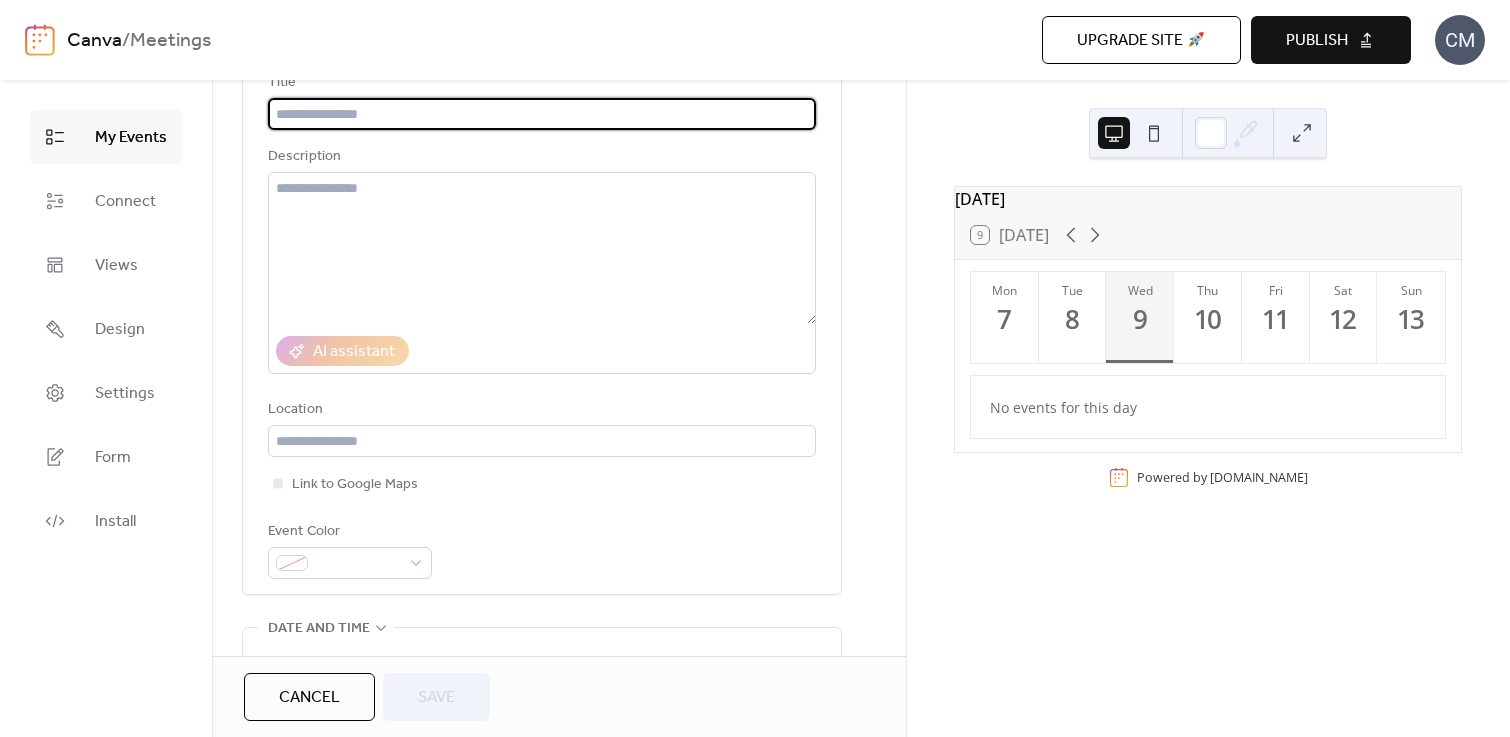 scroll, scrollTop: 146, scrollLeft: 0, axis: vertical 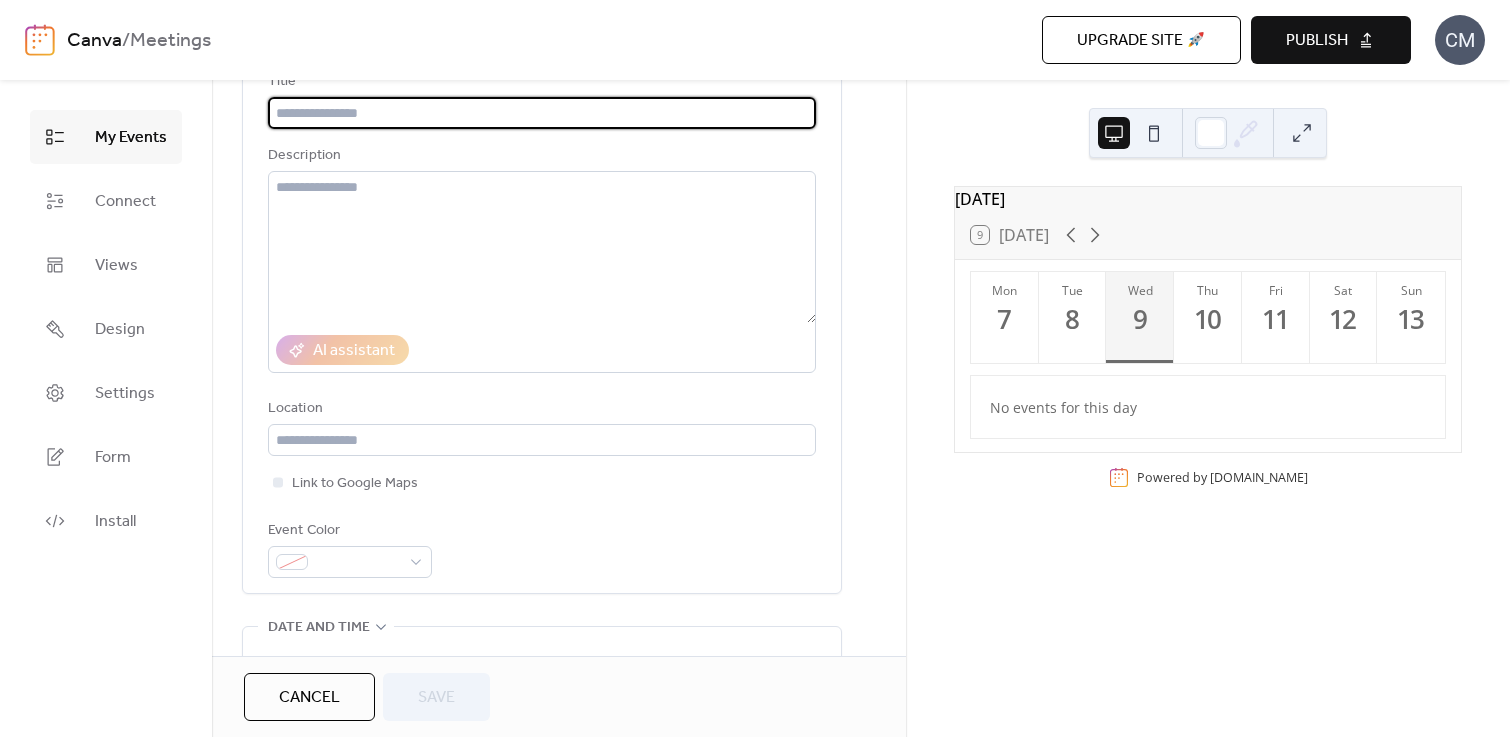 click at bounding box center [542, 113] 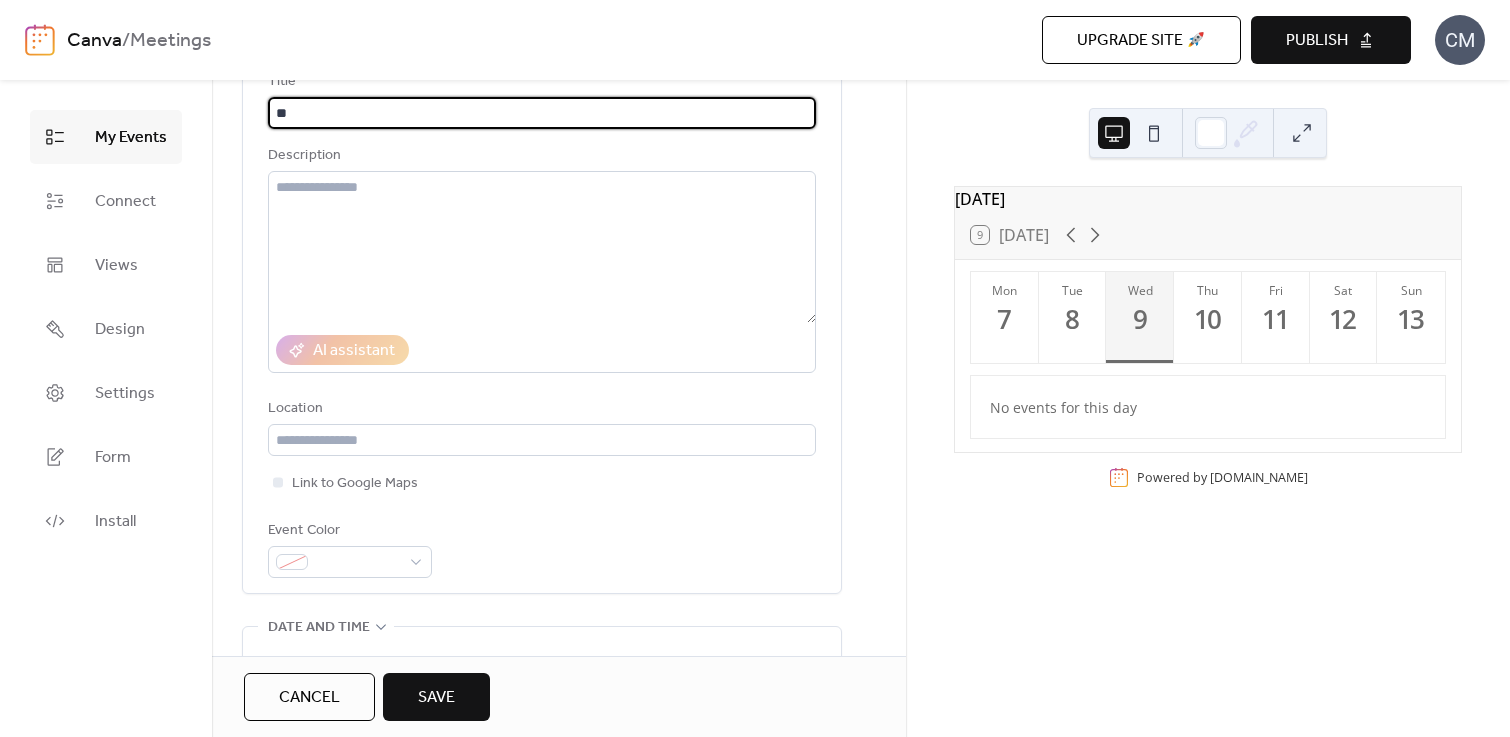 type on "*" 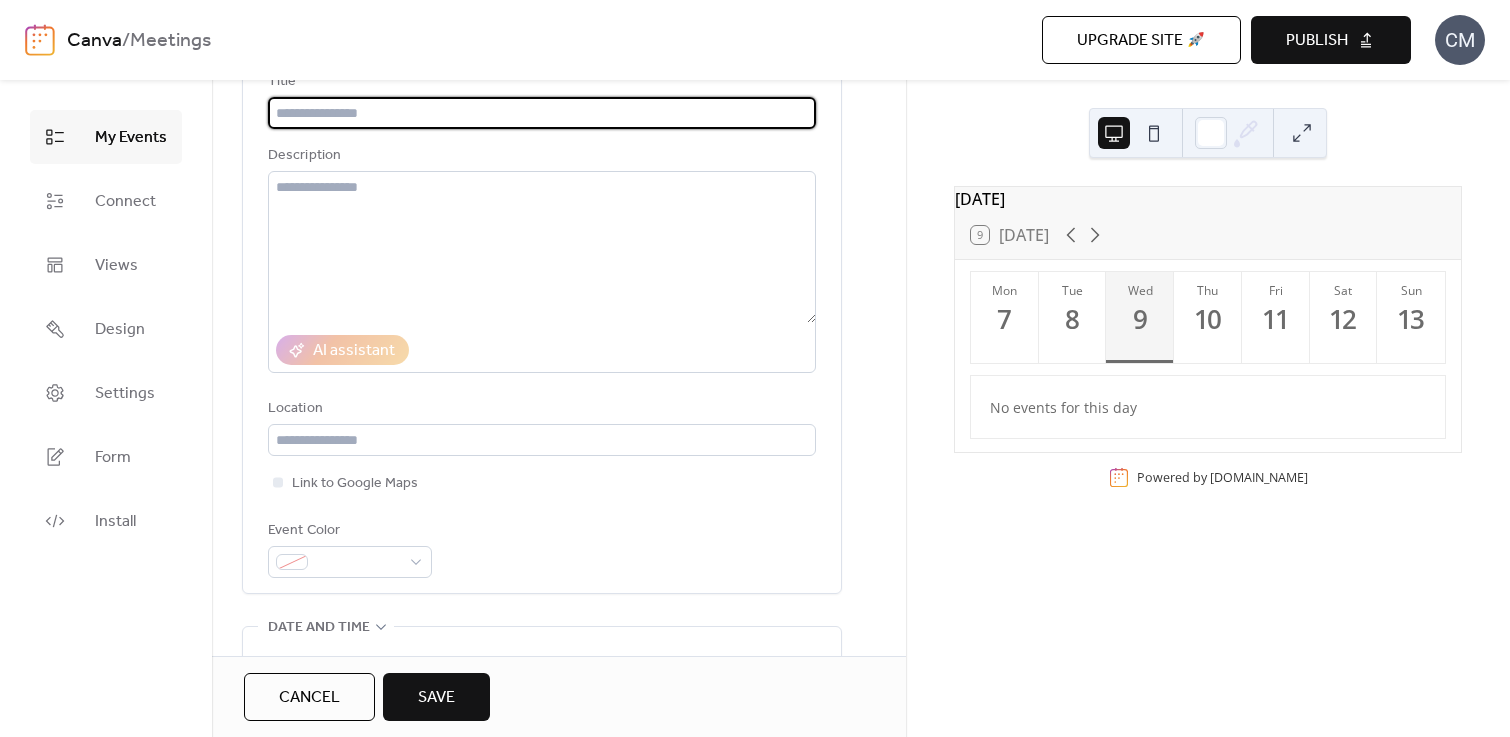 type on "*" 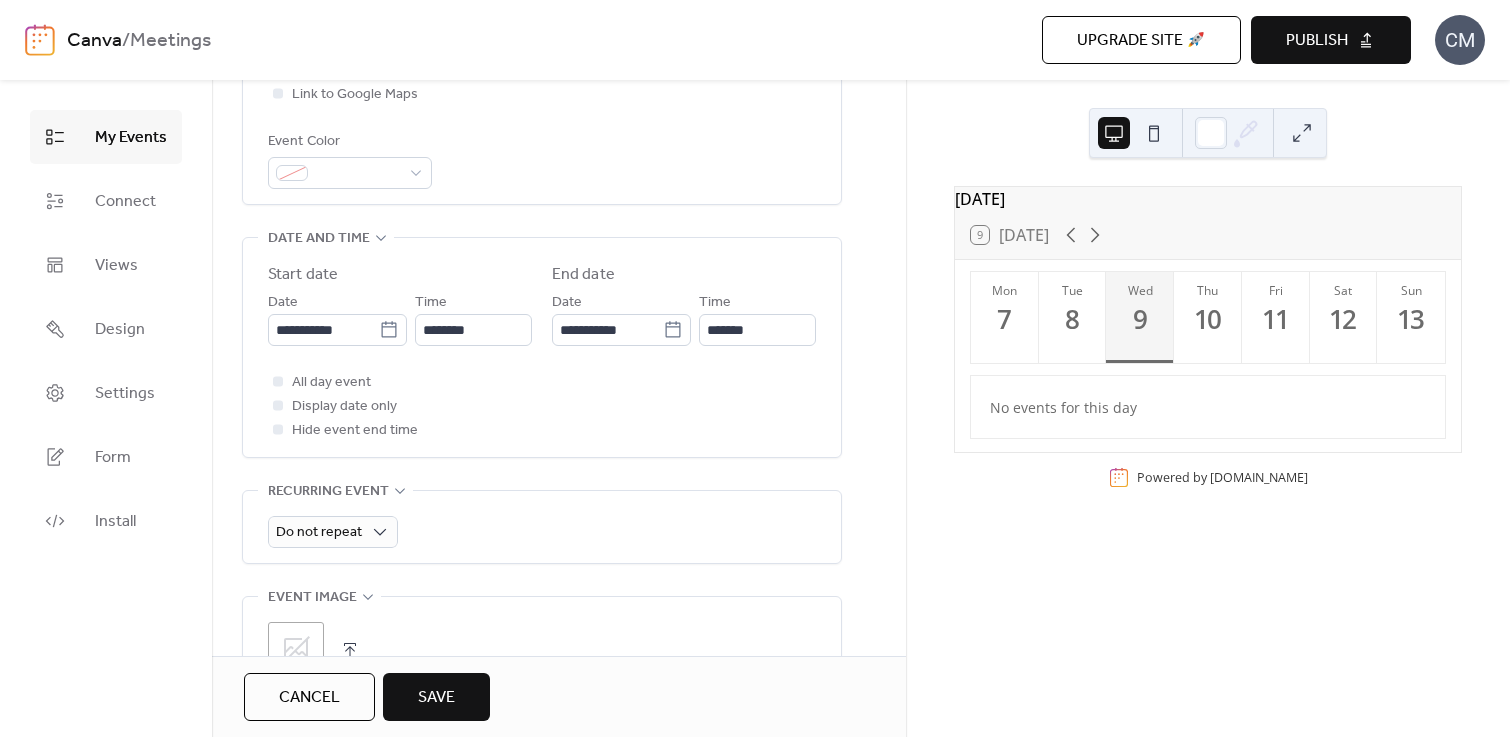 scroll, scrollTop: 537, scrollLeft: 0, axis: vertical 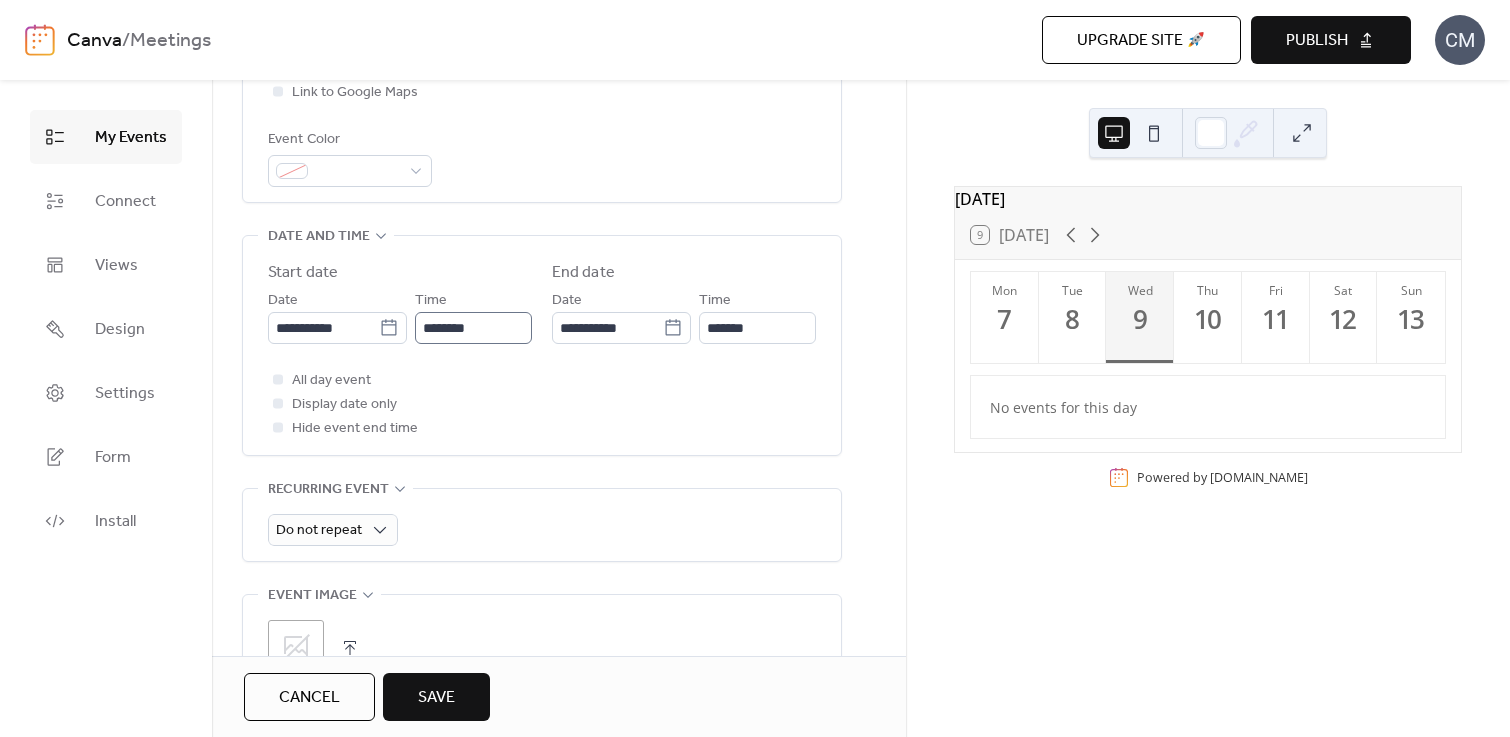 type on "**********" 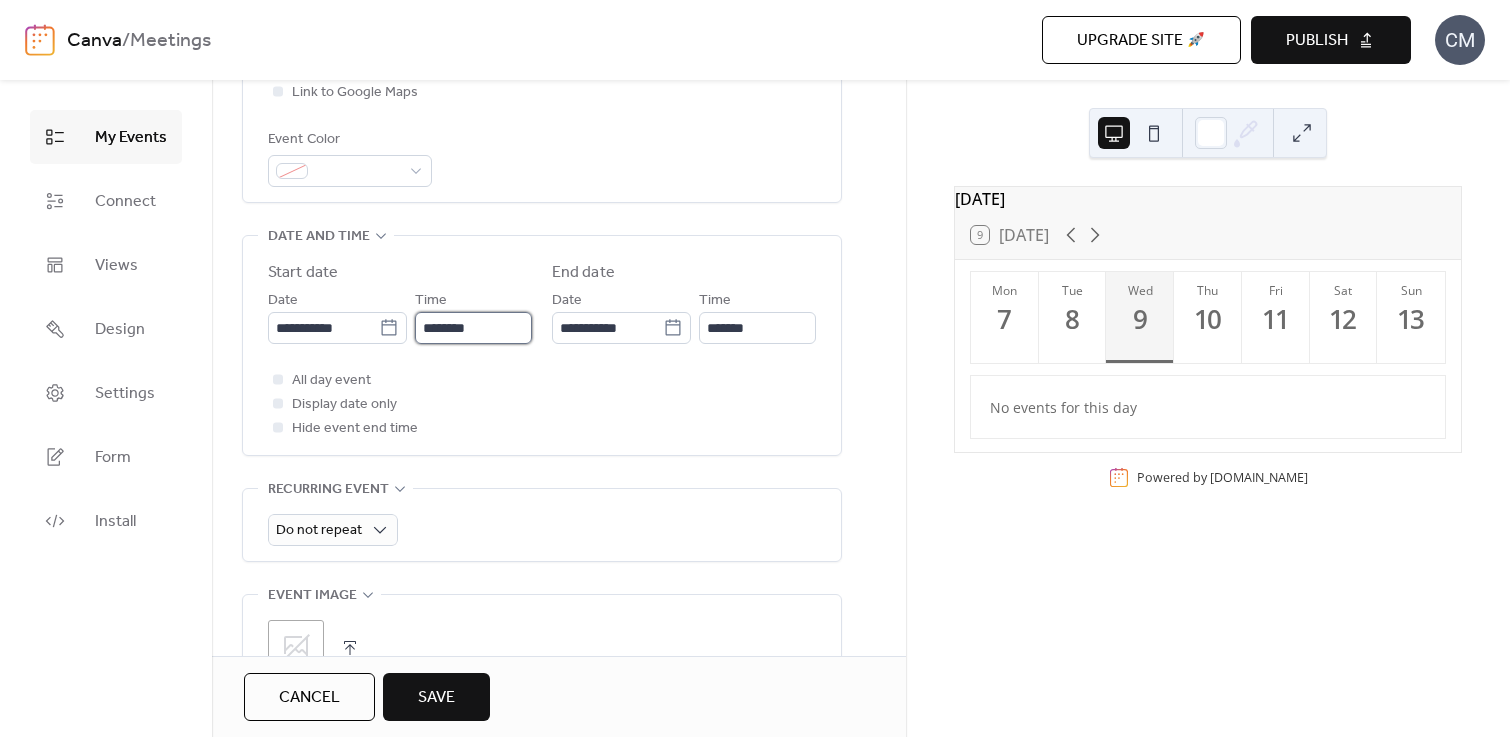 click on "********" at bounding box center (473, 328) 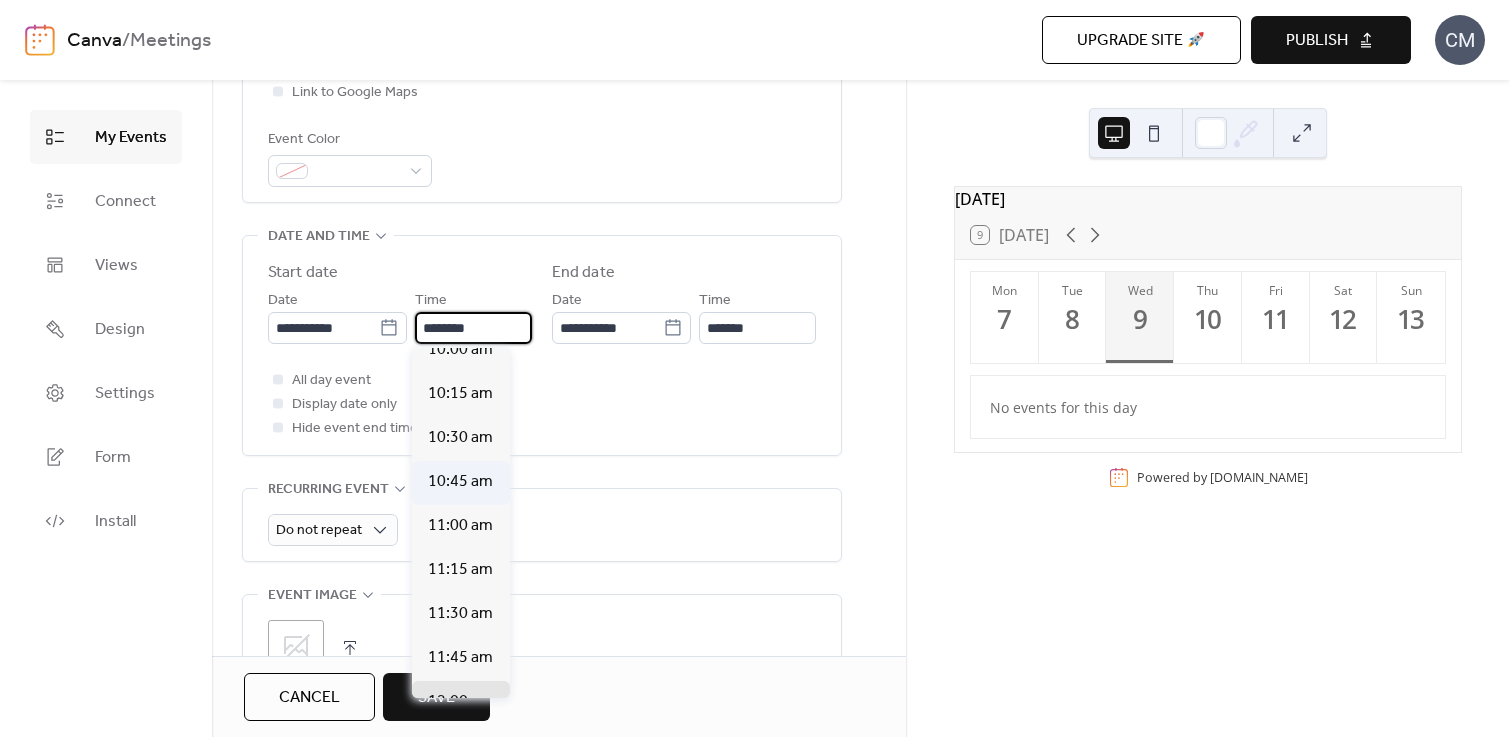 scroll, scrollTop: 1780, scrollLeft: 0, axis: vertical 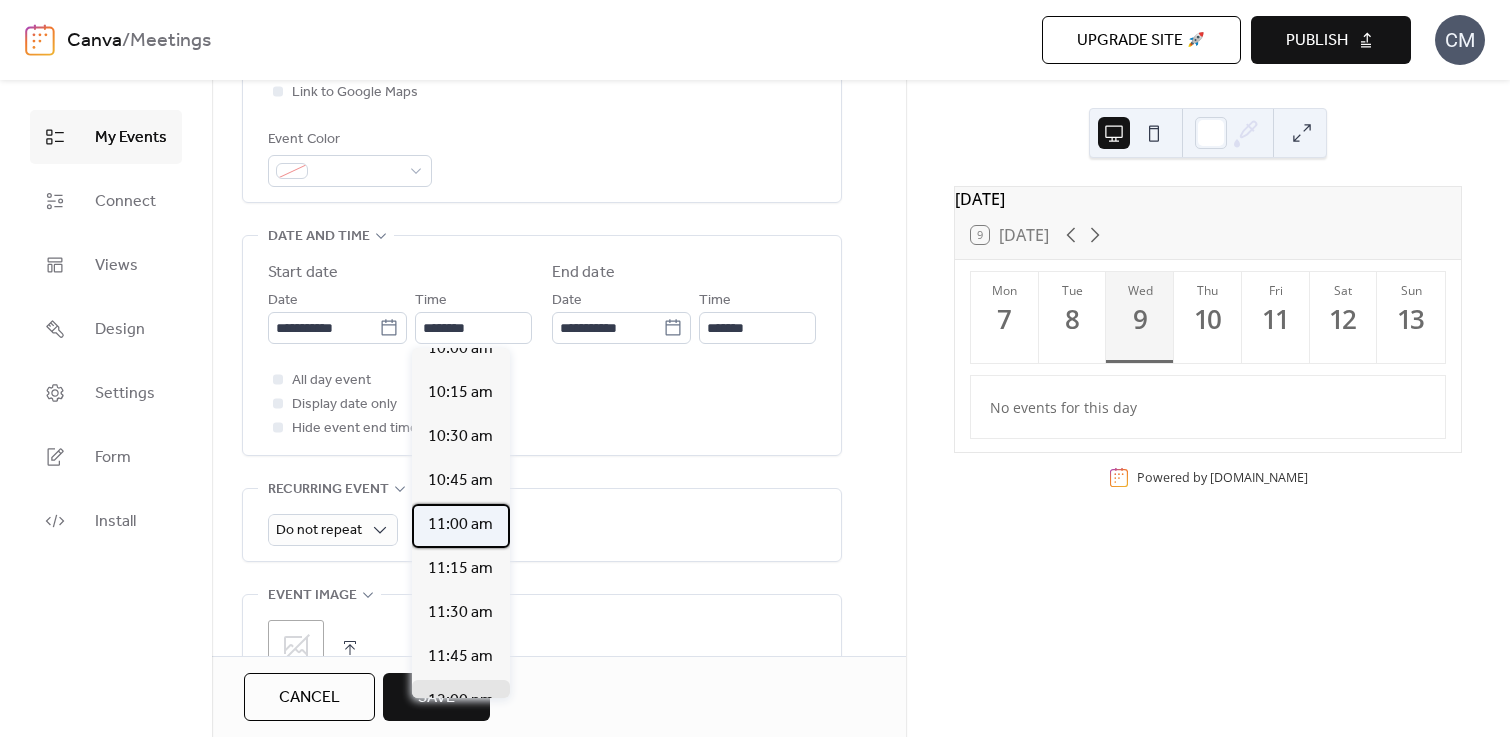 click on "11:00 am" at bounding box center (460, 525) 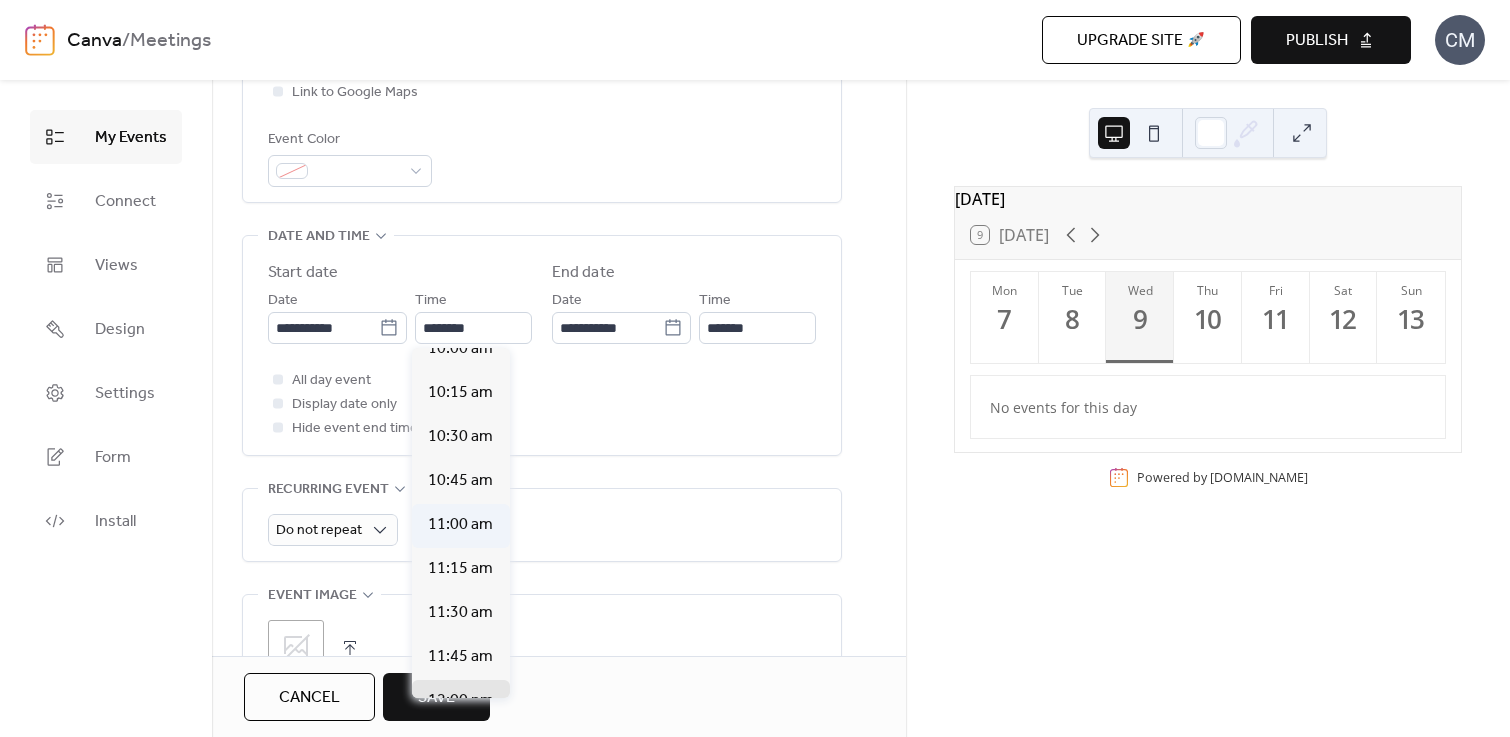 type on "********" 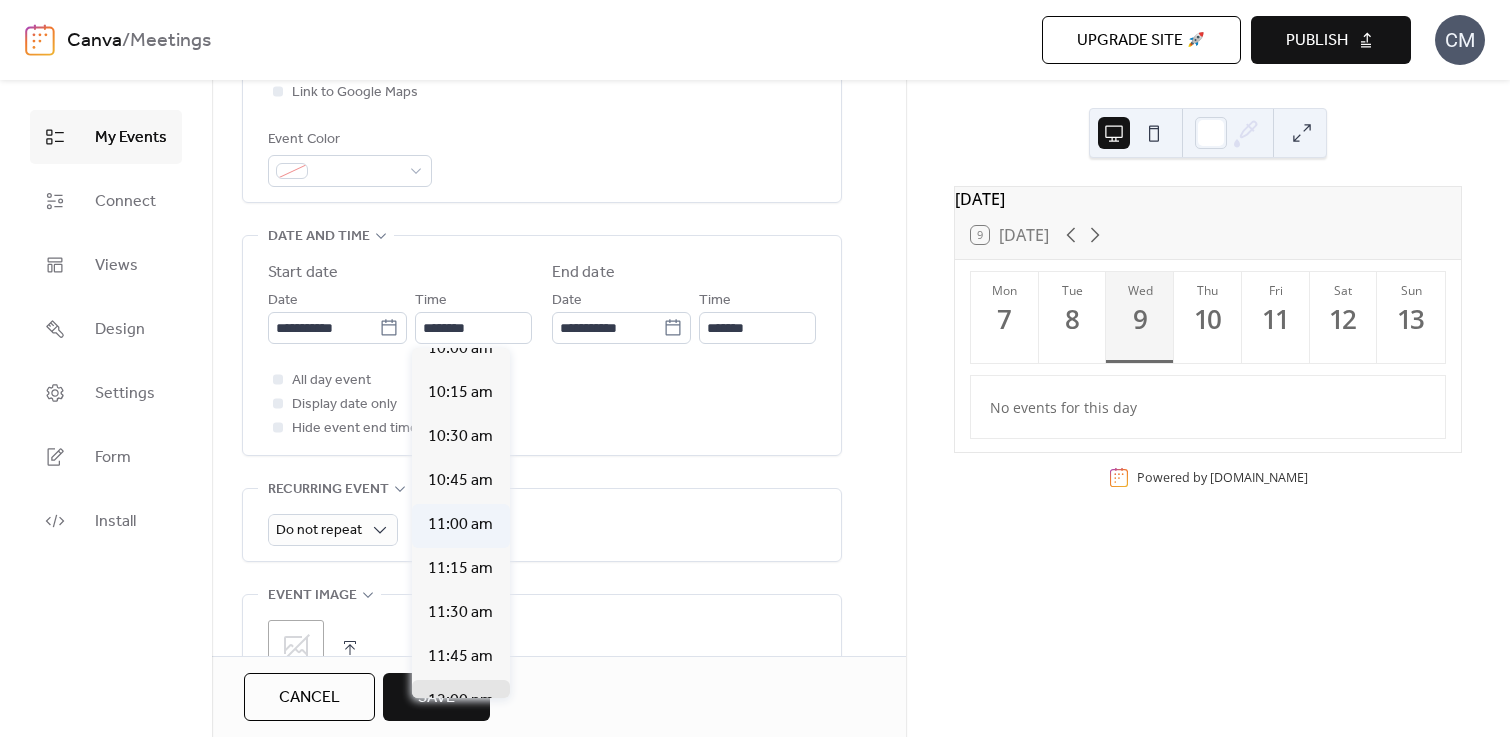 type on "********" 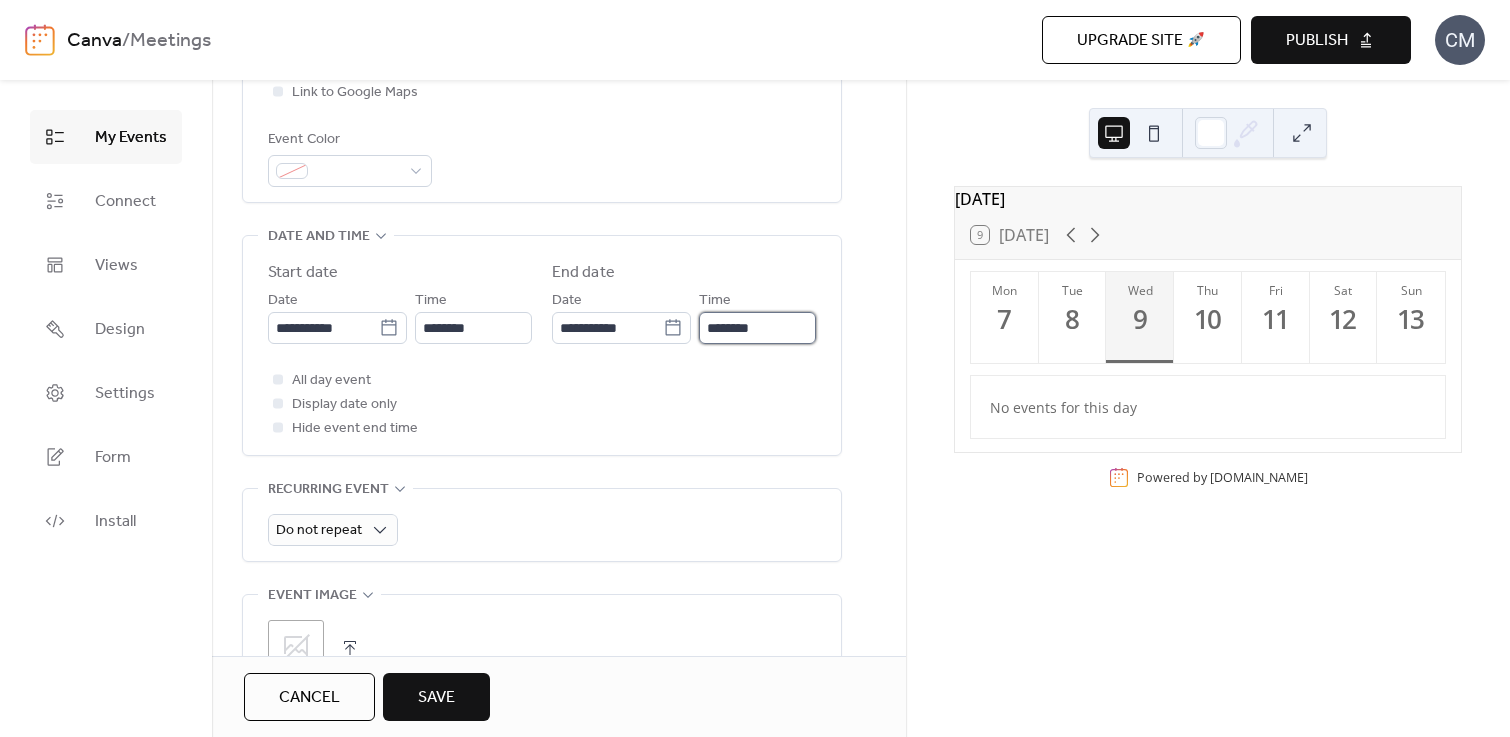 click on "********" at bounding box center [757, 328] 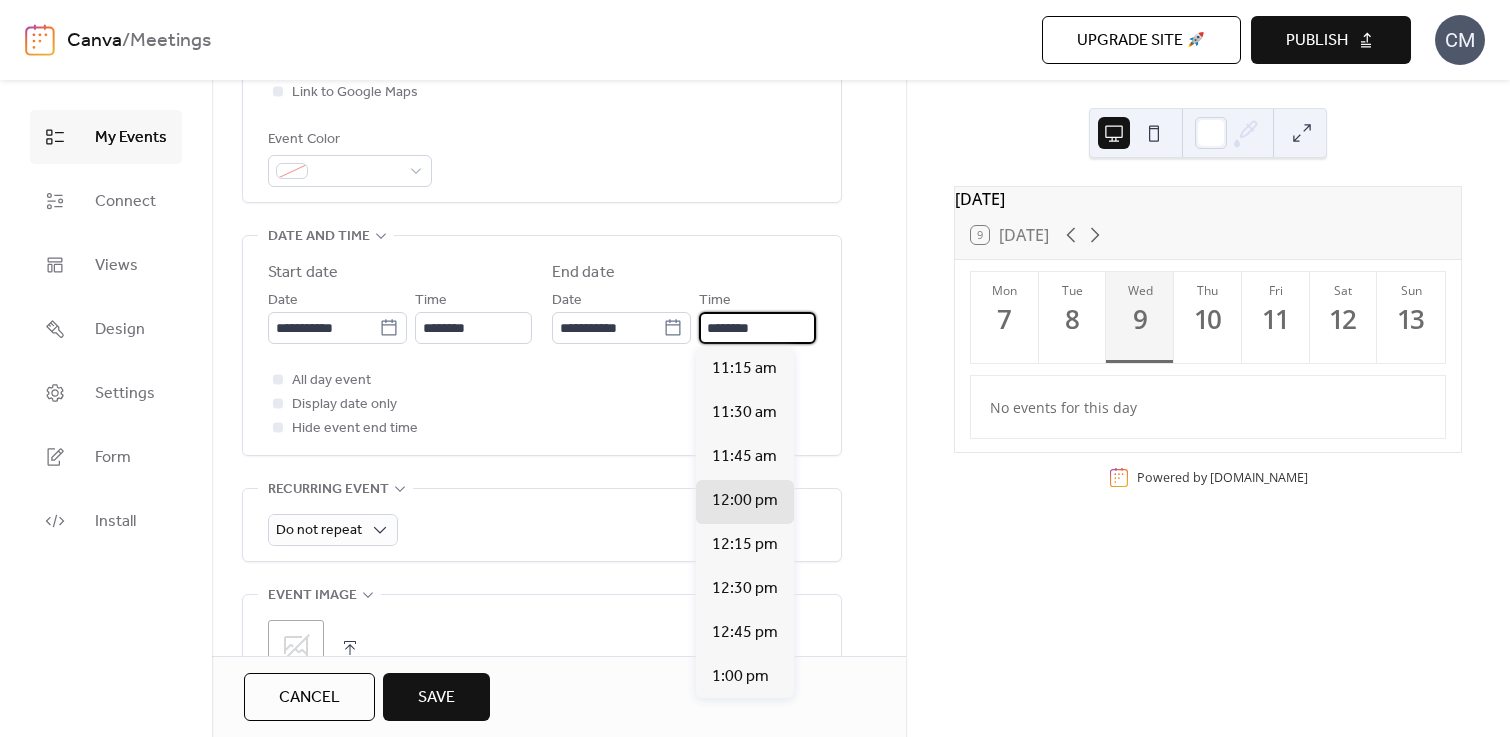 click on "********" at bounding box center (757, 328) 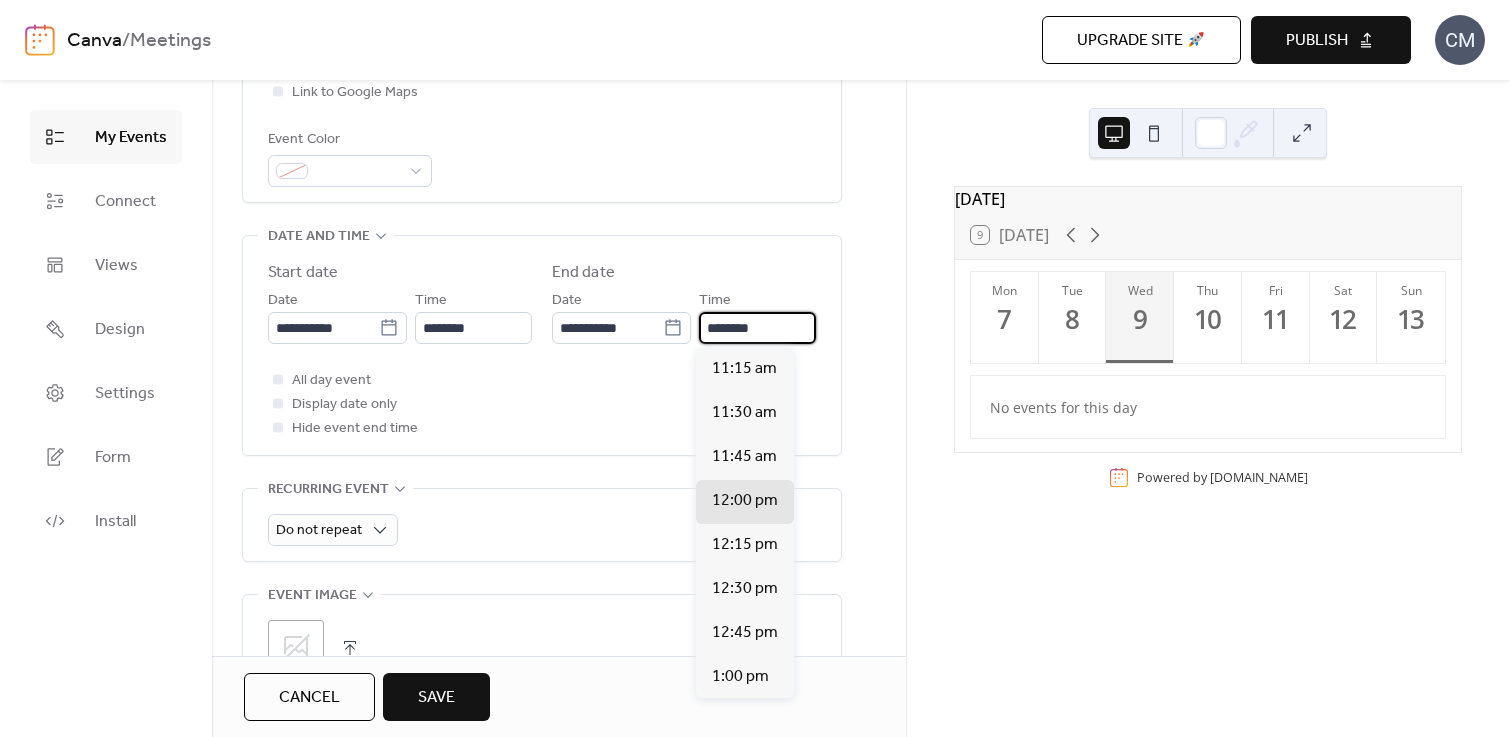 click on "********" at bounding box center (757, 328) 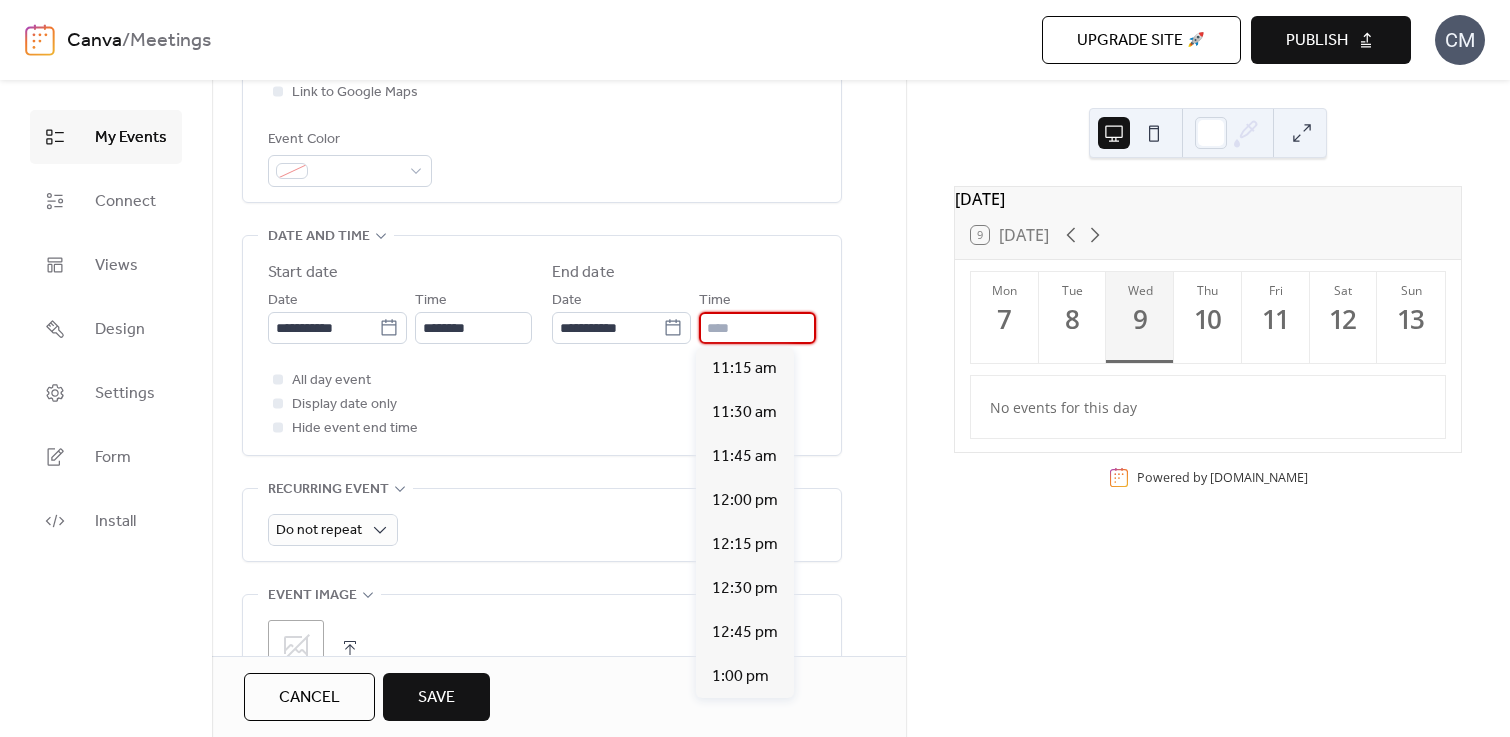 type on "********" 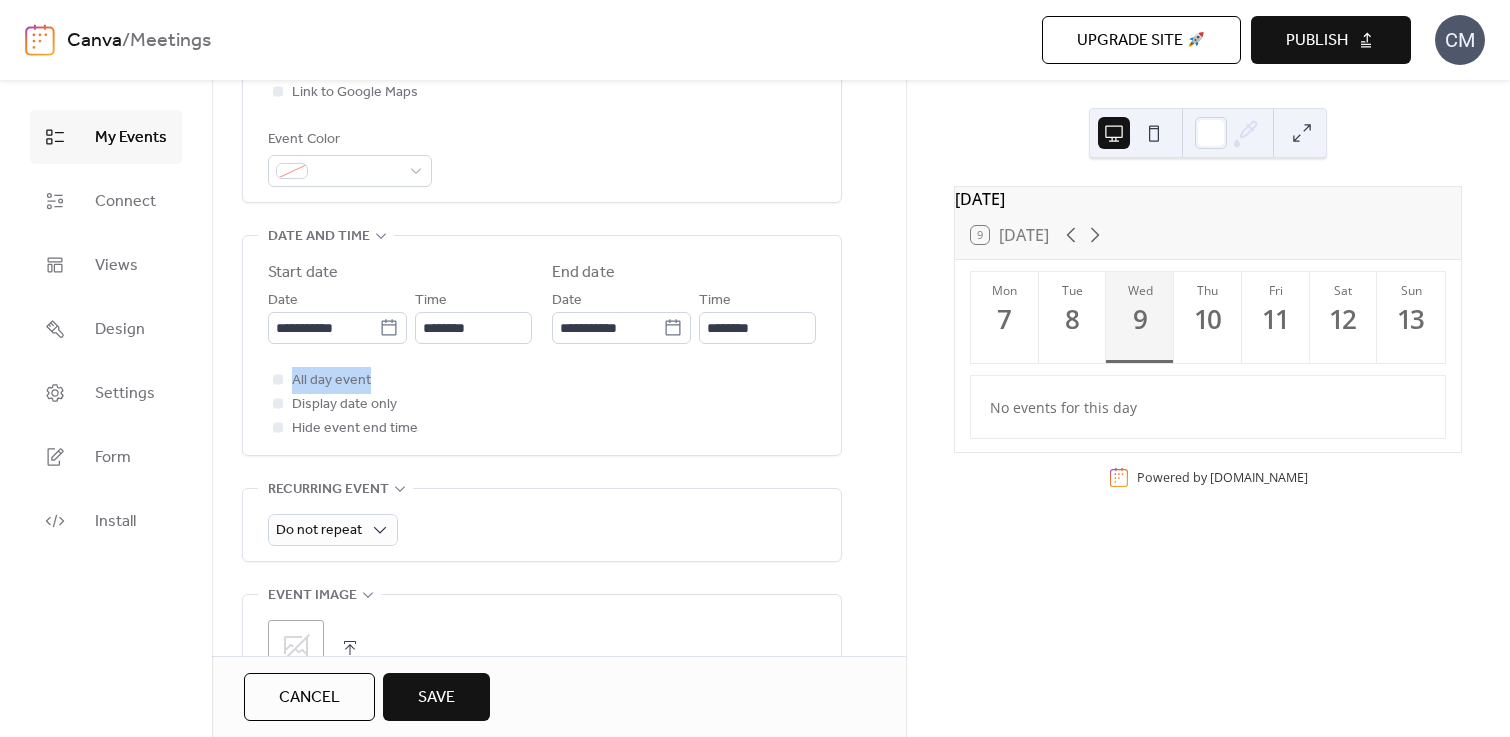 click on "**********" at bounding box center (542, 350) 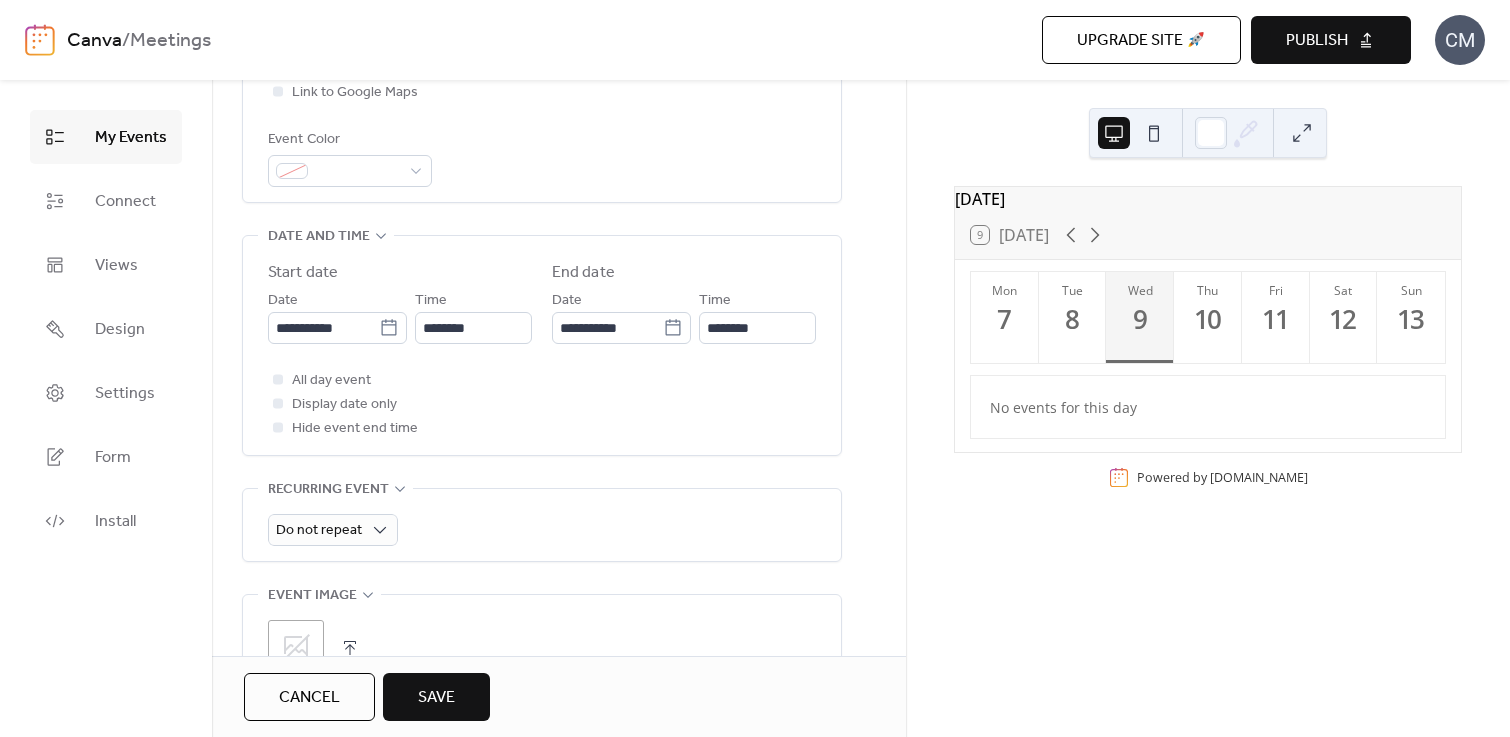 click on "**********" at bounding box center [542, 350] 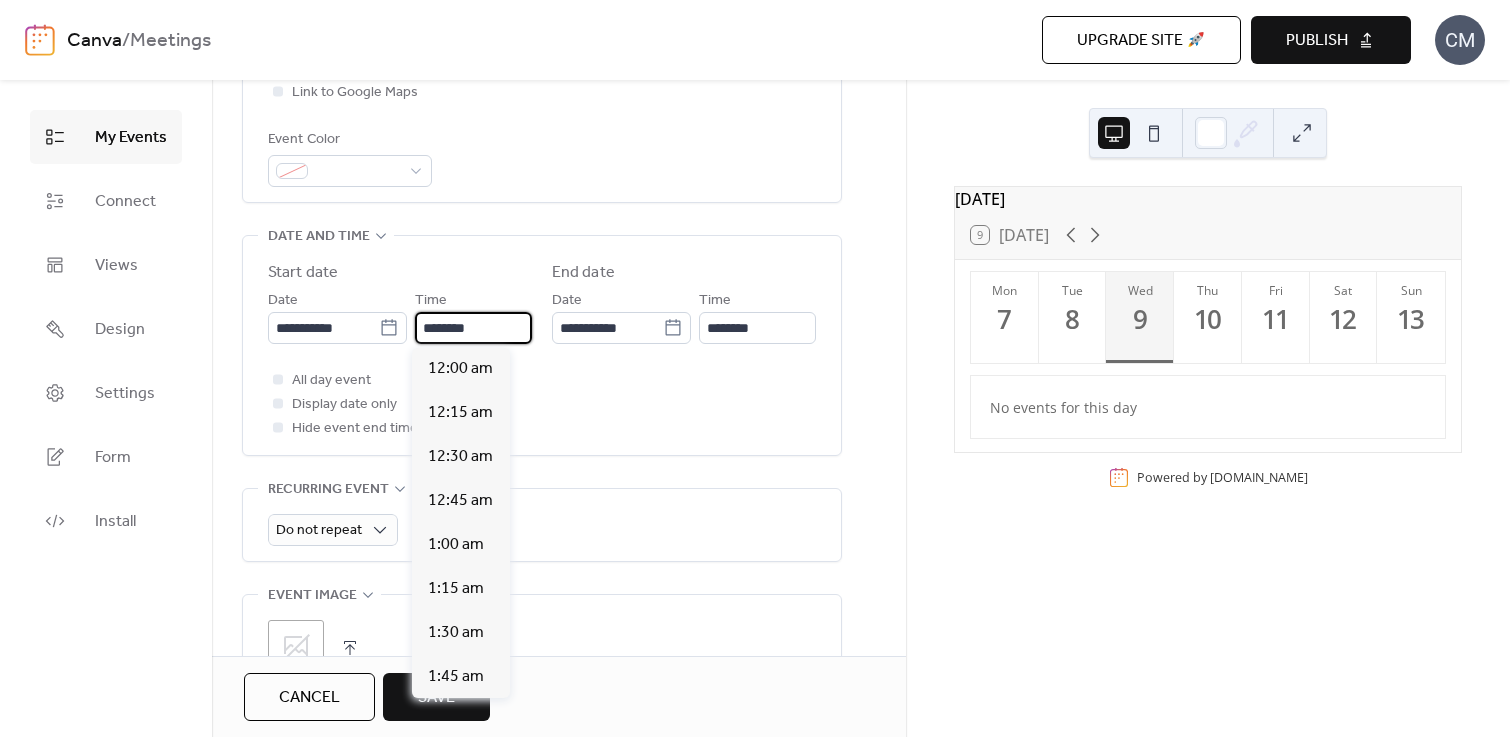click on "********" at bounding box center [473, 328] 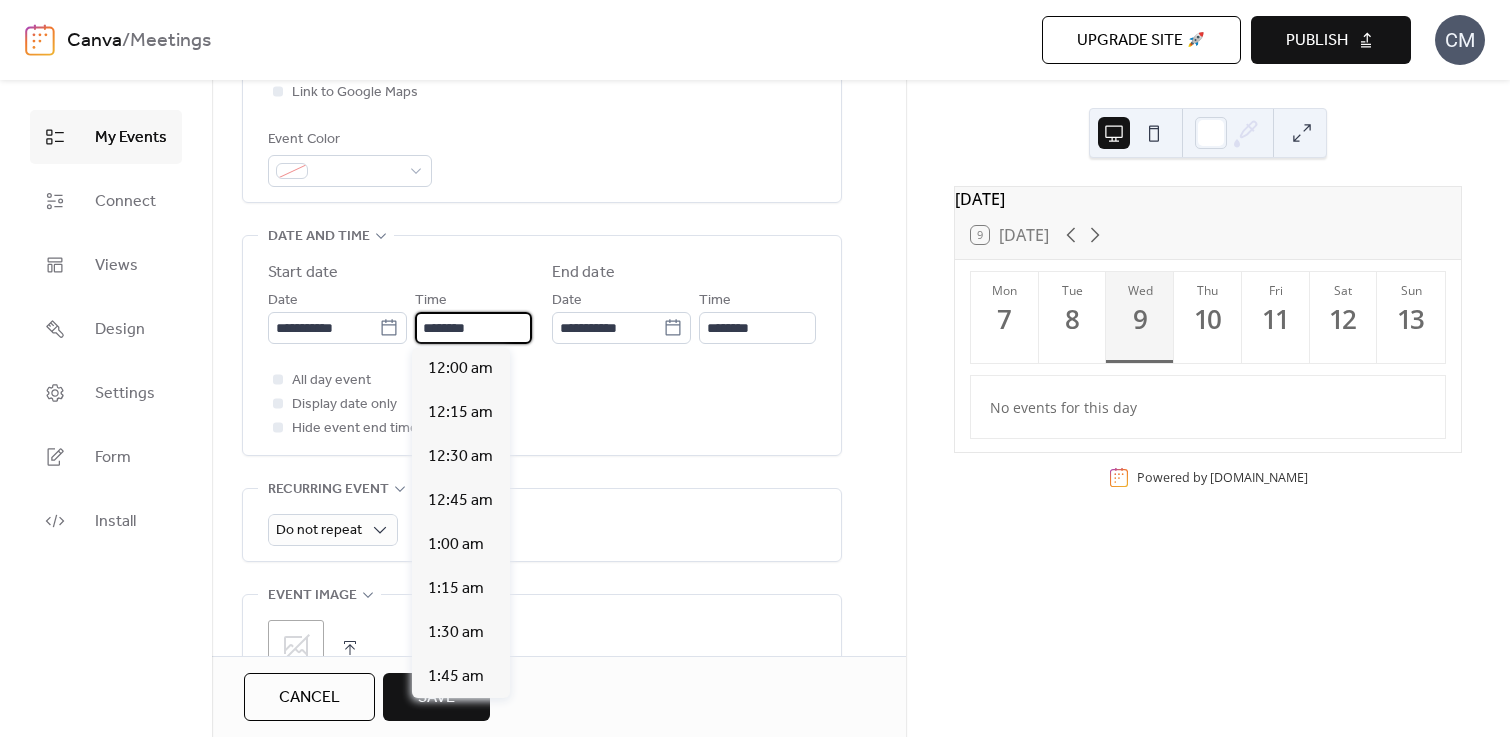 scroll, scrollTop: 1936, scrollLeft: 0, axis: vertical 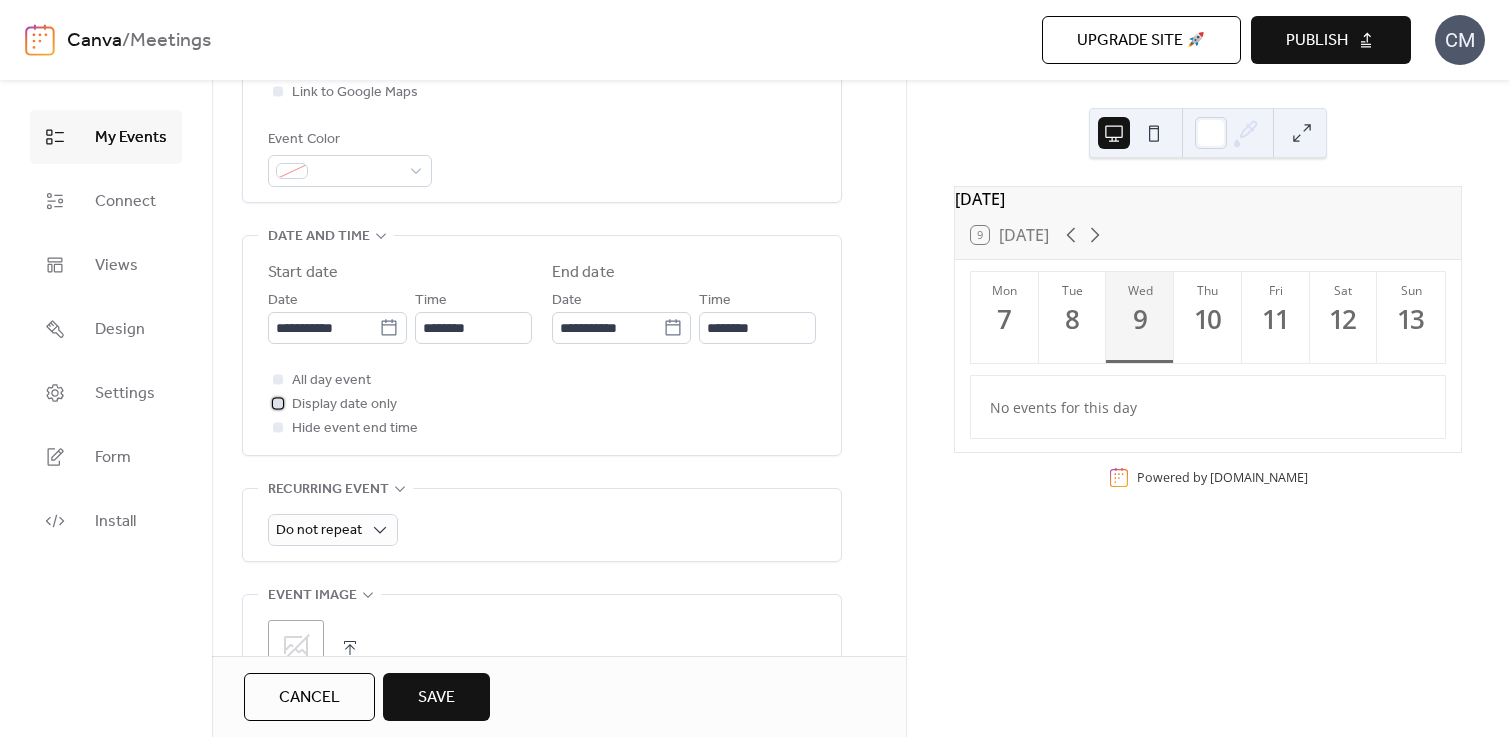 click on "Display date only" at bounding box center [344, 405] 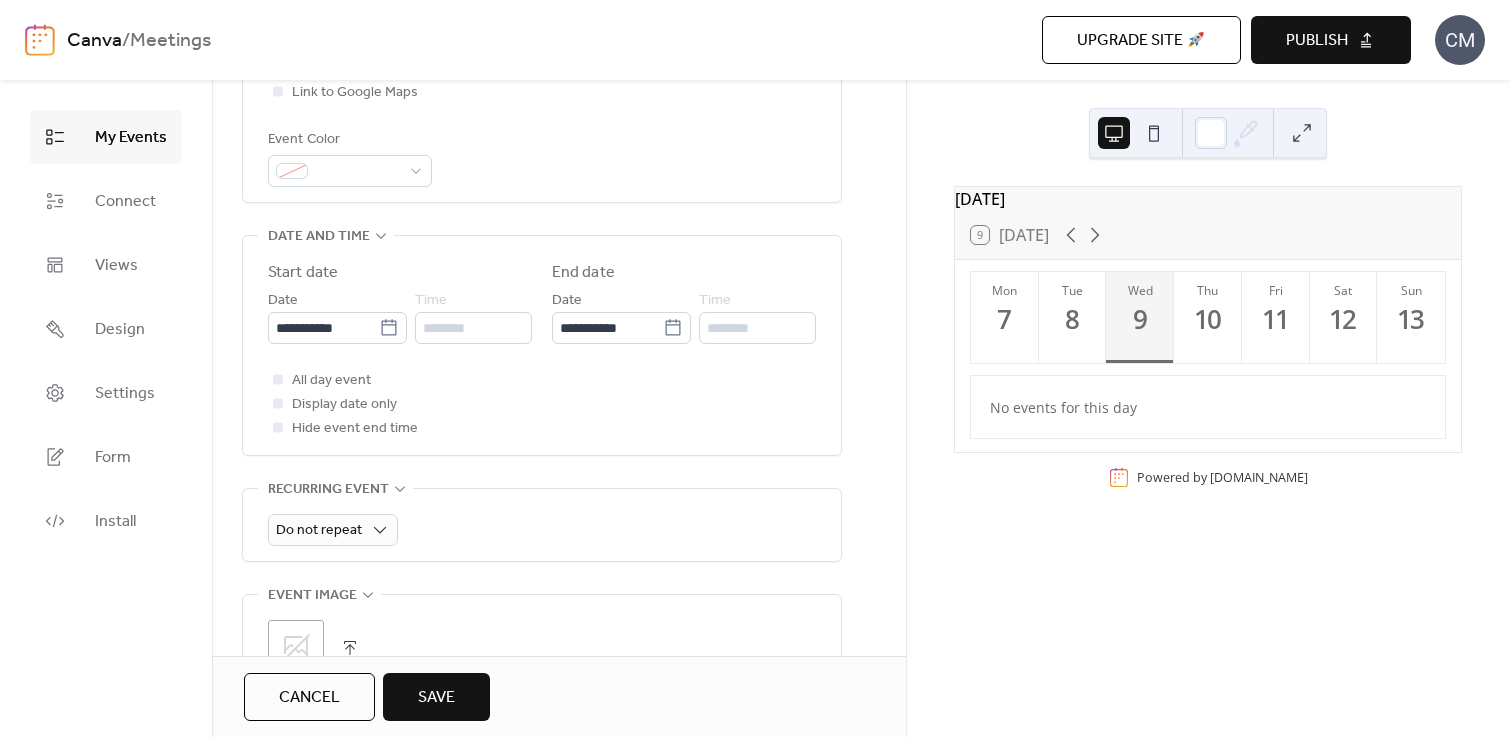 click on "All day event Display date only Hide event end time" at bounding box center [542, 404] 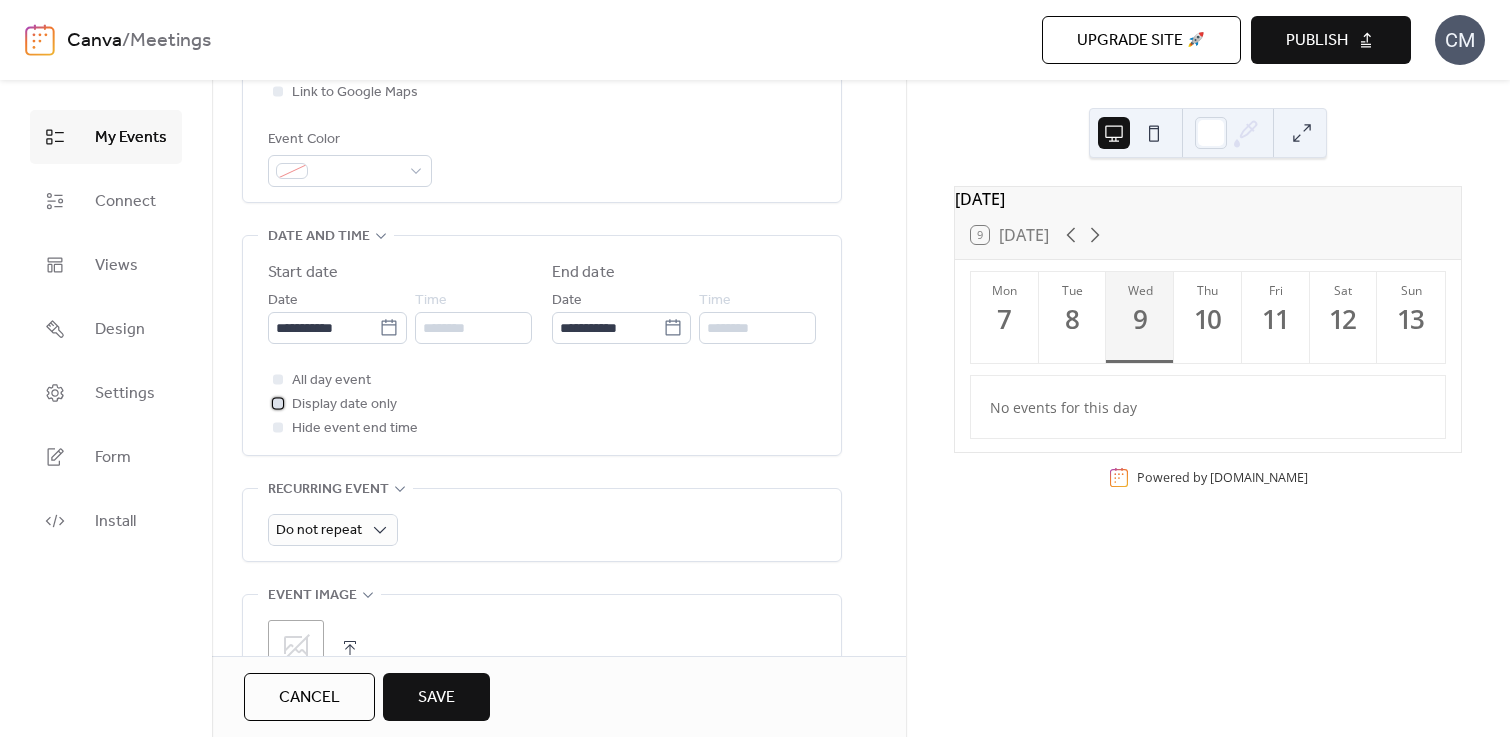 click 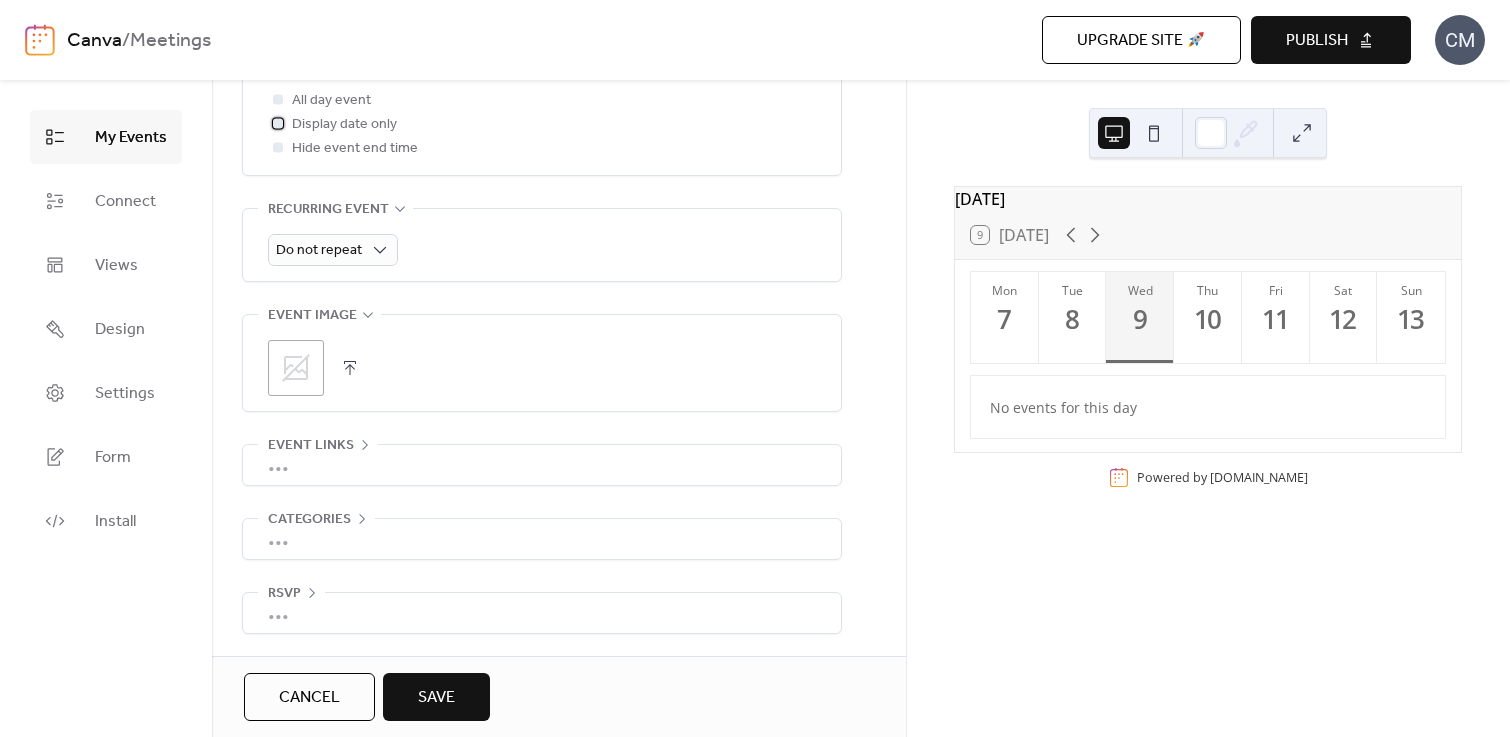 scroll, scrollTop: 819, scrollLeft: 0, axis: vertical 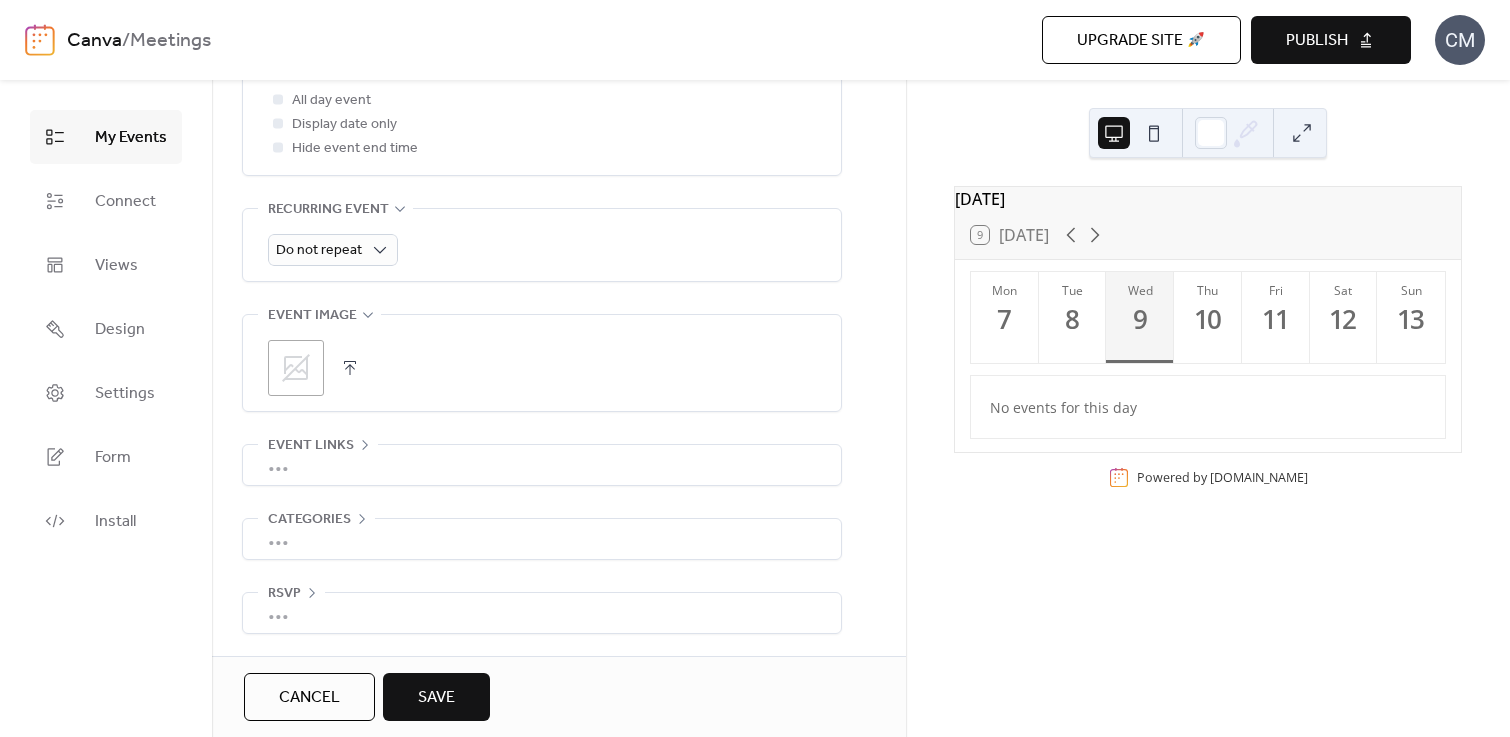 click on "Save" at bounding box center [436, 697] 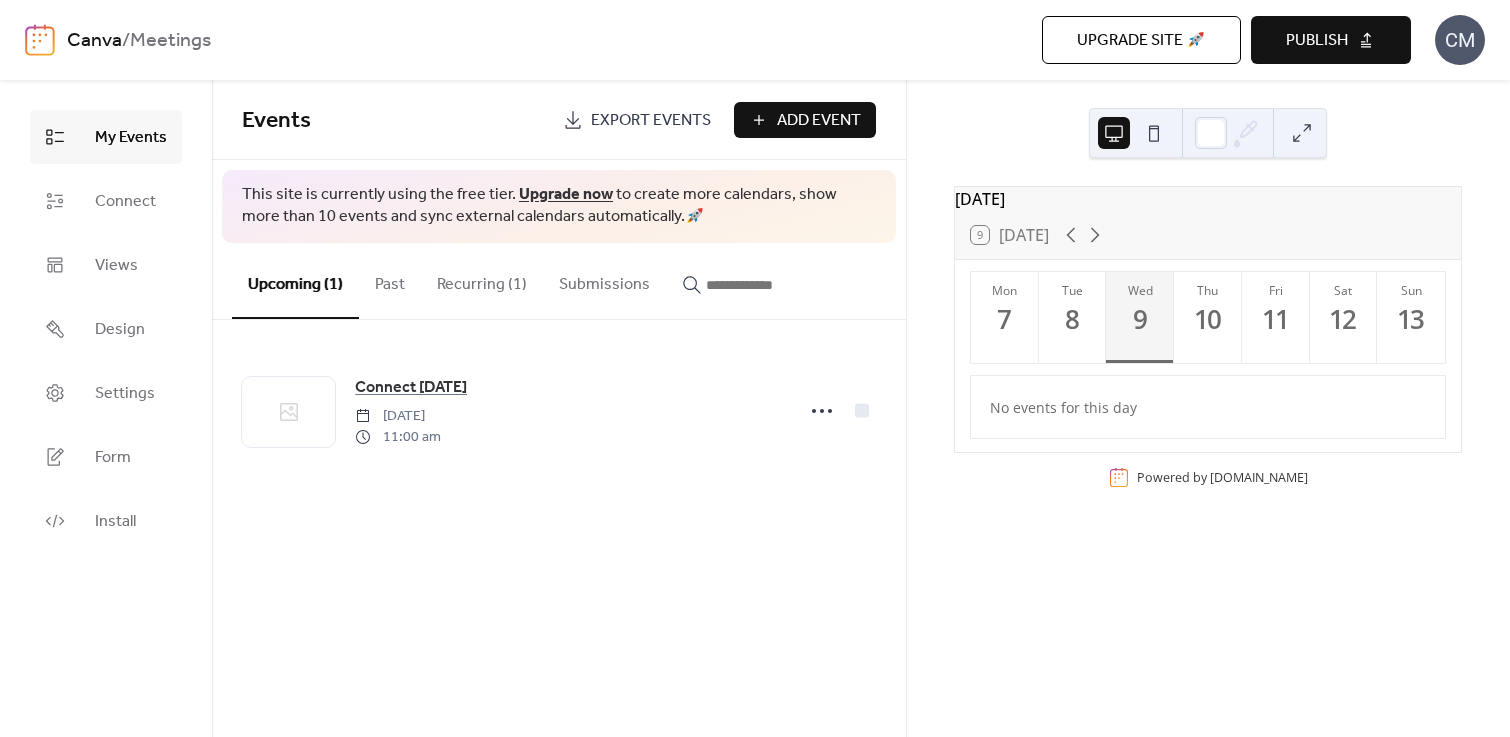 click on "Recurring  (1)" at bounding box center (482, 280) 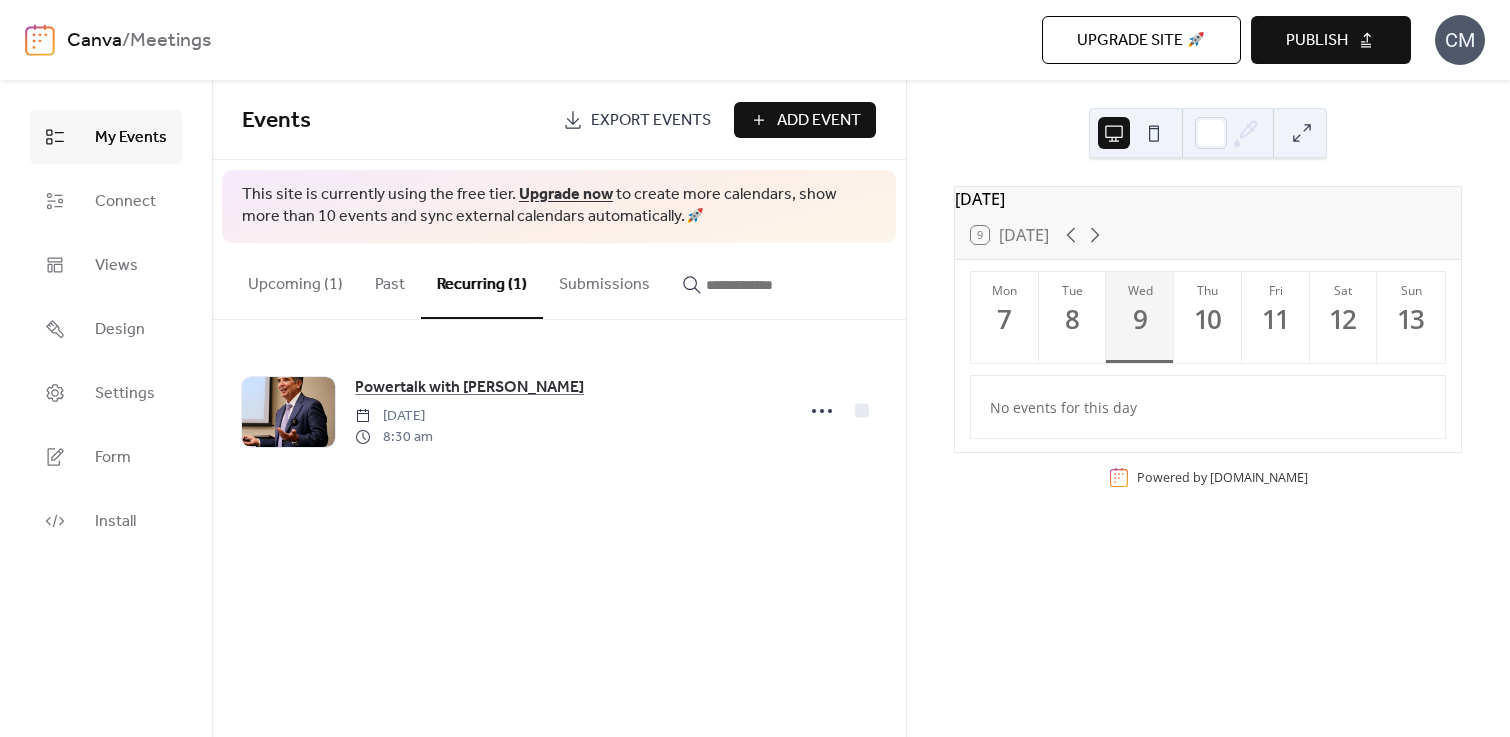 click on "Upcoming  (1)" at bounding box center [295, 280] 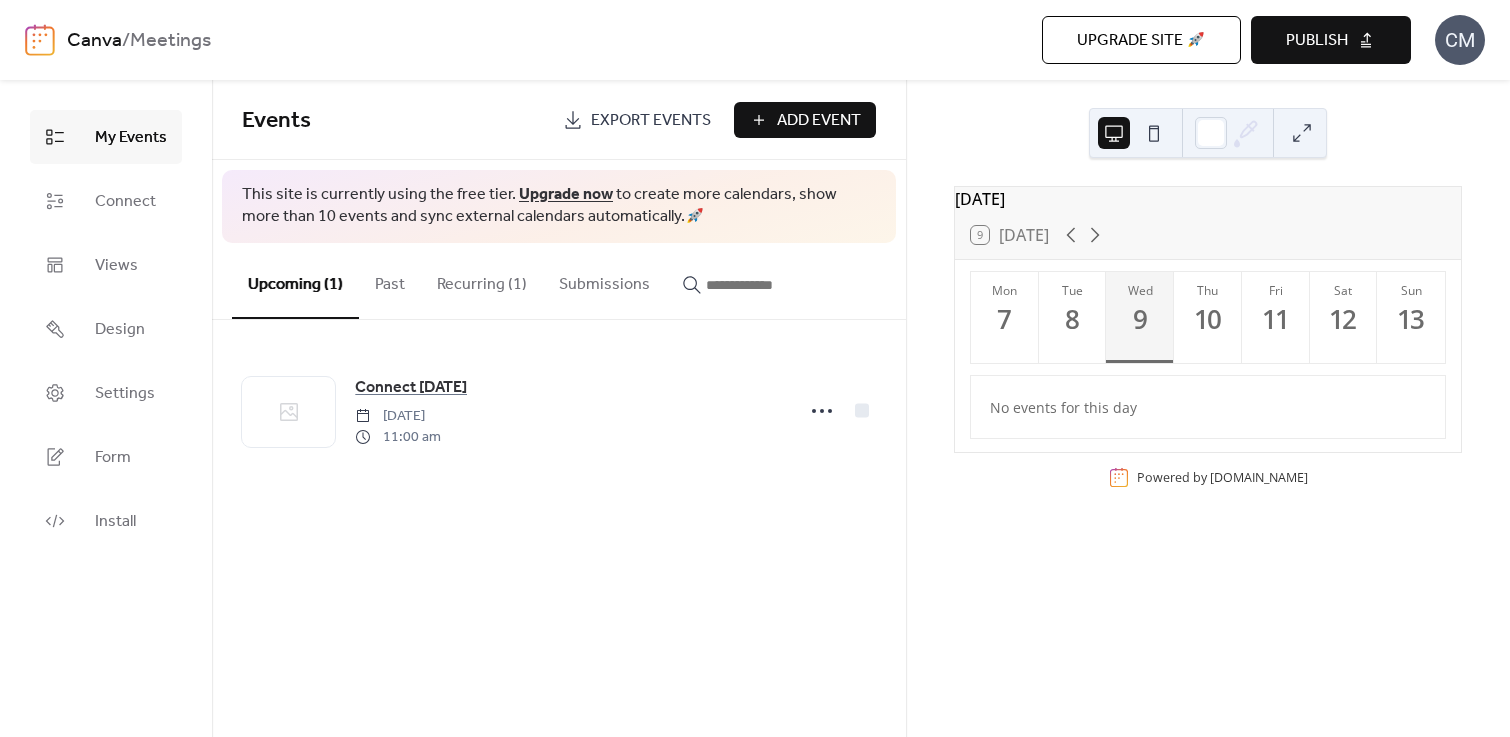 click on "Recurring  (1)" at bounding box center (482, 280) 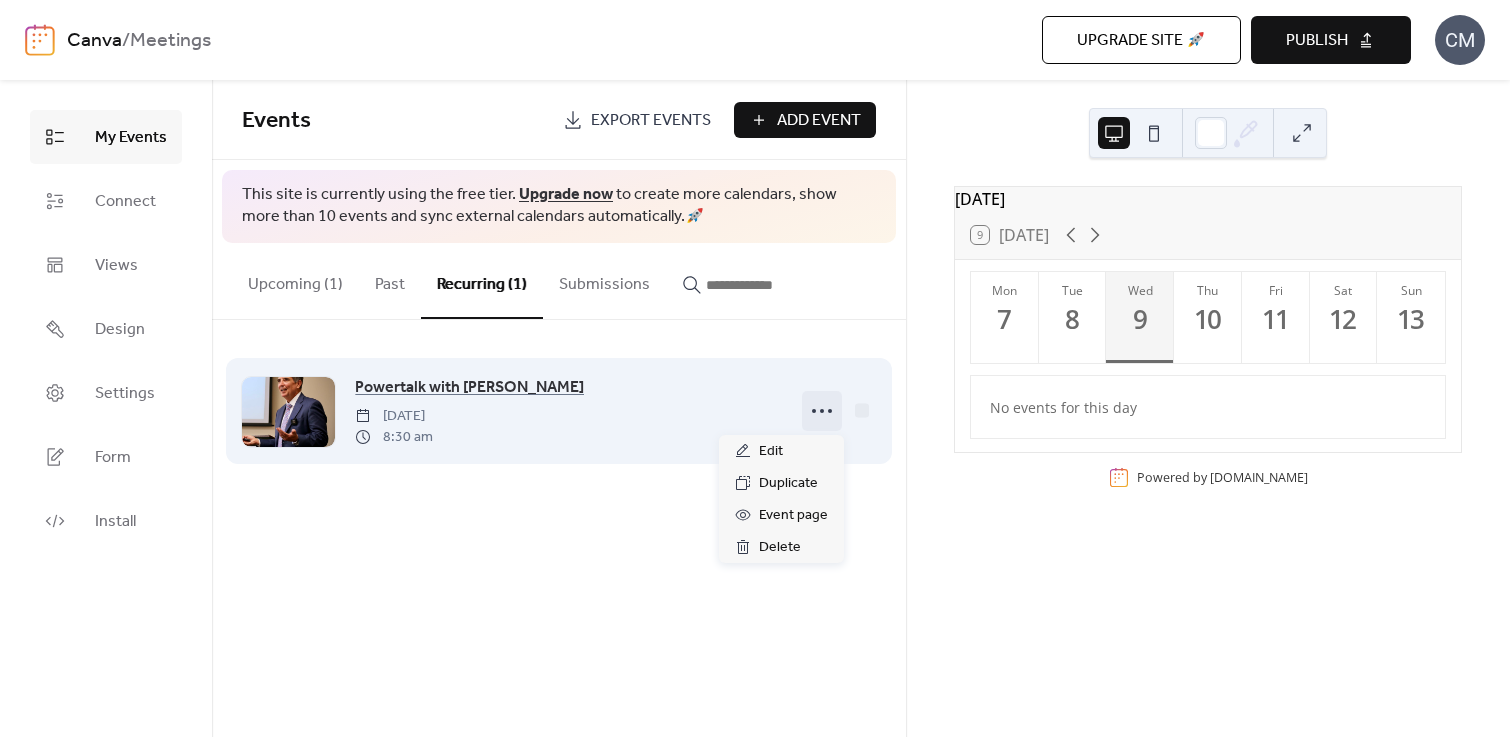 click 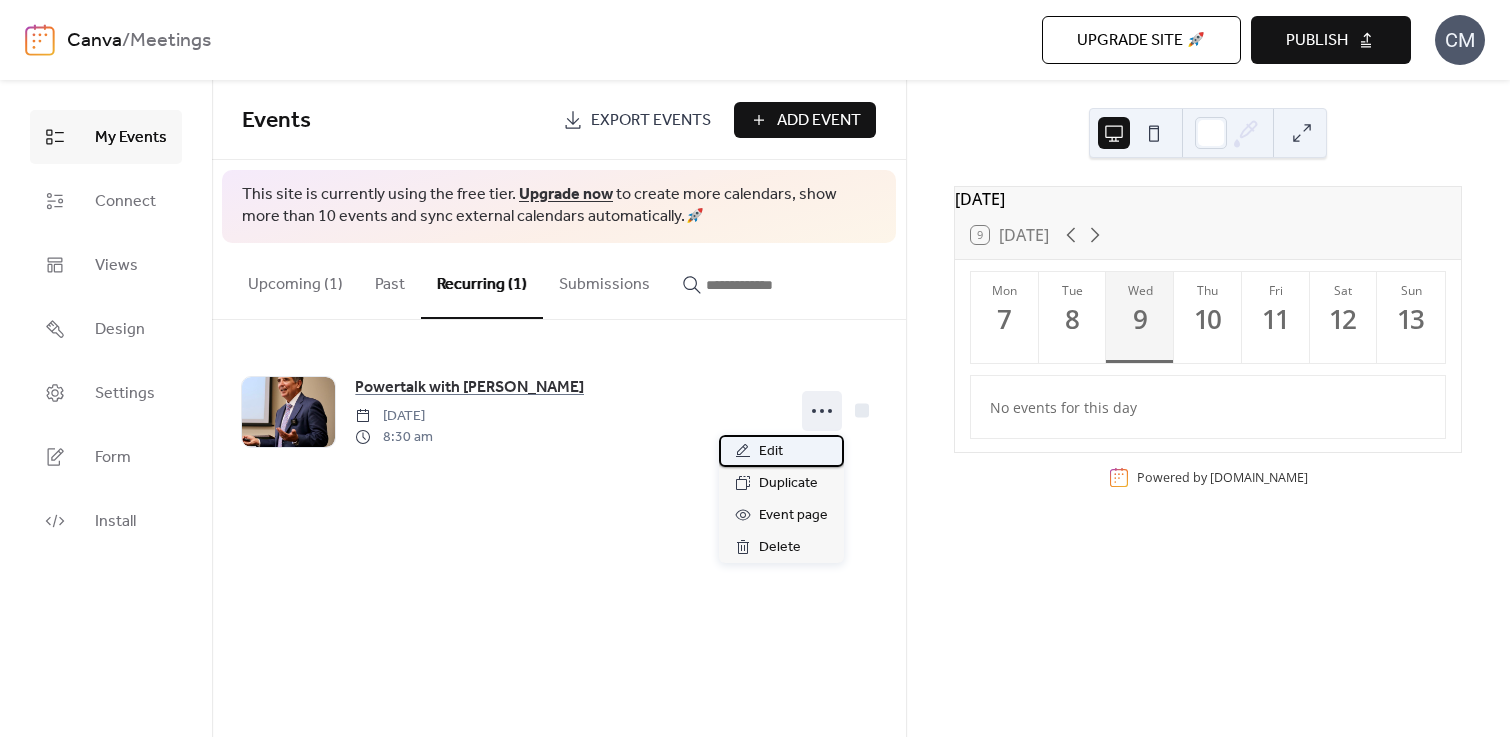 click on "Edit" at bounding box center [771, 452] 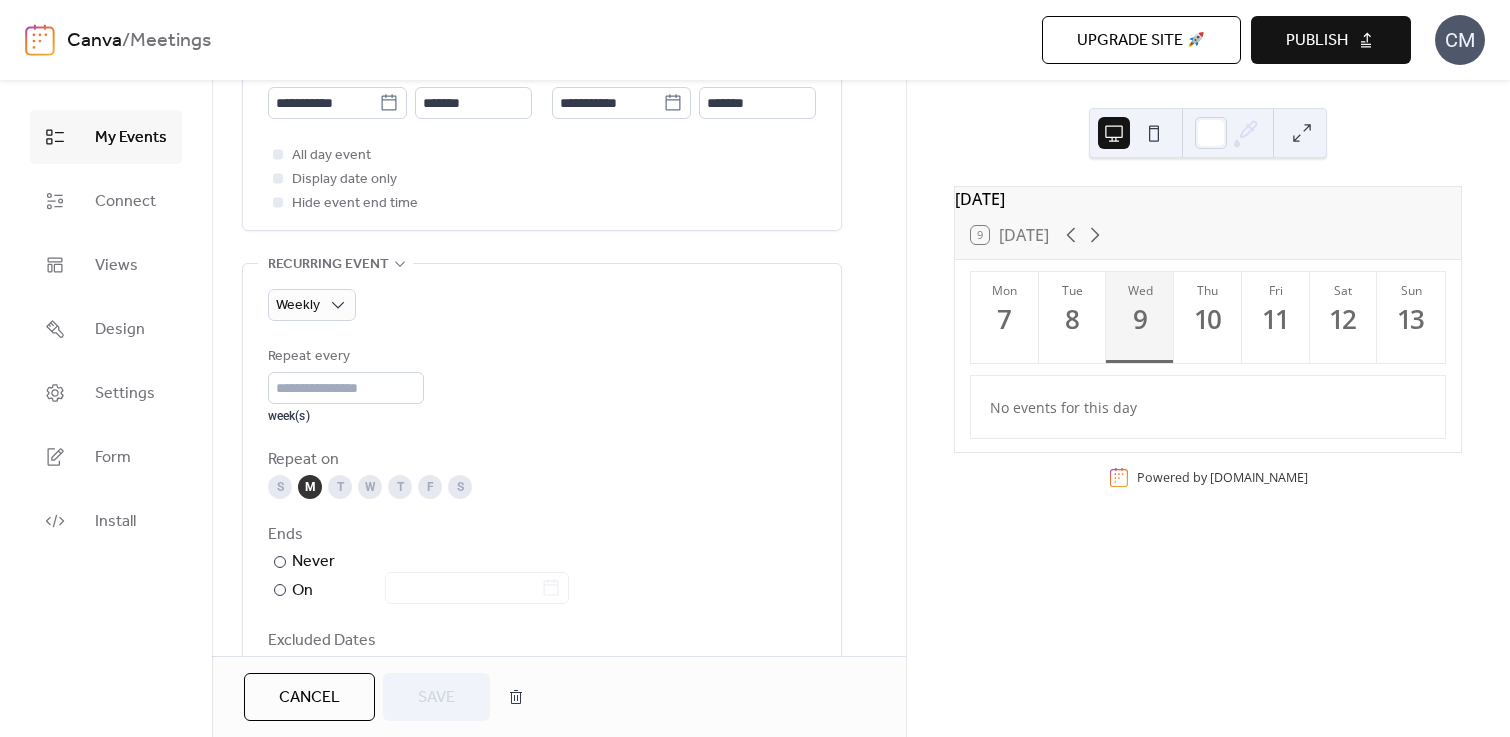 scroll, scrollTop: 768, scrollLeft: 0, axis: vertical 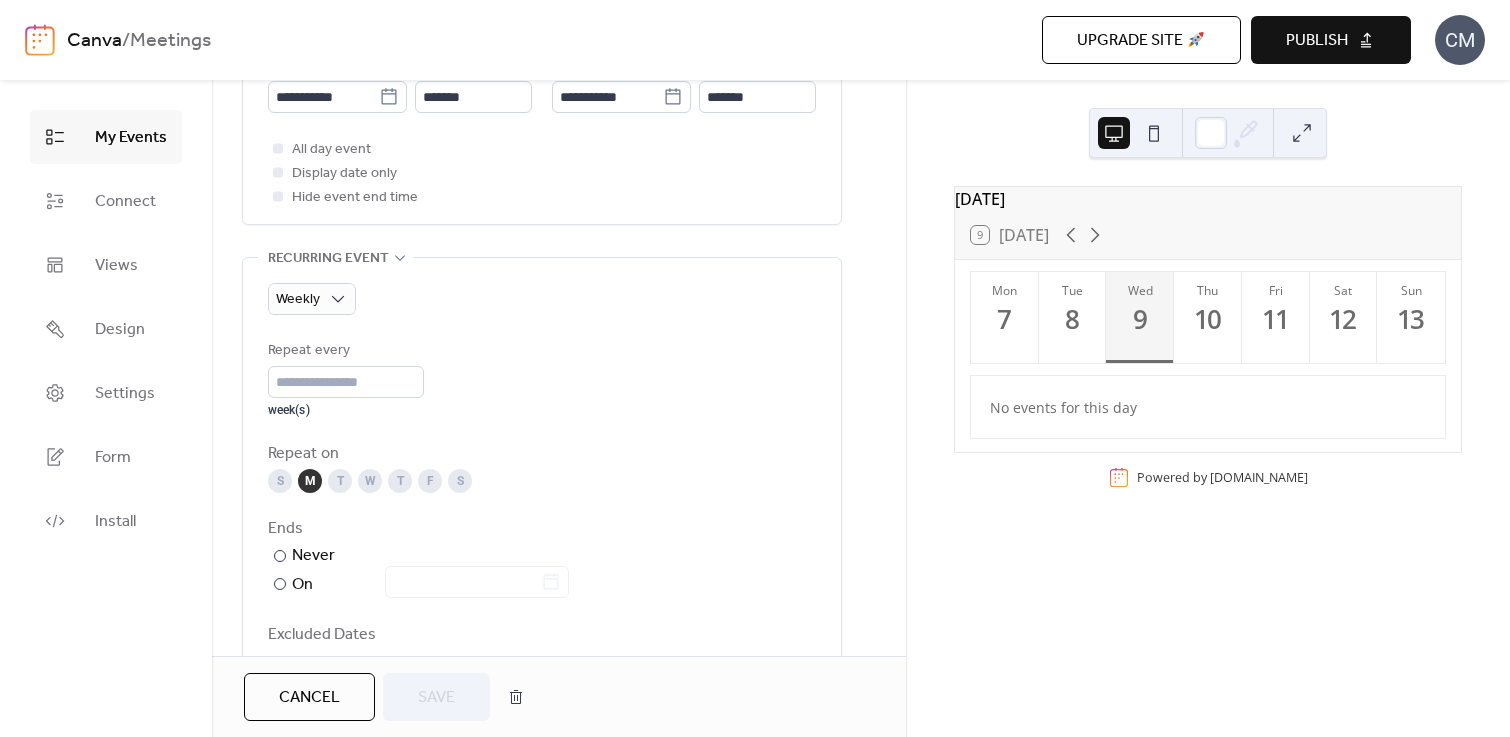 click on "T" at bounding box center (340, 481) 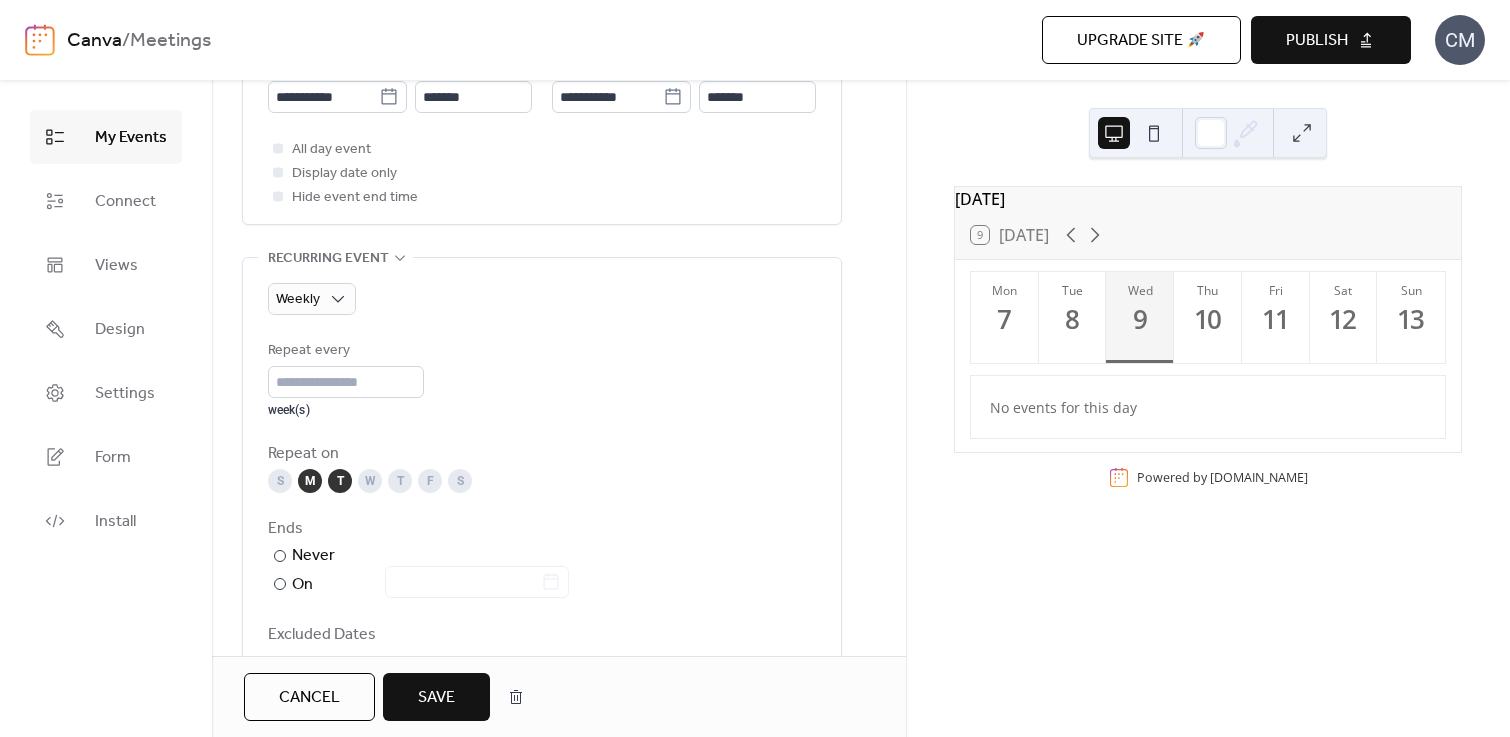 click on "W" at bounding box center [370, 481] 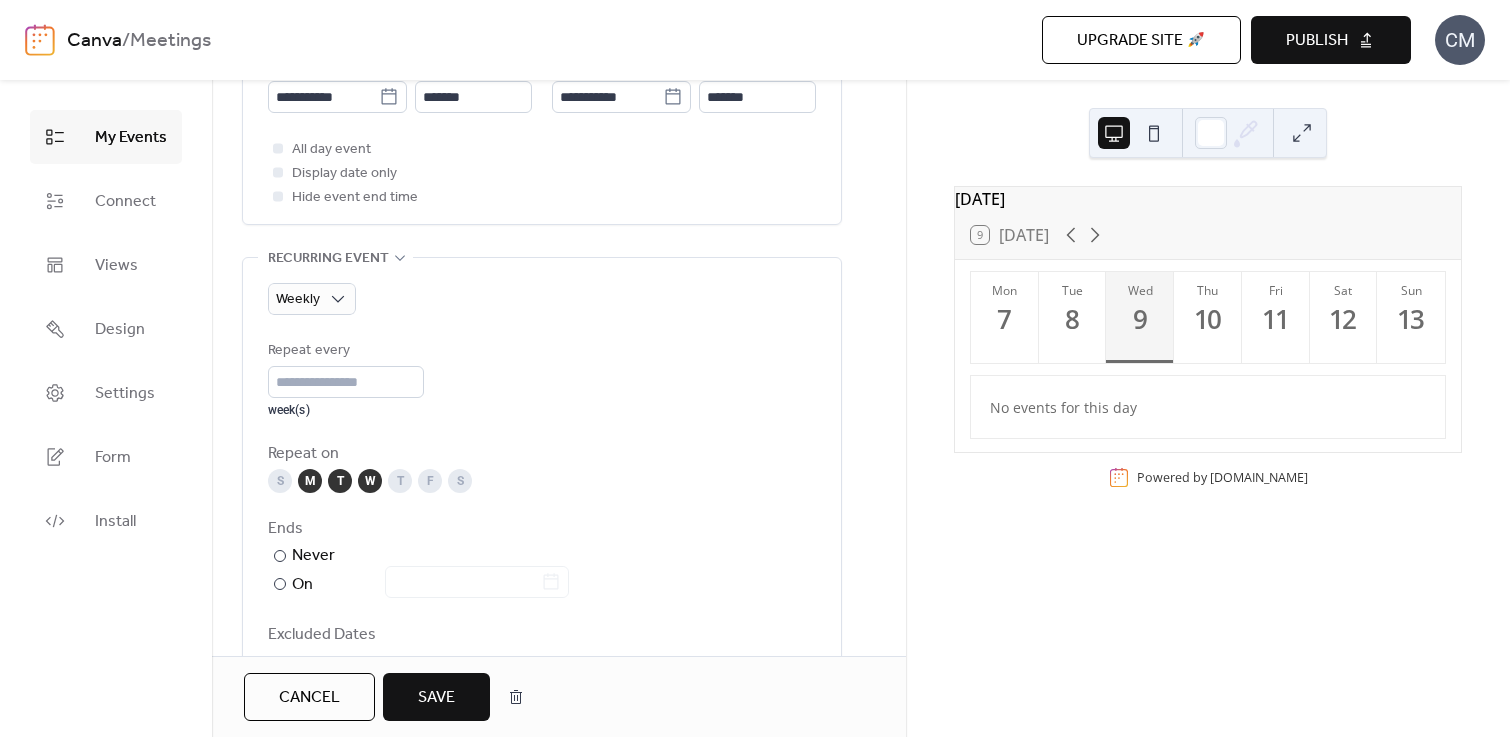 click on "T" at bounding box center (400, 481) 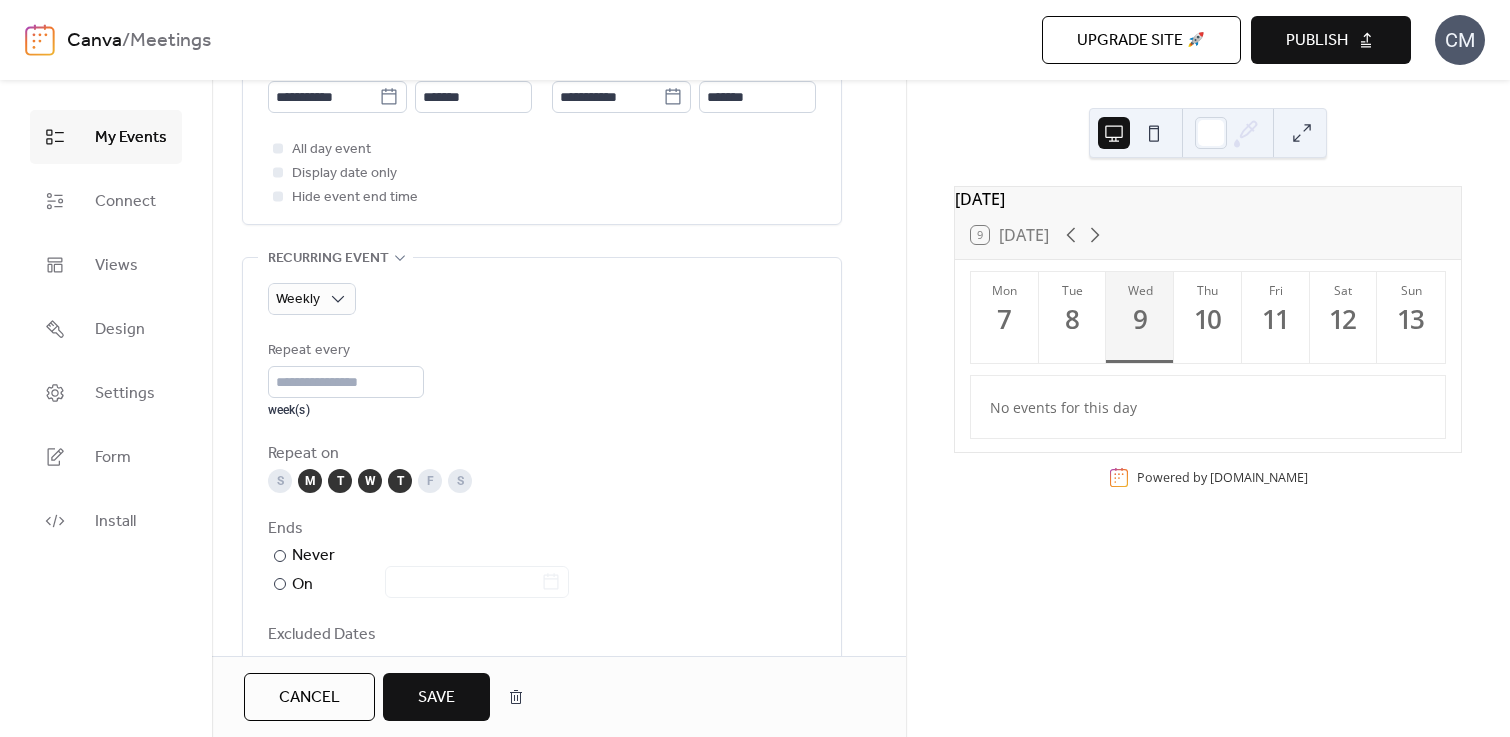 click on "F" at bounding box center [430, 481] 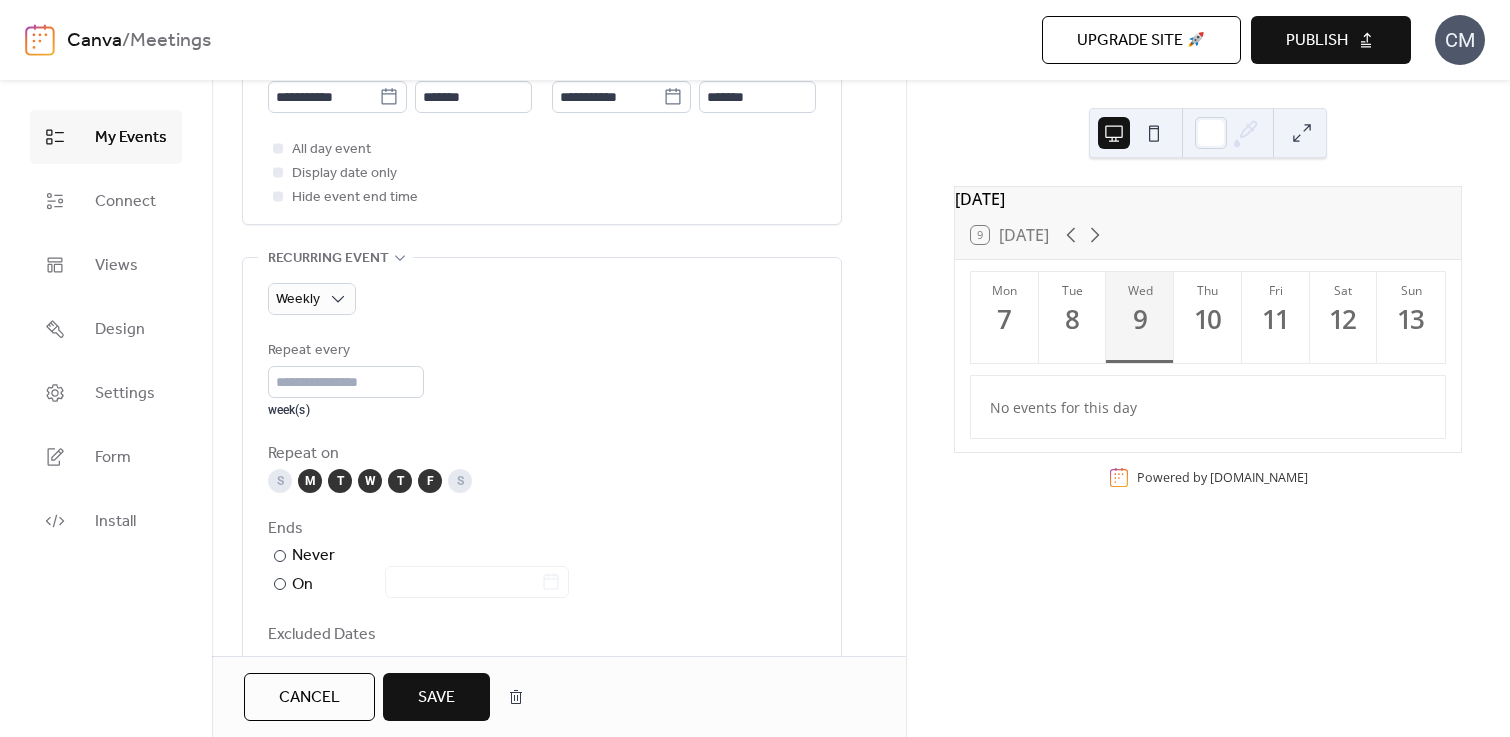 click on "Save" at bounding box center (436, 698) 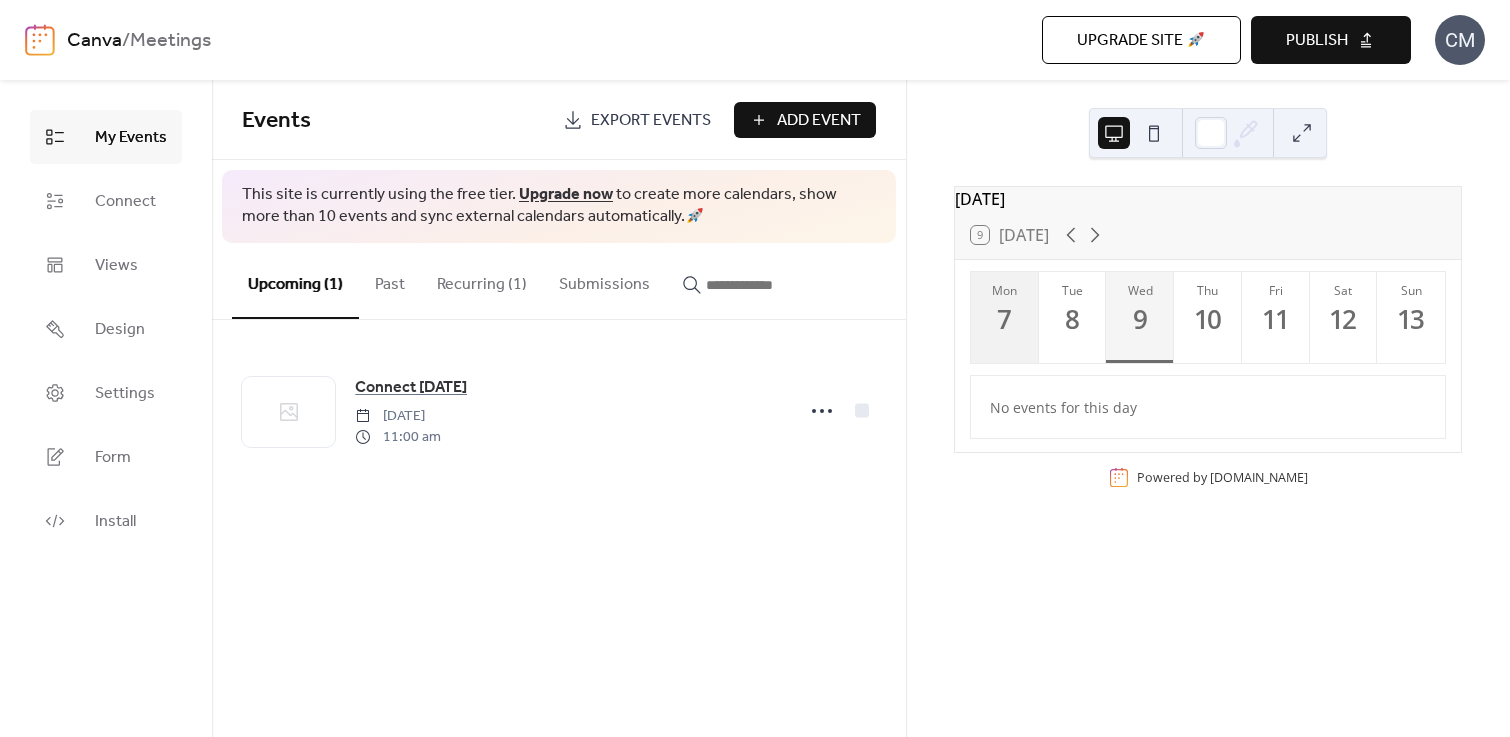 click on "7" at bounding box center [1004, 319] 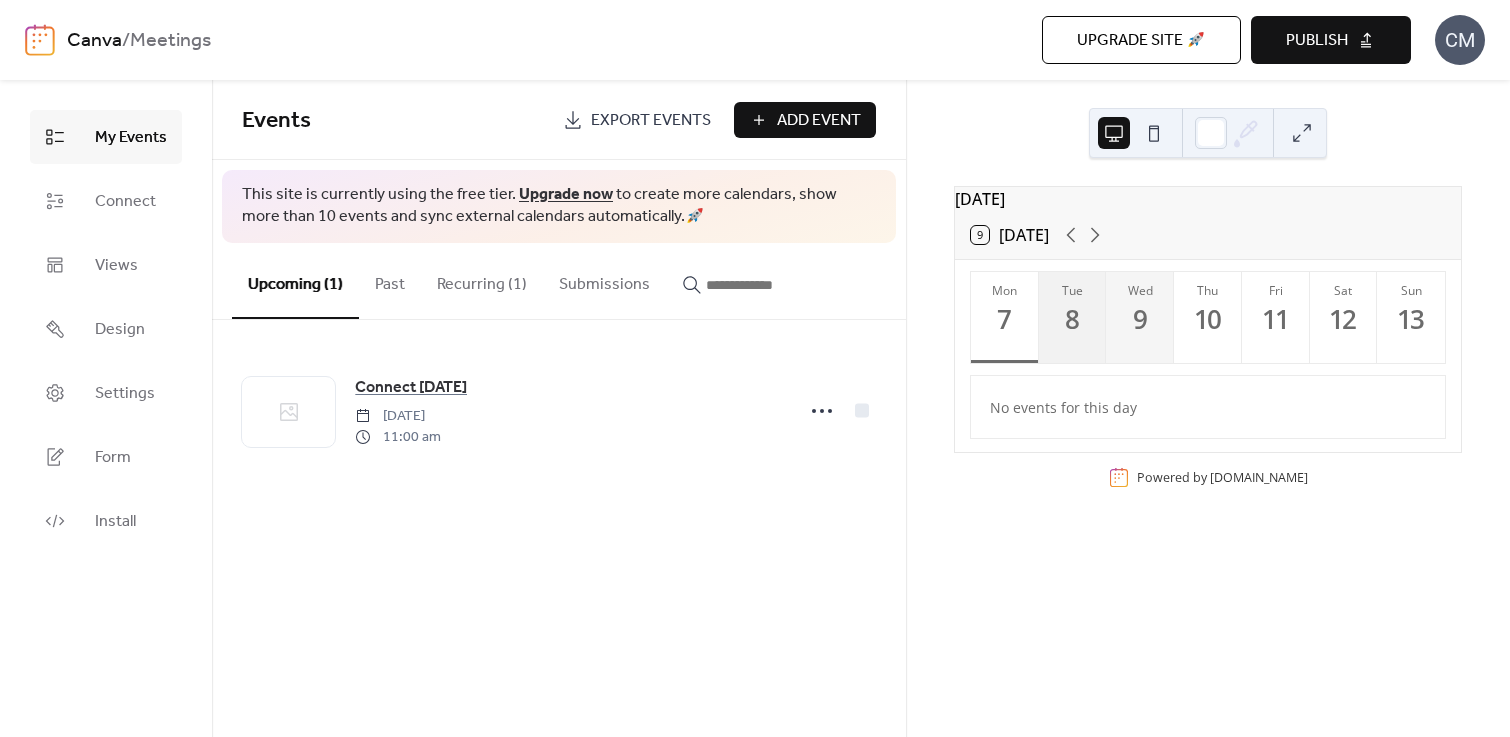 click on "8" at bounding box center [1072, 319] 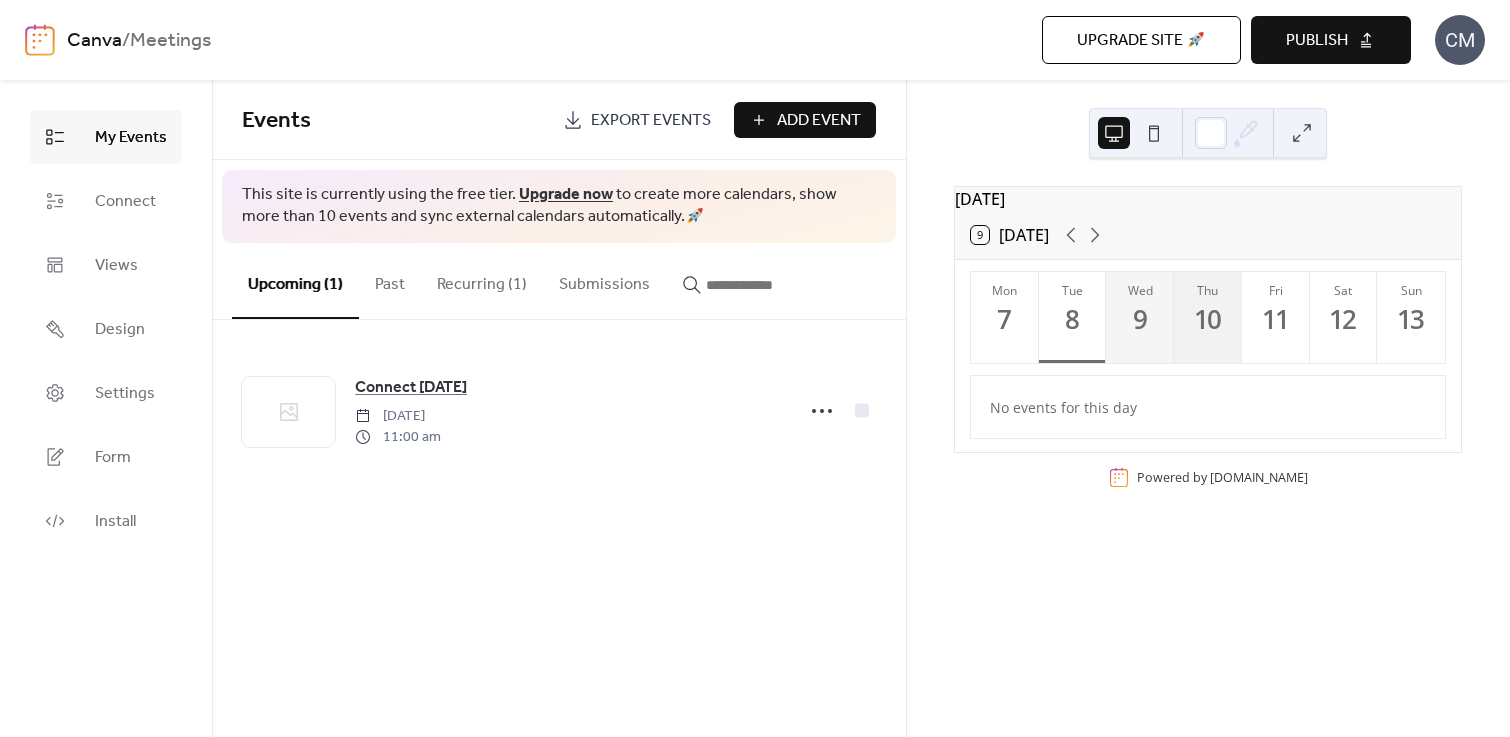 click on "10" at bounding box center (1207, 319) 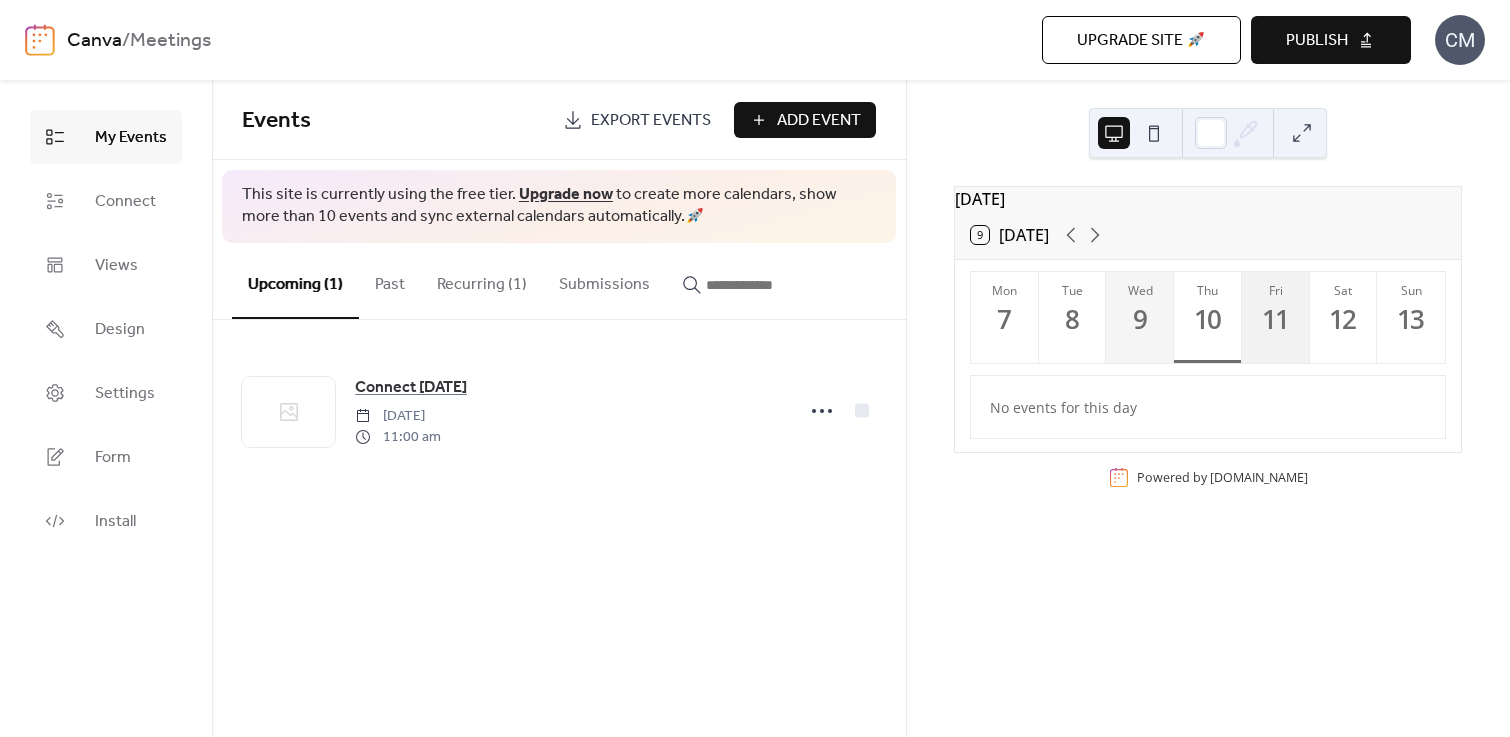 click on "11" at bounding box center [1275, 319] 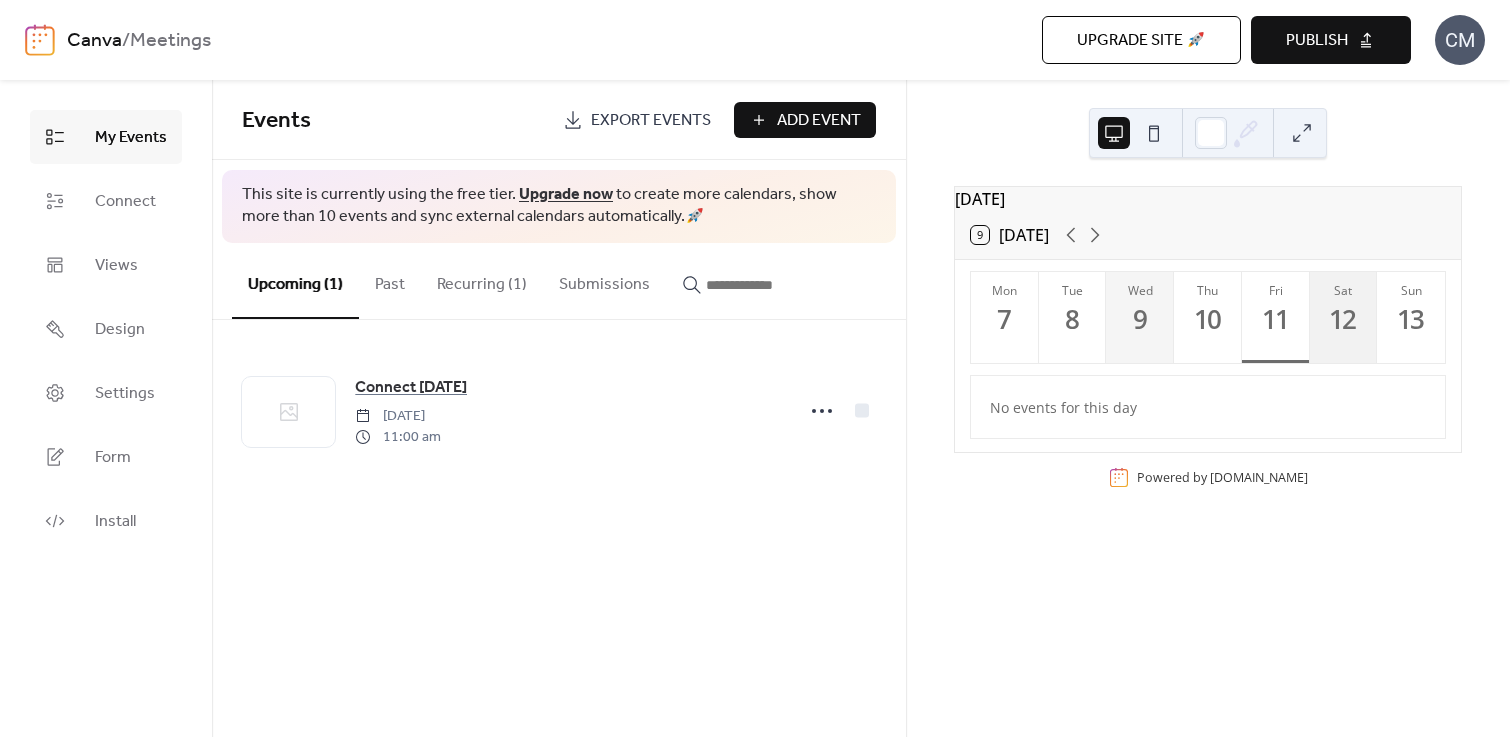 click on "12" at bounding box center (1343, 319) 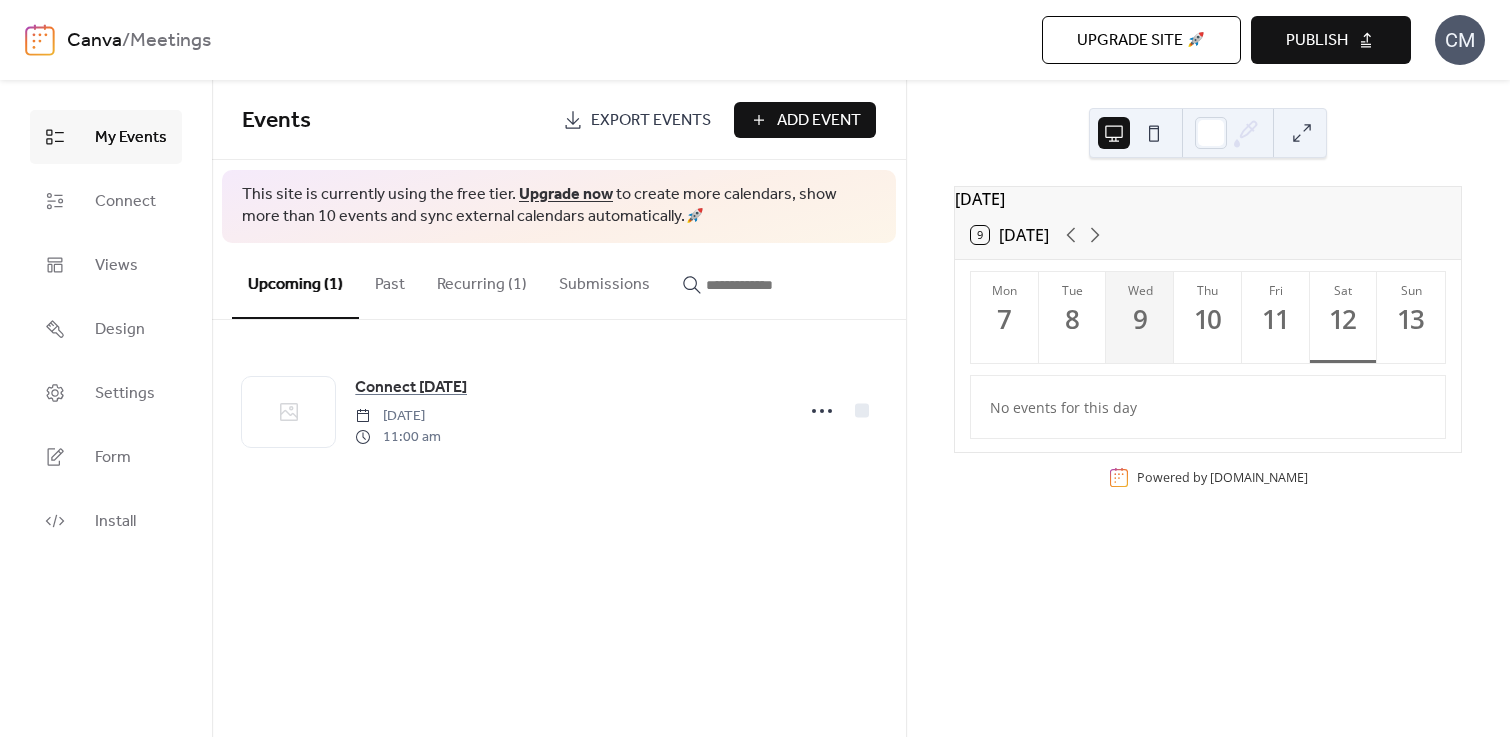 click on "Publish" at bounding box center [1317, 41] 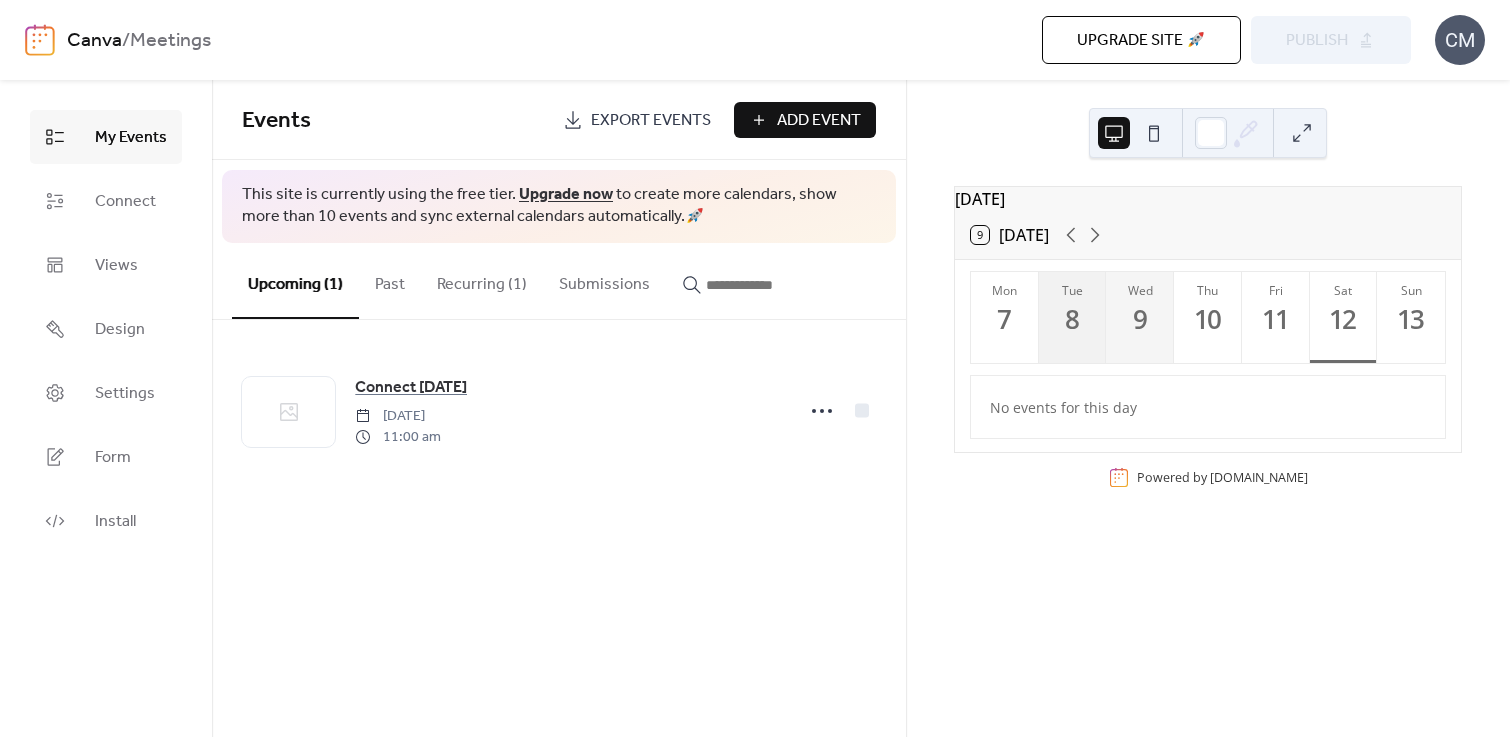 click on "8" at bounding box center (1072, 319) 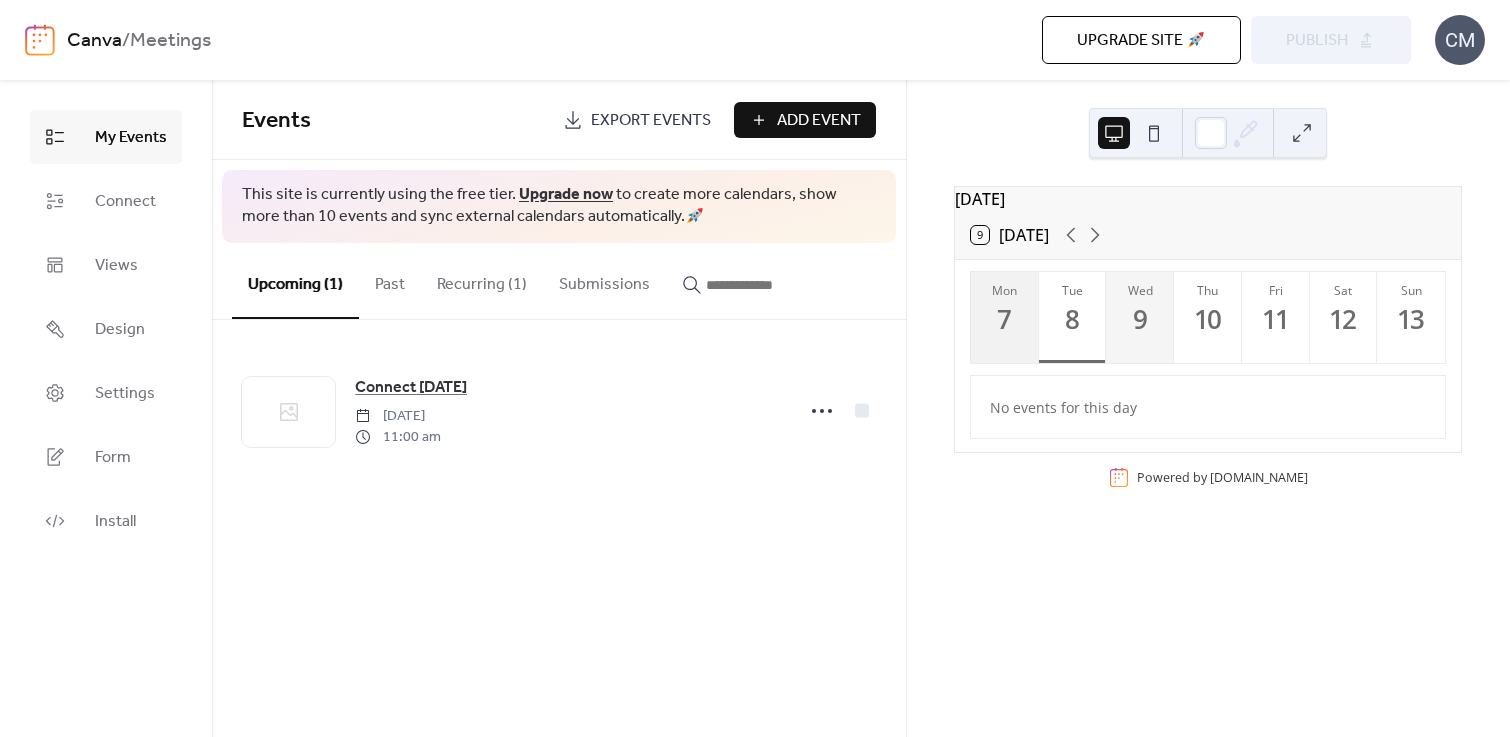click on "7" at bounding box center (1004, 319) 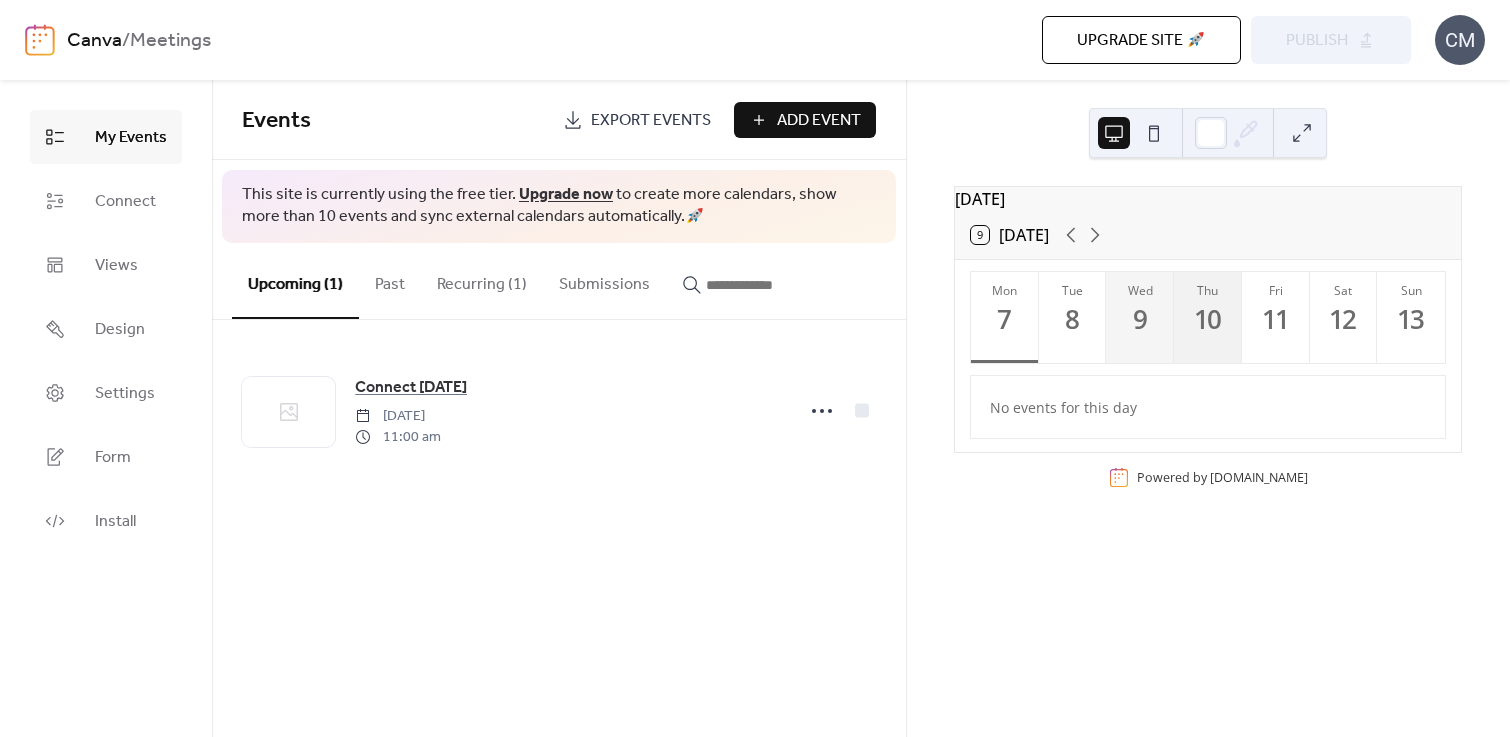 click on "10" at bounding box center (1207, 319) 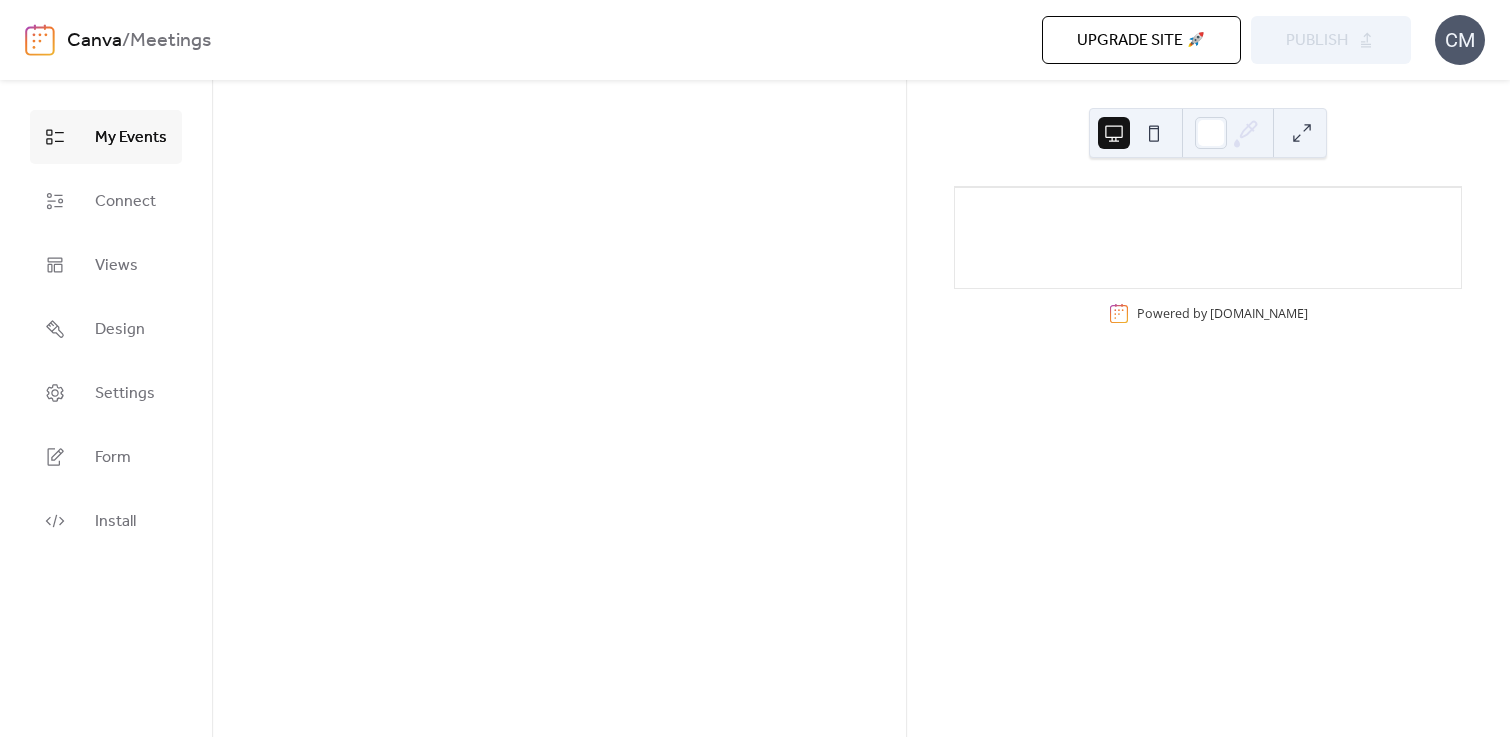 scroll, scrollTop: 0, scrollLeft: 0, axis: both 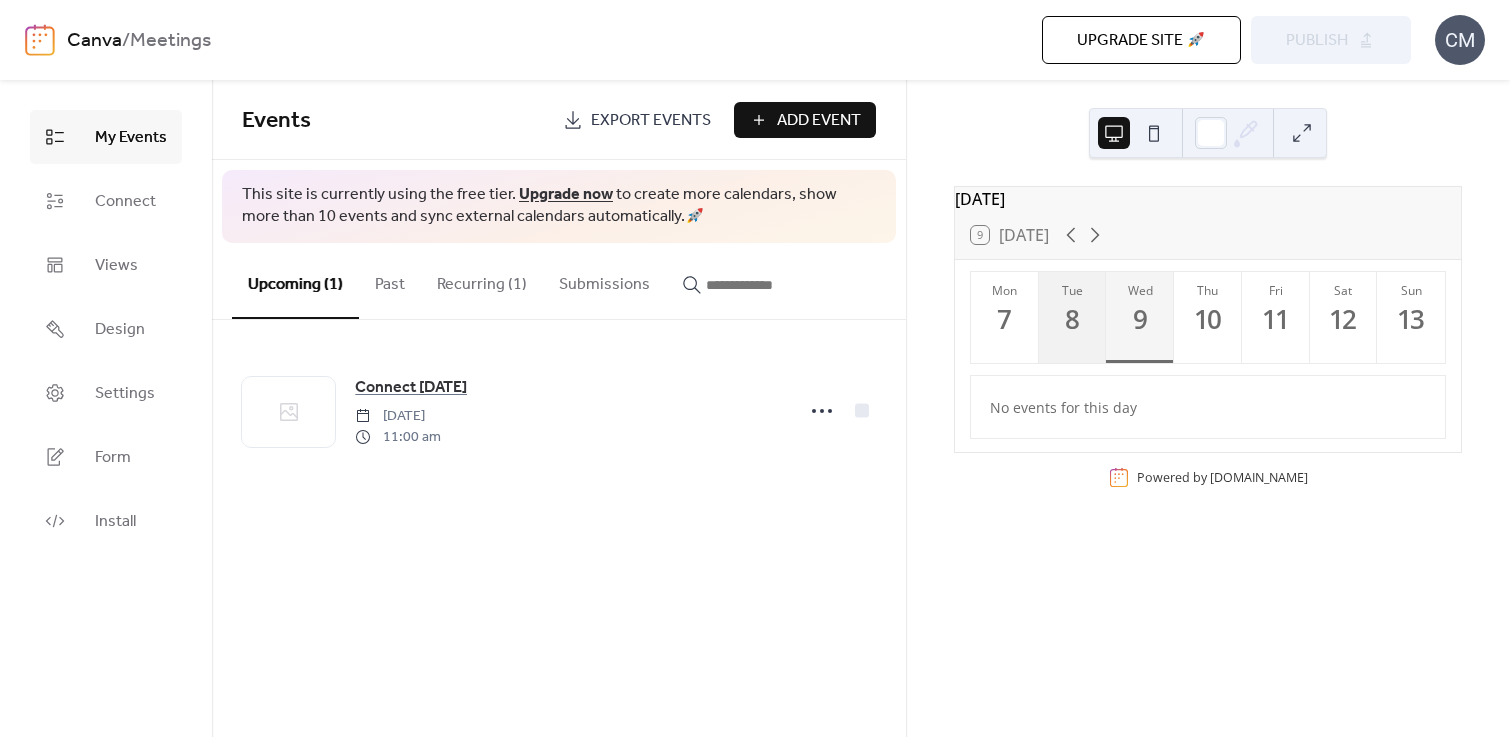 click on "8" at bounding box center [1072, 319] 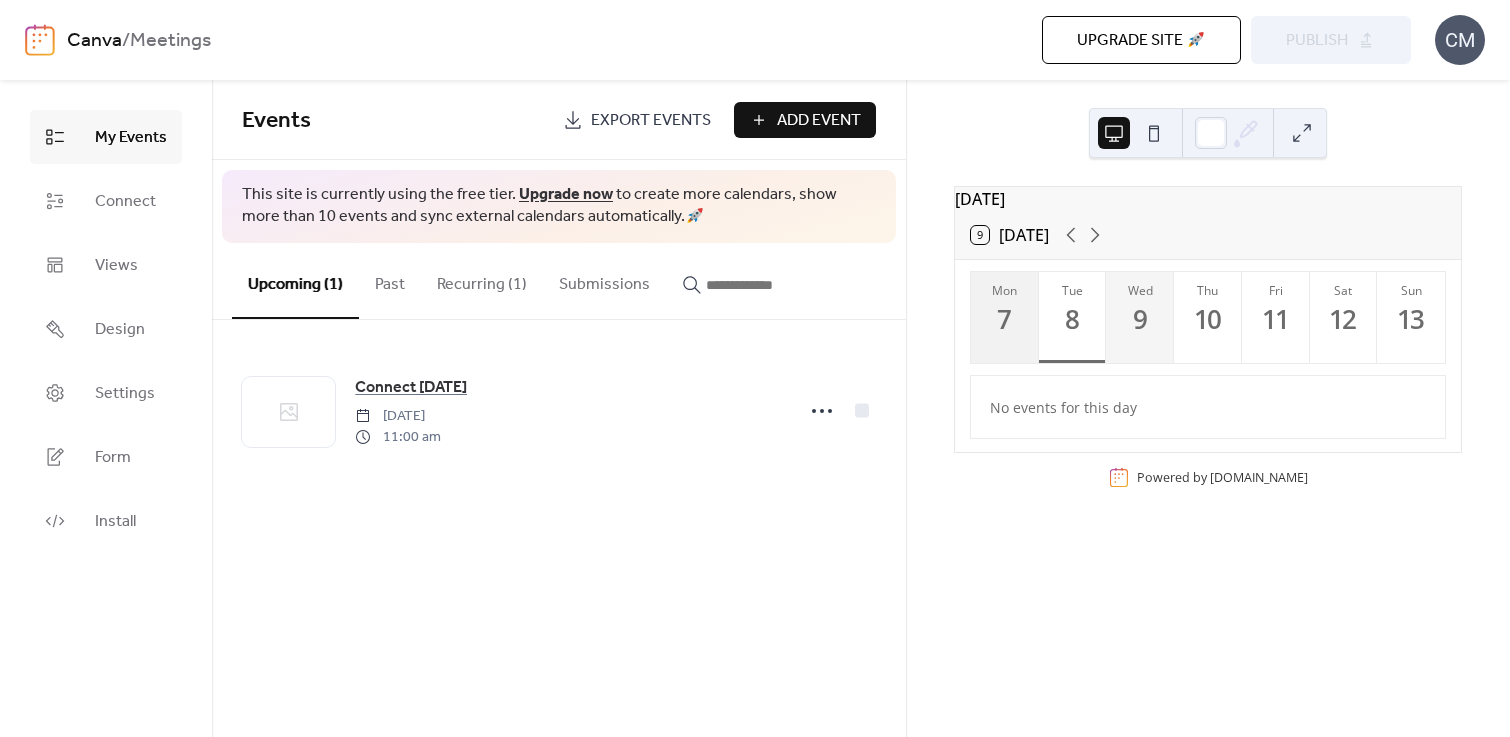 click on "7" at bounding box center (1004, 319) 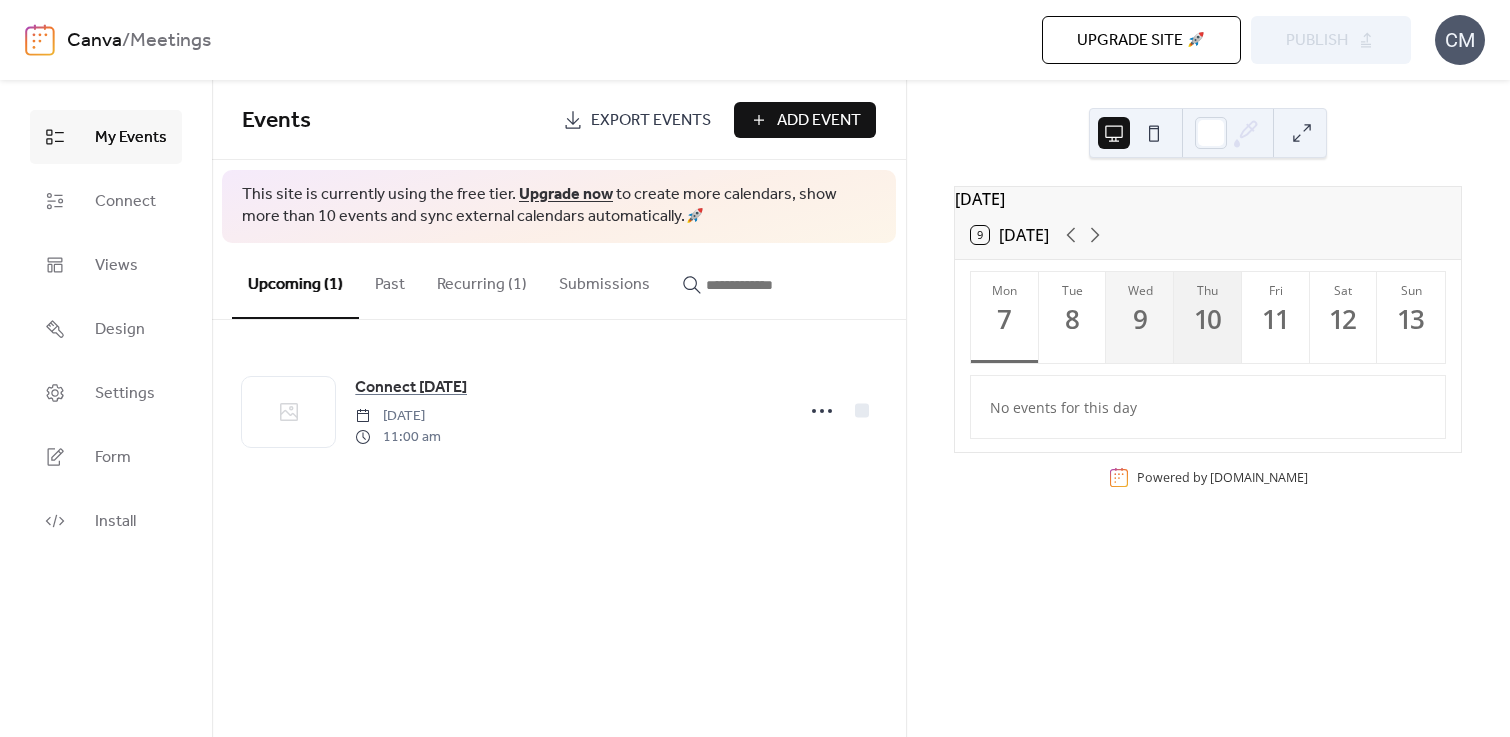 click on "Thu 10" at bounding box center (1208, 317) 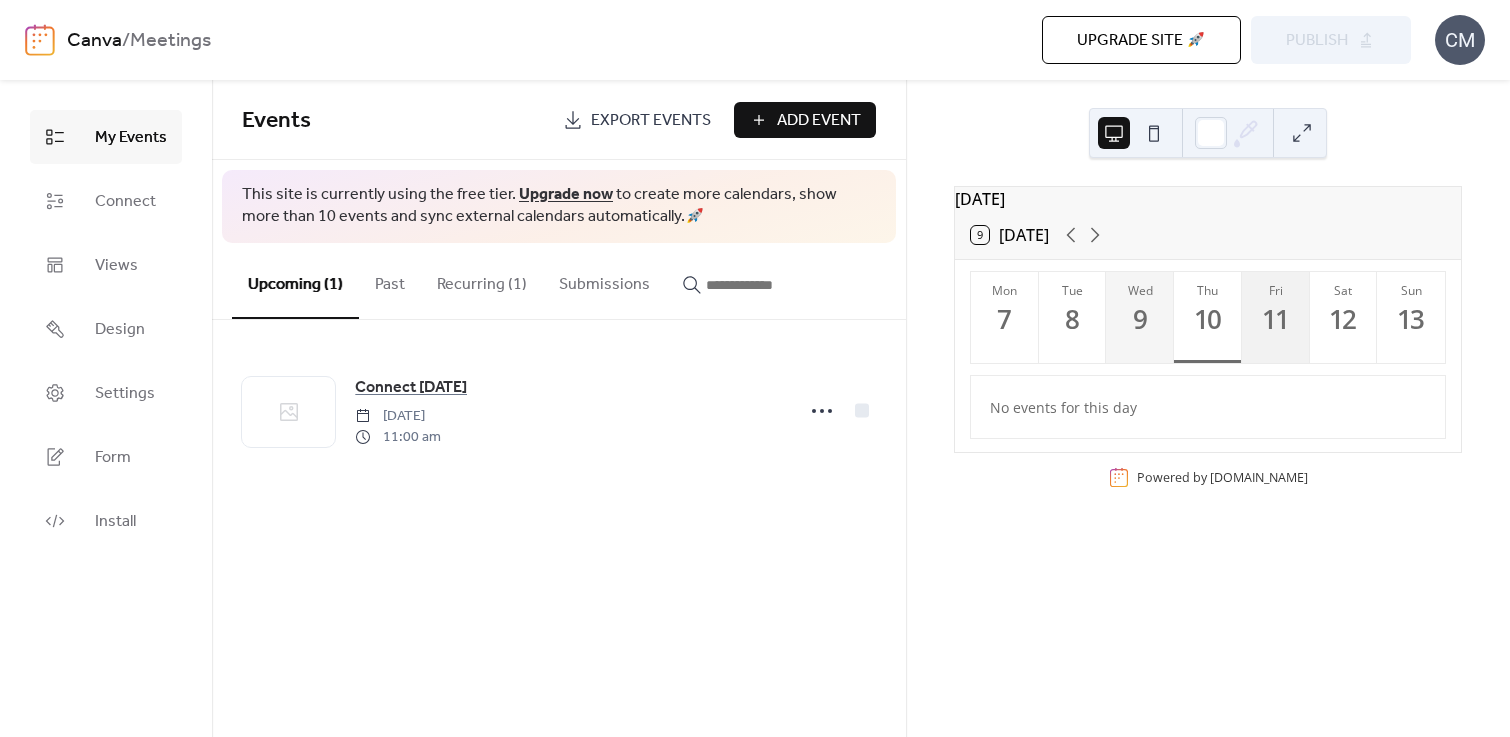 click on "11" at bounding box center [1275, 319] 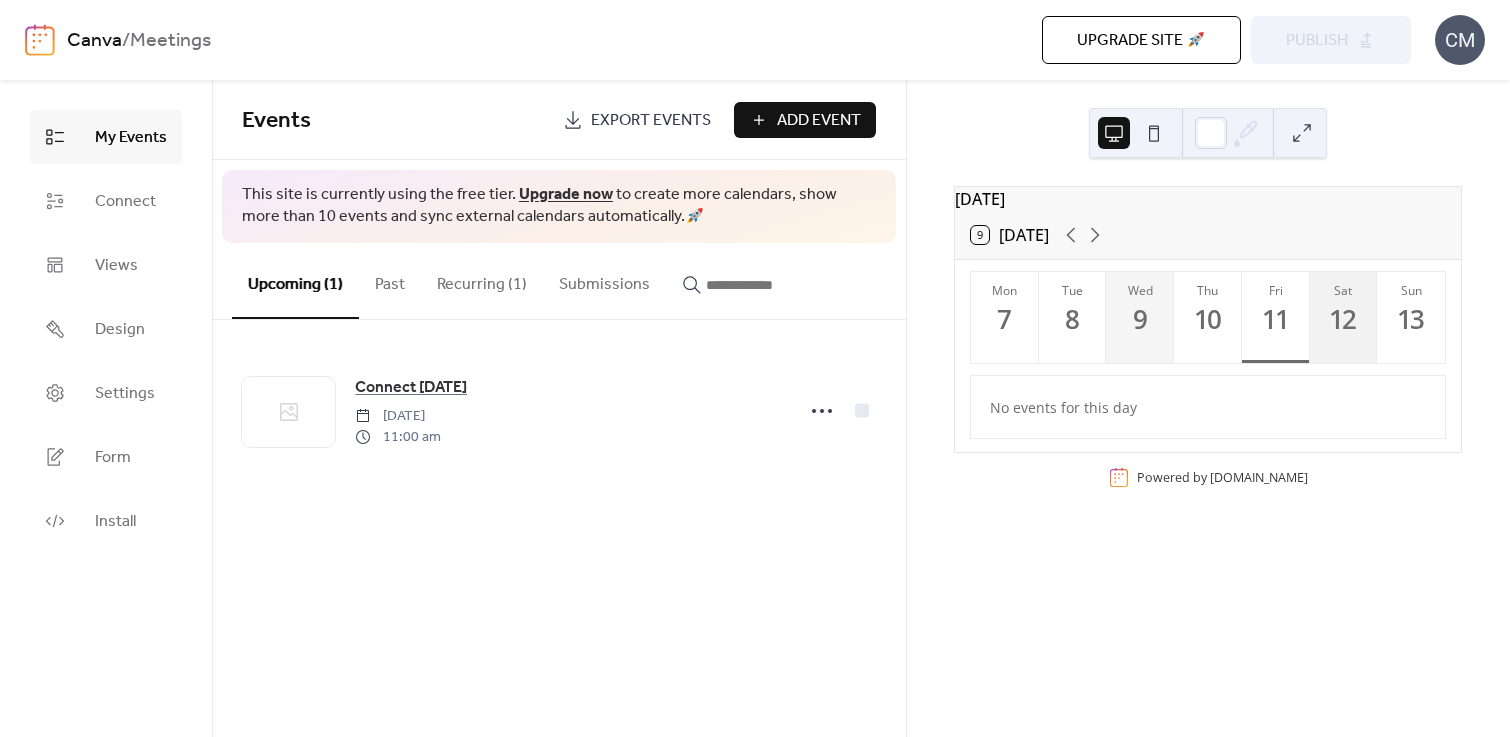 click on "12" at bounding box center (1343, 319) 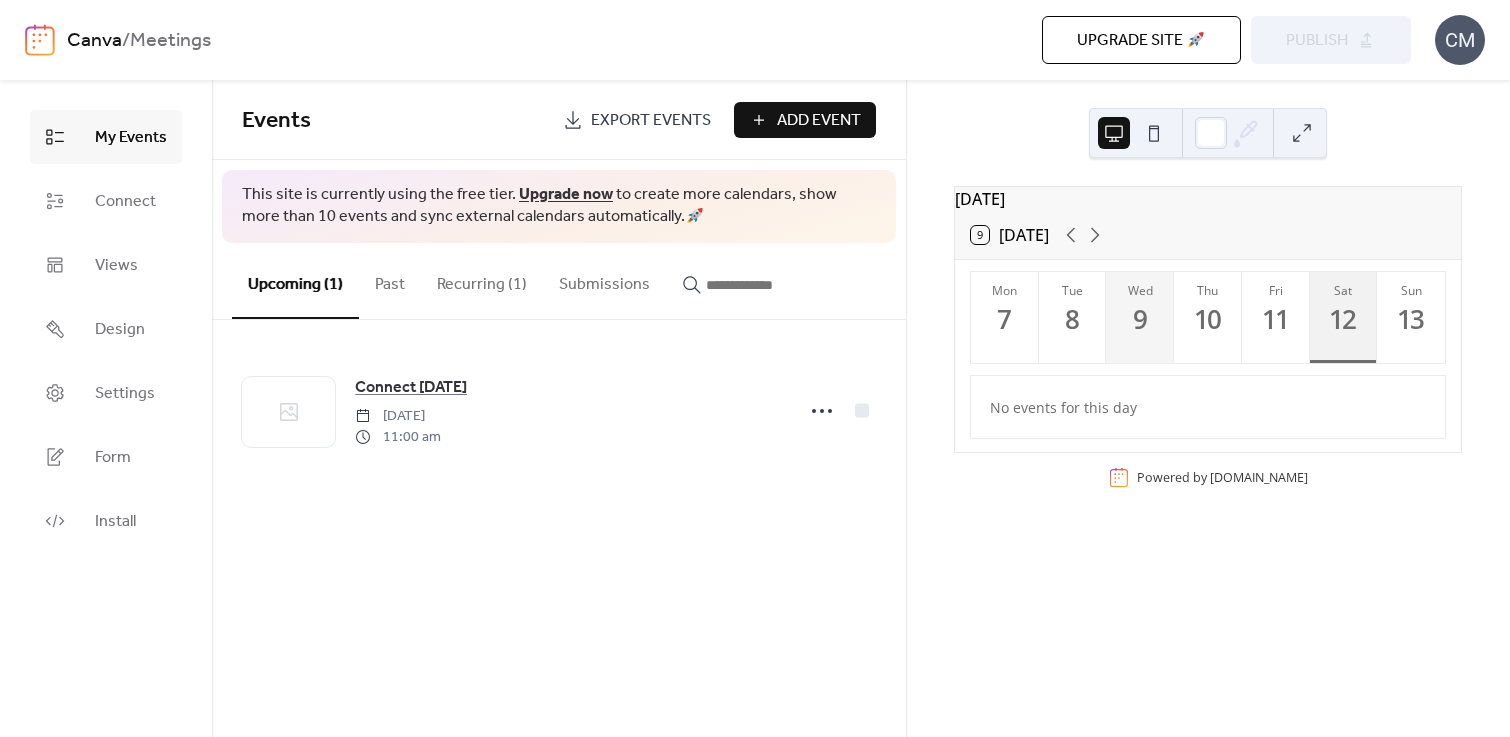 click on "Sat 12" at bounding box center (1344, 317) 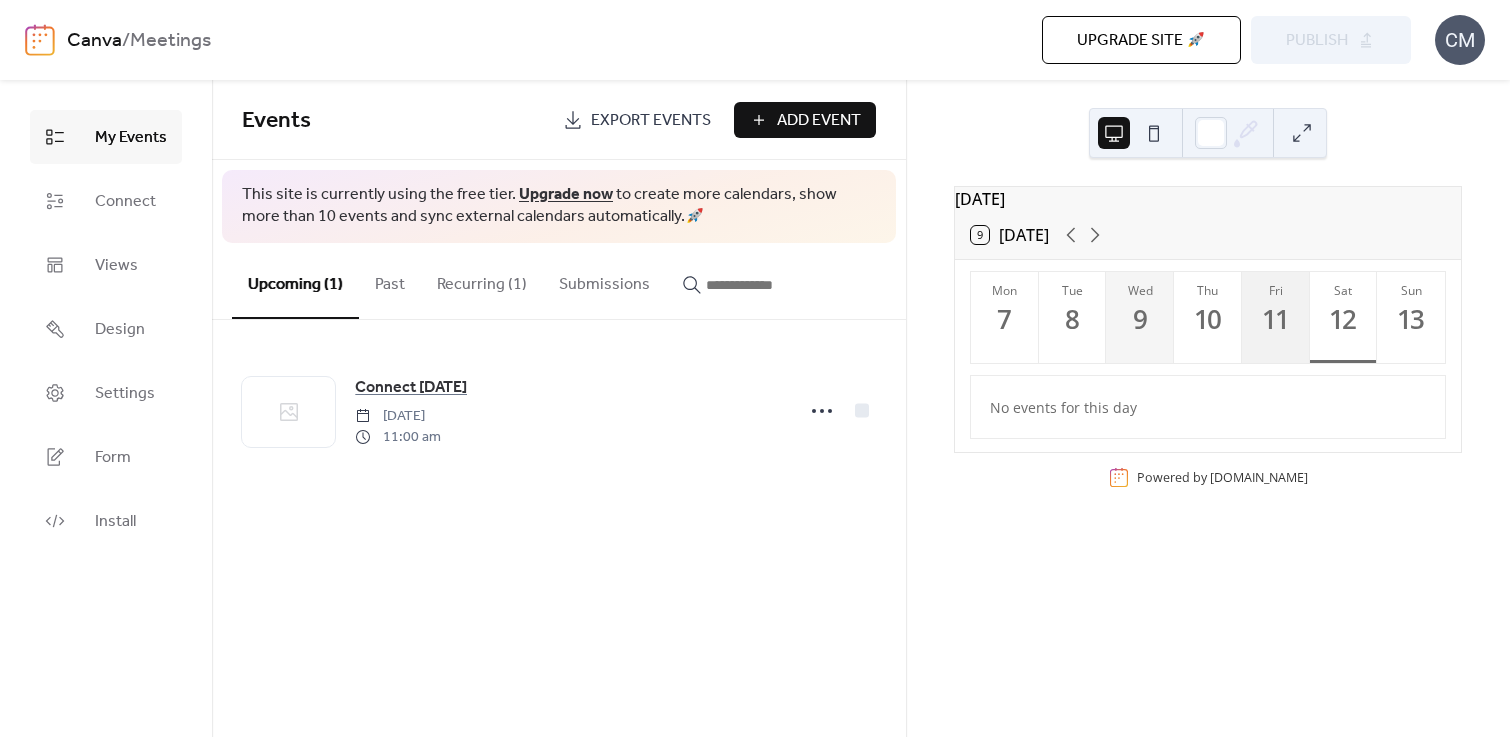 click on "11" at bounding box center (1275, 319) 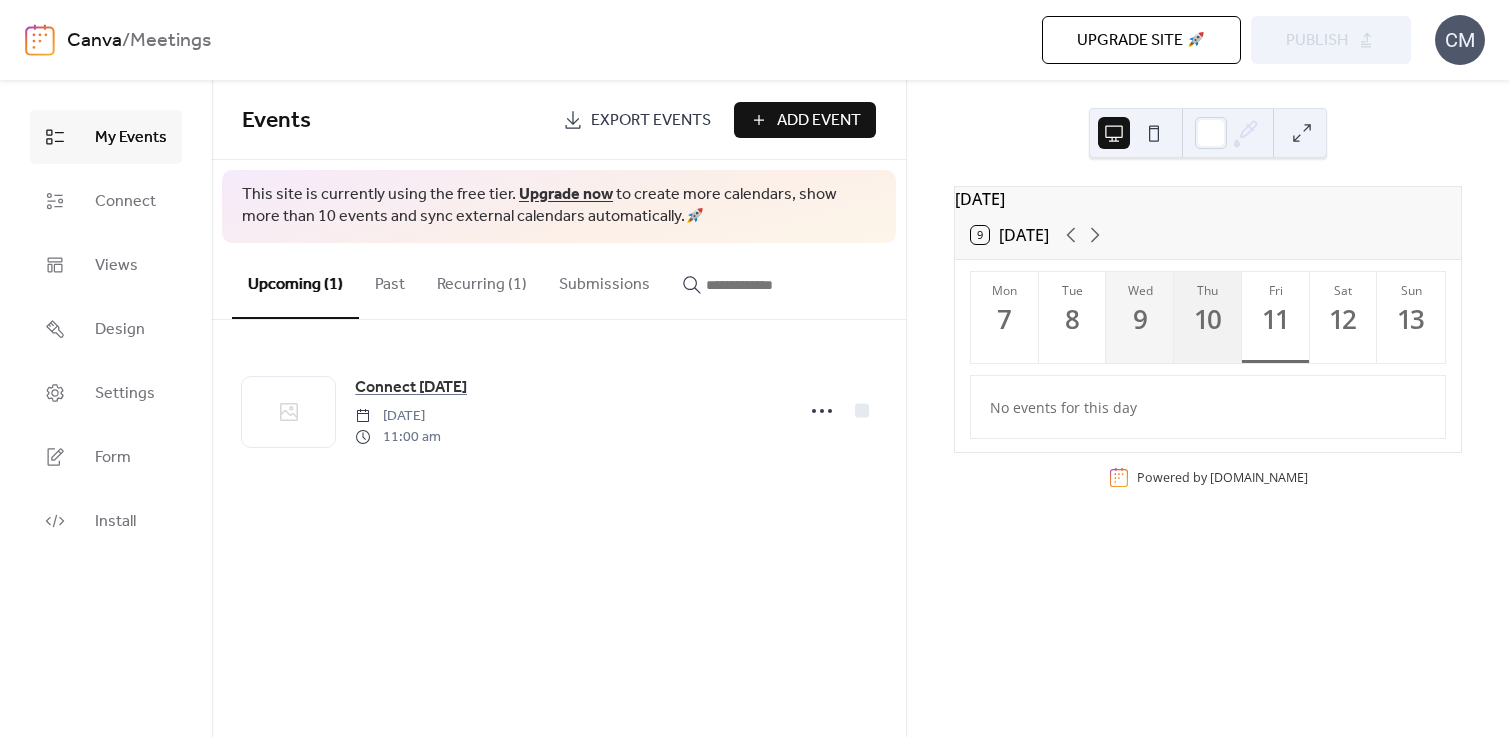 click on "10" at bounding box center (1207, 319) 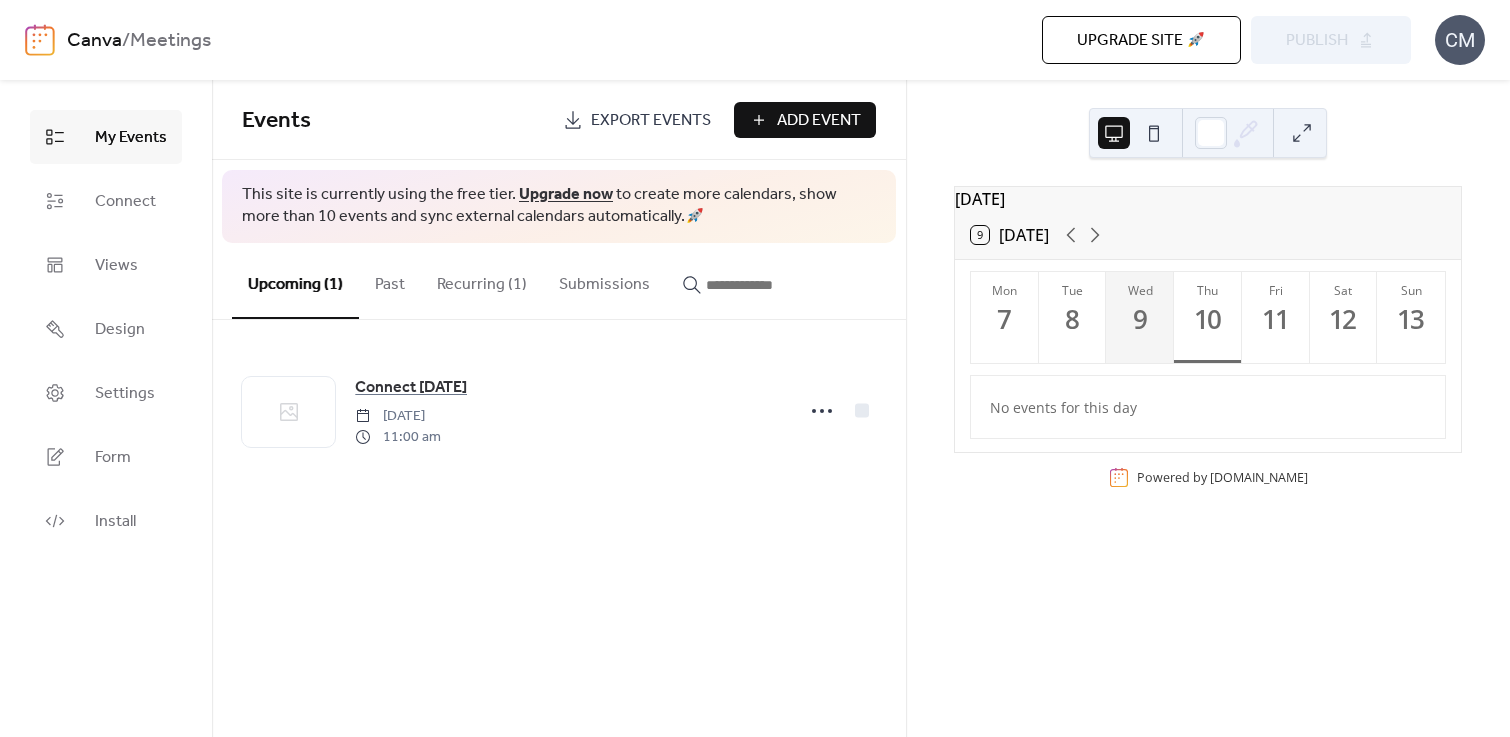 click on "No events for this day" at bounding box center [1208, 407] 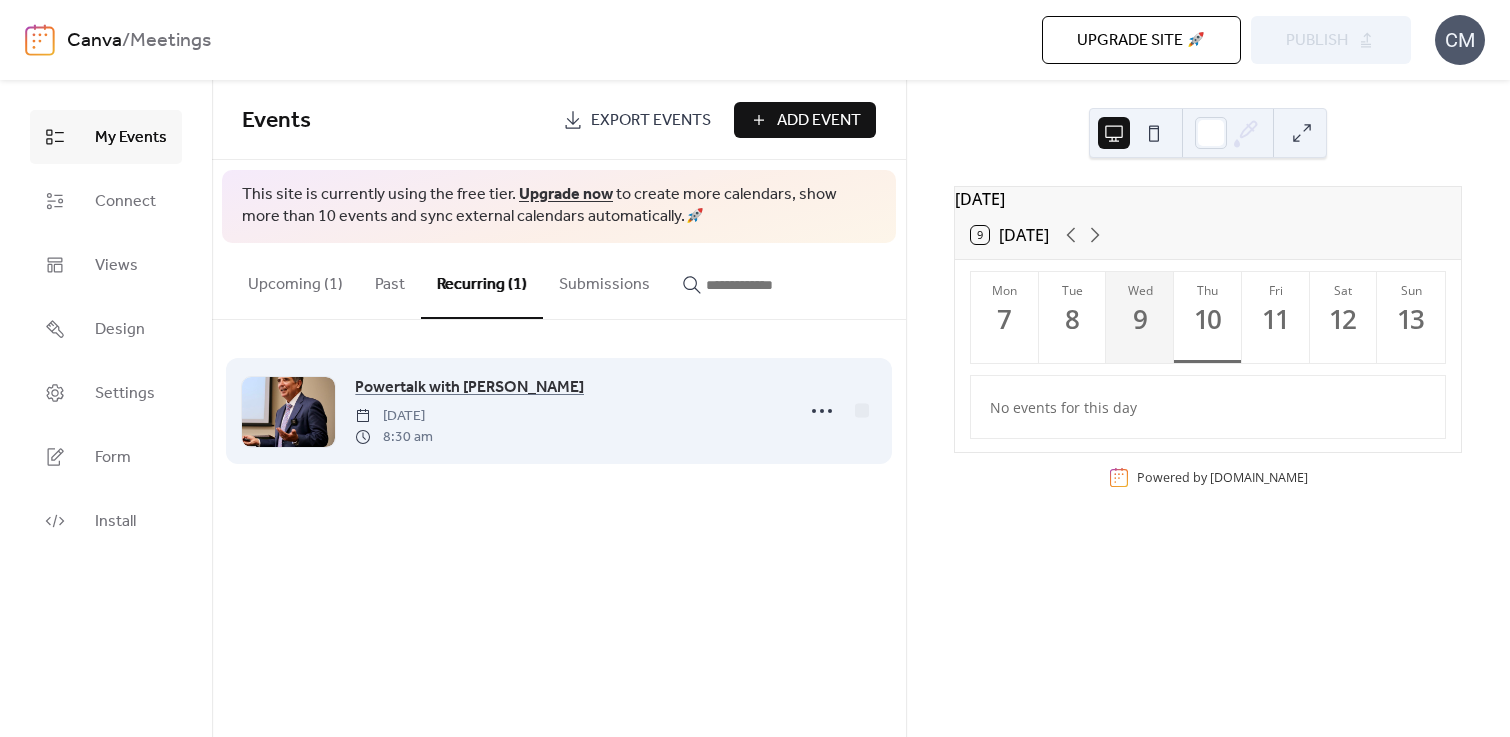 click on "Powertalk with Mike Monday, June 16, 2025 8:30 am" at bounding box center [568, 411] 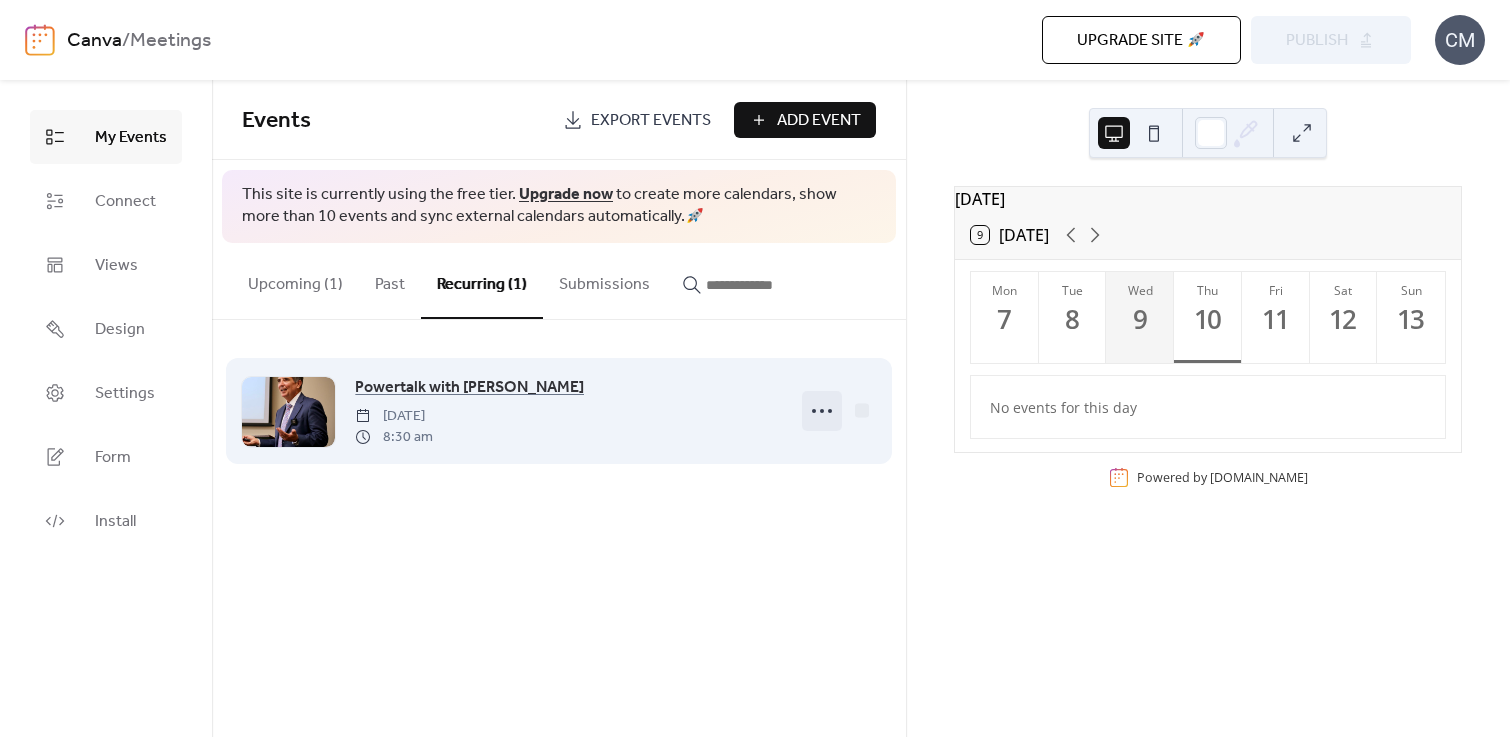 click 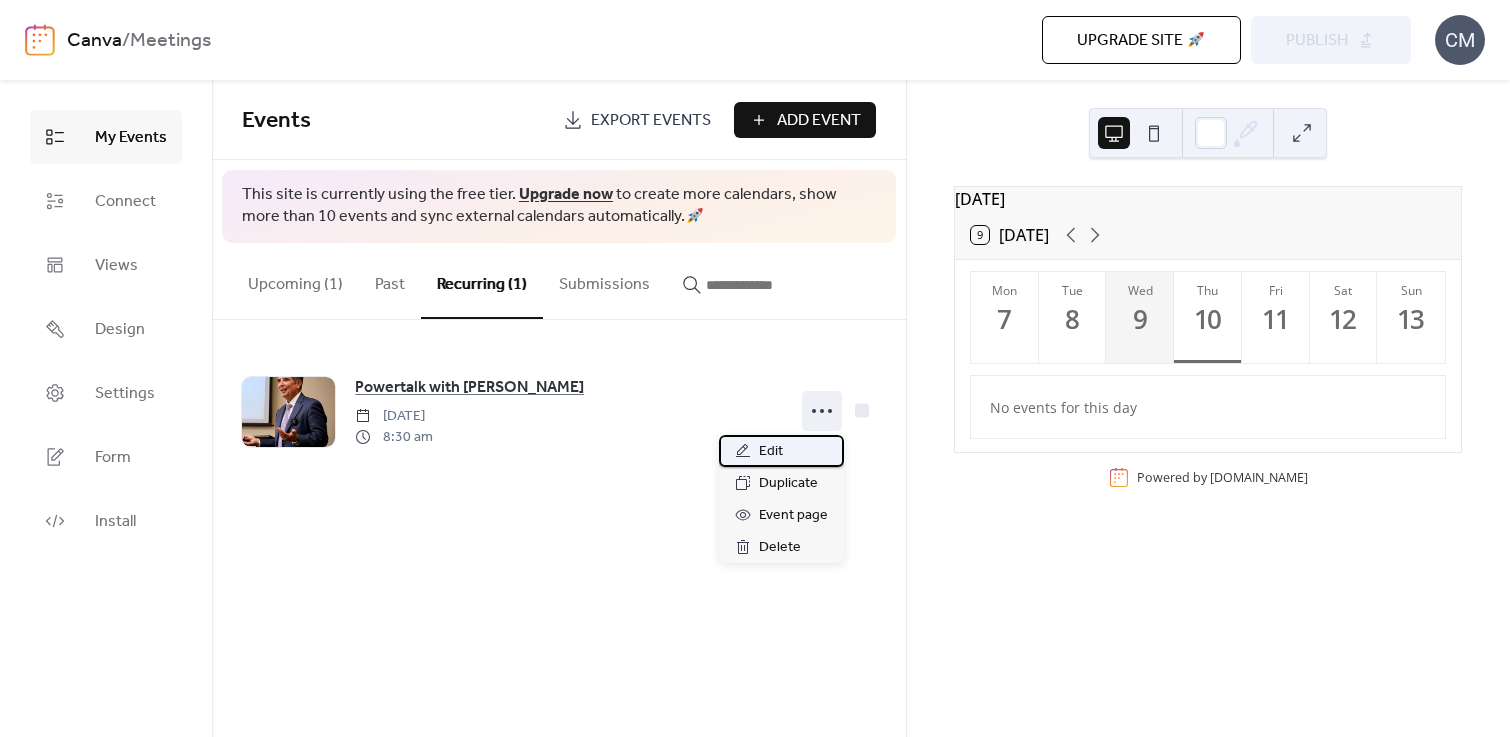 click on "Edit" at bounding box center [781, 451] 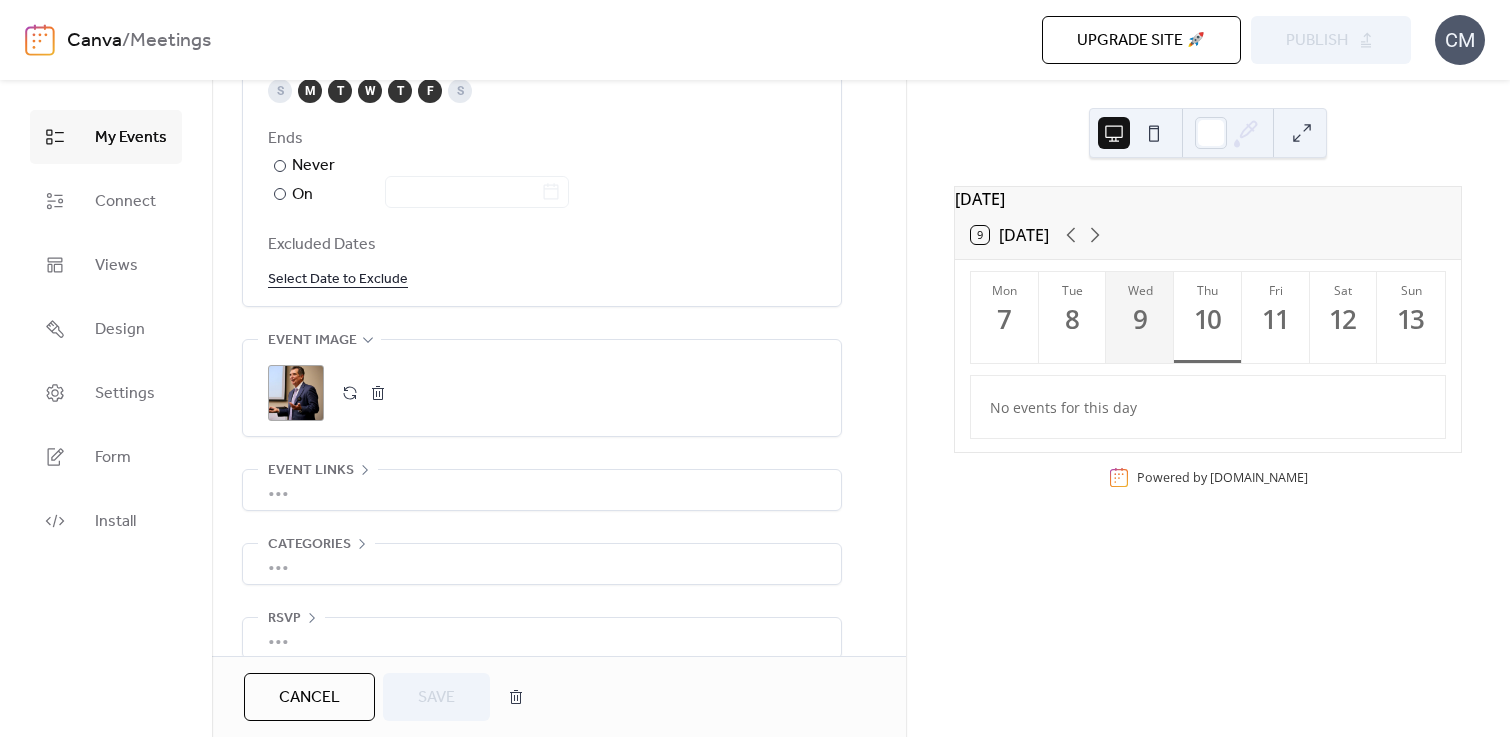 scroll, scrollTop: 1184, scrollLeft: 0, axis: vertical 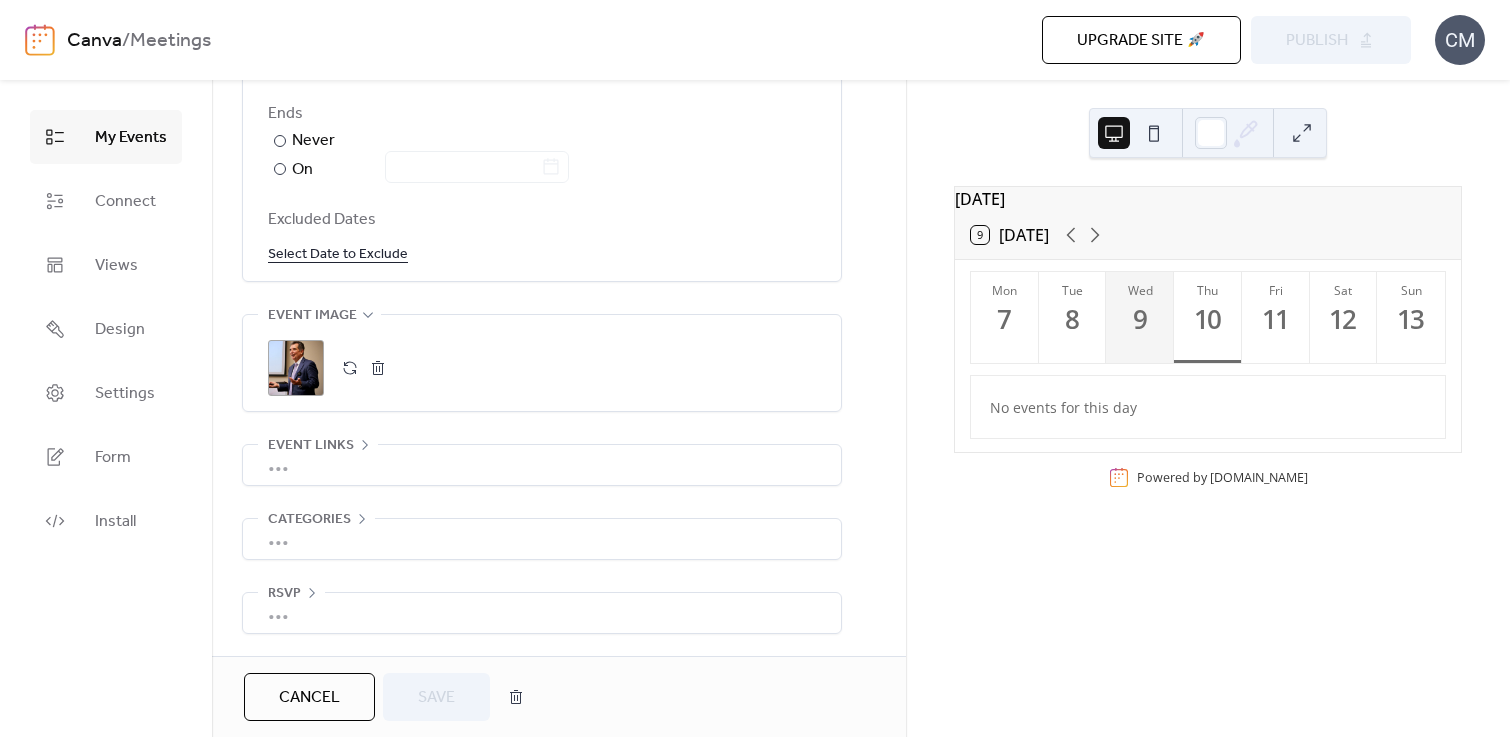 click on "Cancel" at bounding box center (309, 698) 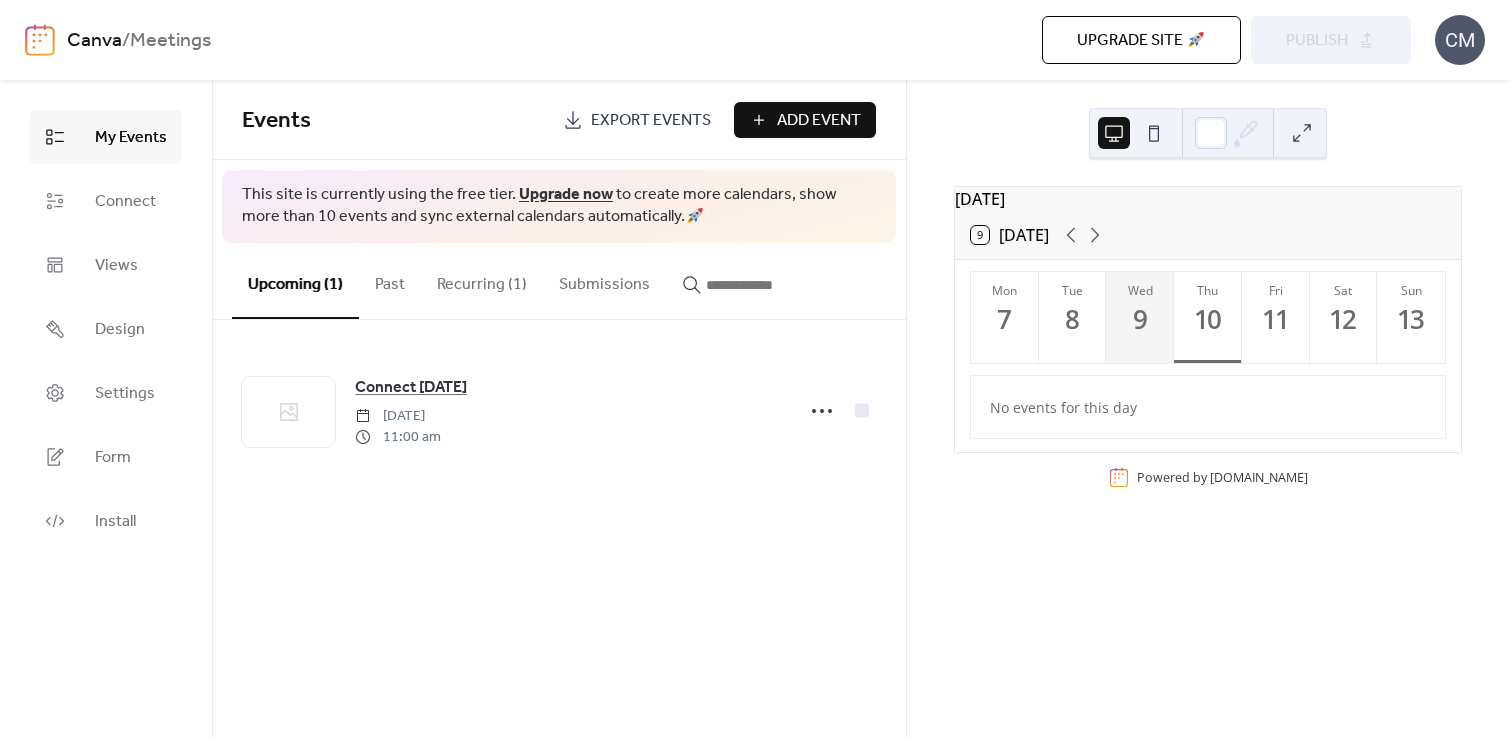 click on "9 Today" at bounding box center (1010, 235) 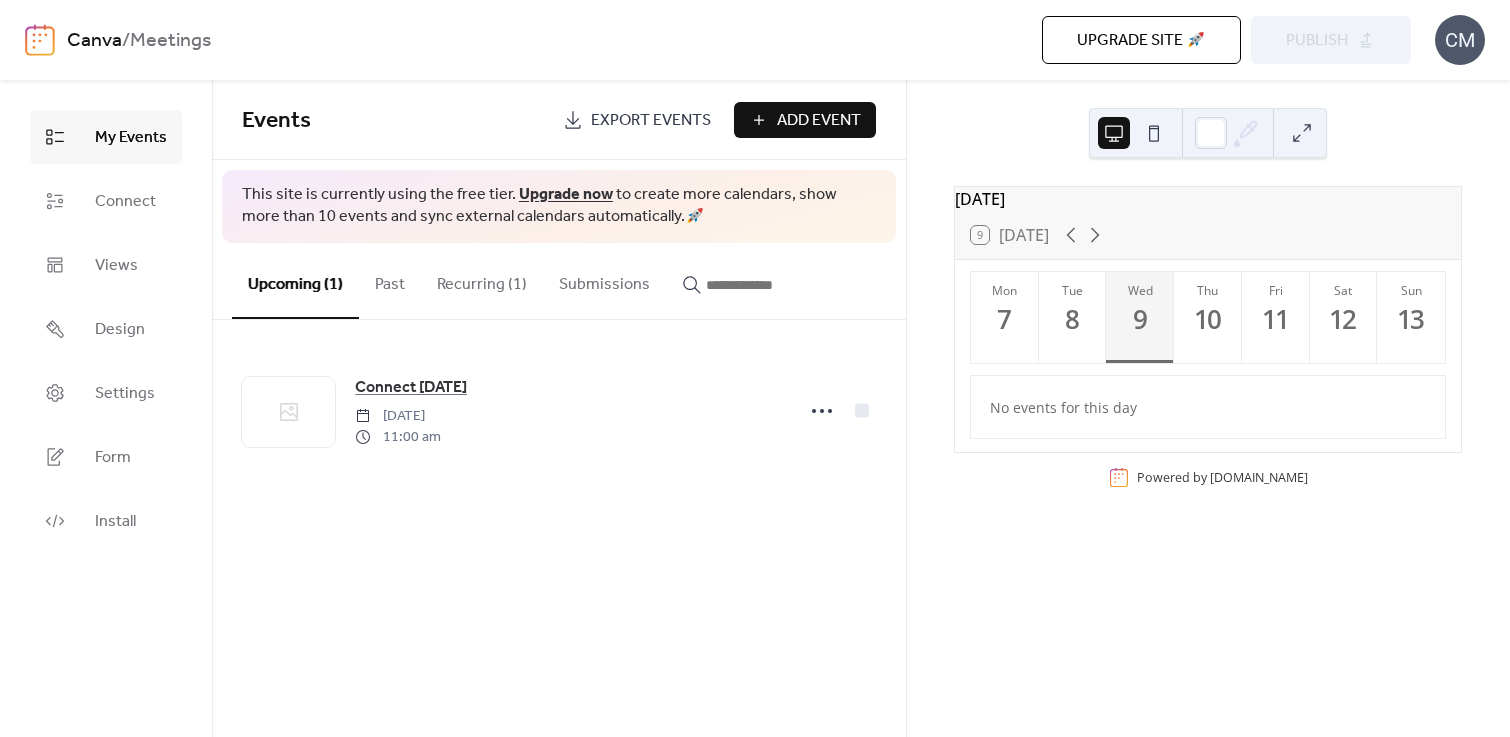click on "9 Today" at bounding box center (1010, 235) 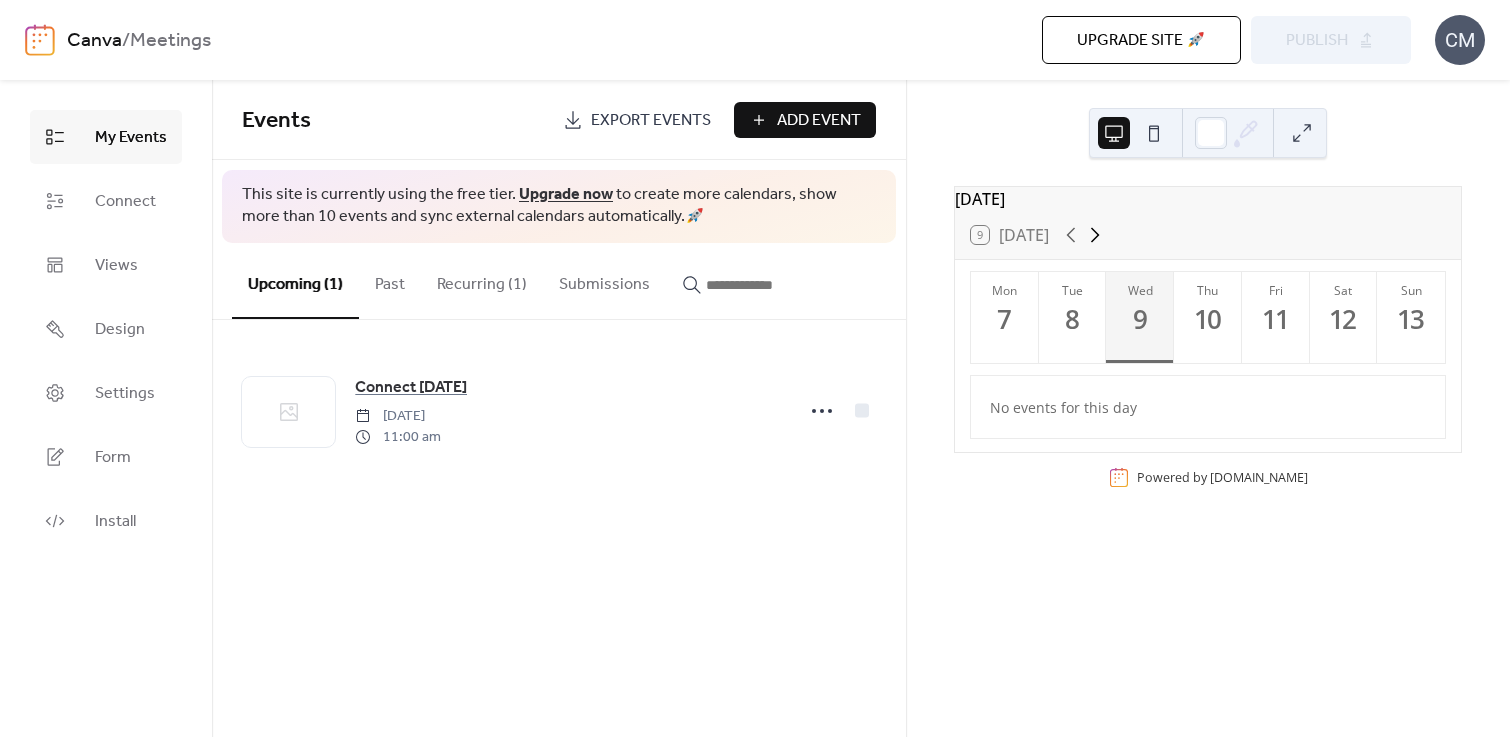 click 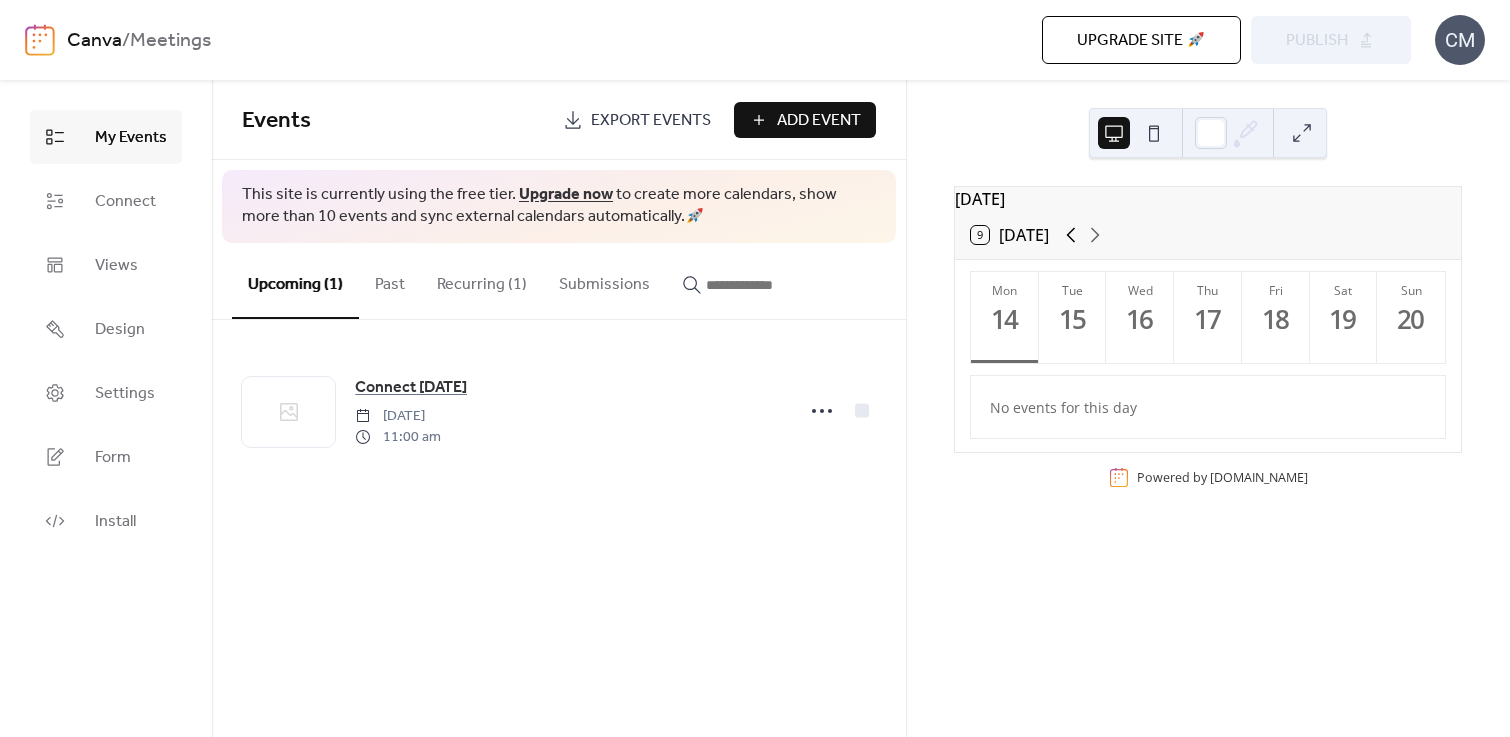 click 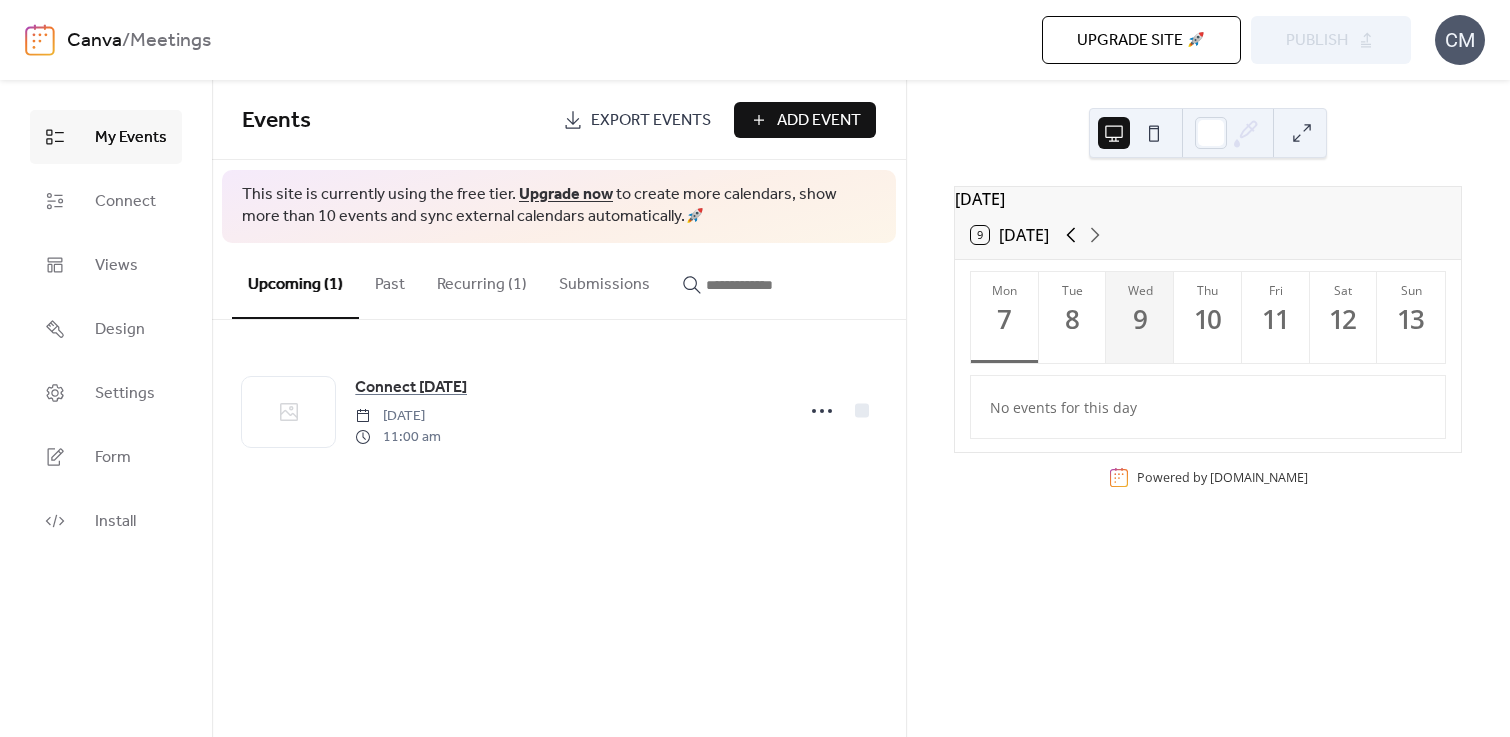click 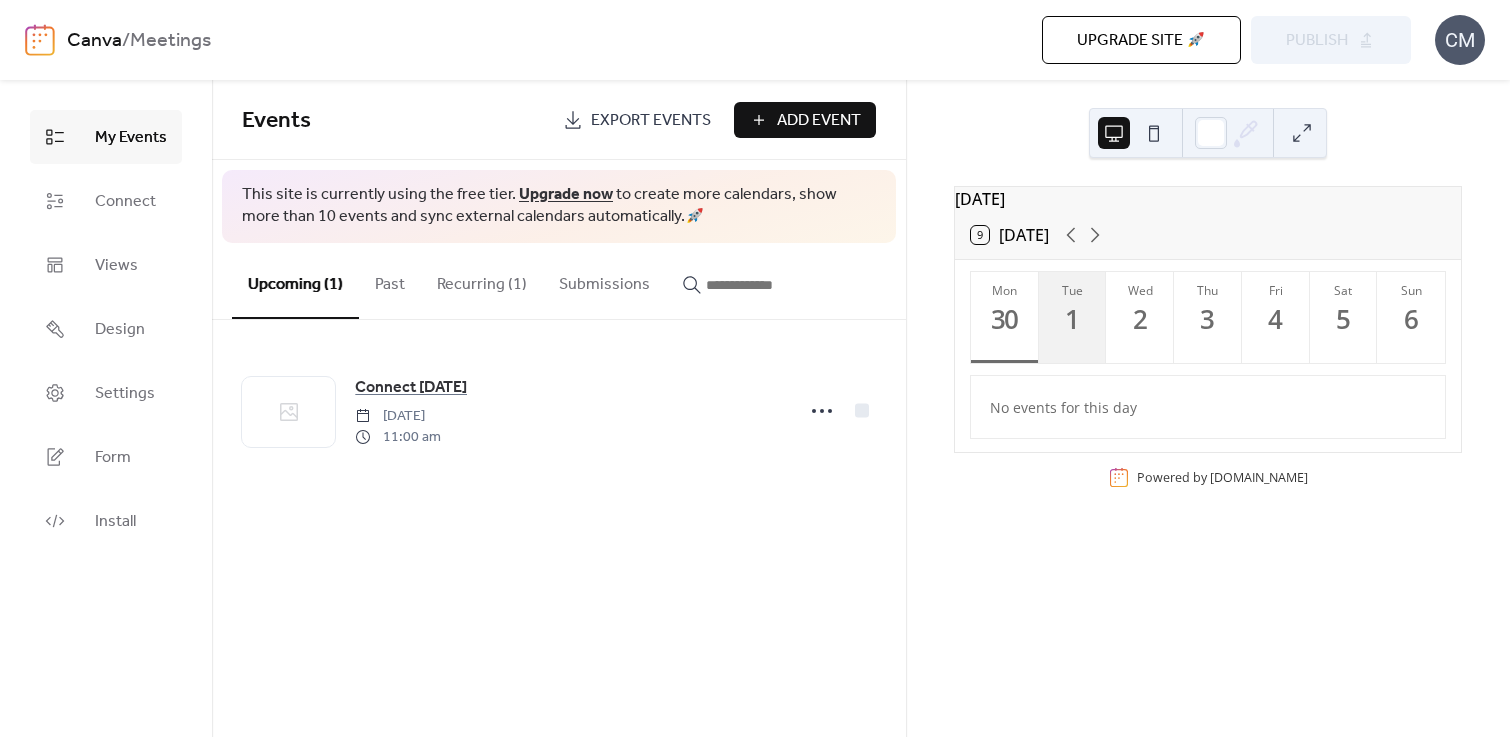 click on "1" at bounding box center (1072, 319) 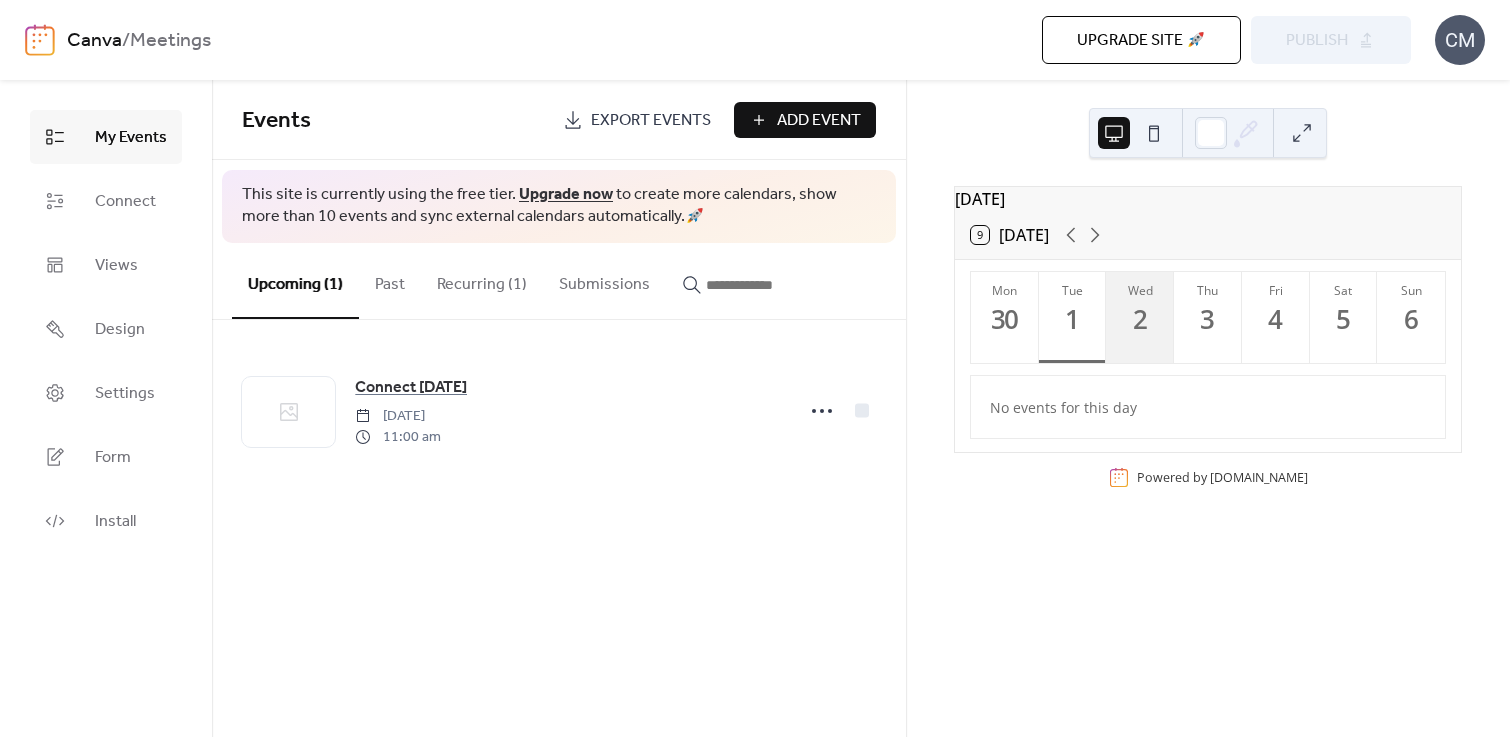 click on "2" at bounding box center [1139, 319] 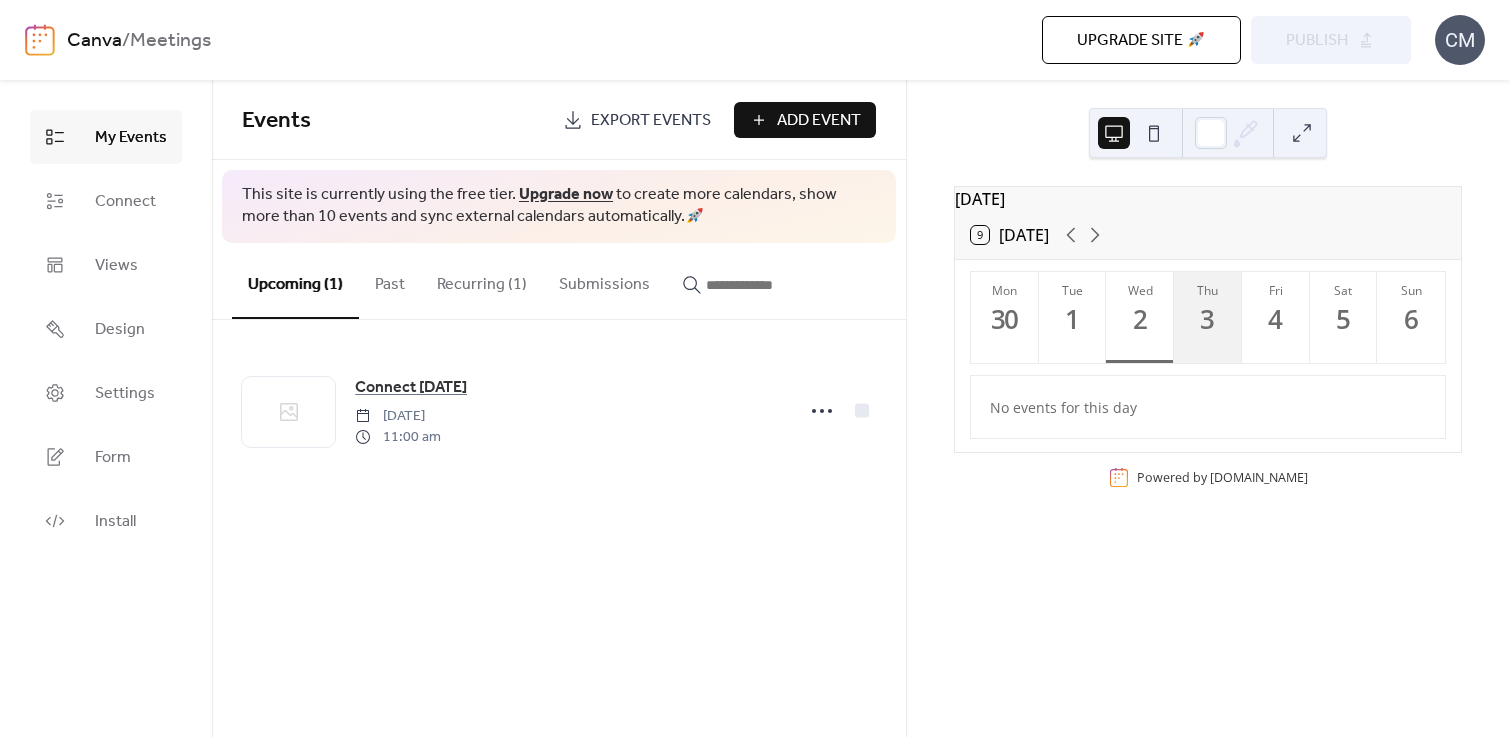 click on "3" at bounding box center [1207, 319] 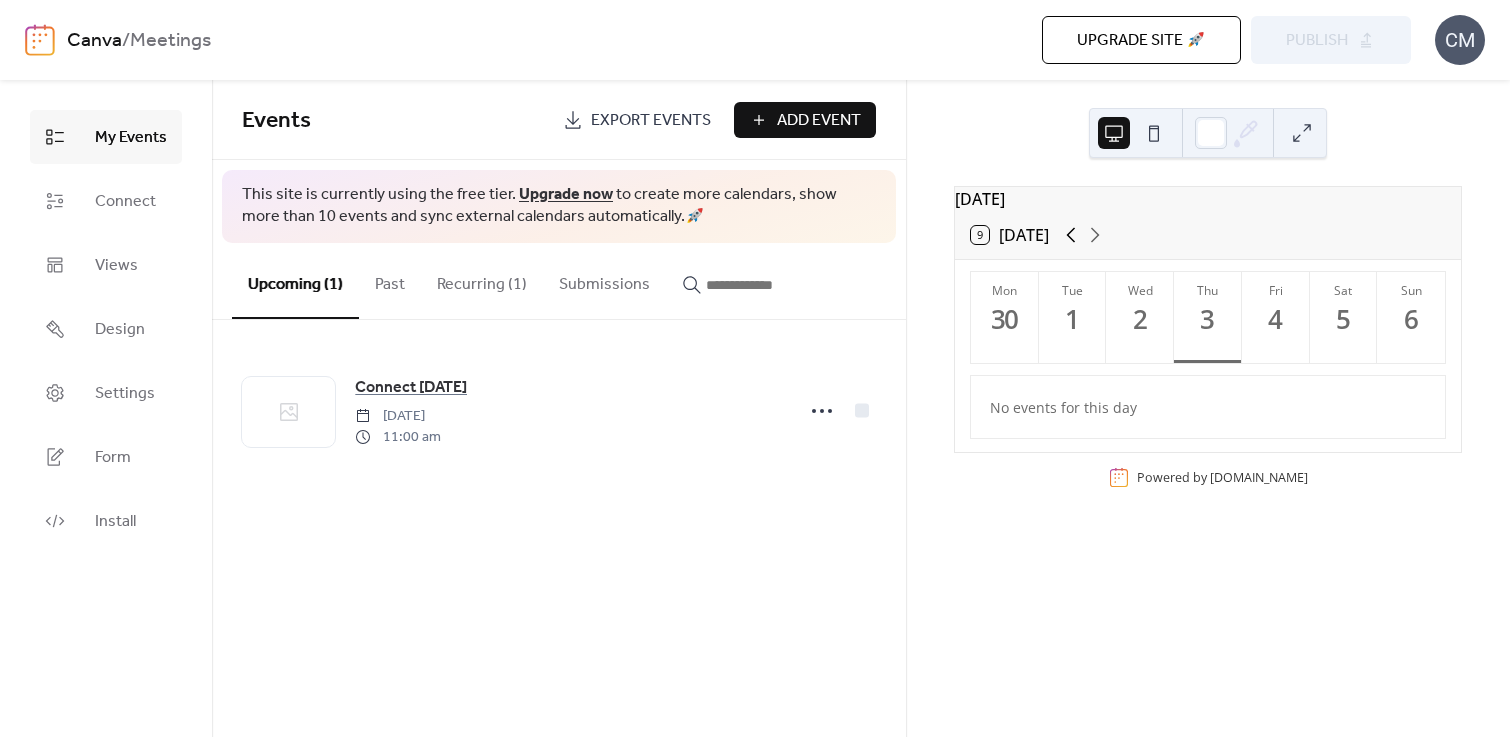 click 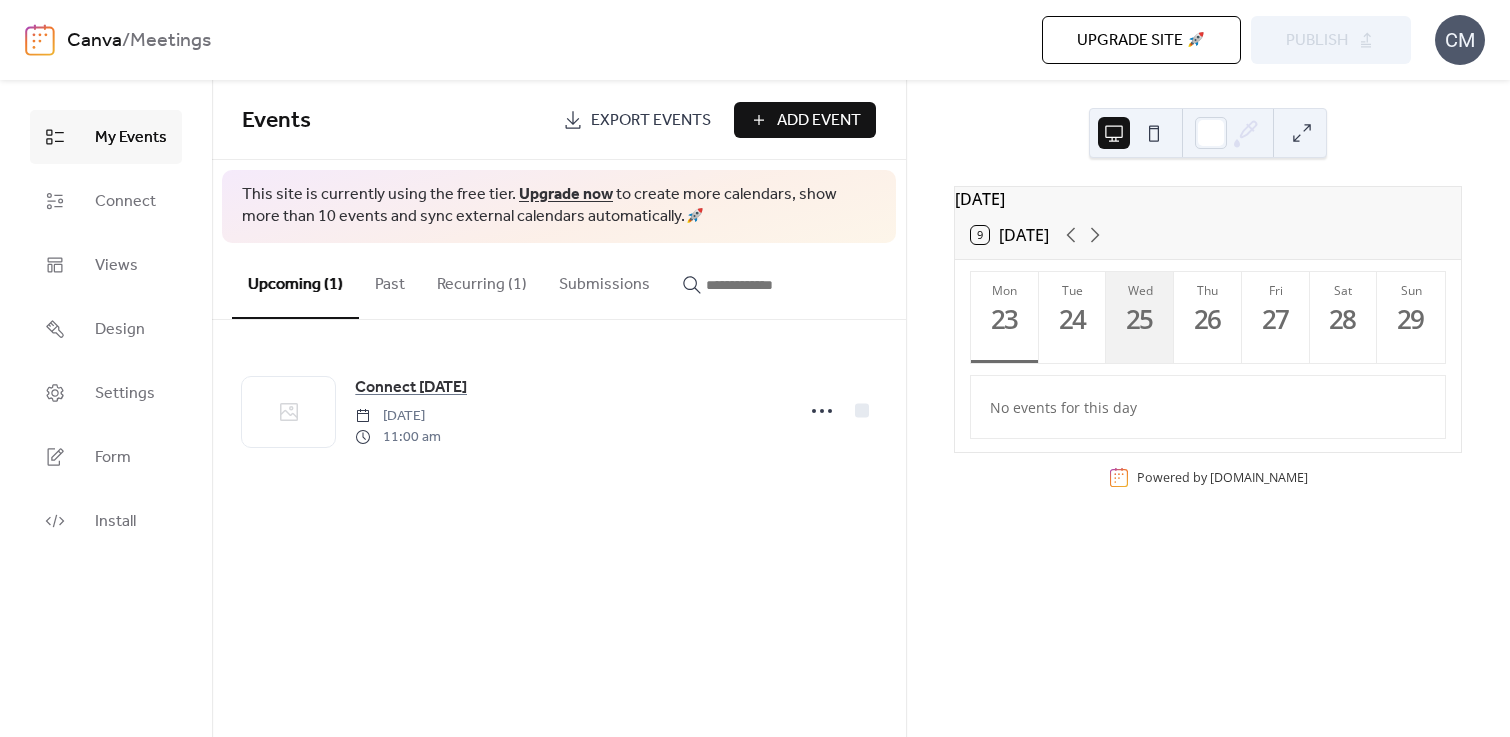 click on "Wed 25" at bounding box center (1140, 317) 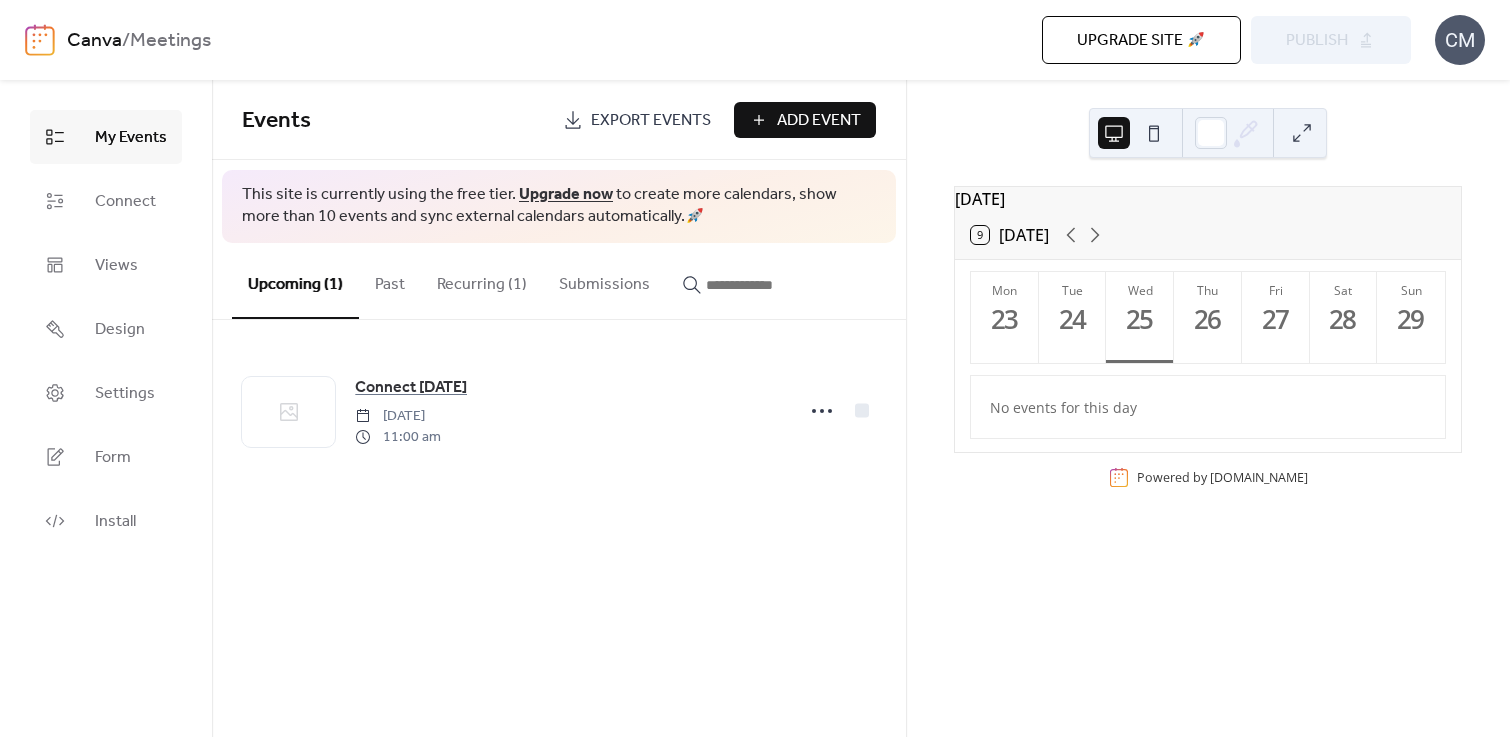 click on "9 Today" at bounding box center (1208, 235) 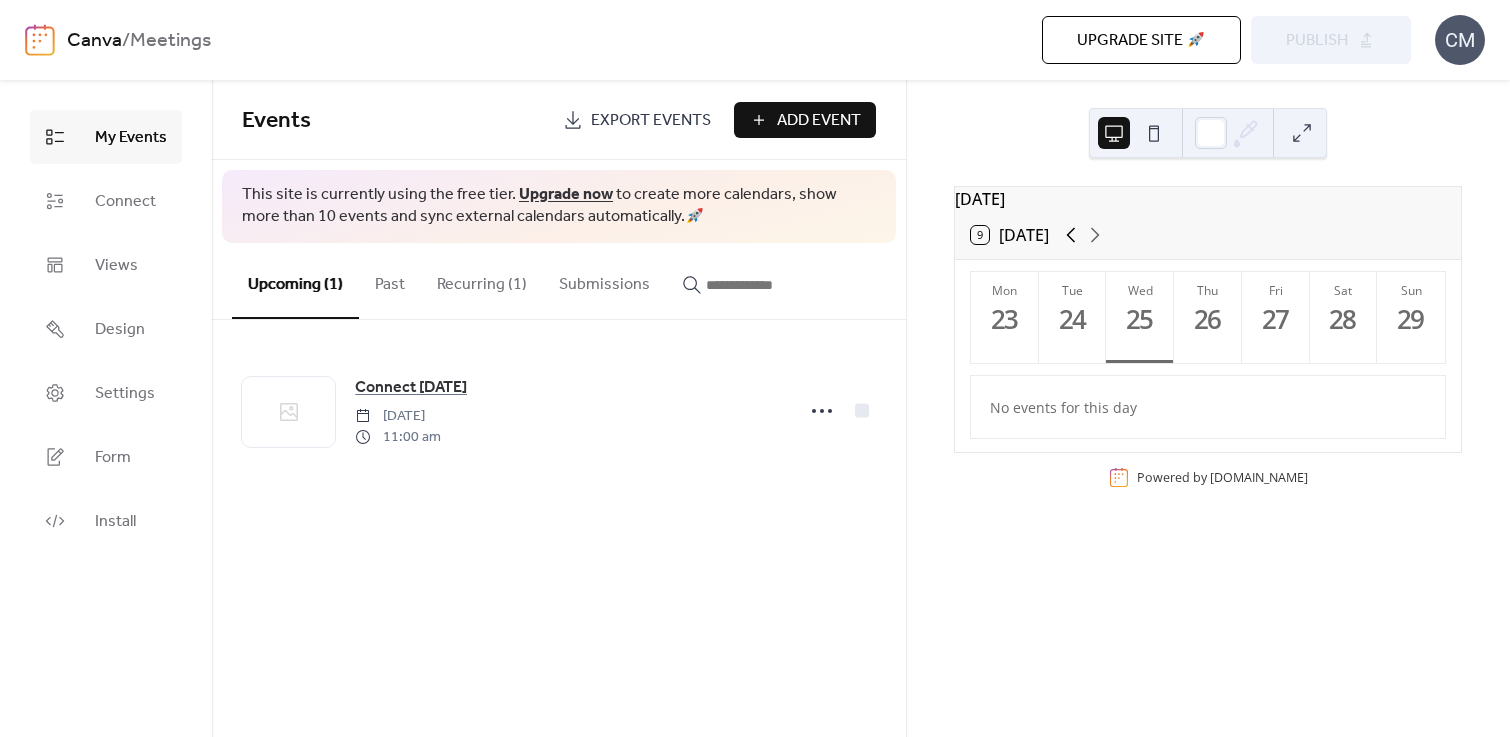 click 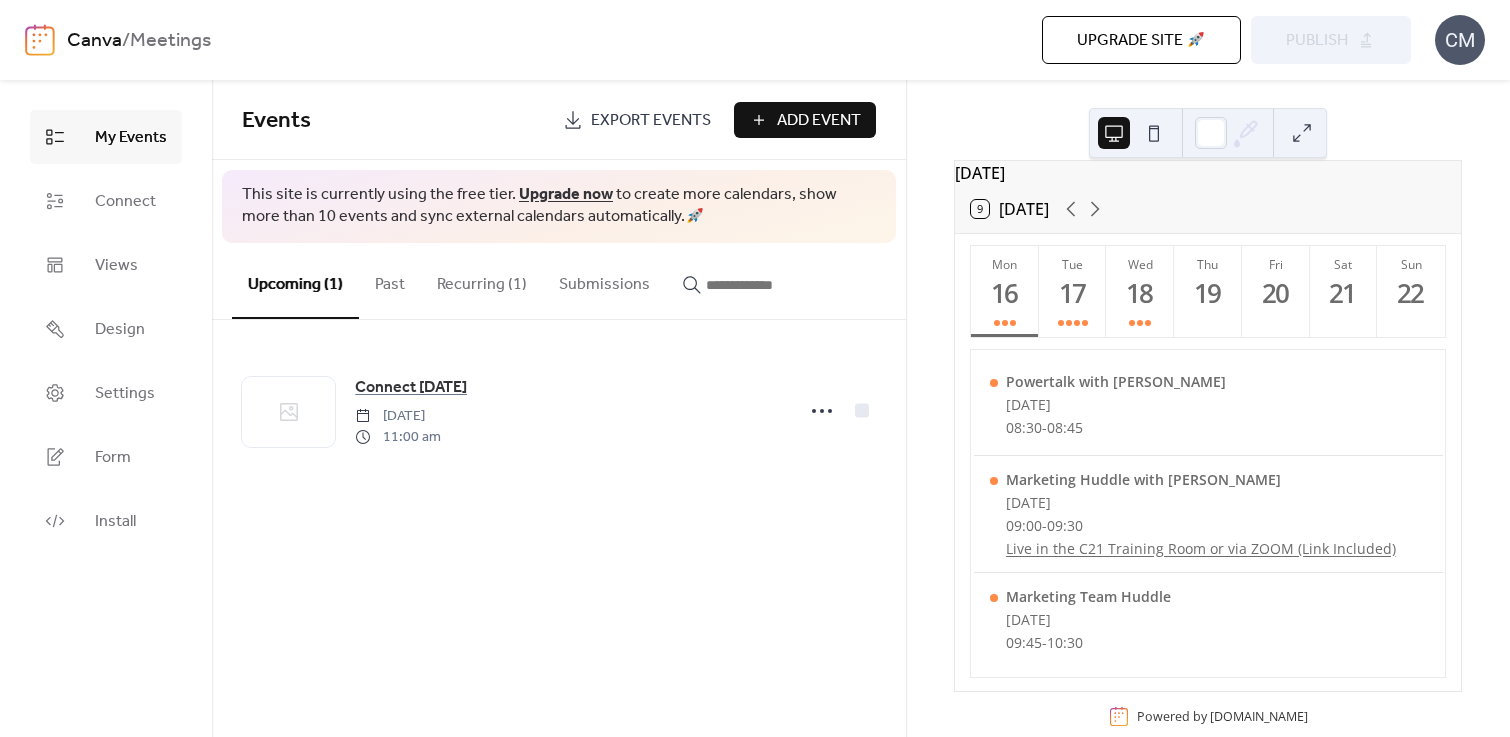 scroll, scrollTop: 25, scrollLeft: 0, axis: vertical 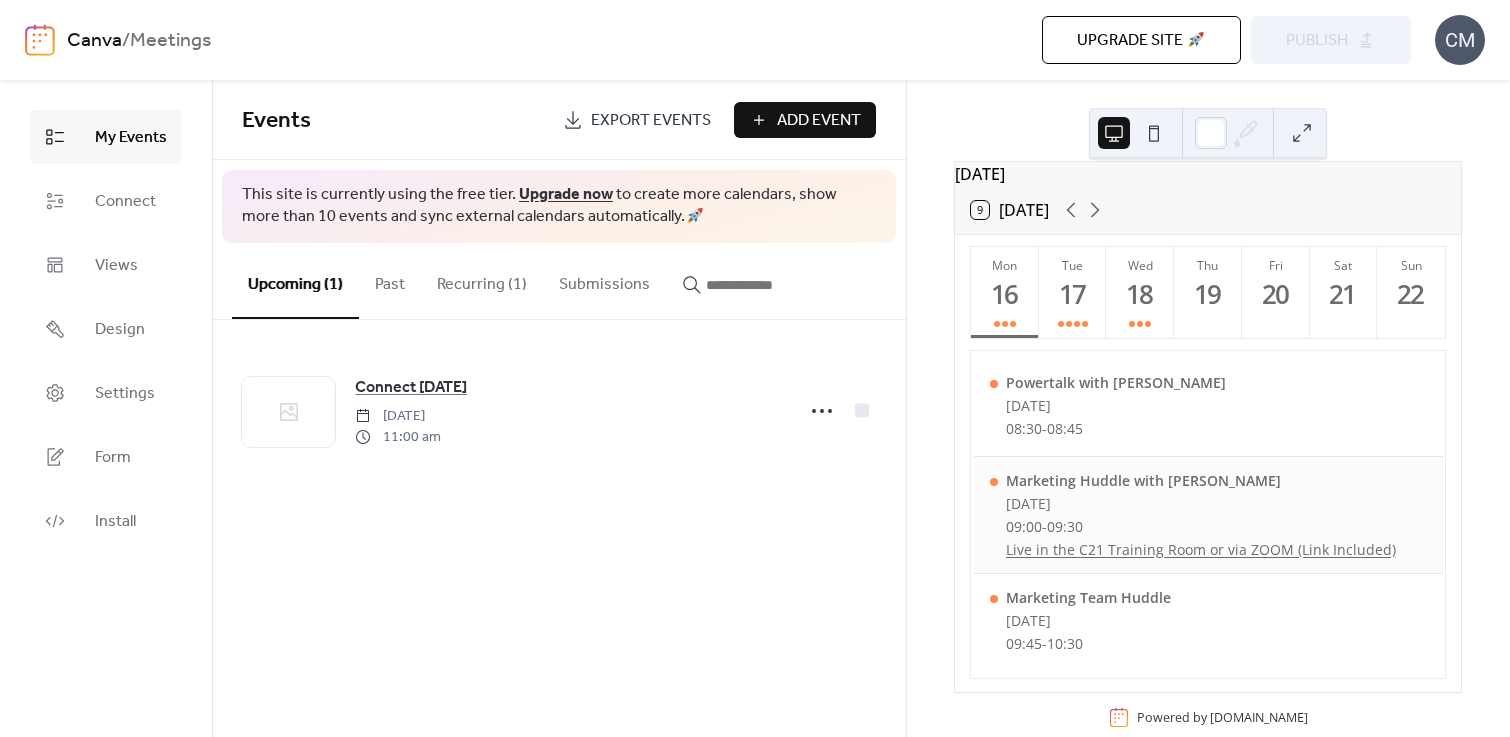 click on "Monday, June 16, 2025" at bounding box center (1201, 503) 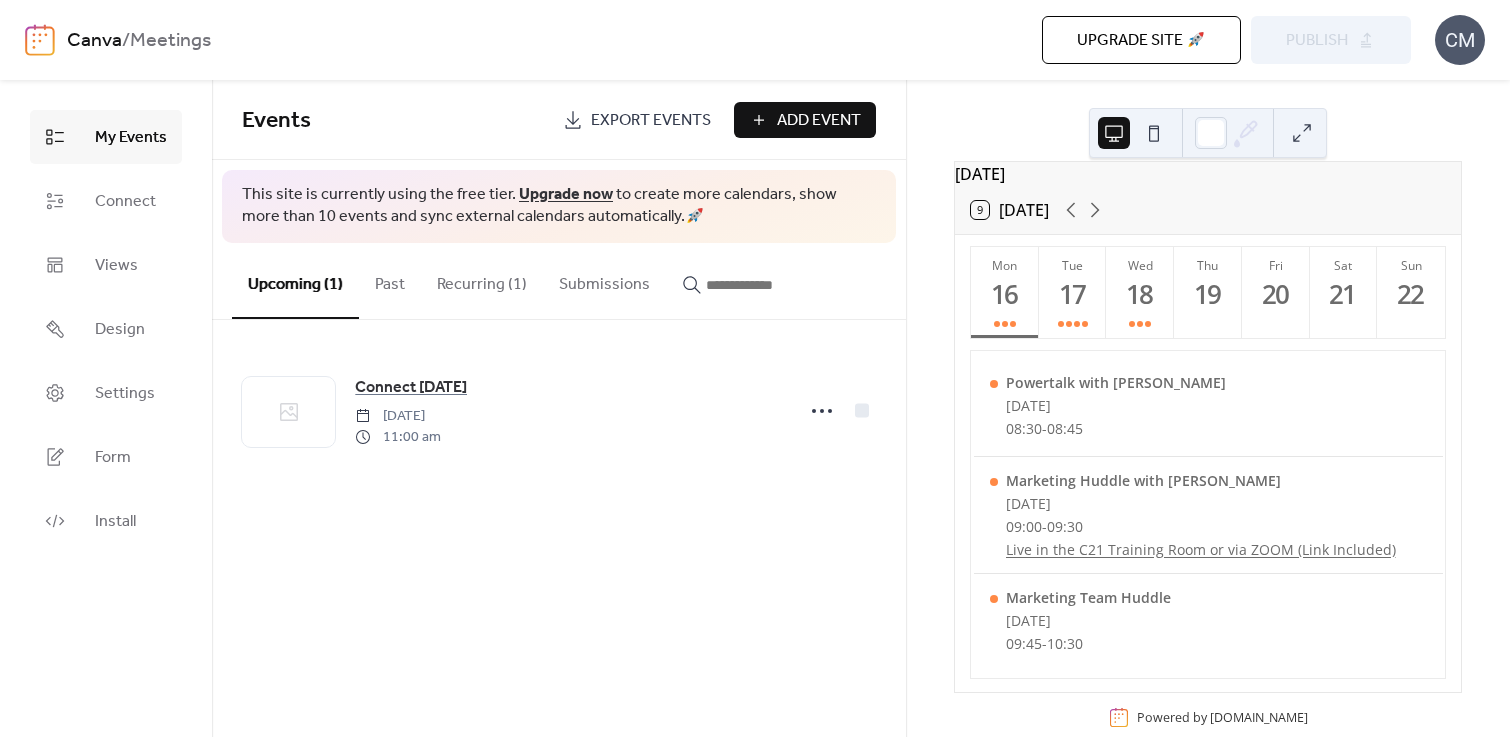 click on "Past" at bounding box center [390, 280] 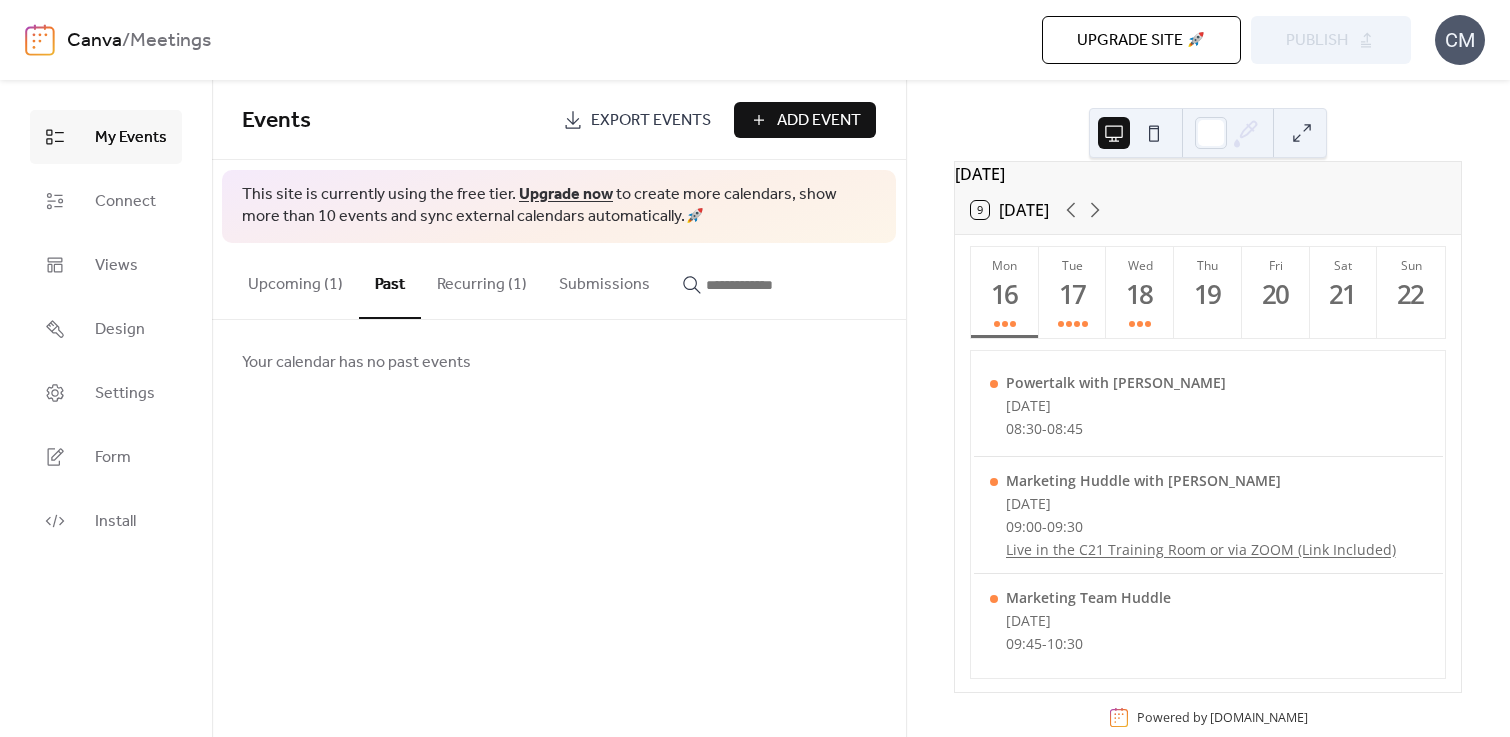 click on "Recurring  (1)" at bounding box center [482, 280] 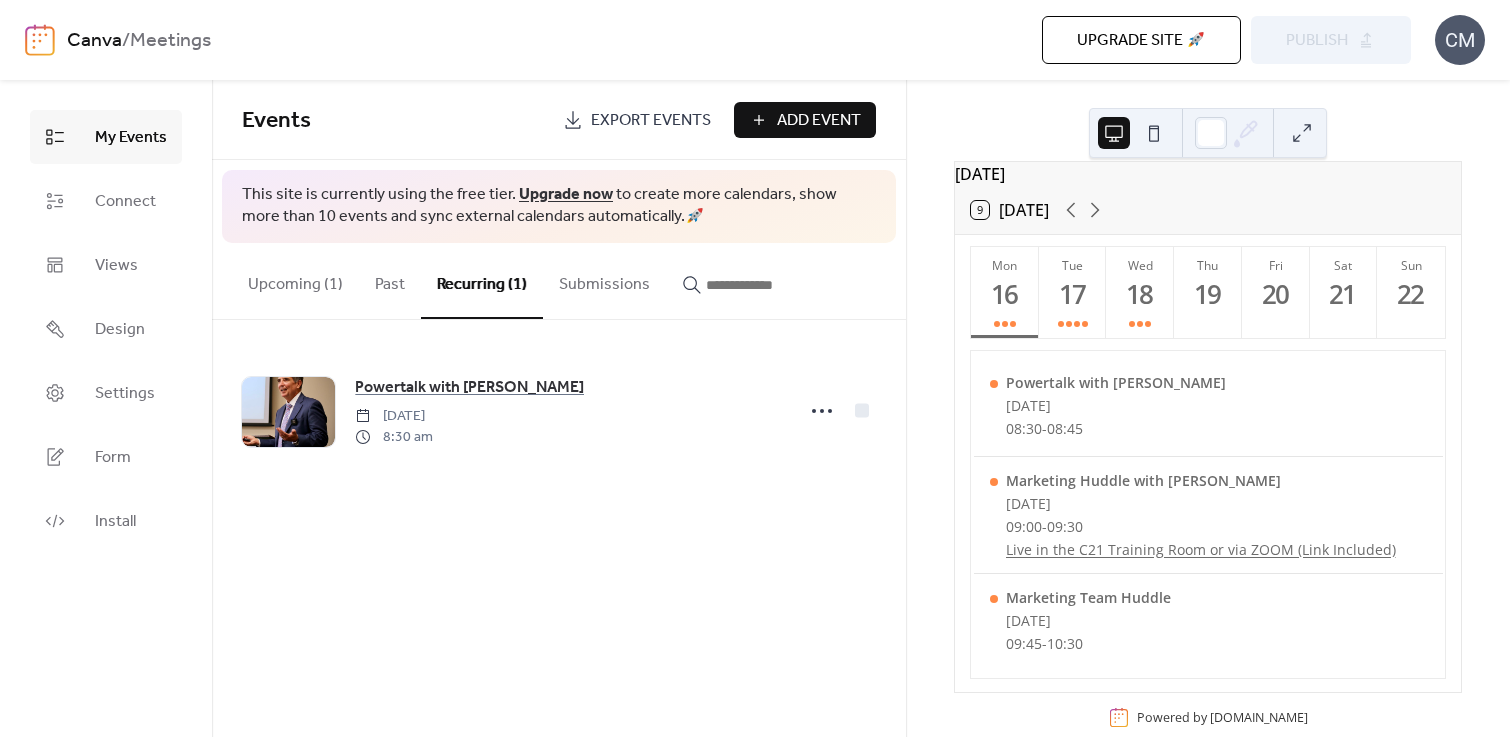 click on "Upcoming  (1)" at bounding box center (295, 280) 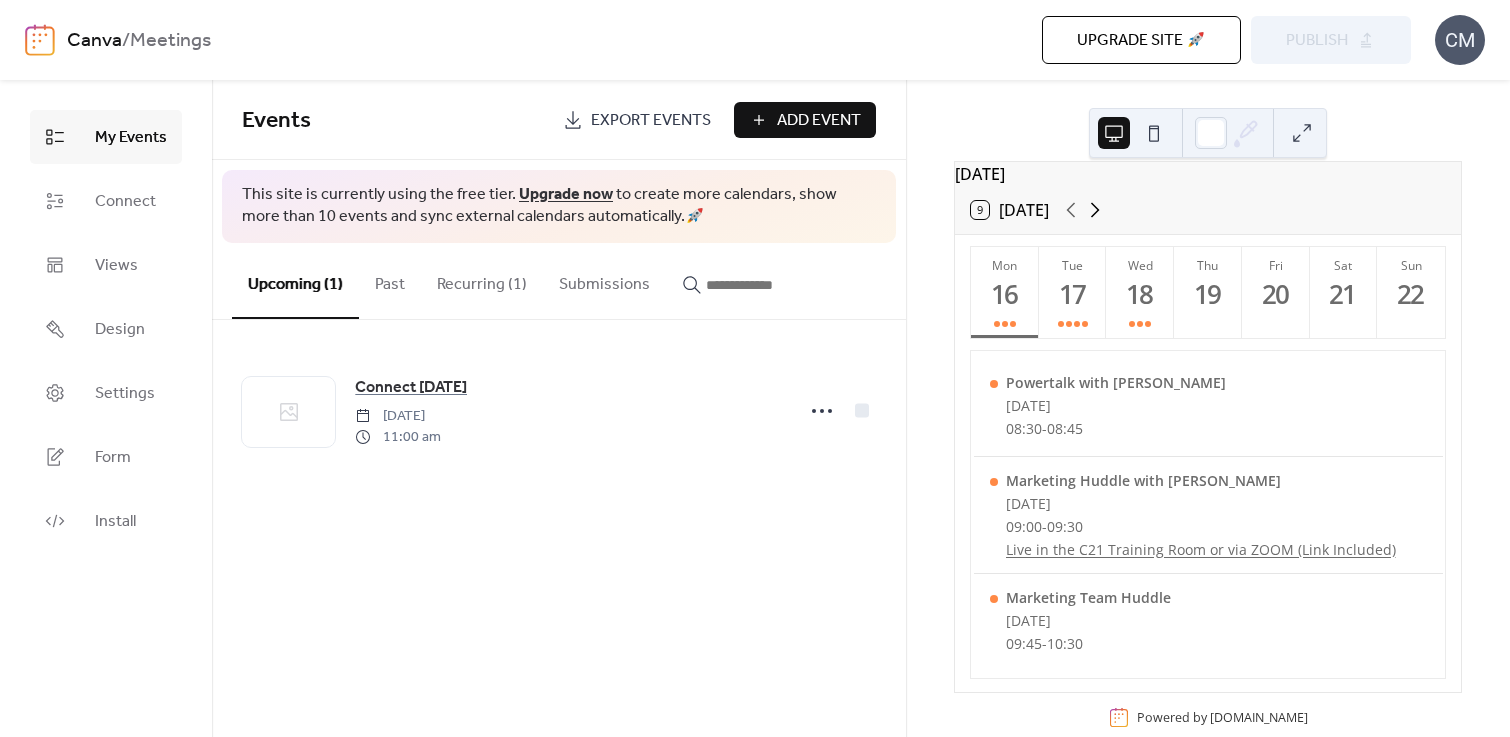 click 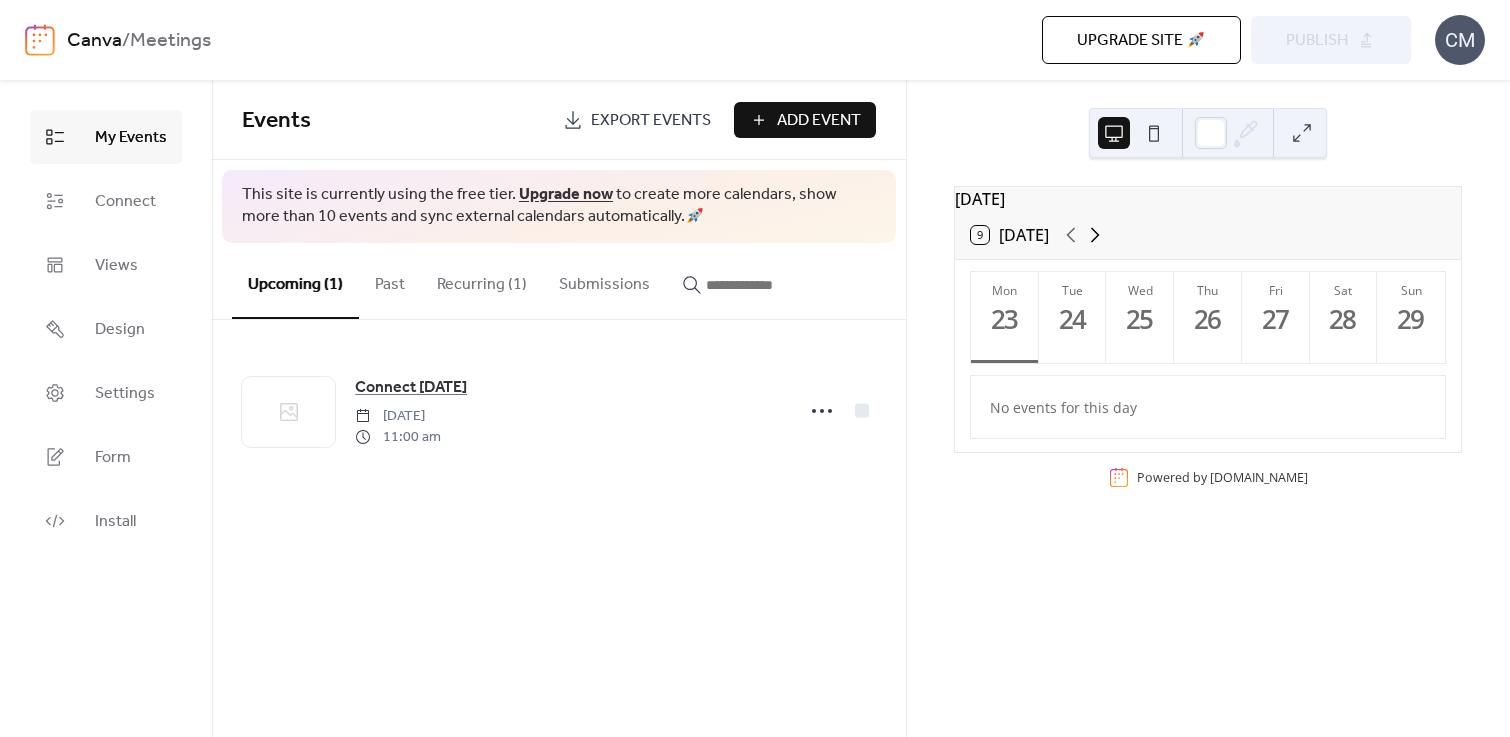 click on "9 Today" at bounding box center [1208, 235] 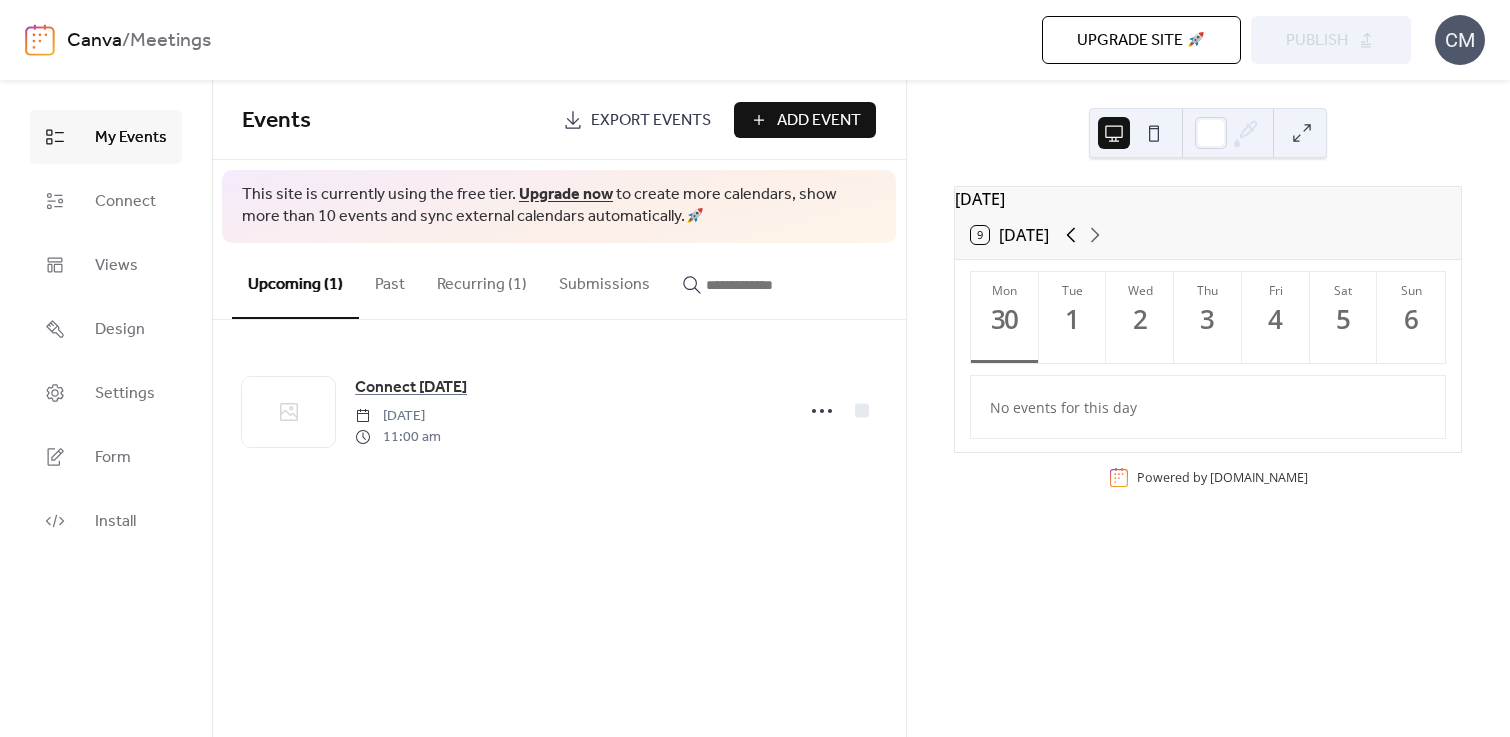 click 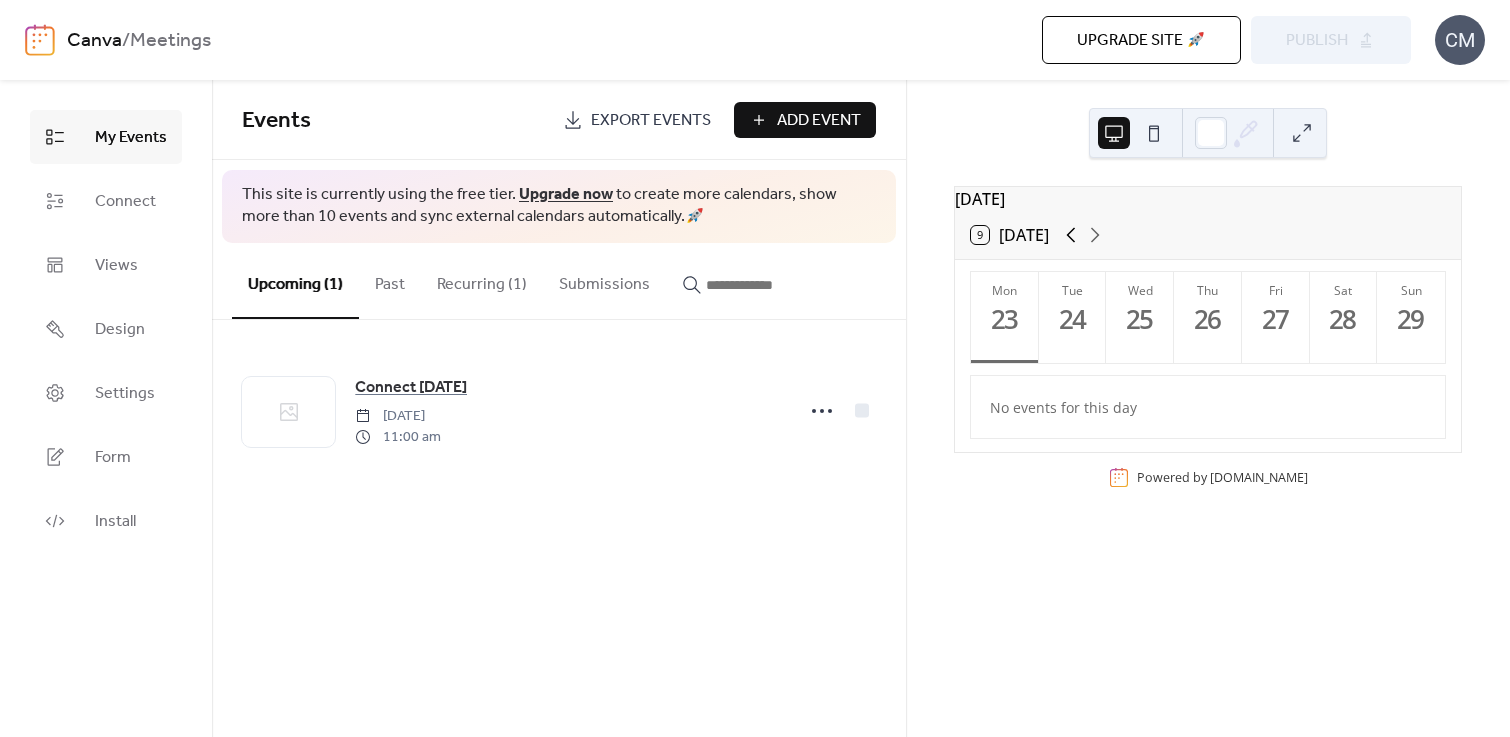 click 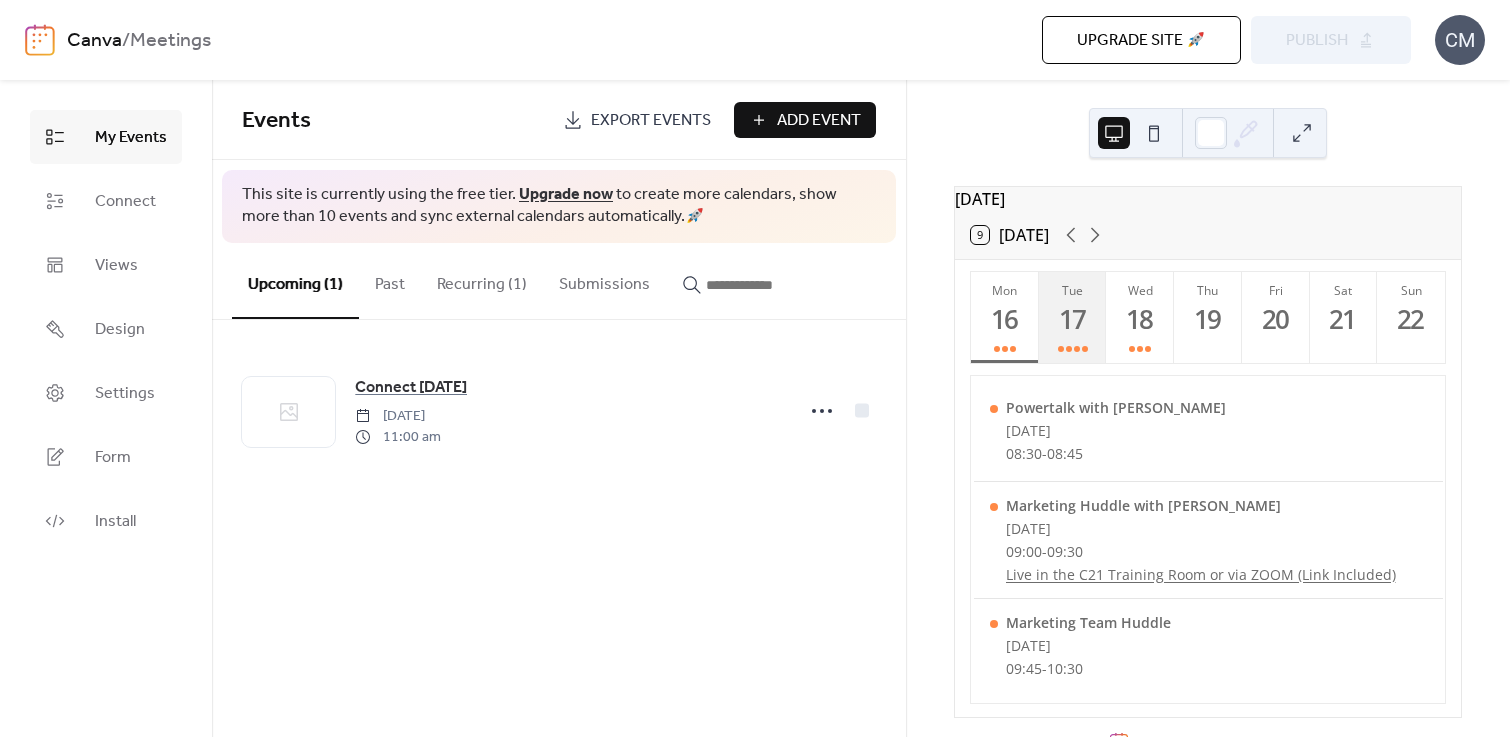 click on "17" at bounding box center [1072, 319] 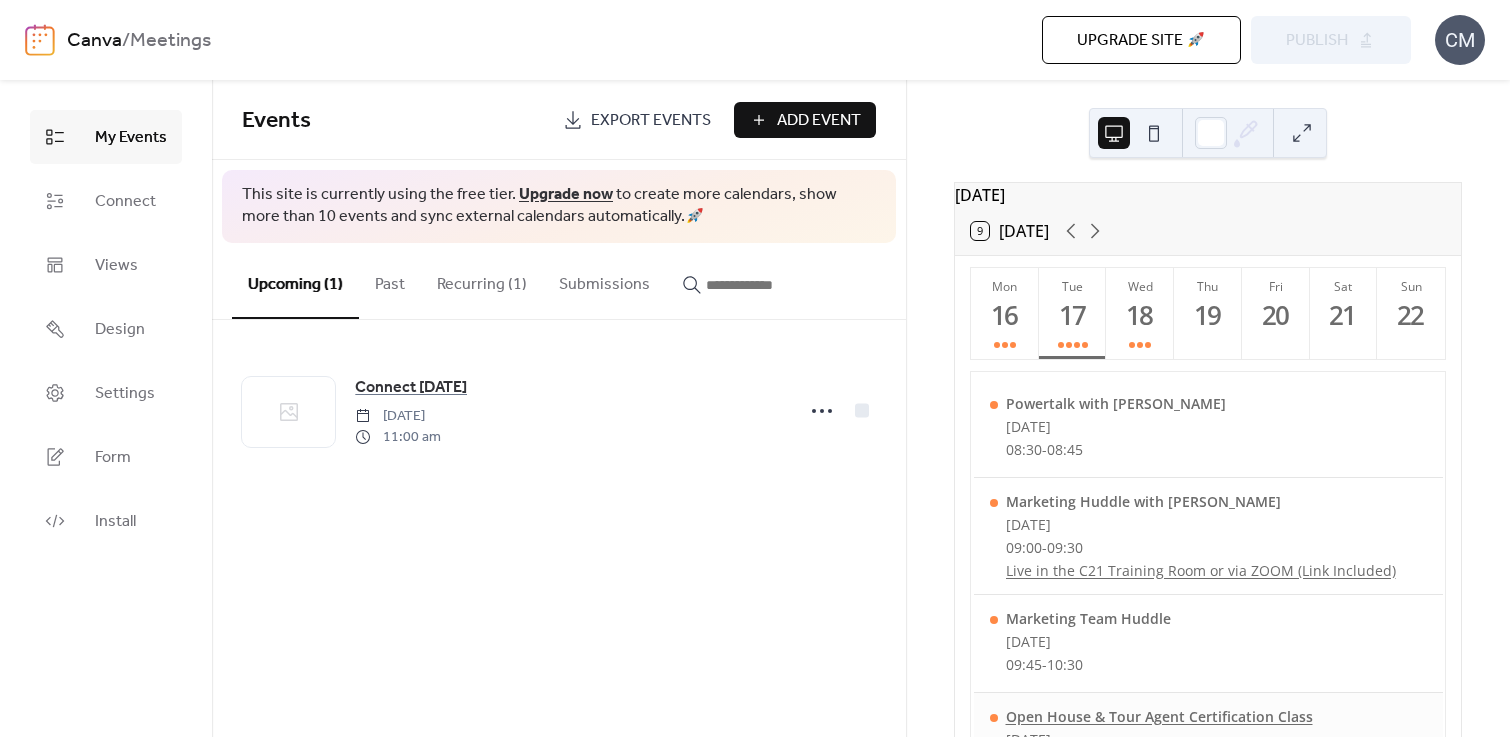 scroll, scrollTop: 0, scrollLeft: 0, axis: both 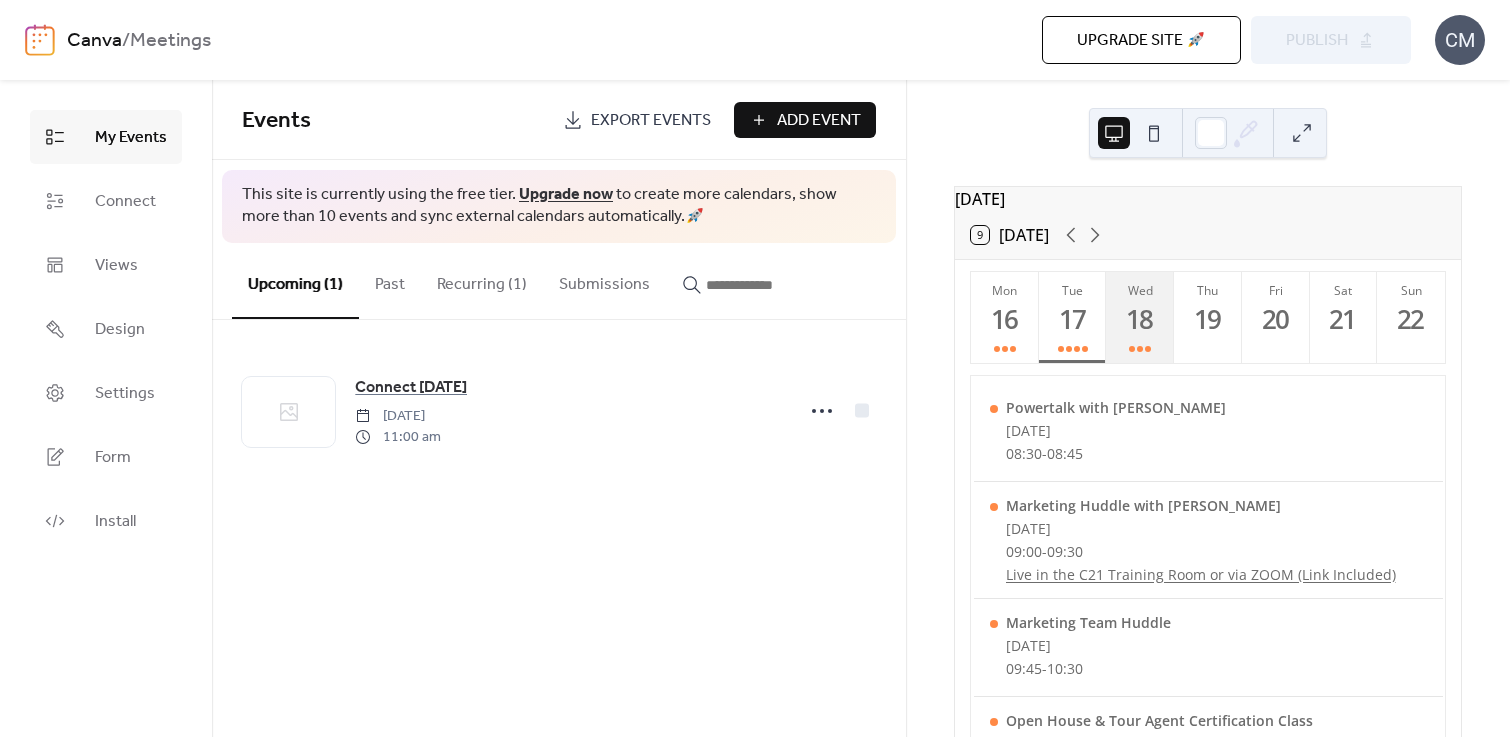 click on "Wed 18" at bounding box center (1140, 317) 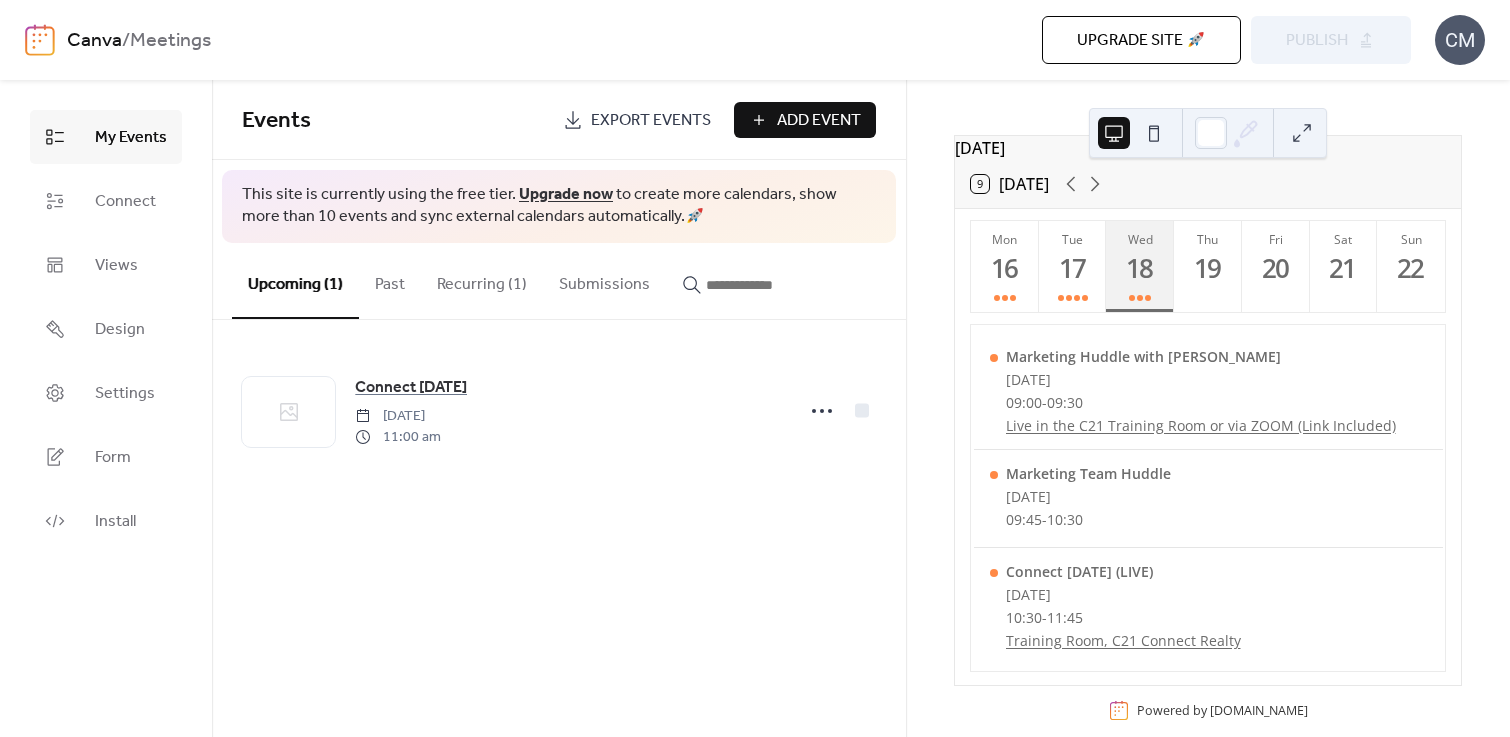 scroll, scrollTop: 88, scrollLeft: 0, axis: vertical 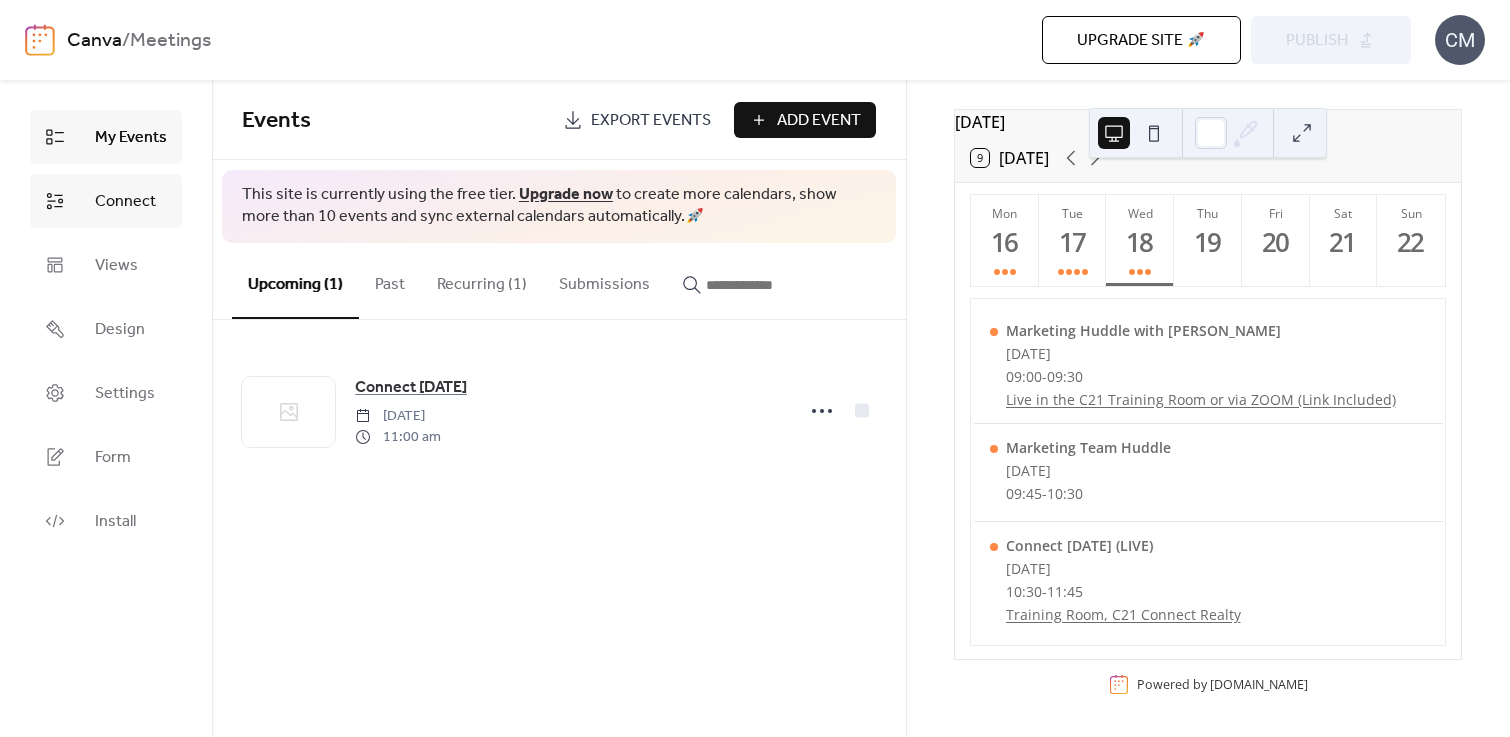 click on "Connect" at bounding box center [125, 202] 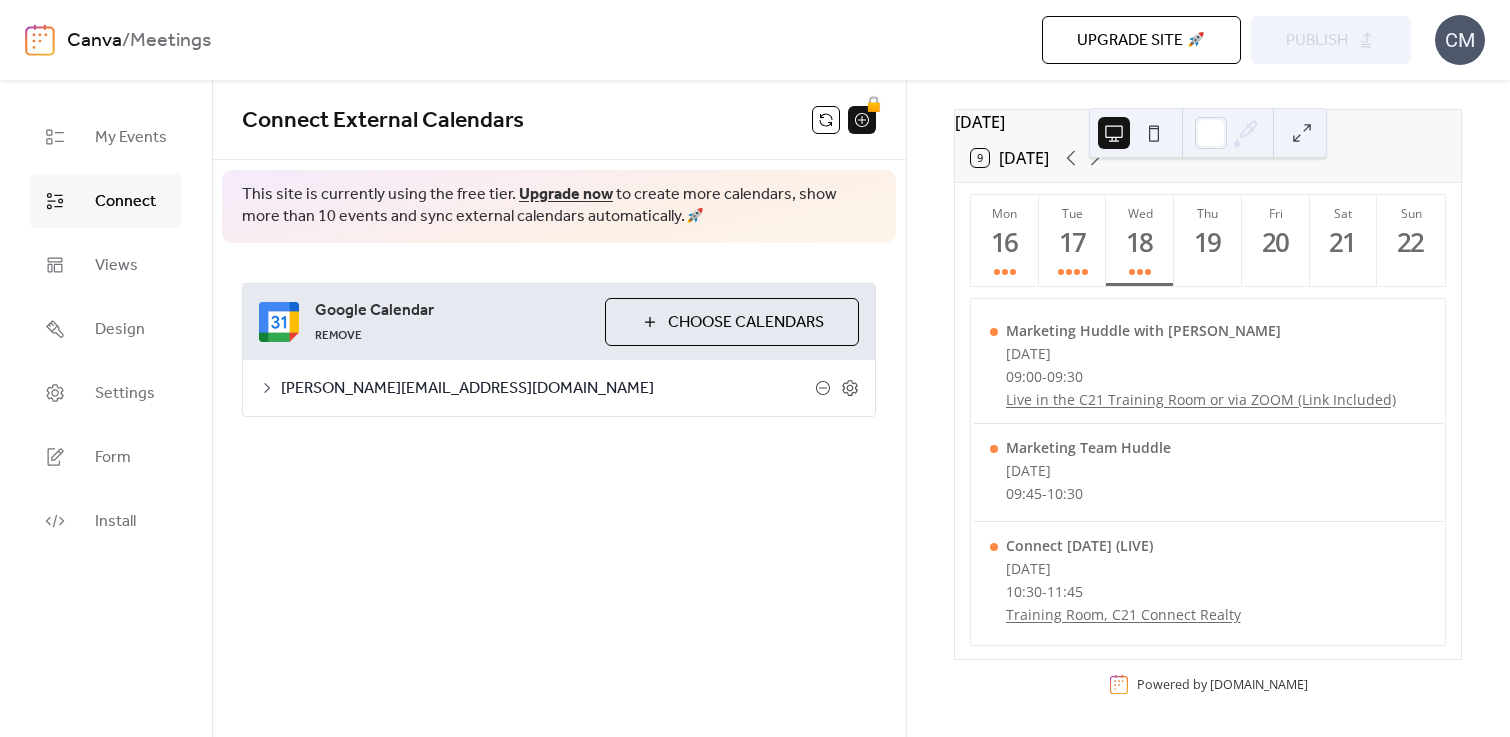 click on "Choose Calendars" at bounding box center [746, 323] 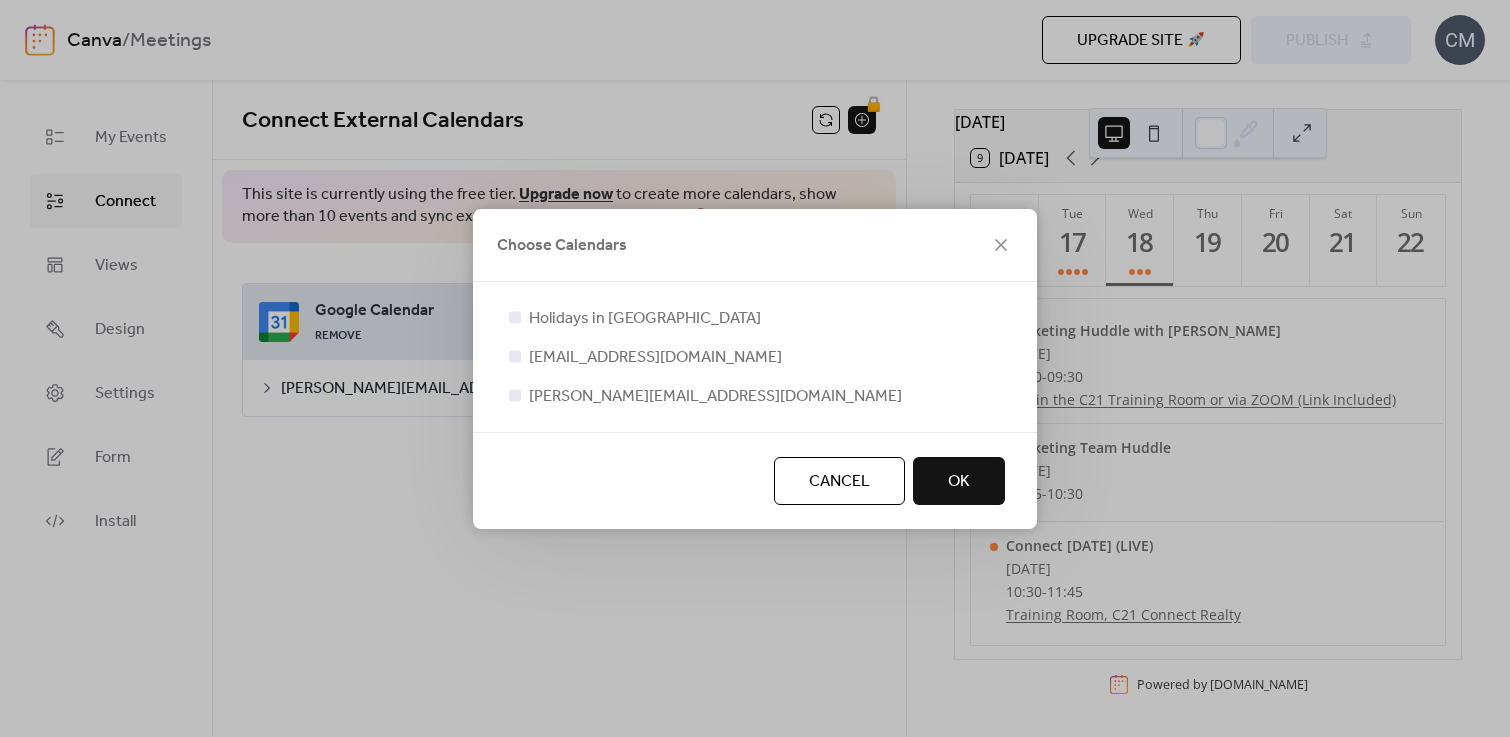 click on "OK" at bounding box center (959, 482) 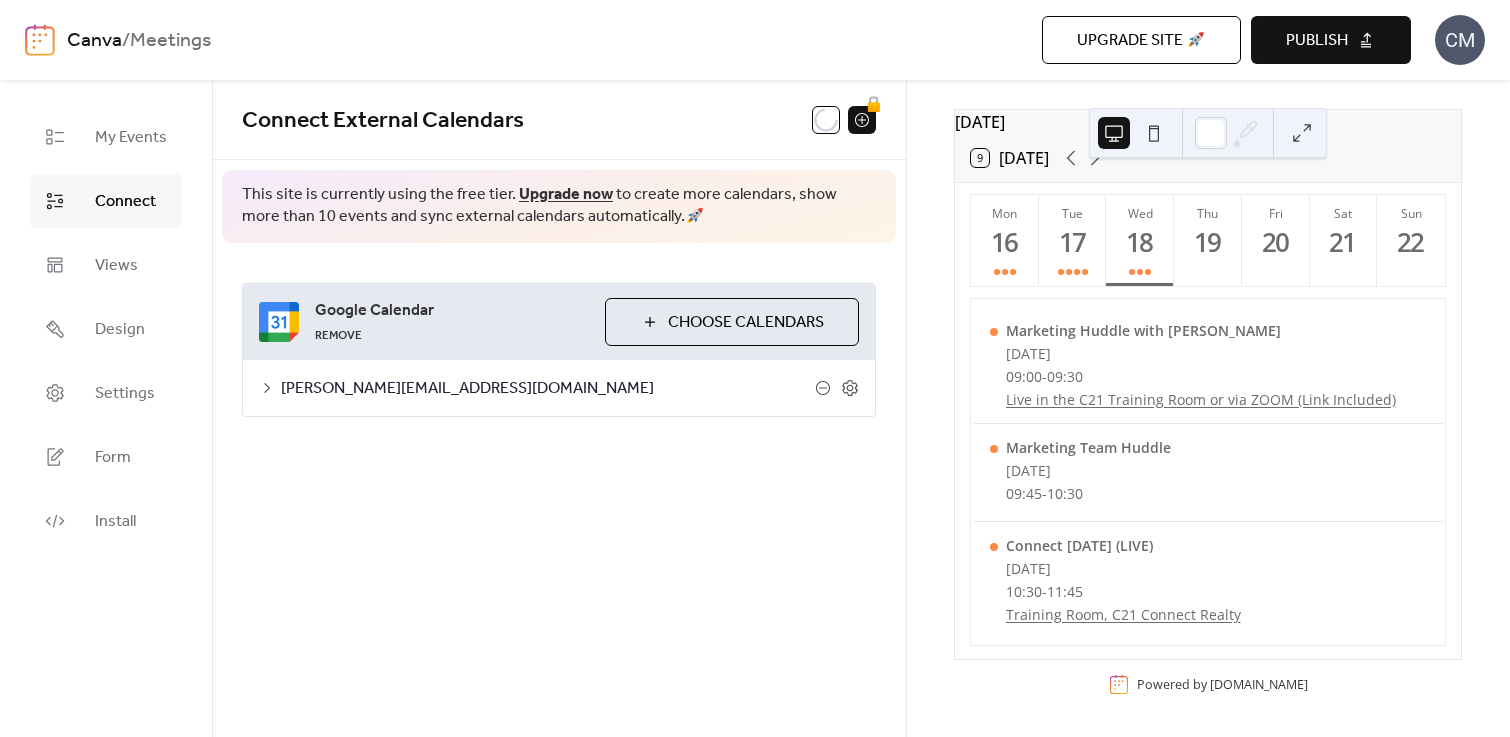 click on "[PERSON_NAME][EMAIL_ADDRESS][DOMAIN_NAME]" at bounding box center (548, 389) 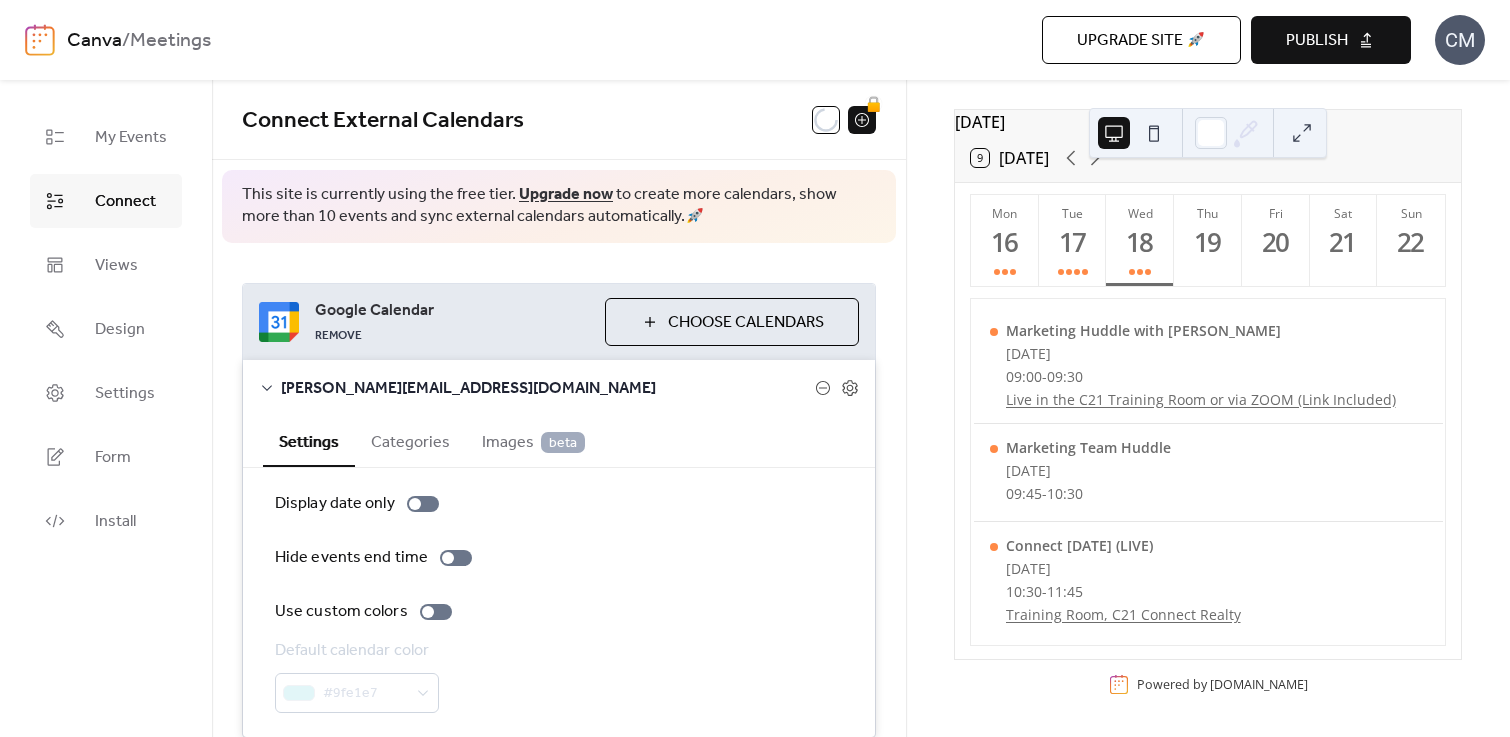 scroll, scrollTop: 0, scrollLeft: 0, axis: both 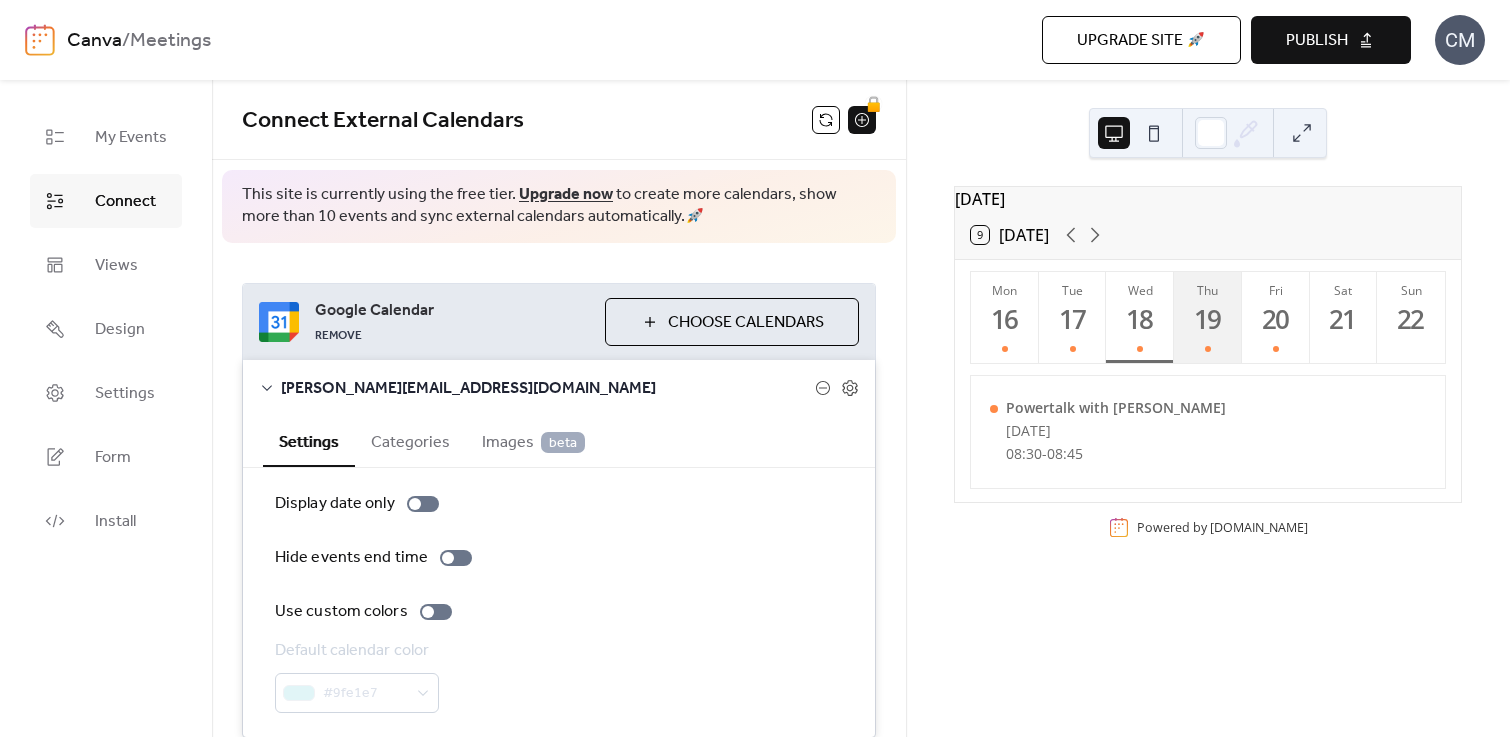 click on "19" at bounding box center (1207, 319) 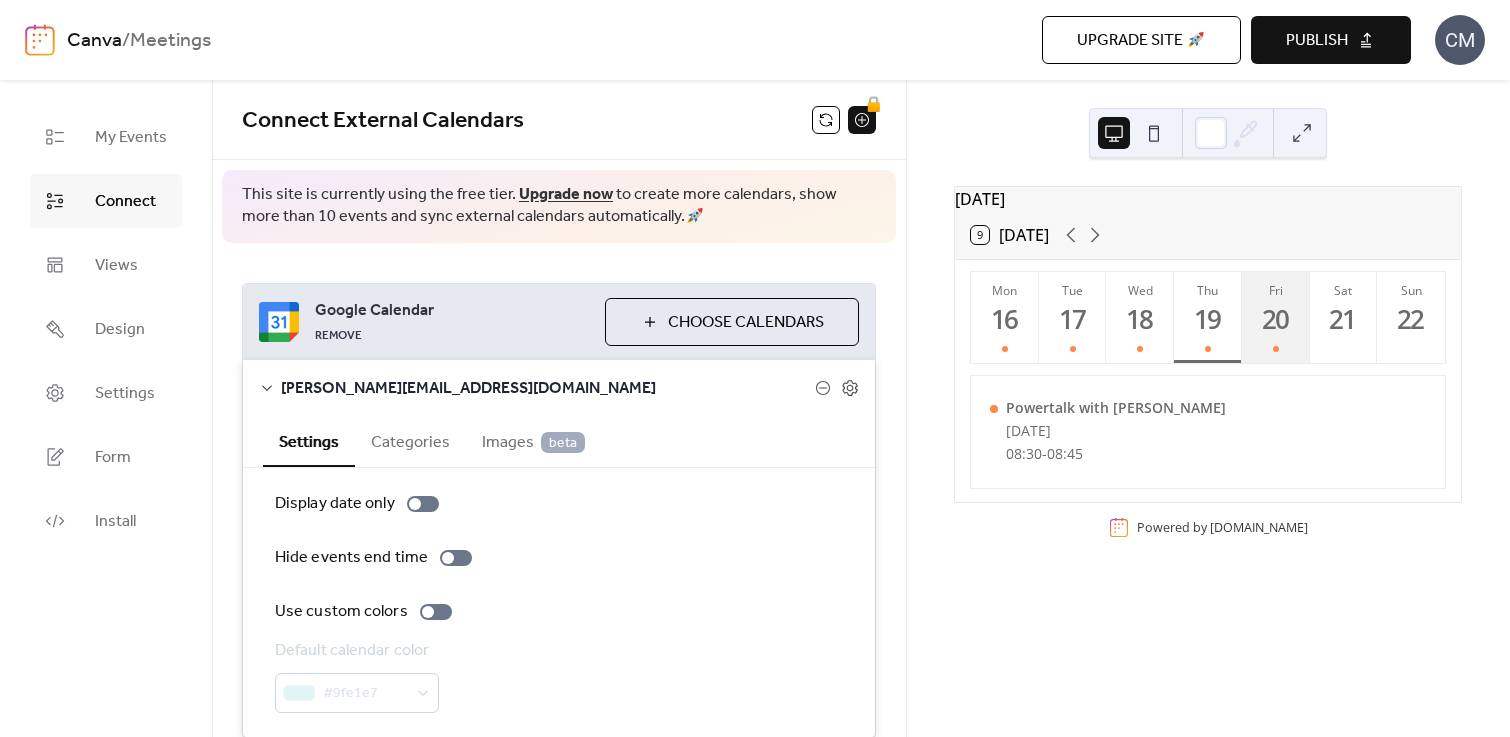 click on "20" at bounding box center (1275, 319) 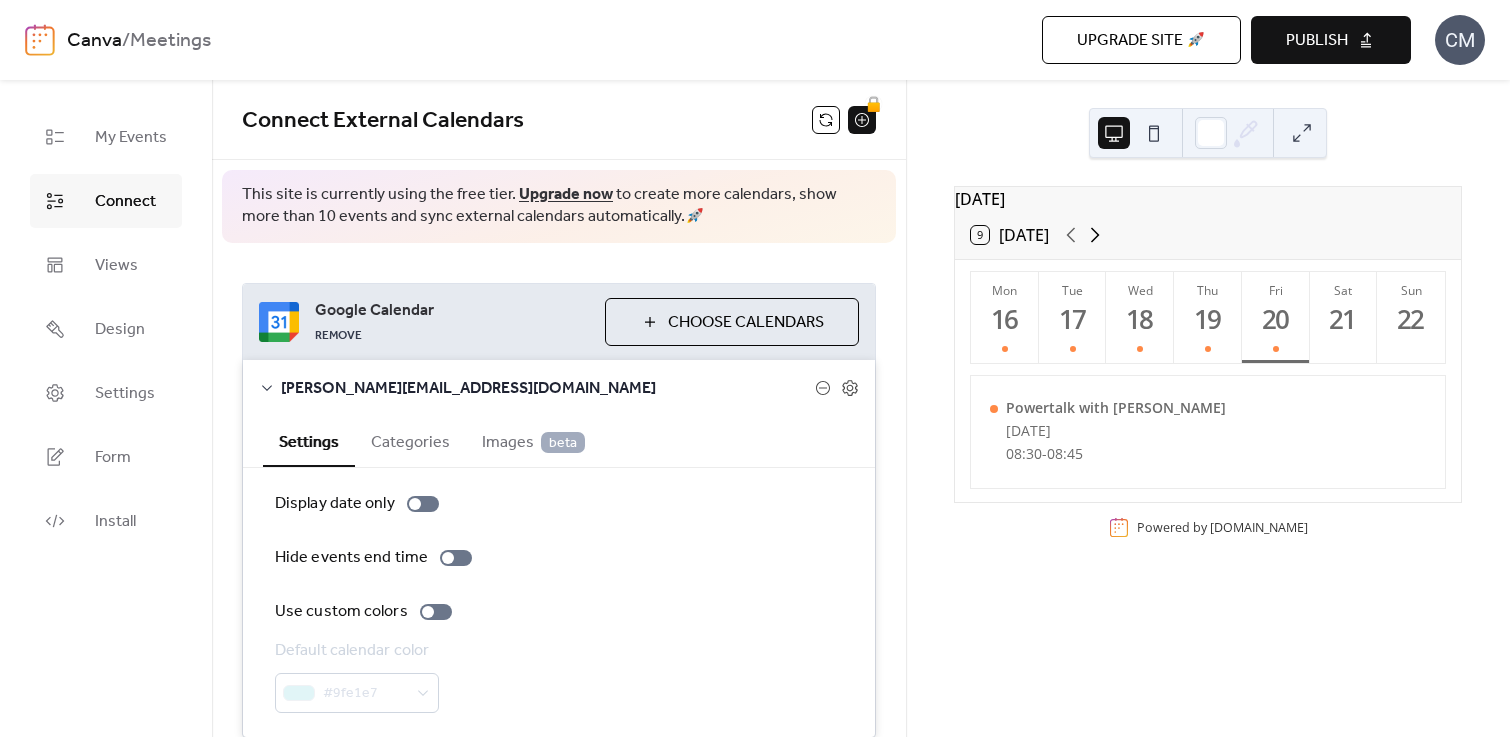 click 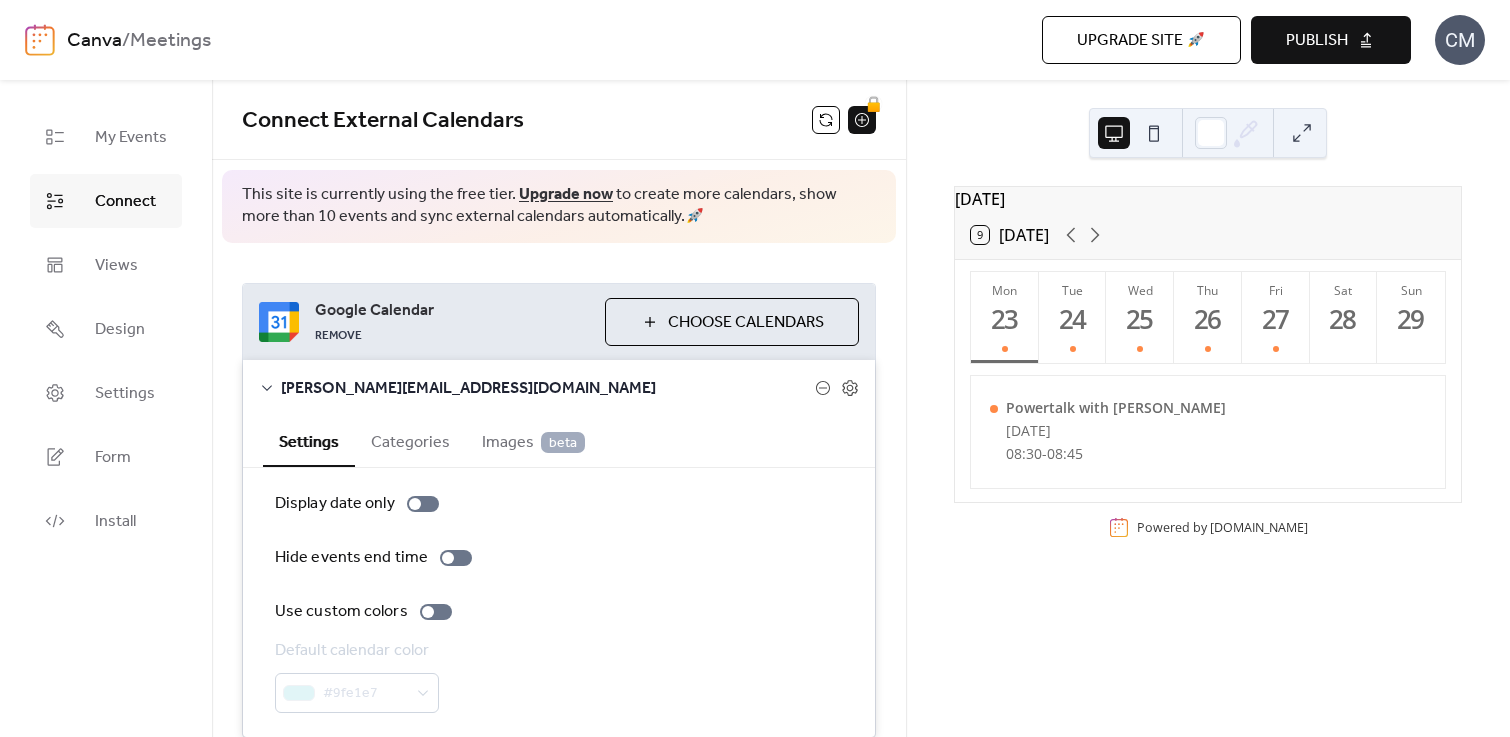 click on "9 Today" at bounding box center [1010, 235] 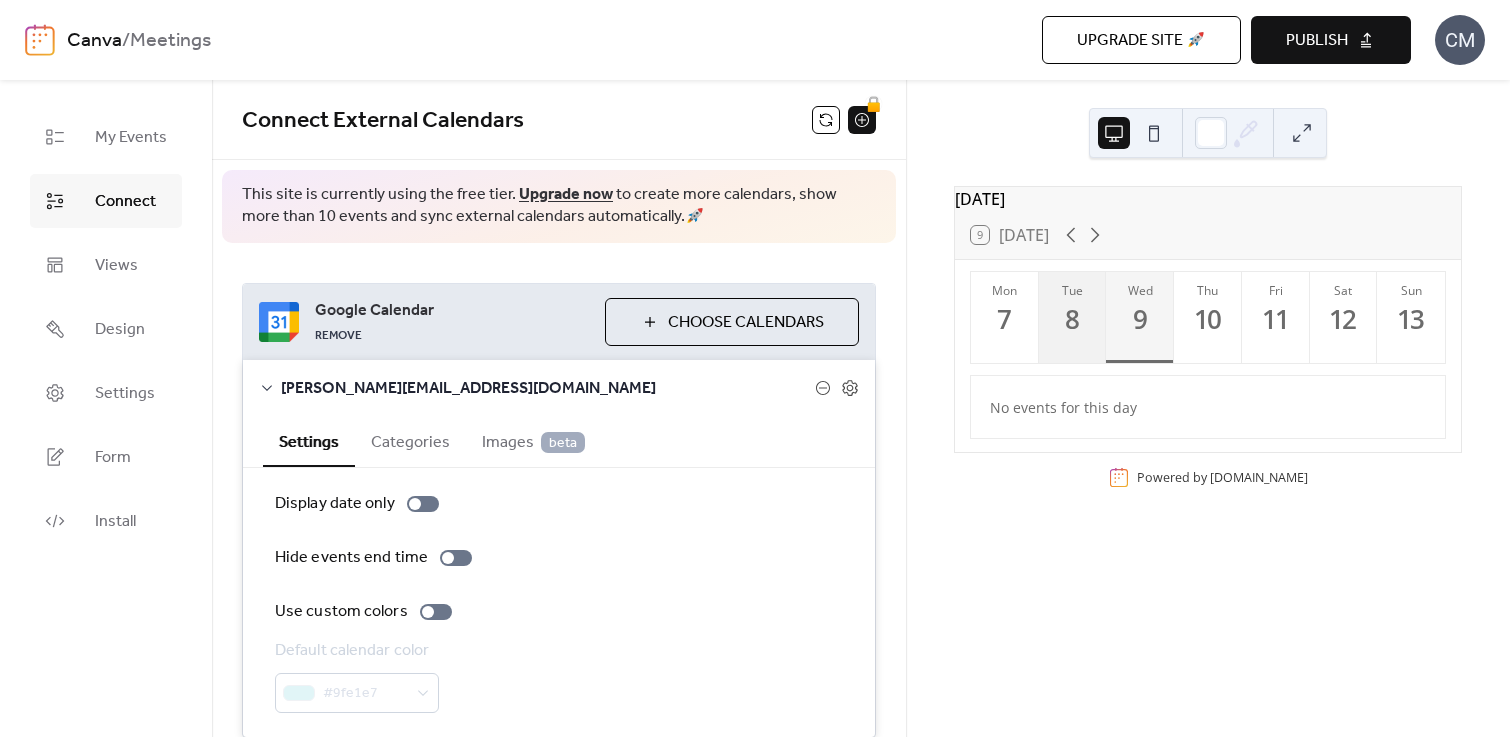 click on "8" at bounding box center (1072, 319) 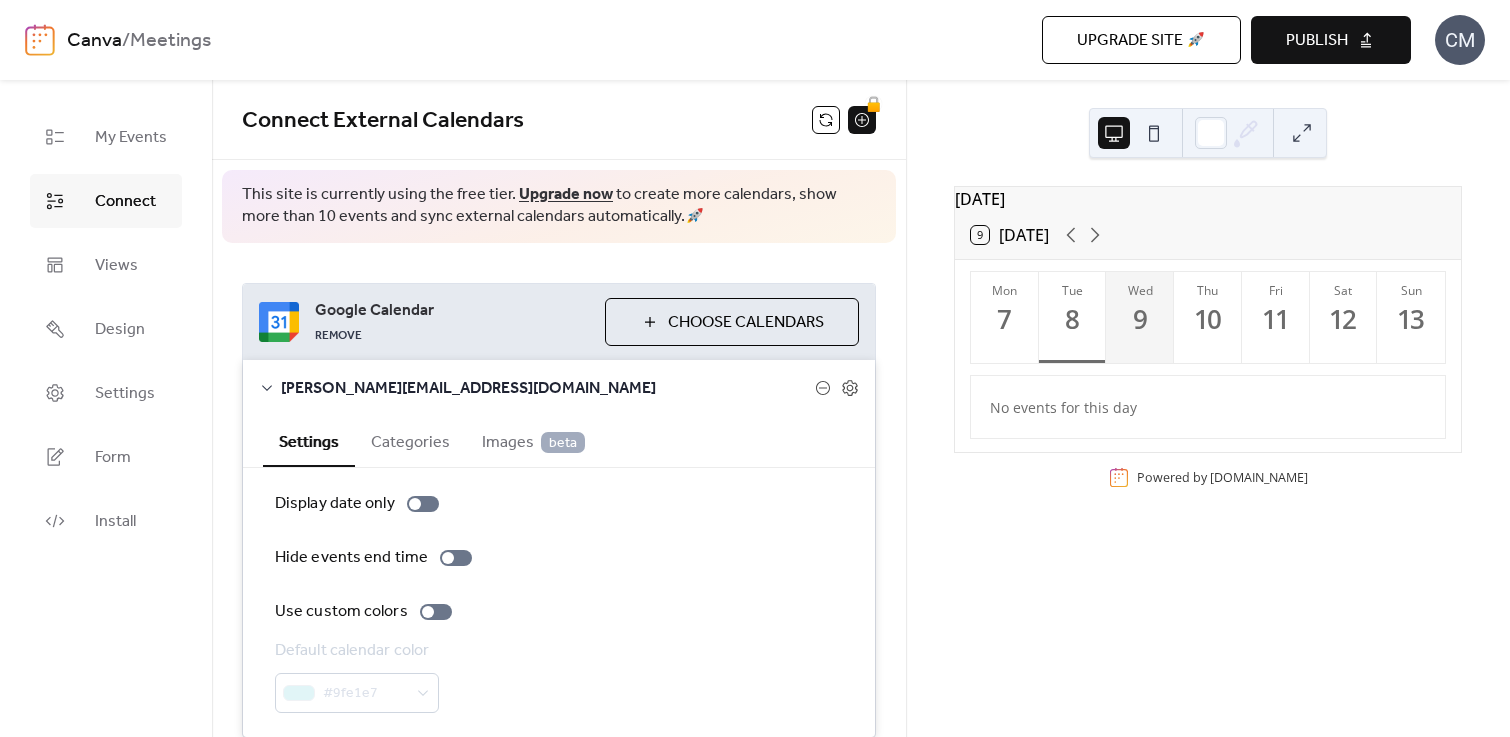 scroll, scrollTop: 81, scrollLeft: 0, axis: vertical 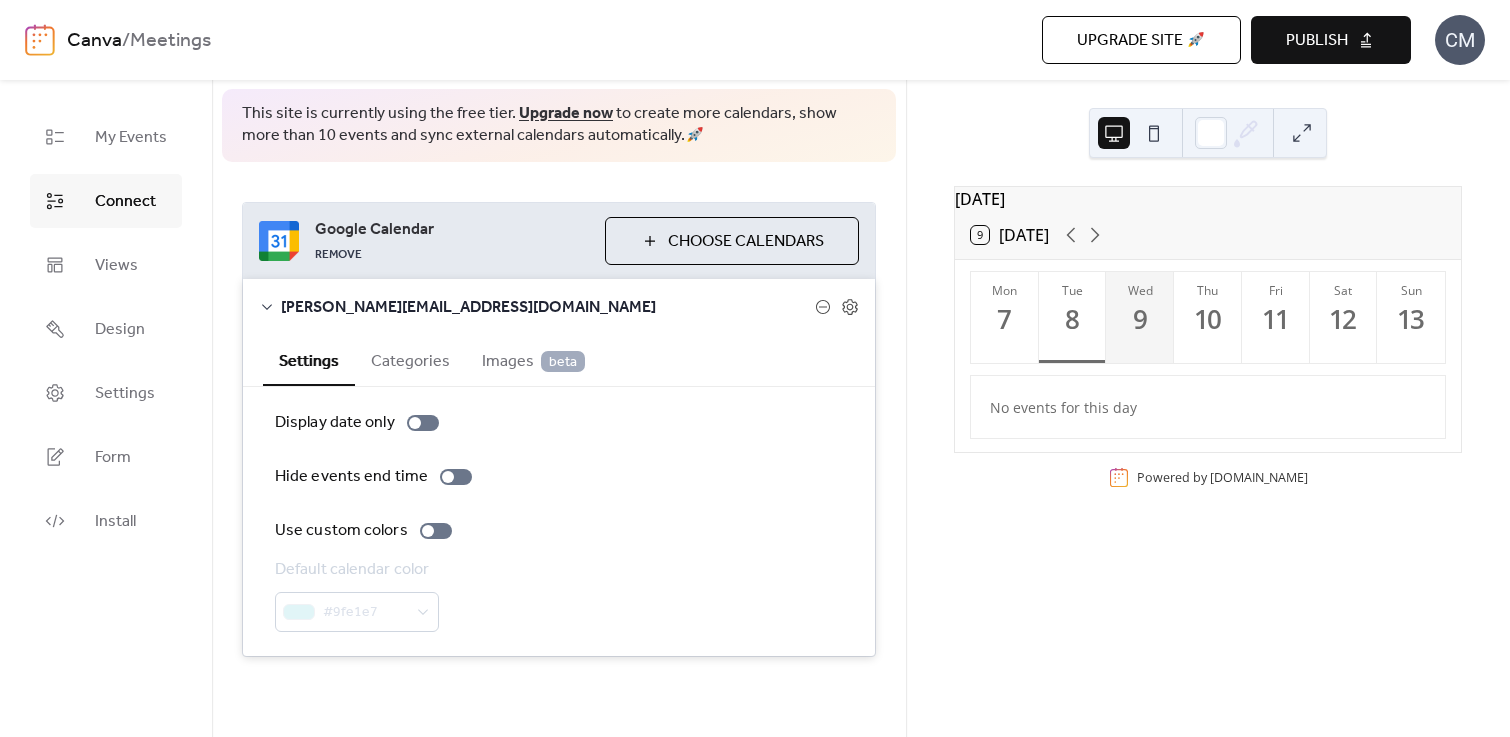 click on "Categories" at bounding box center (410, 359) 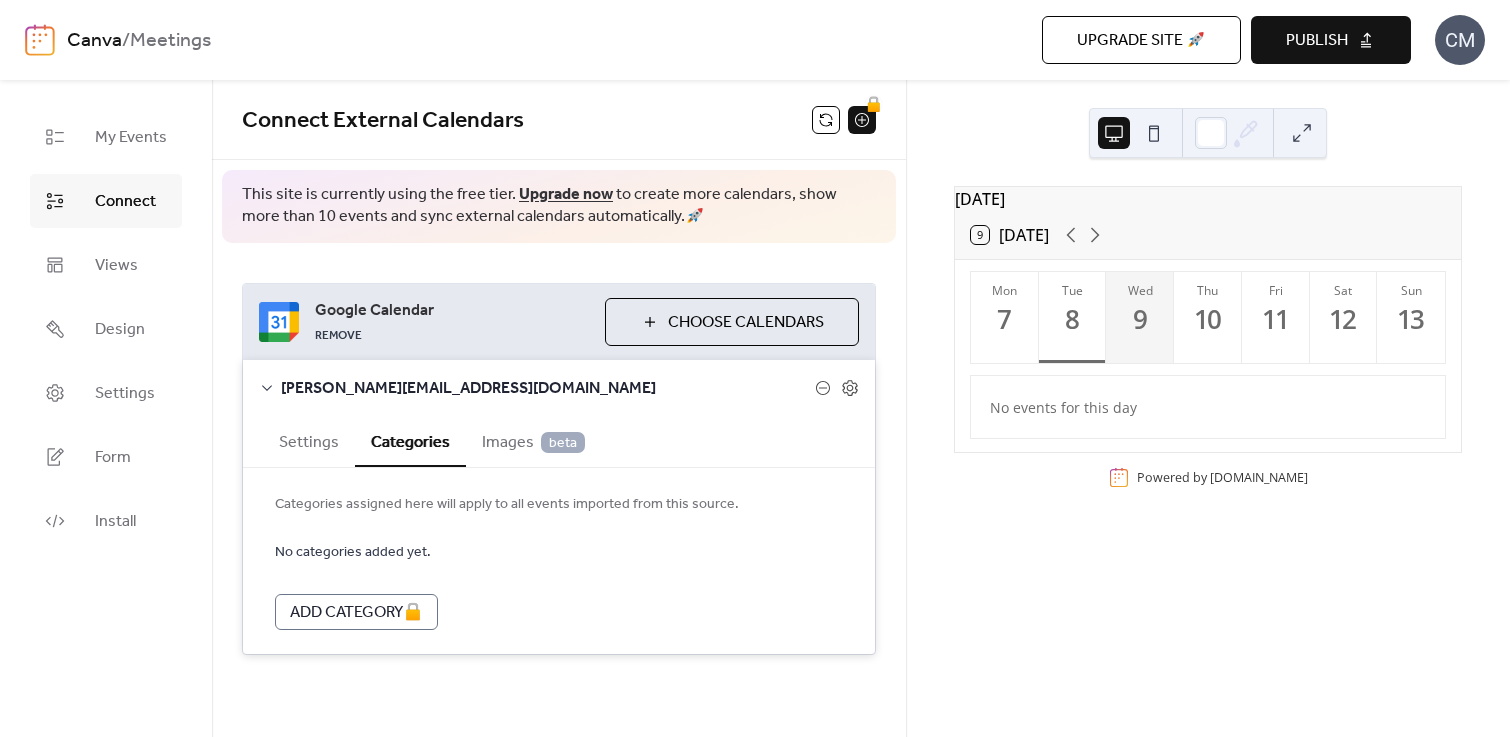 click on "Images   beta" at bounding box center (533, 440) 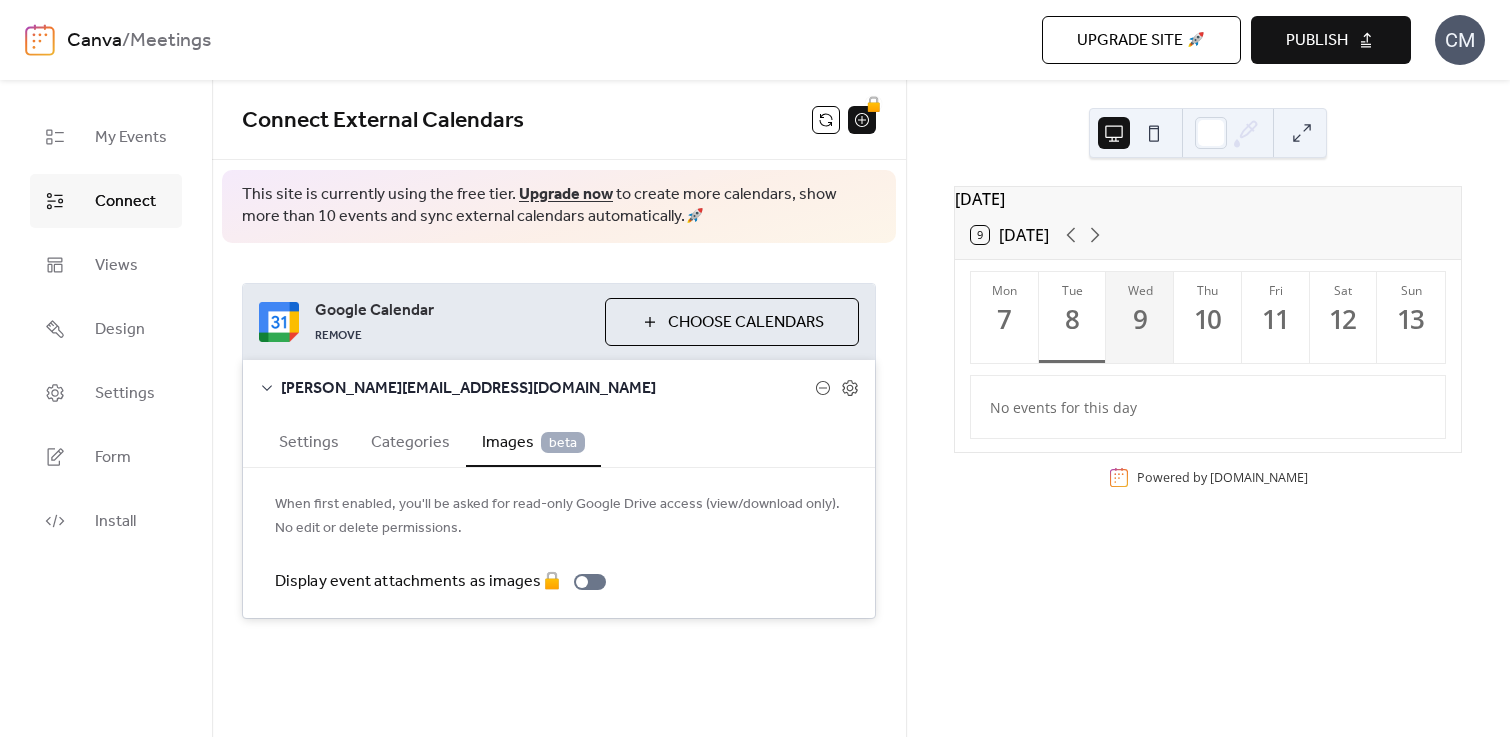 click on "Settings" at bounding box center (309, 440) 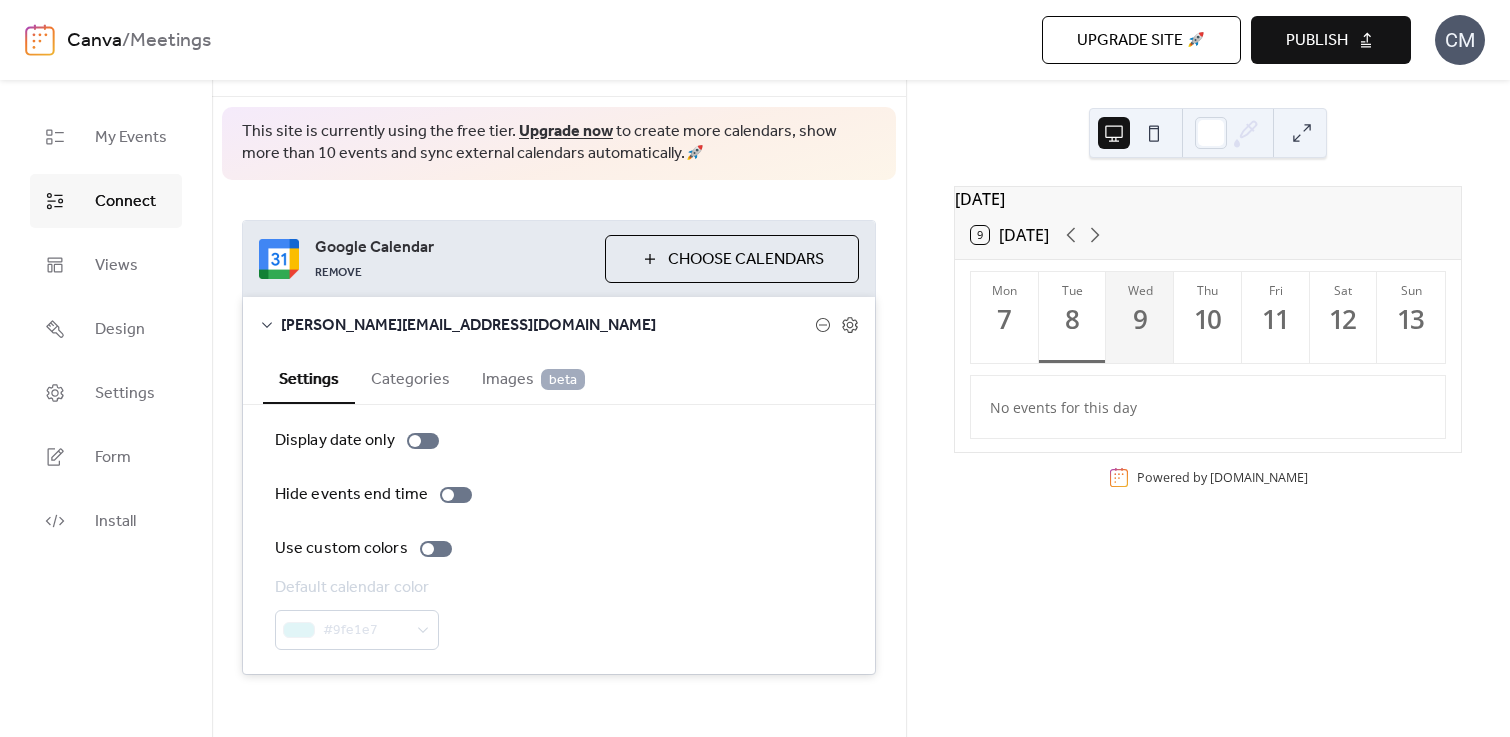scroll, scrollTop: 81, scrollLeft: 0, axis: vertical 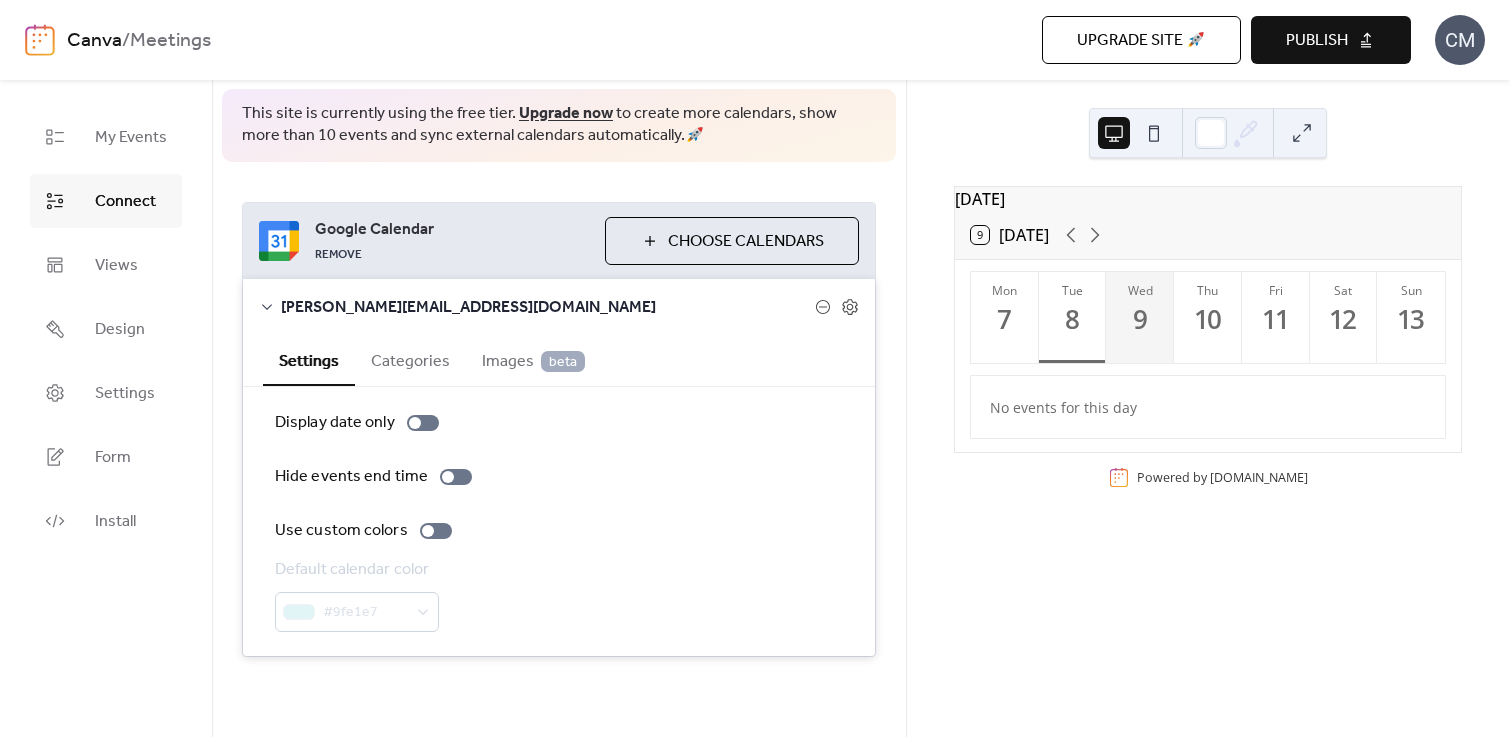 click on "[PERSON_NAME][EMAIL_ADDRESS][DOMAIN_NAME]" at bounding box center (548, 308) 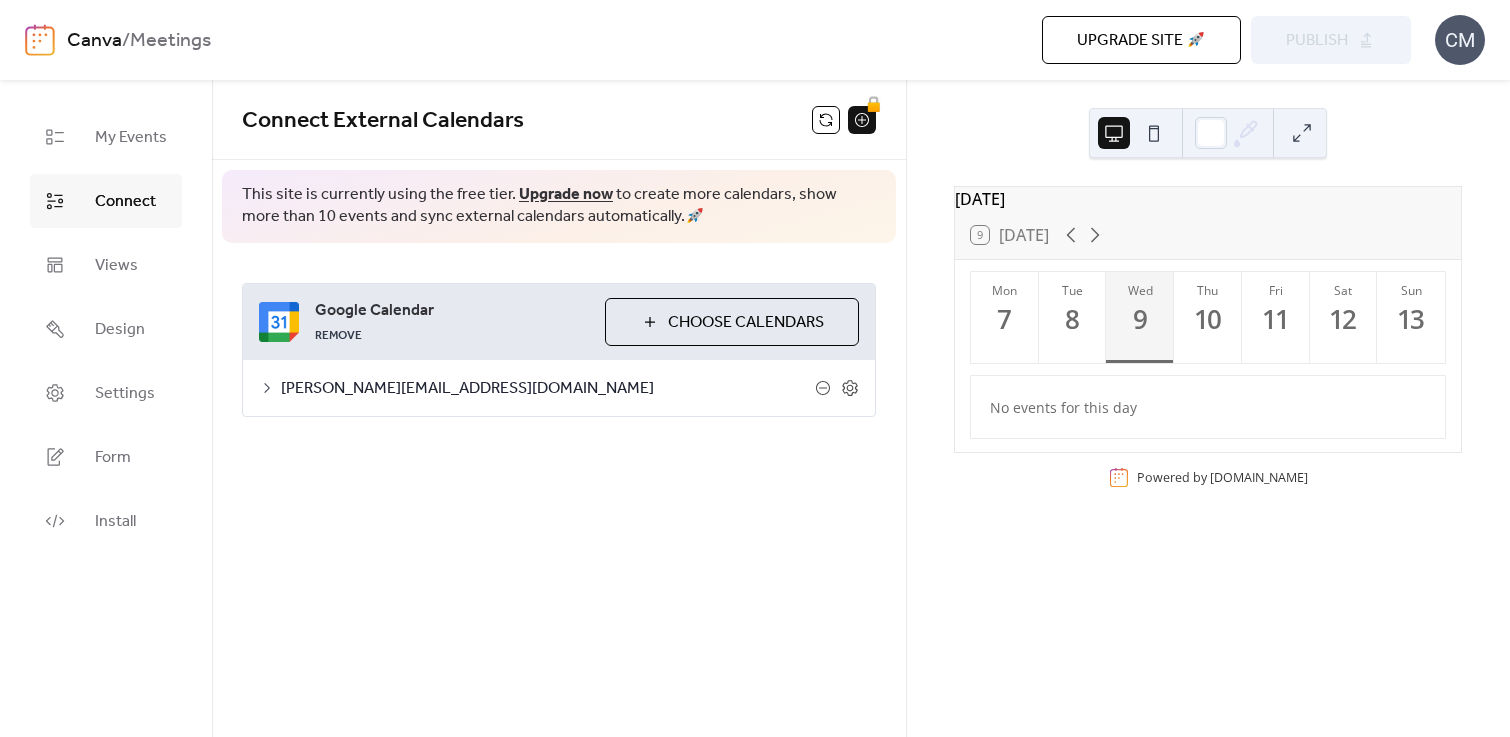 scroll, scrollTop: 0, scrollLeft: 0, axis: both 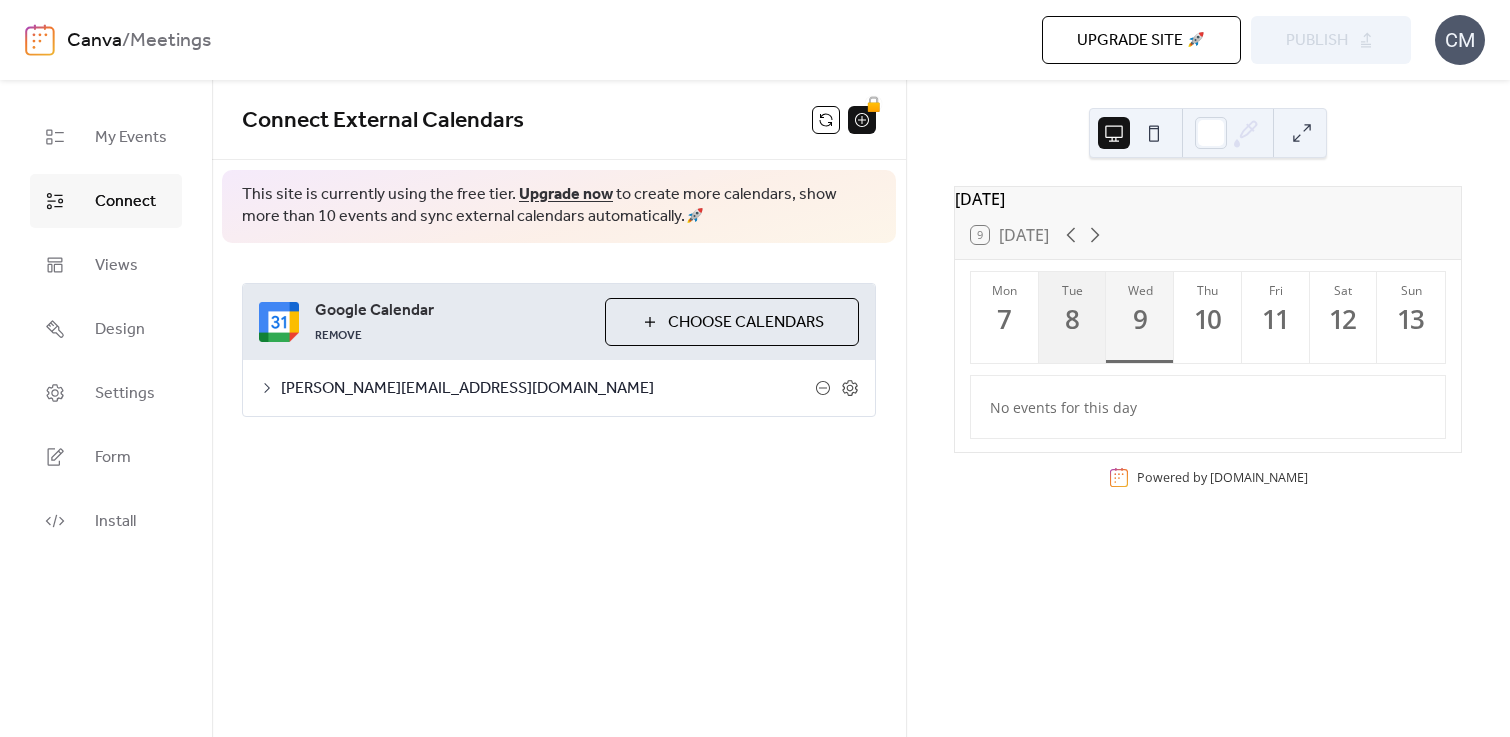 click on "8" at bounding box center (1072, 319) 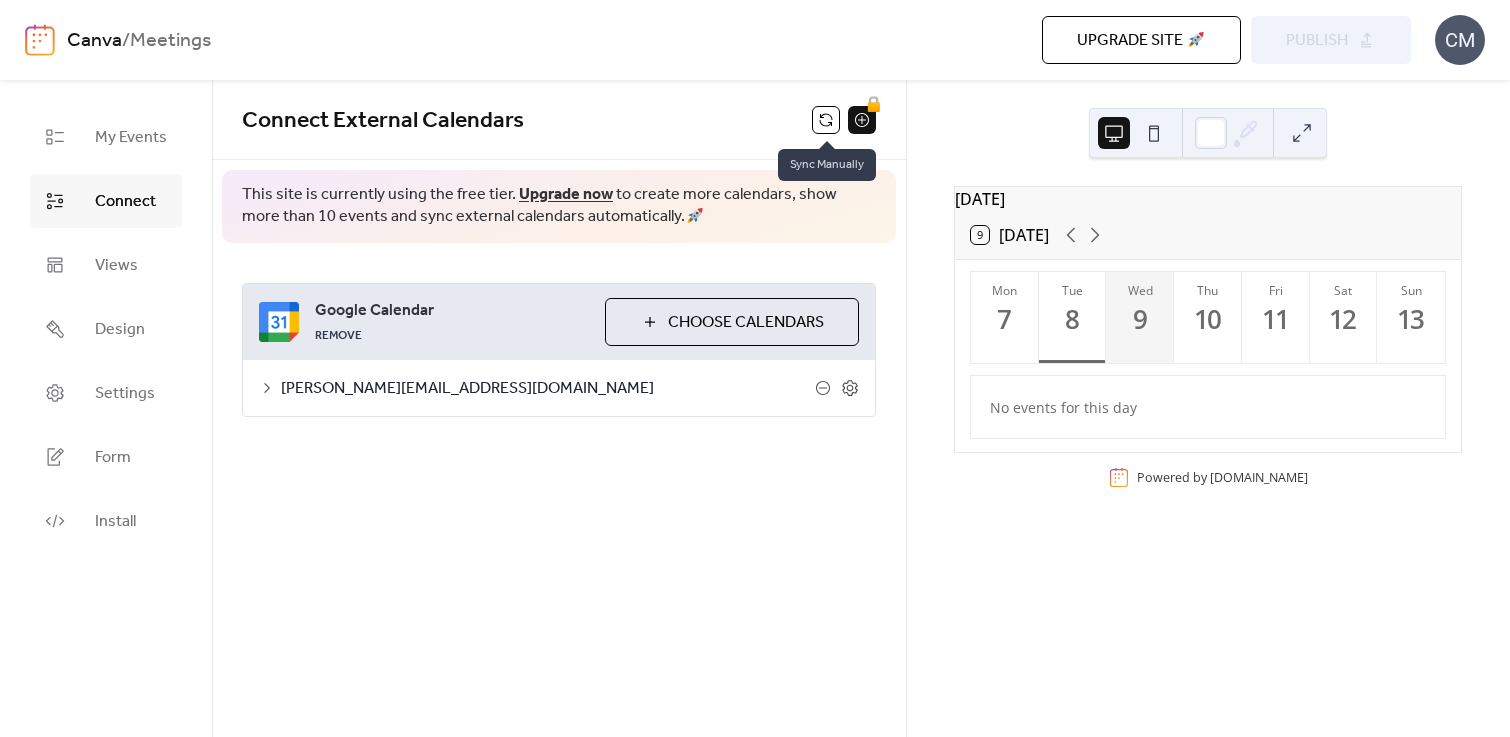 click at bounding box center [826, 120] 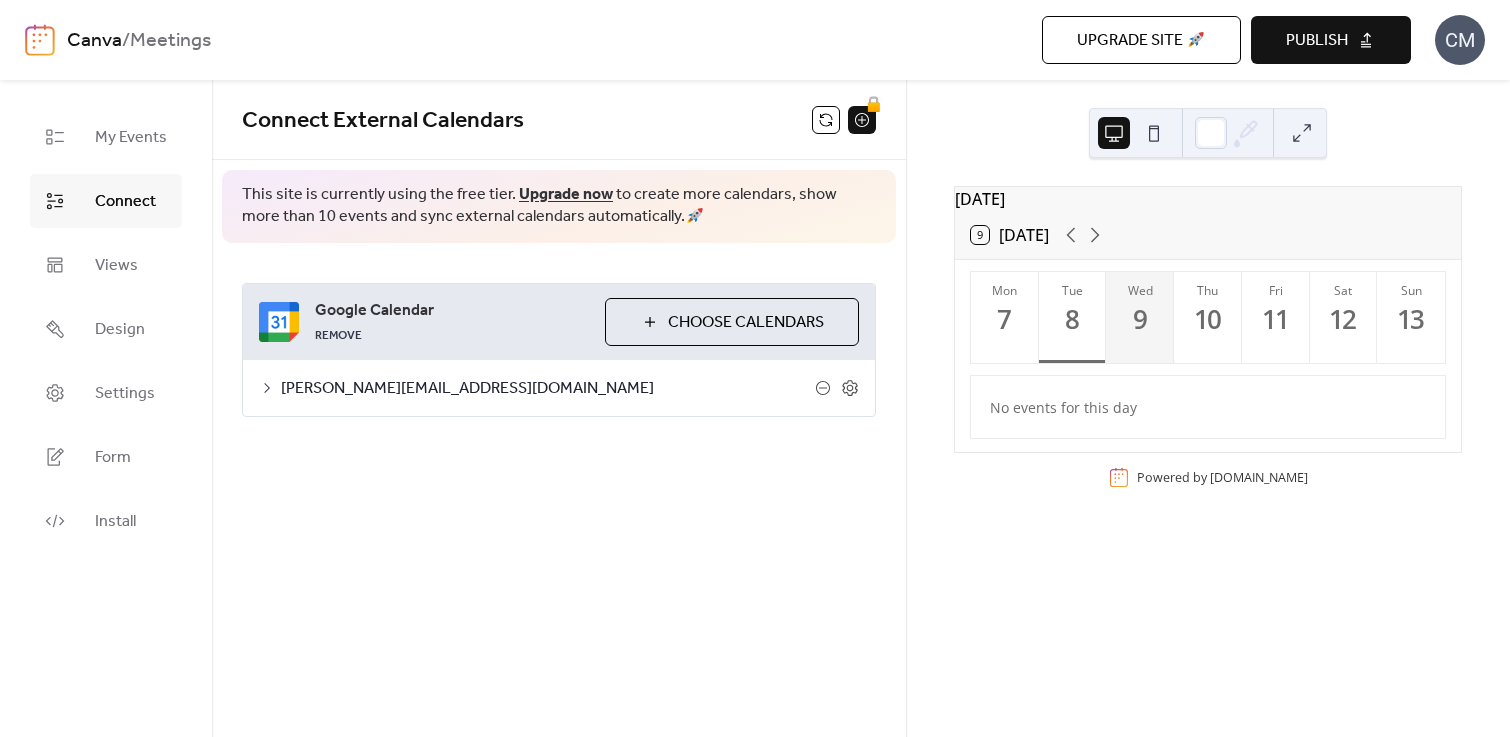 click on "Publish" at bounding box center [1317, 41] 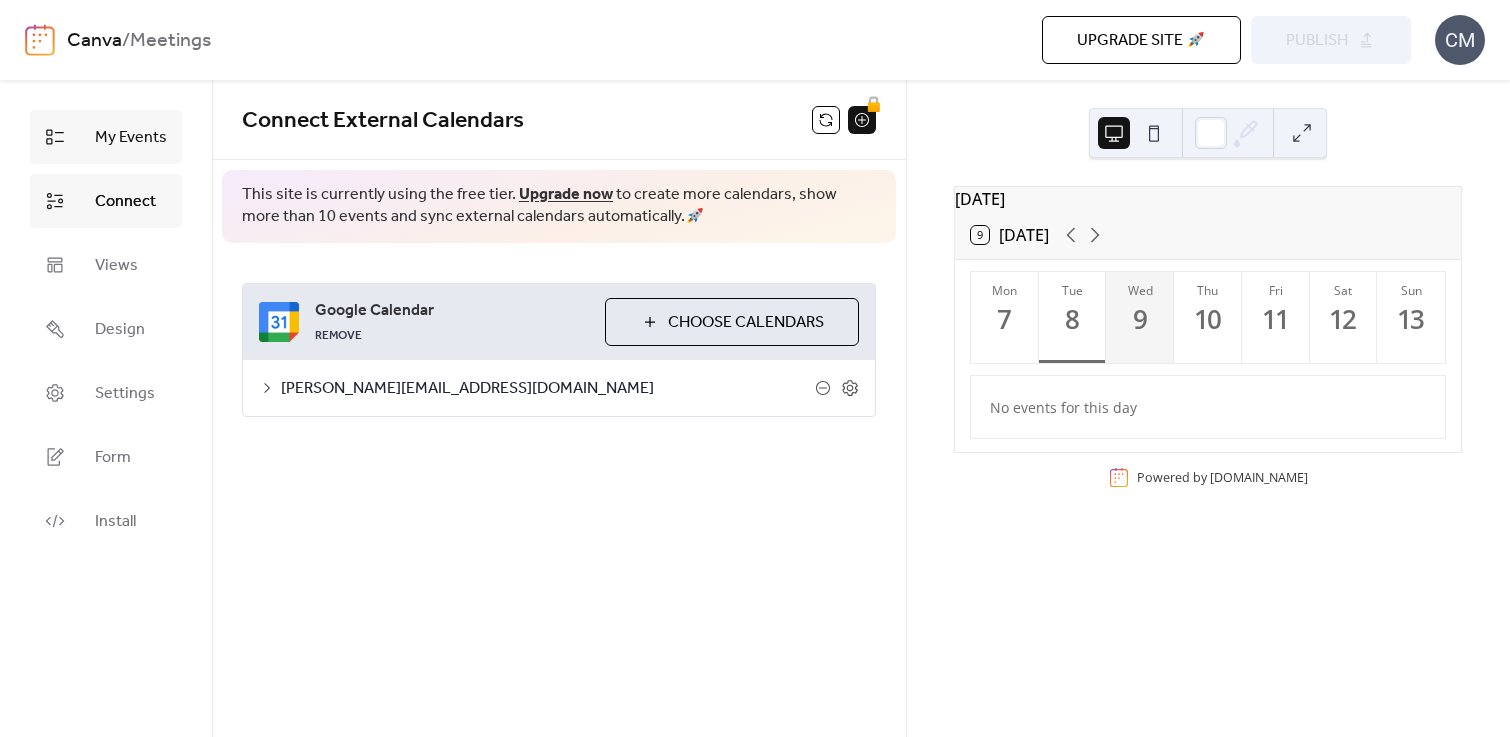 click on "My Events" at bounding box center [131, 138] 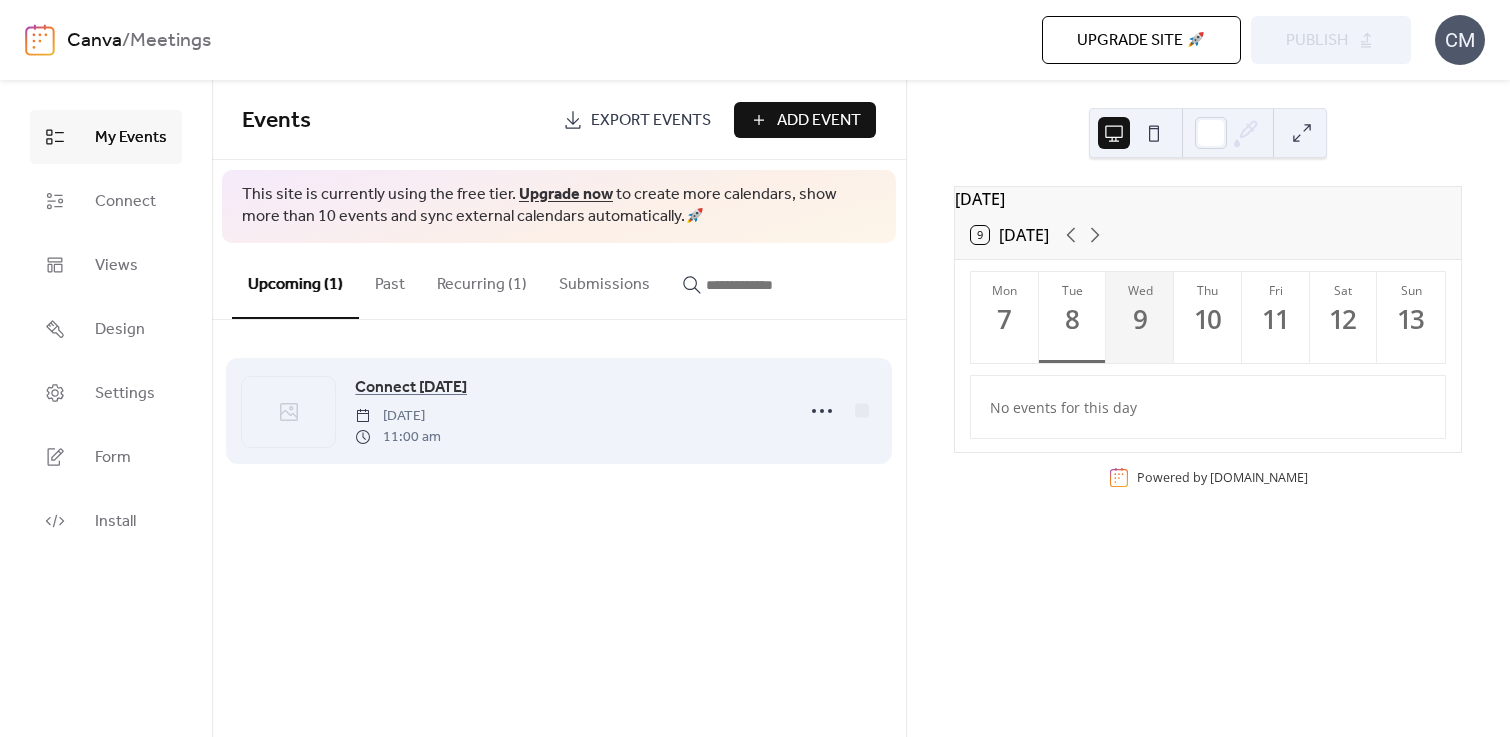 drag, startPoint x: 768, startPoint y: 410, endPoint x: 792, endPoint y: 410, distance: 24 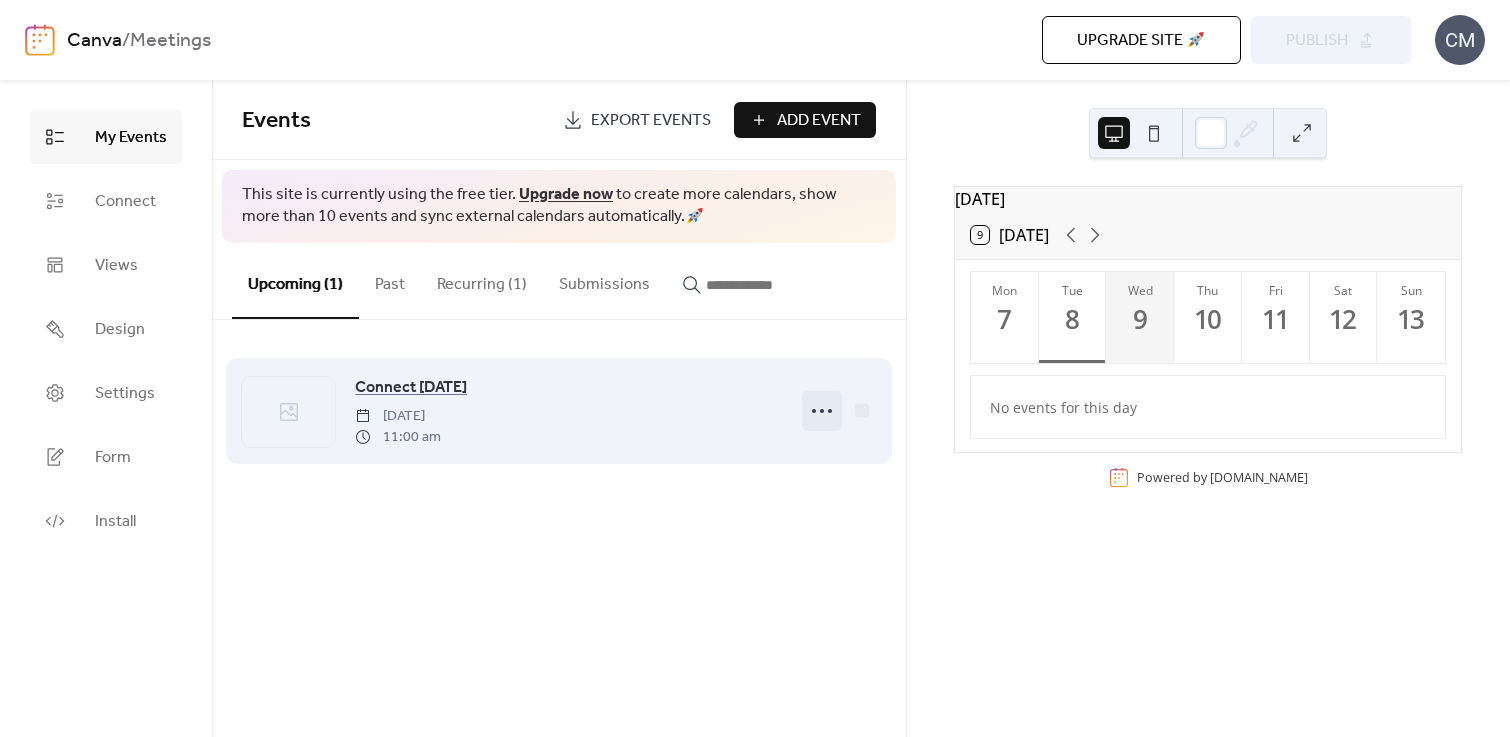 click 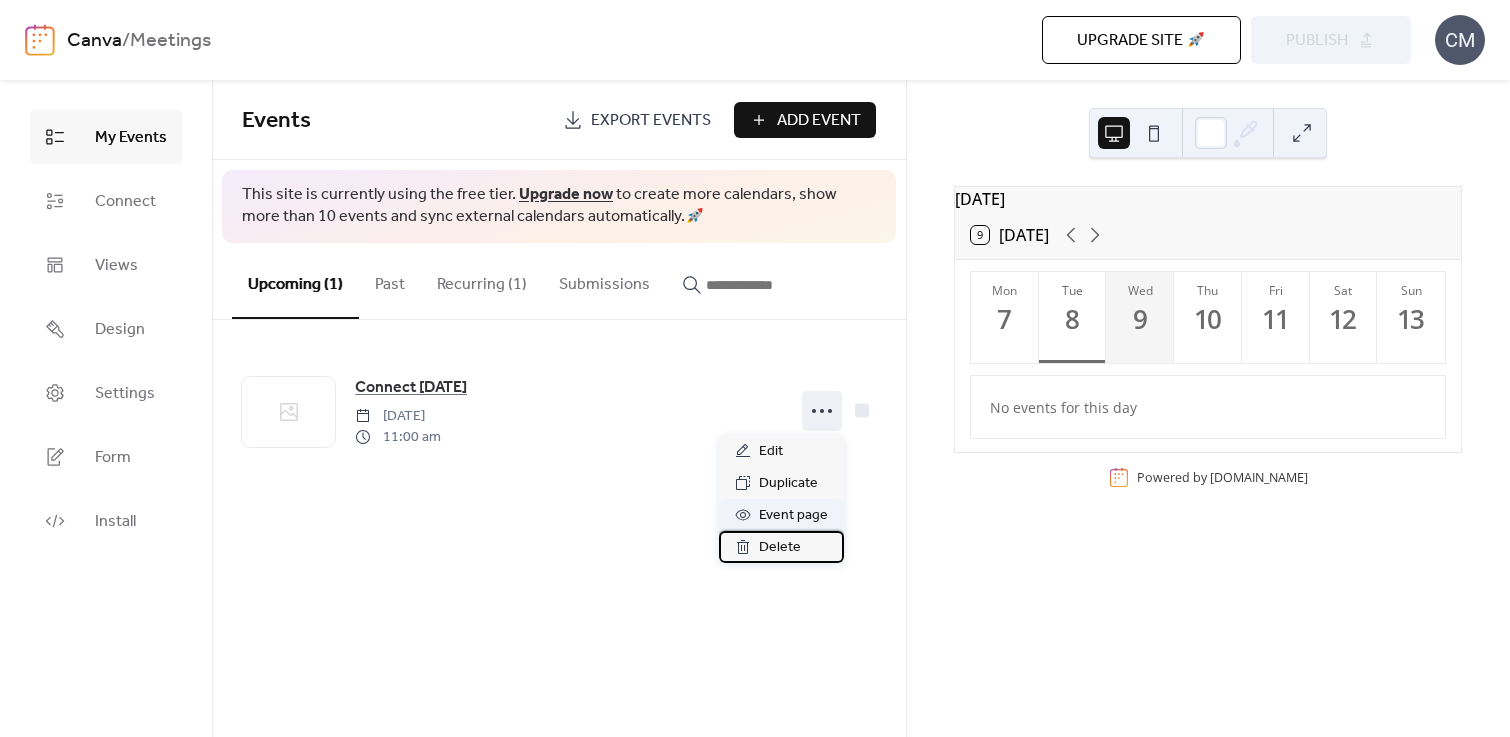 click on "Edit Duplicate Event page Delete" at bounding box center [781, 499] 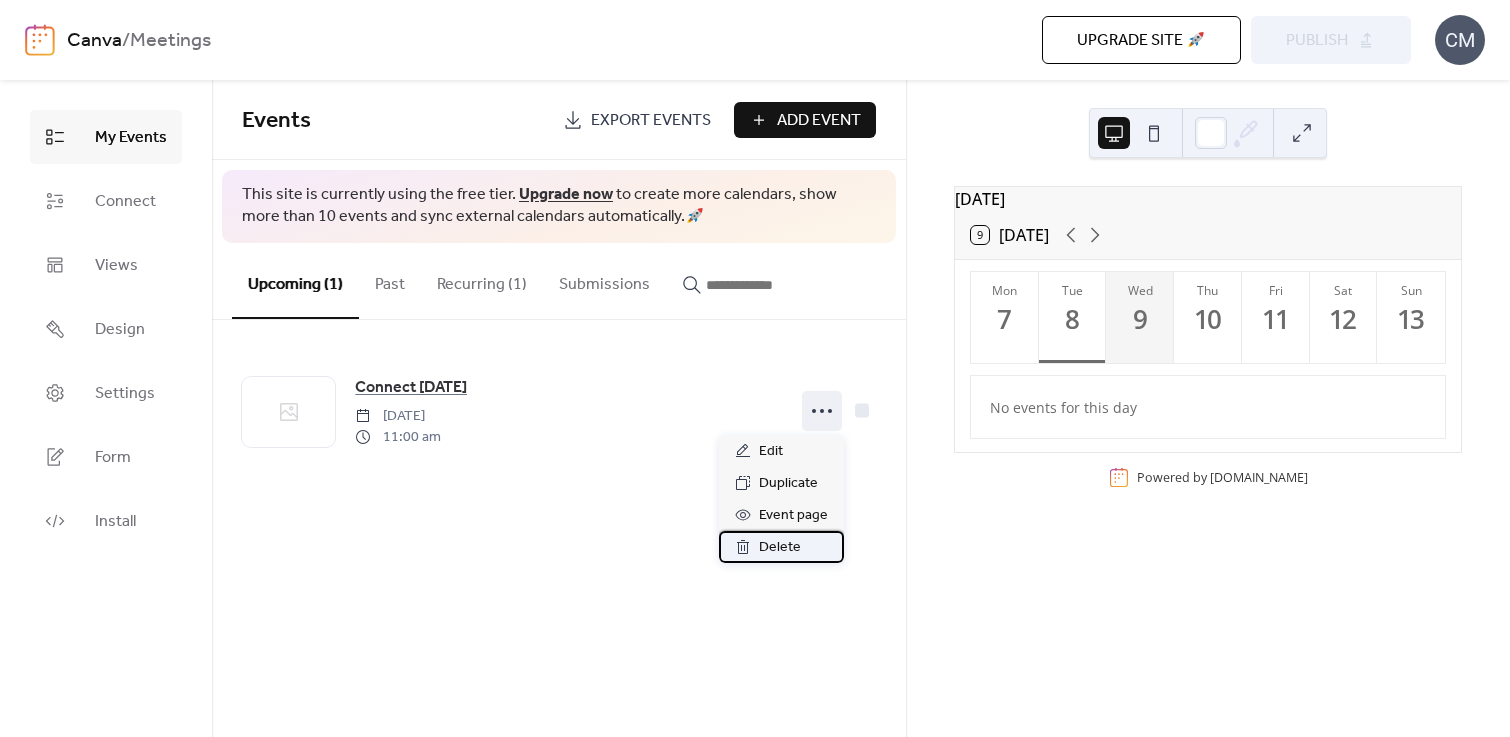 click on "Delete" at bounding box center [780, 548] 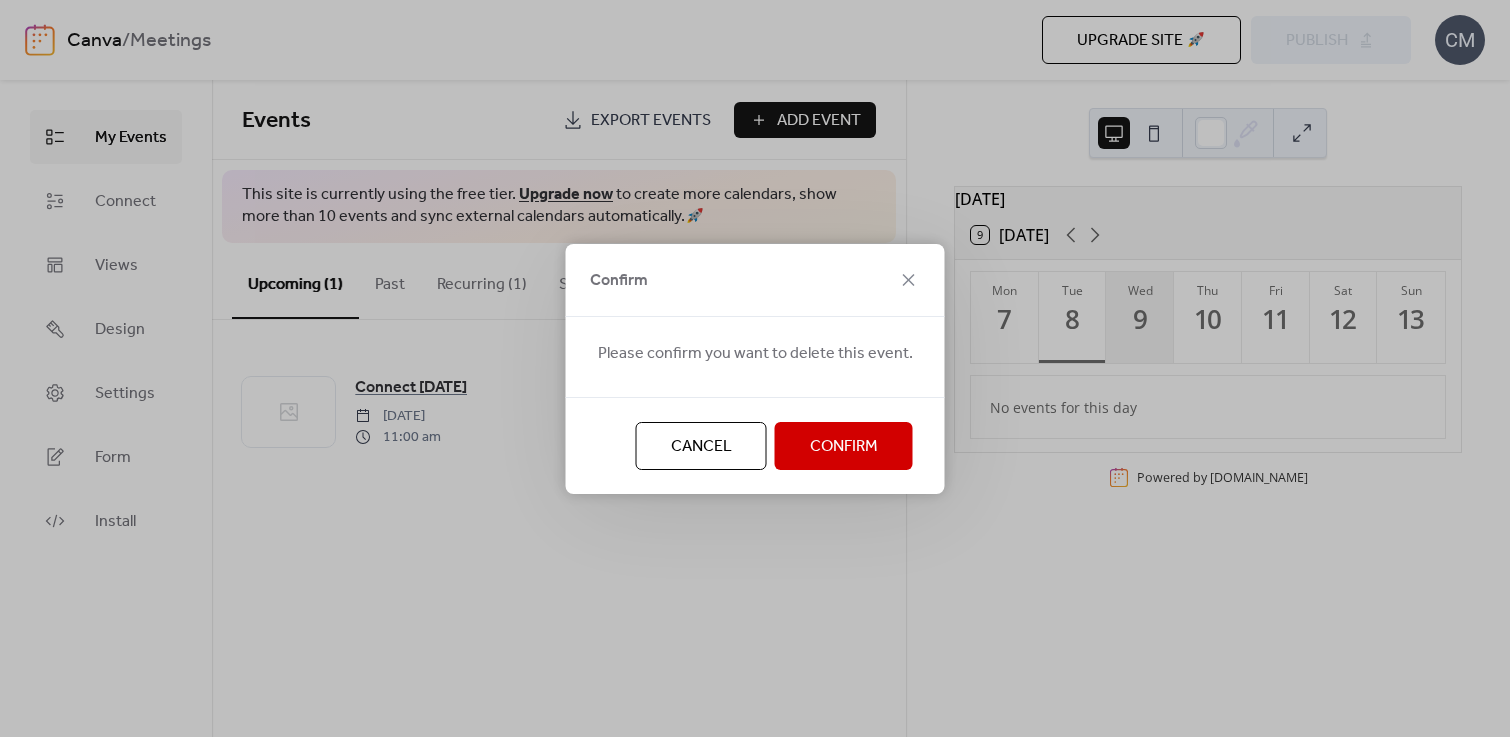 click on "Confirm" at bounding box center (844, 447) 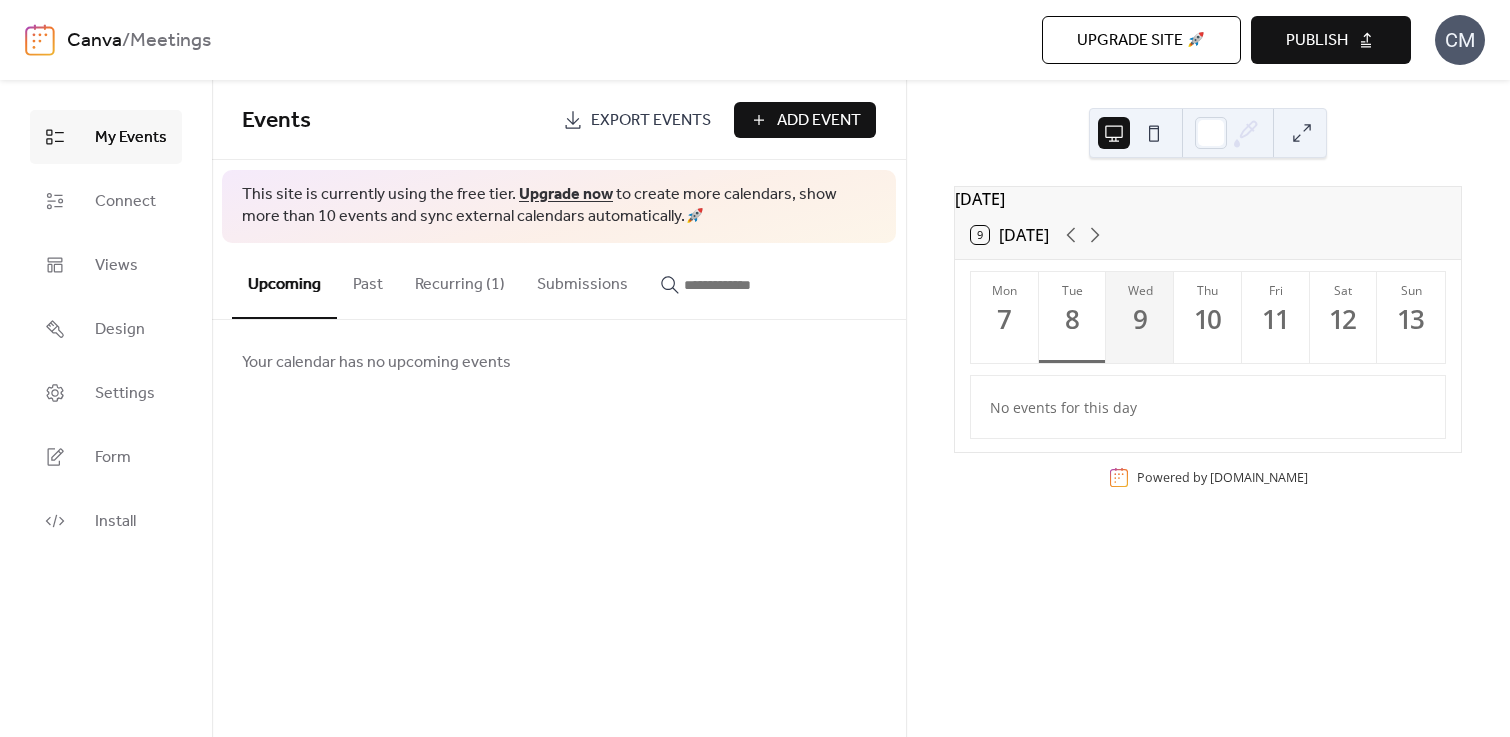 click on "Recurring  (1)" at bounding box center (460, 280) 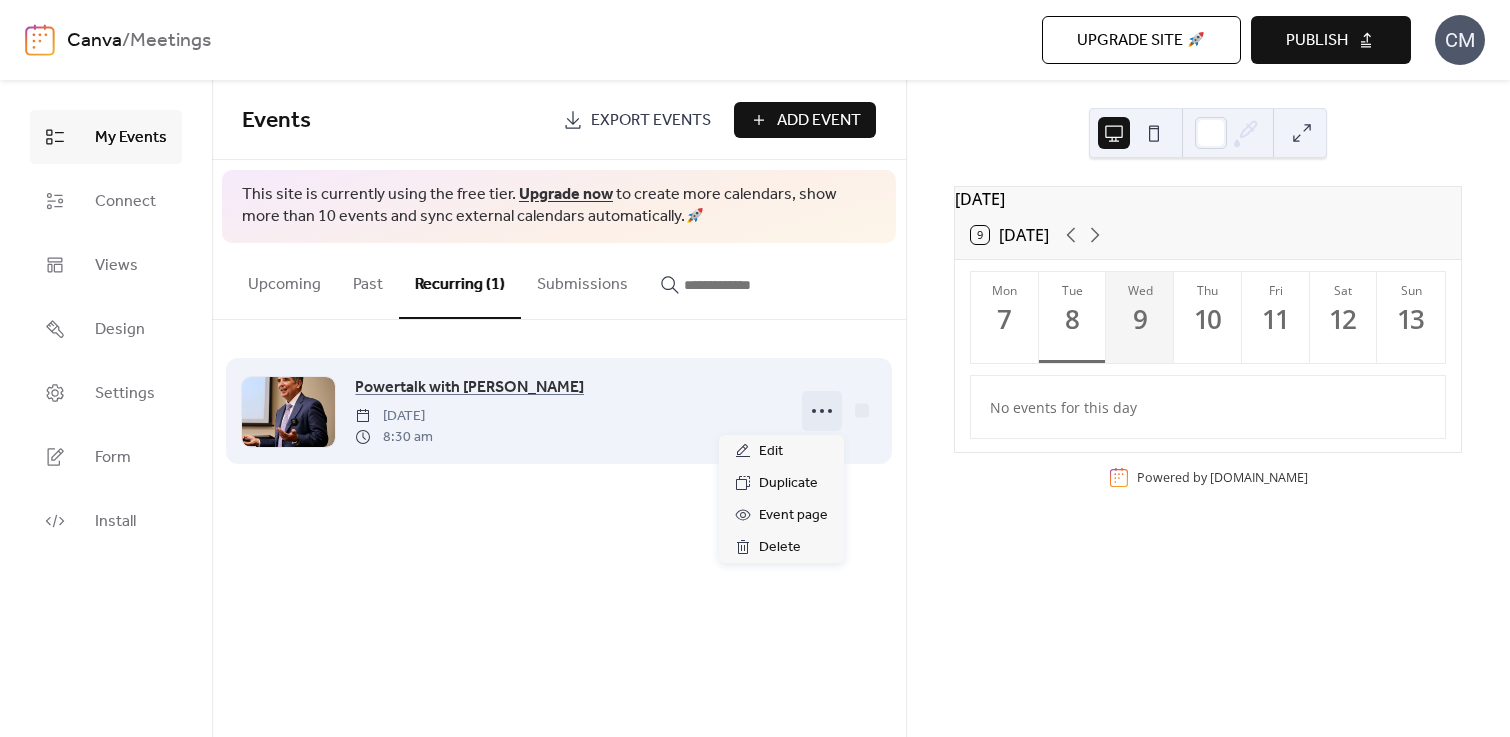 click 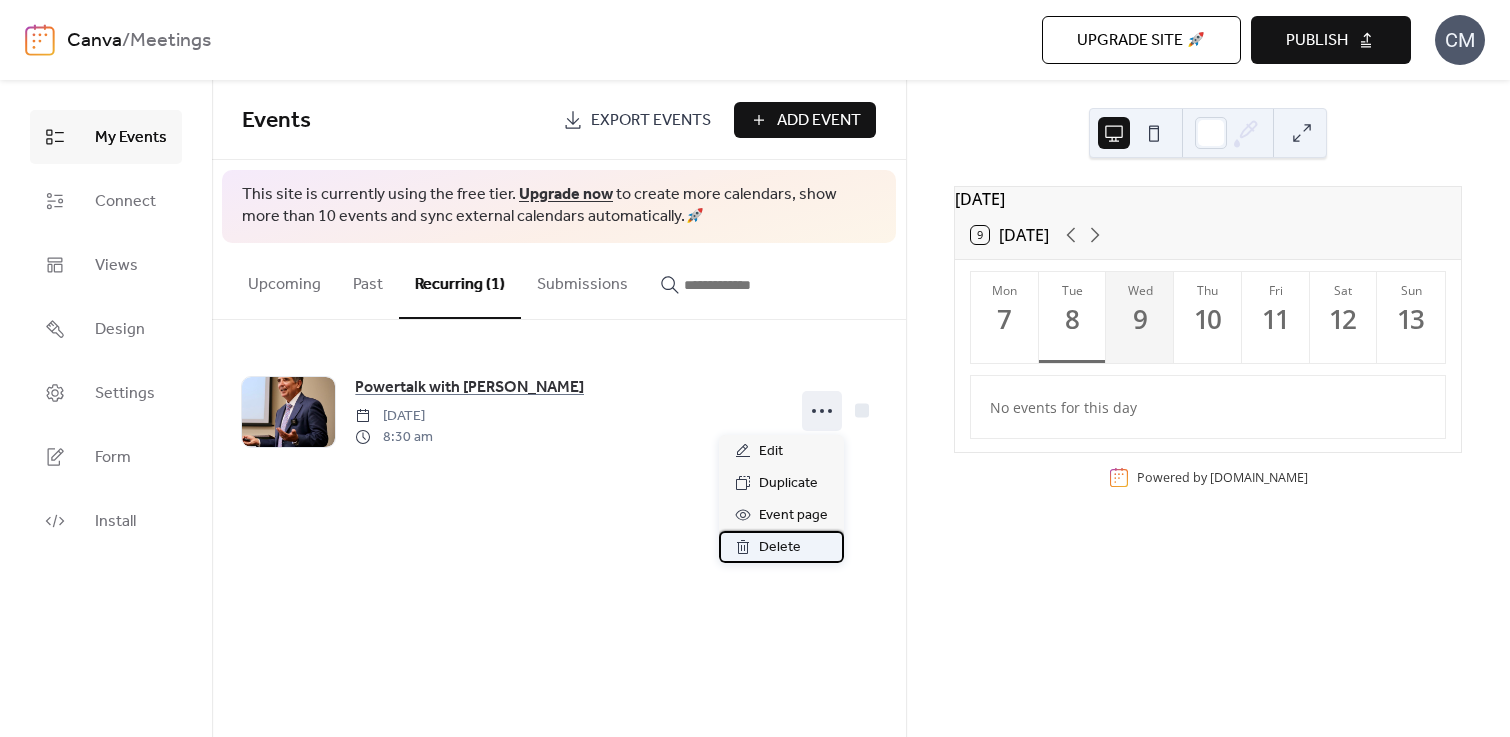 click on "Delete" at bounding box center [780, 548] 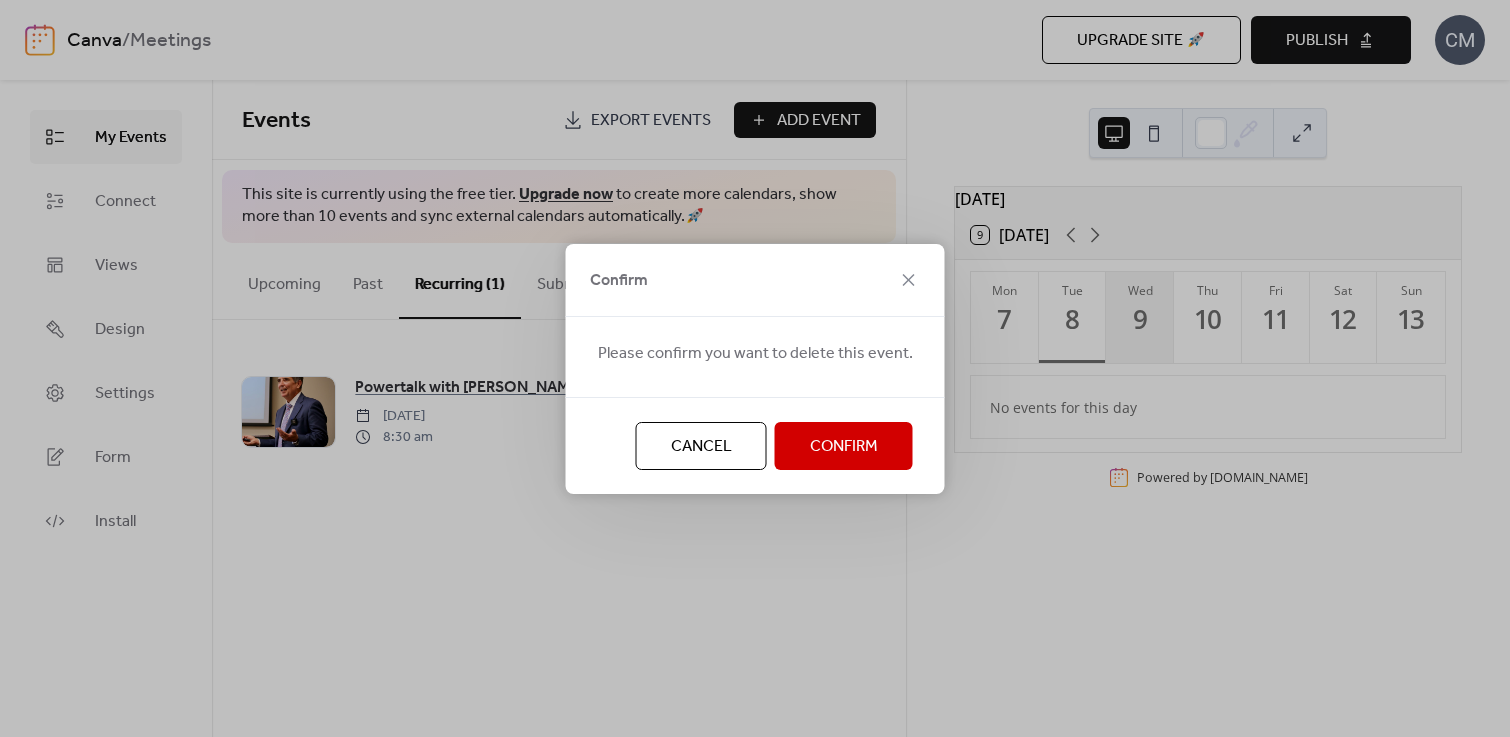 click on "Confirm" at bounding box center [844, 447] 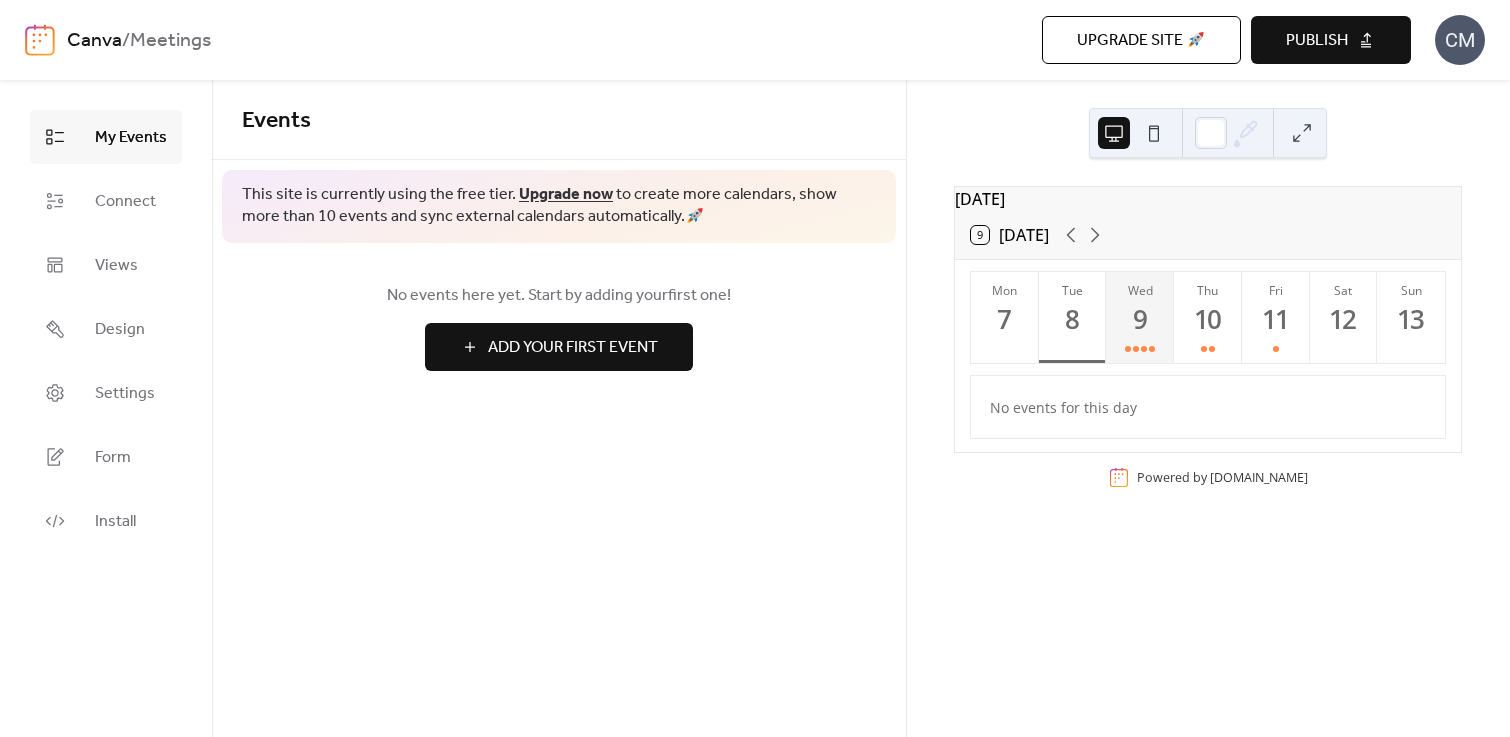 click on "Publish" at bounding box center (1317, 41) 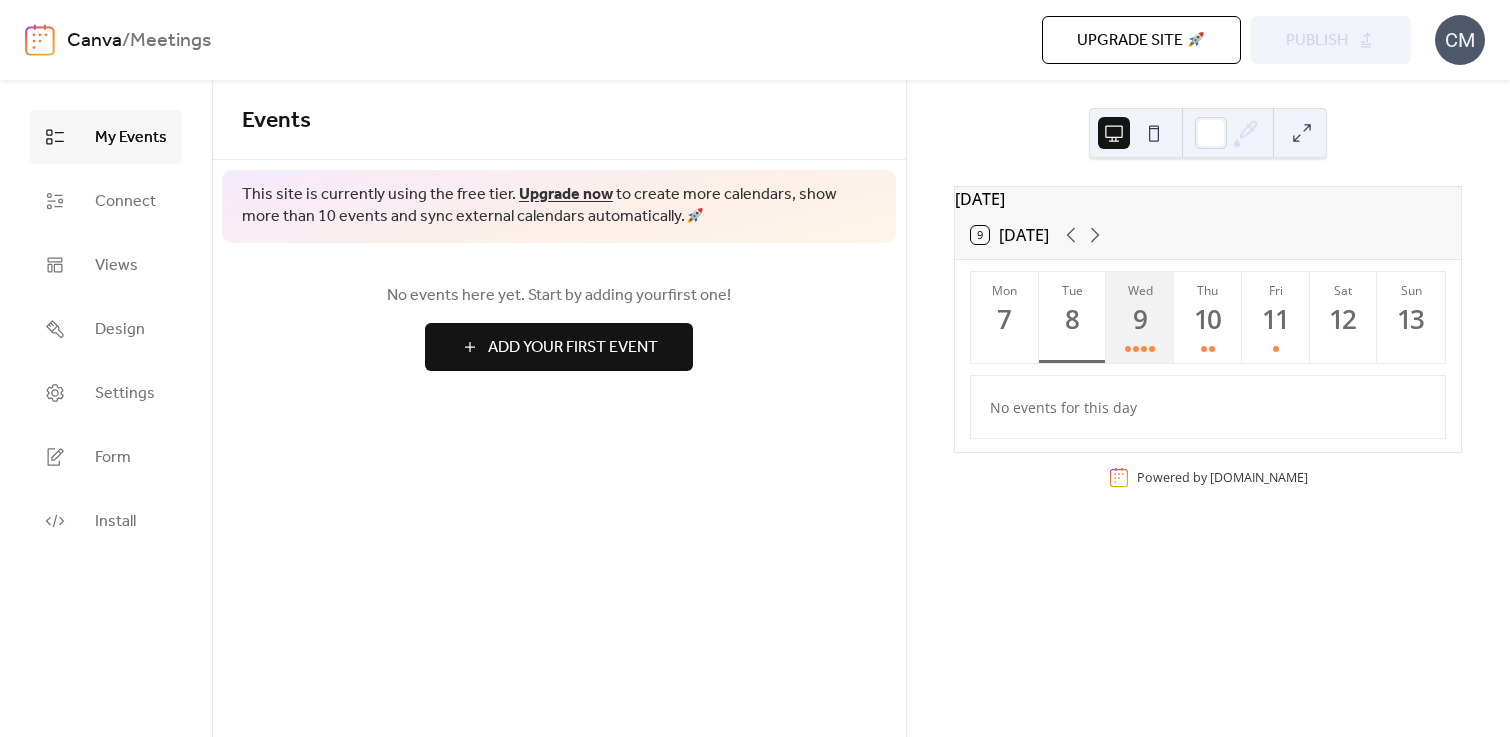 click on "Wed" at bounding box center [1140, 290] 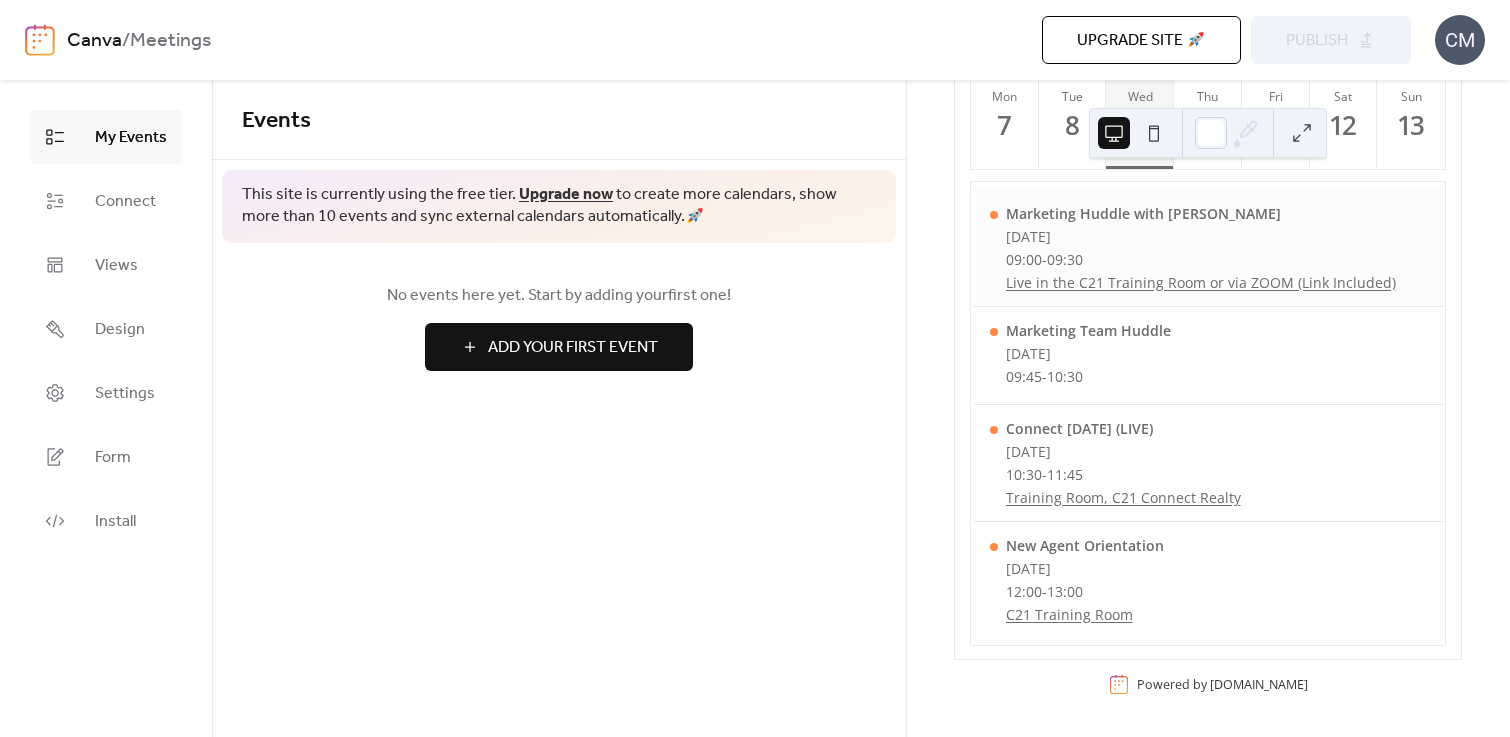scroll, scrollTop: 205, scrollLeft: 0, axis: vertical 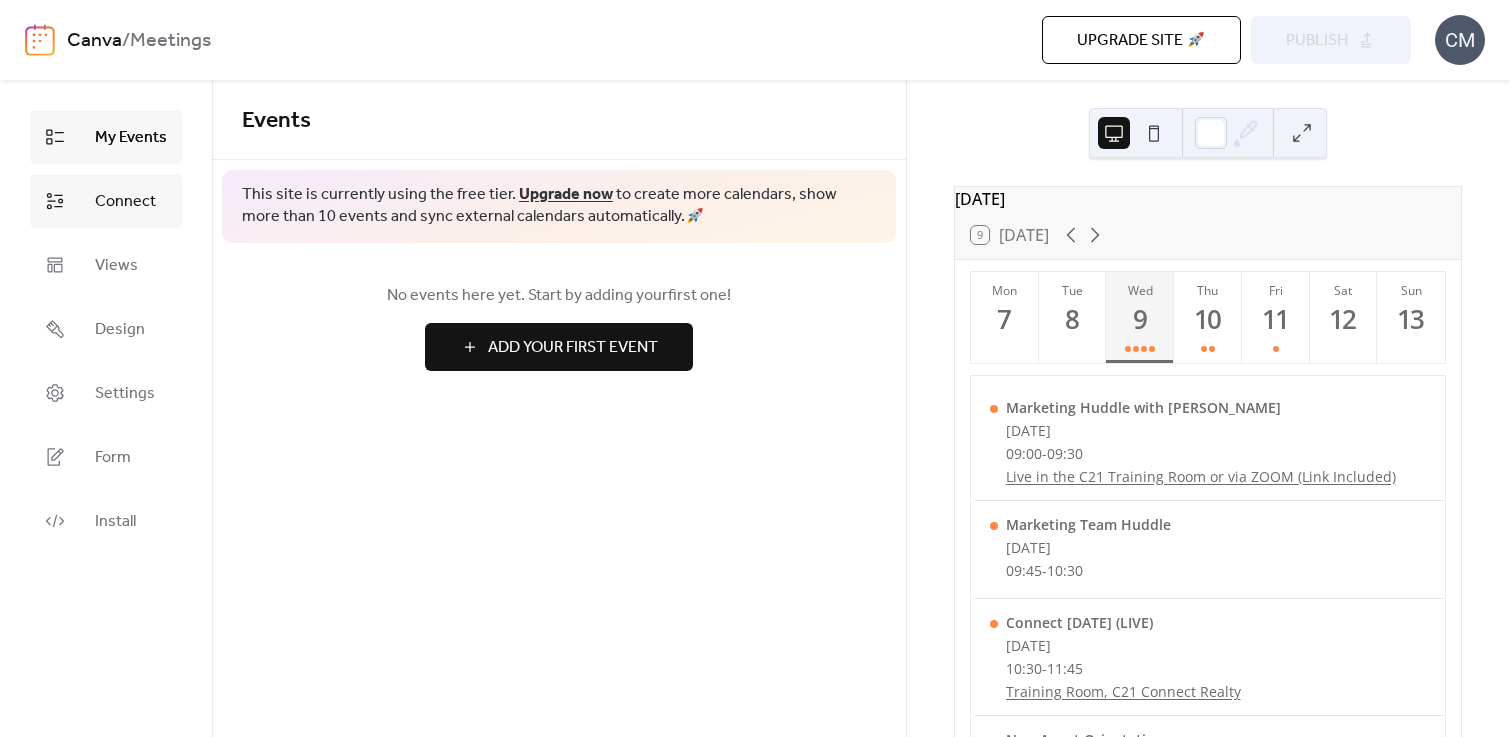 click on "Connect" at bounding box center [125, 202] 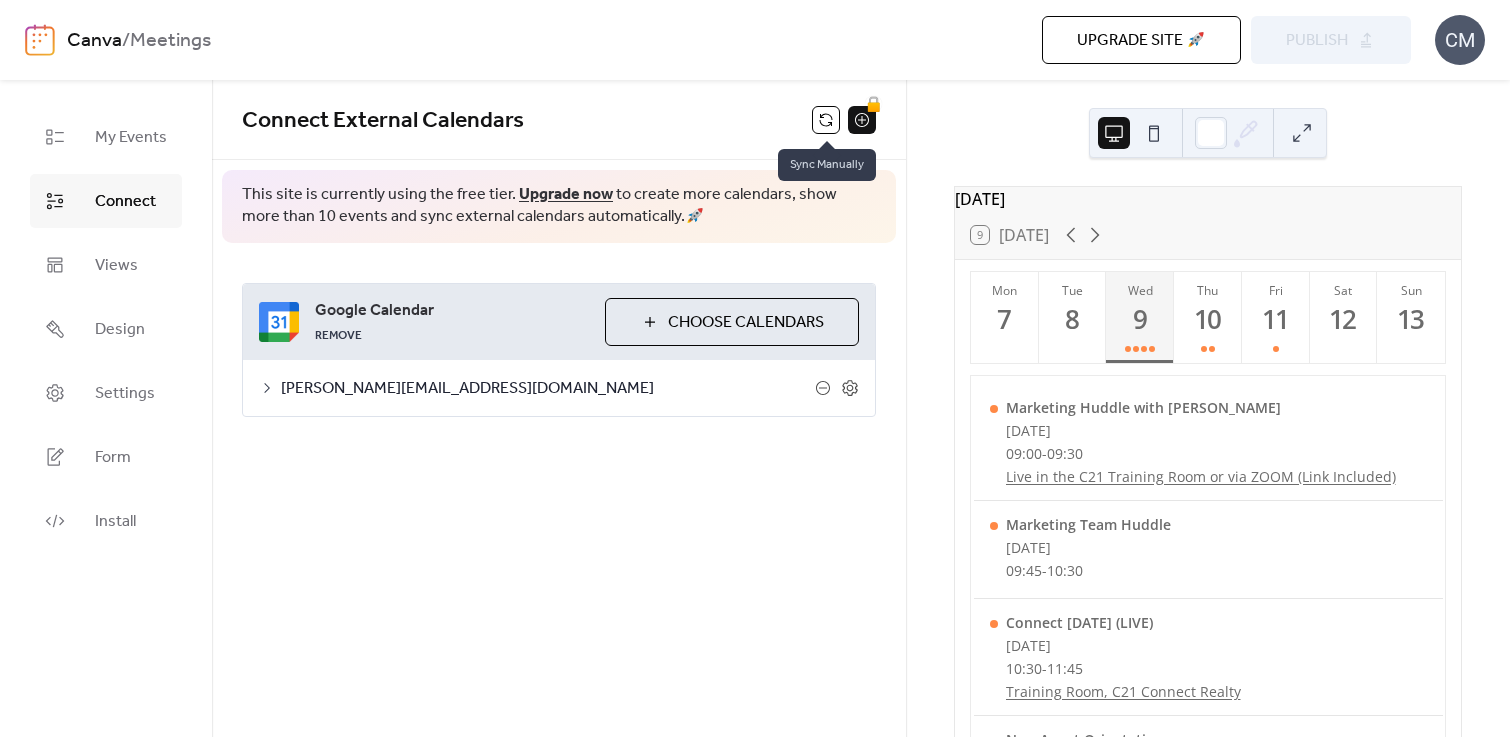 click at bounding box center (826, 120) 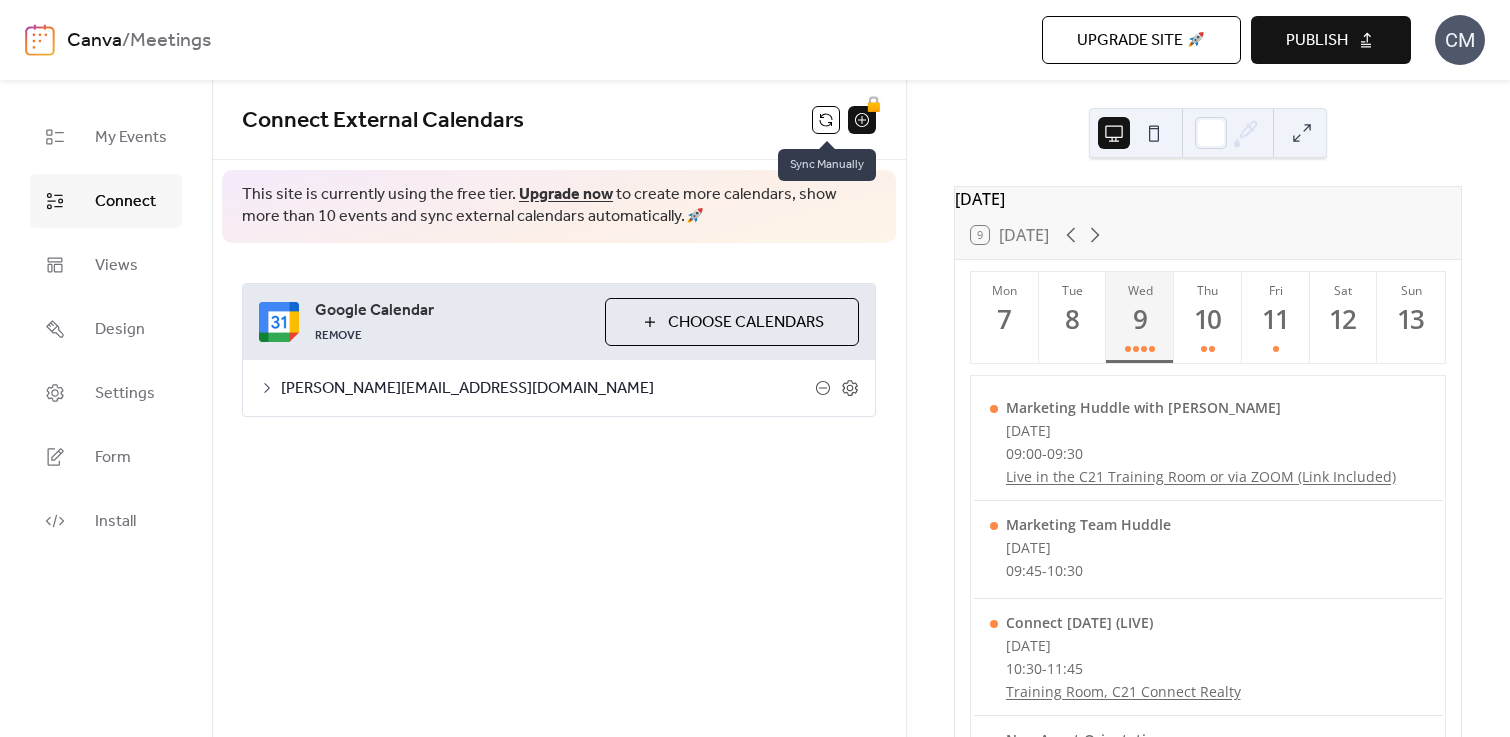 click at bounding box center (826, 120) 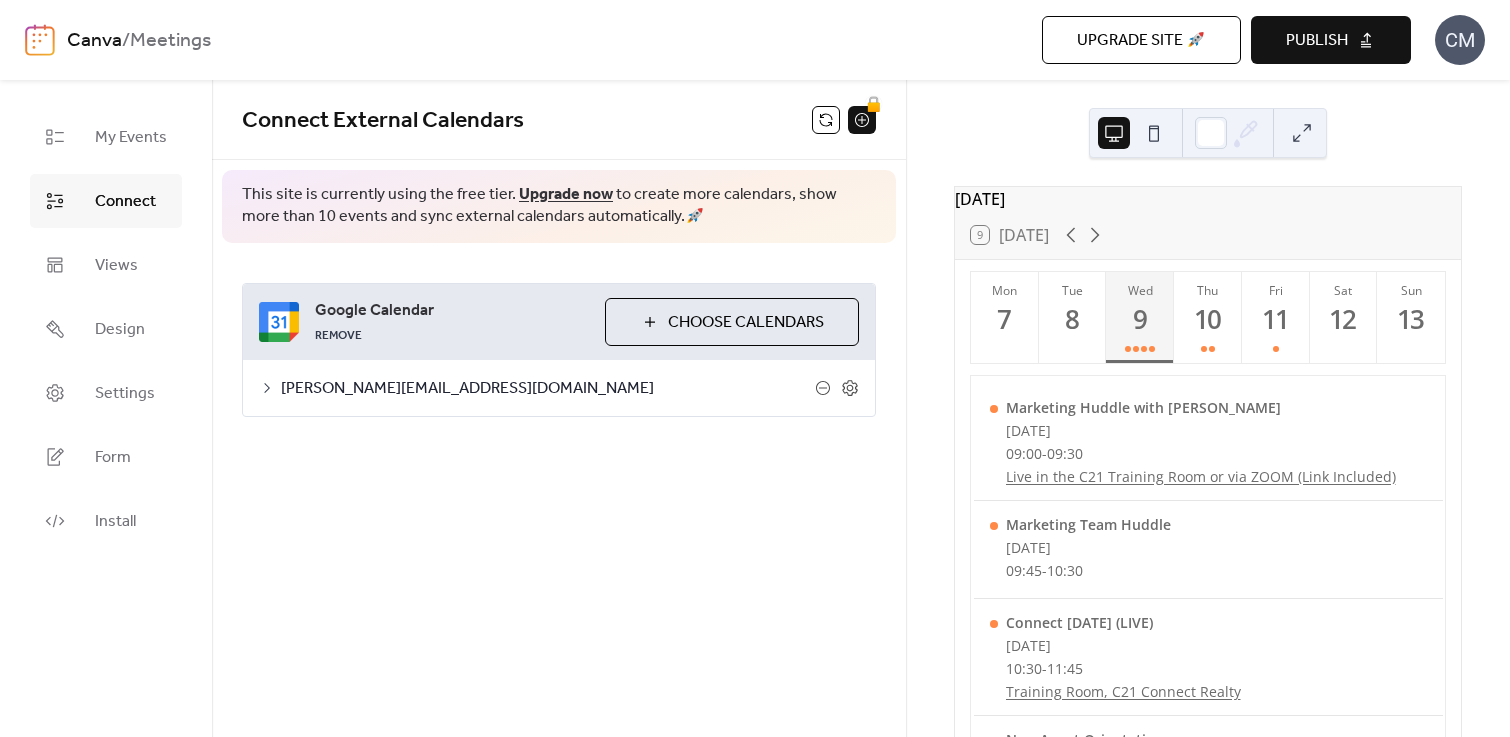 click on "Publish" at bounding box center (1317, 41) 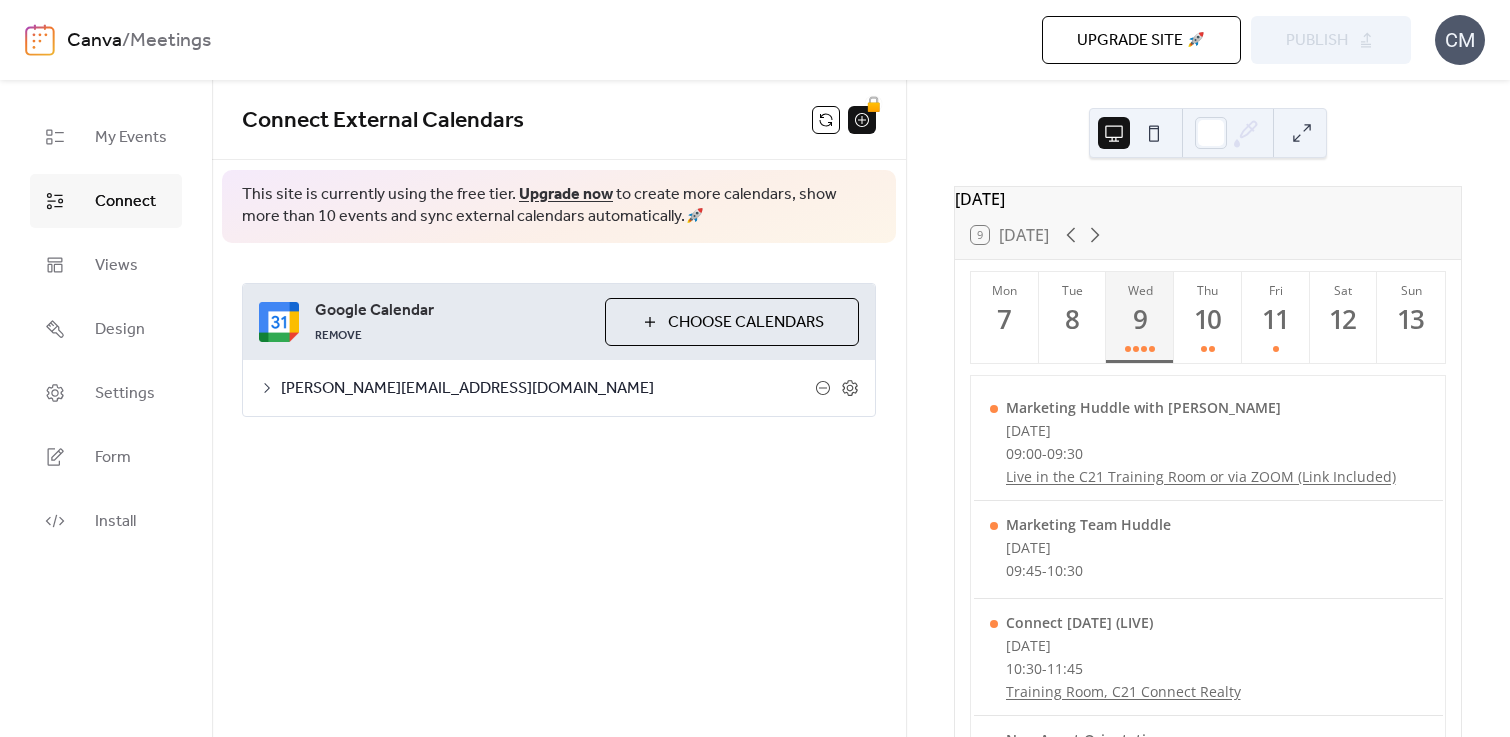 scroll, scrollTop: 0, scrollLeft: 0, axis: both 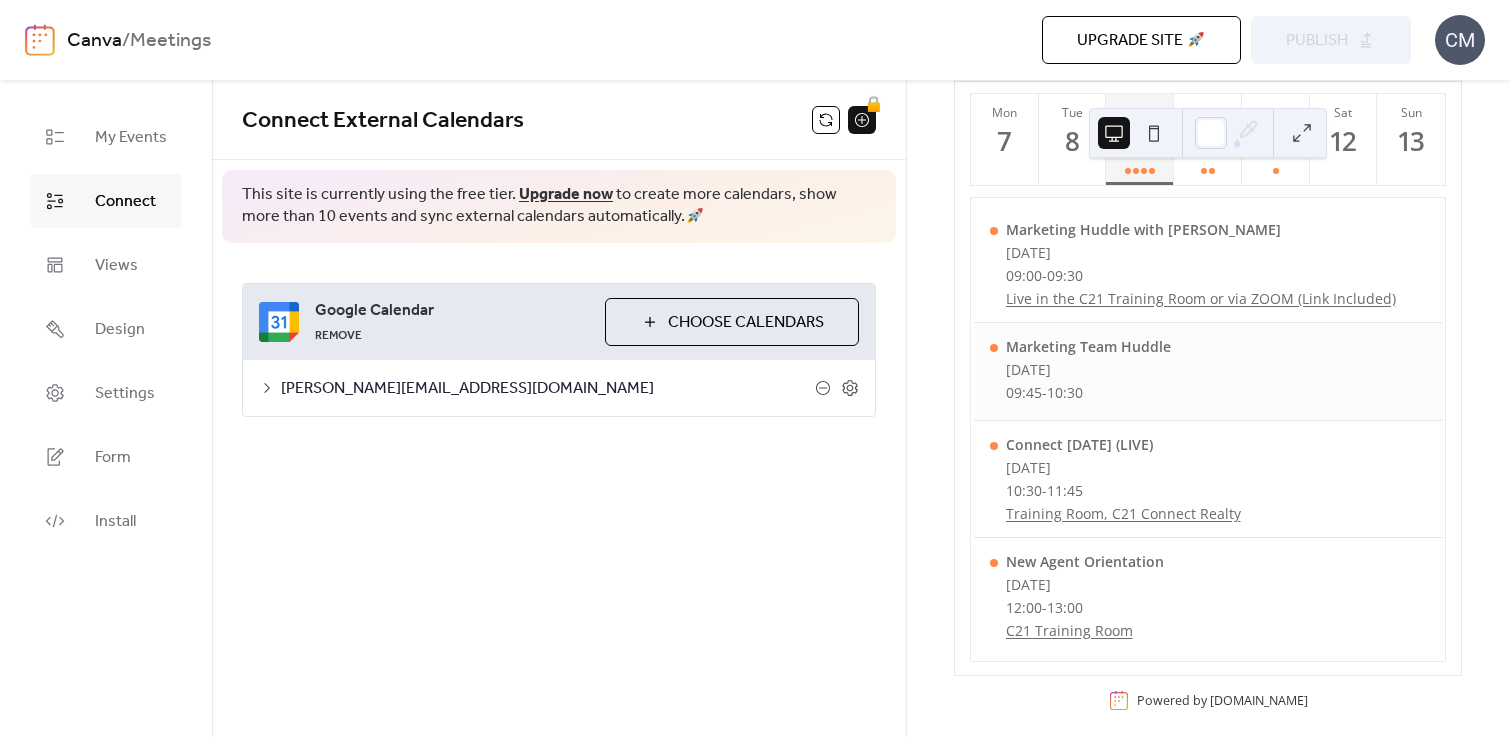 click on "Marketing Team Huddle [DATE] 09:45 - 10:30" at bounding box center [1208, 372] 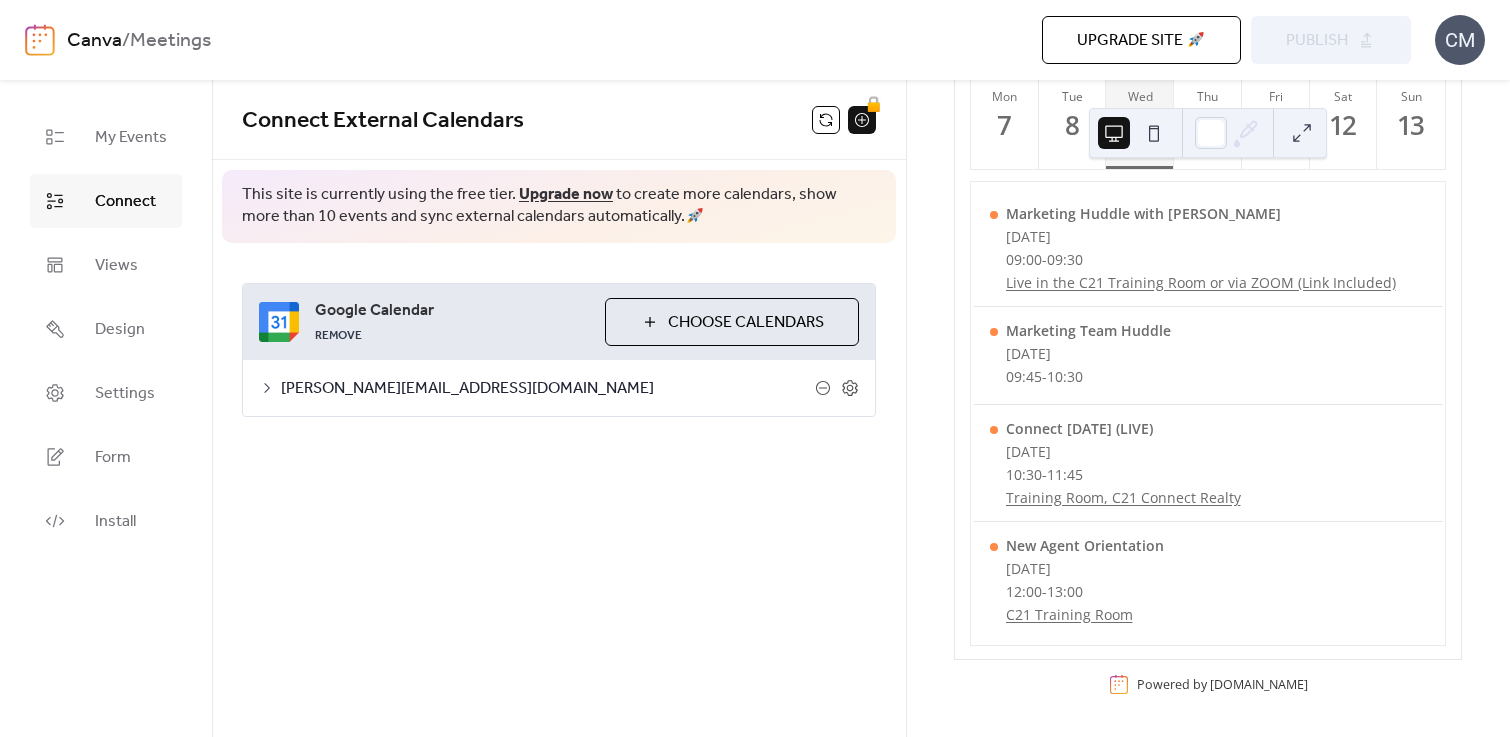 click at bounding box center [1228, 133] 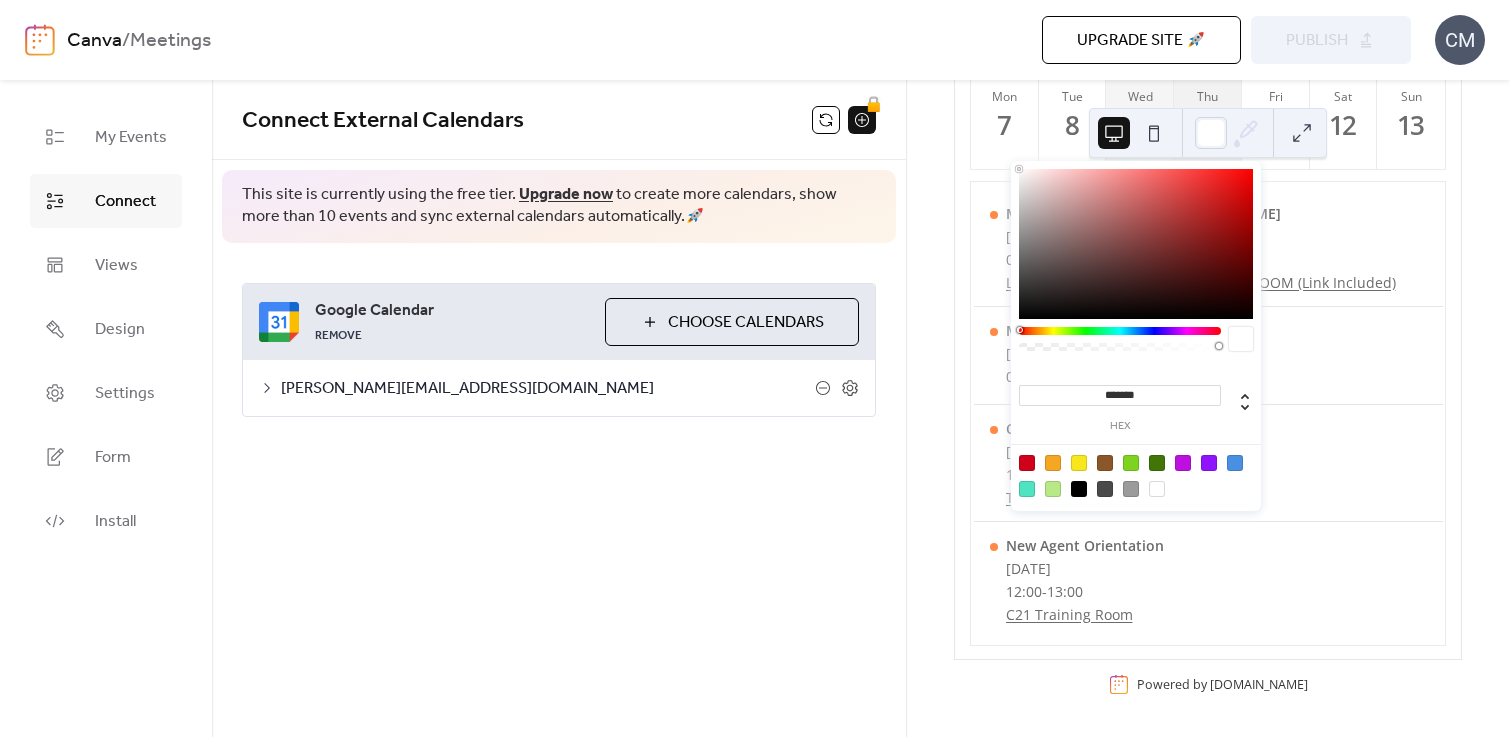 click on "Thu" at bounding box center (1208, 96) 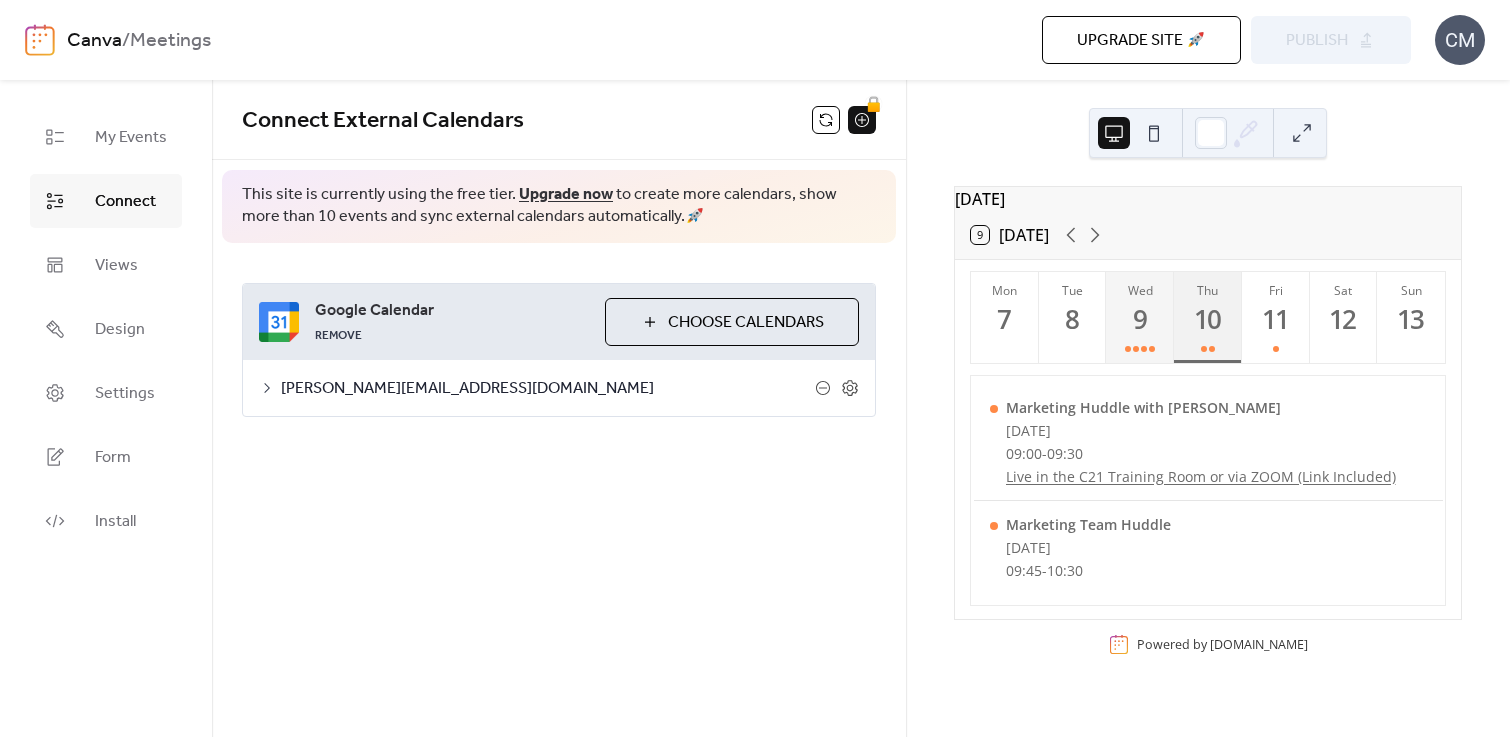 scroll, scrollTop: 0, scrollLeft: 0, axis: both 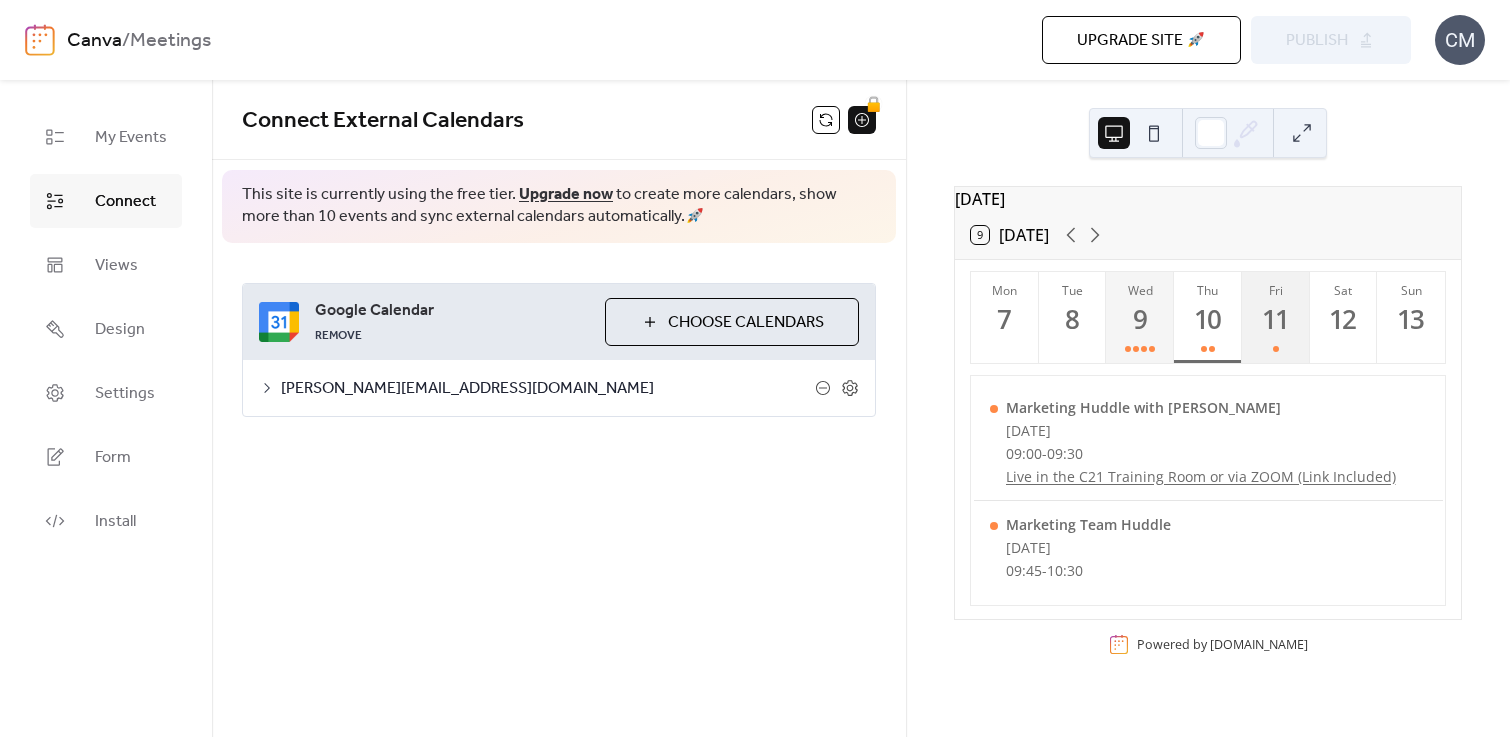 click on "11" at bounding box center (1275, 319) 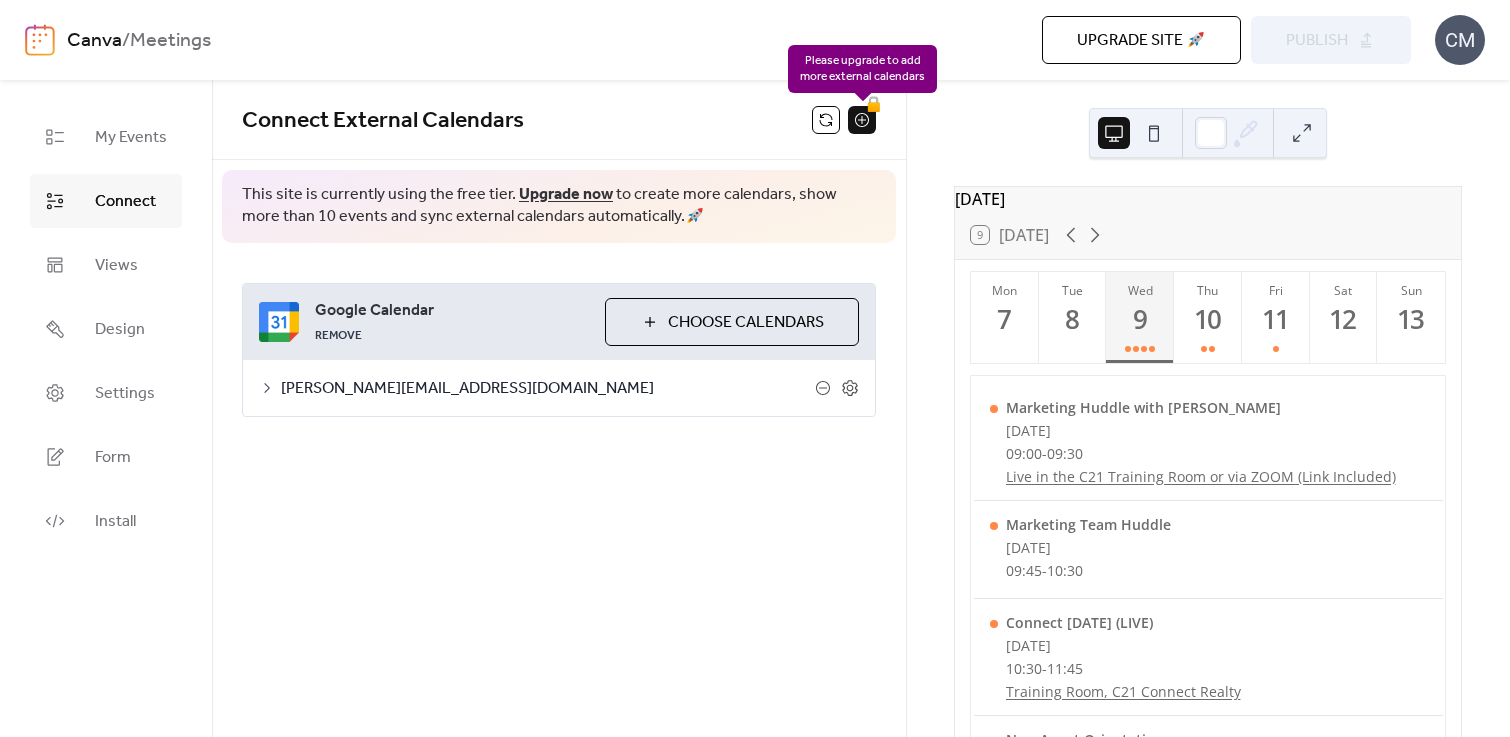 scroll, scrollTop: 0, scrollLeft: 0, axis: both 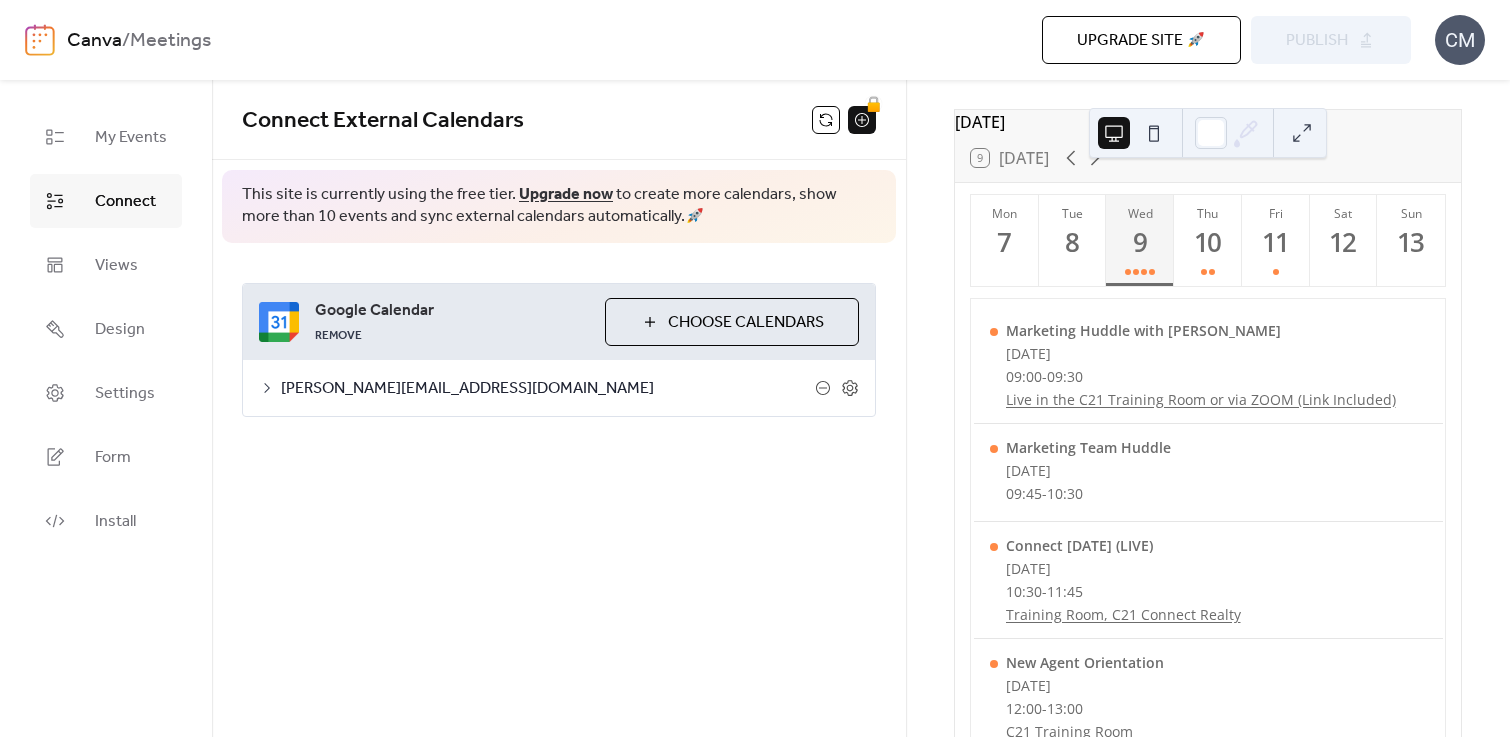 drag, startPoint x: 1280, startPoint y: 323, endPoint x: 1268, endPoint y: 299, distance: 26.832815 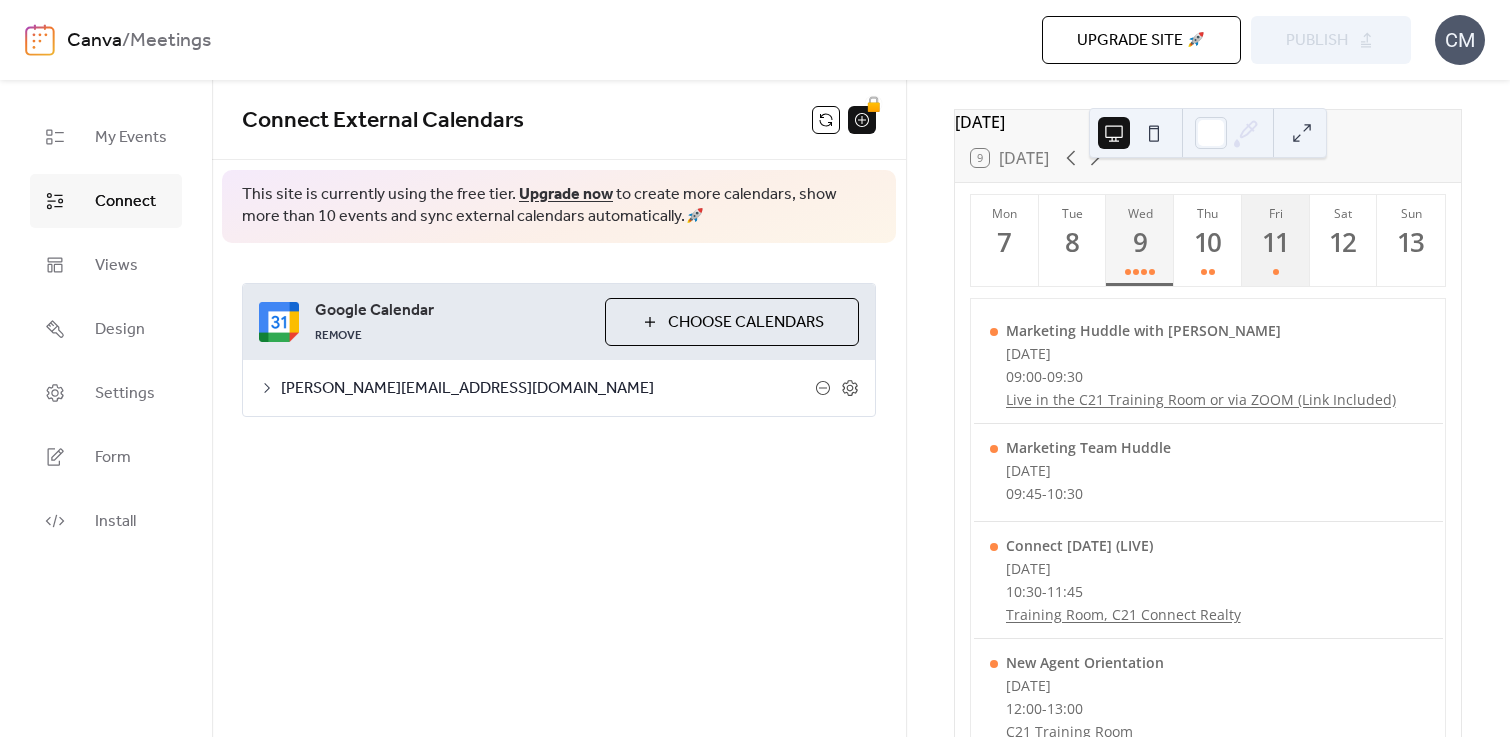 click on "11" at bounding box center (1275, 242) 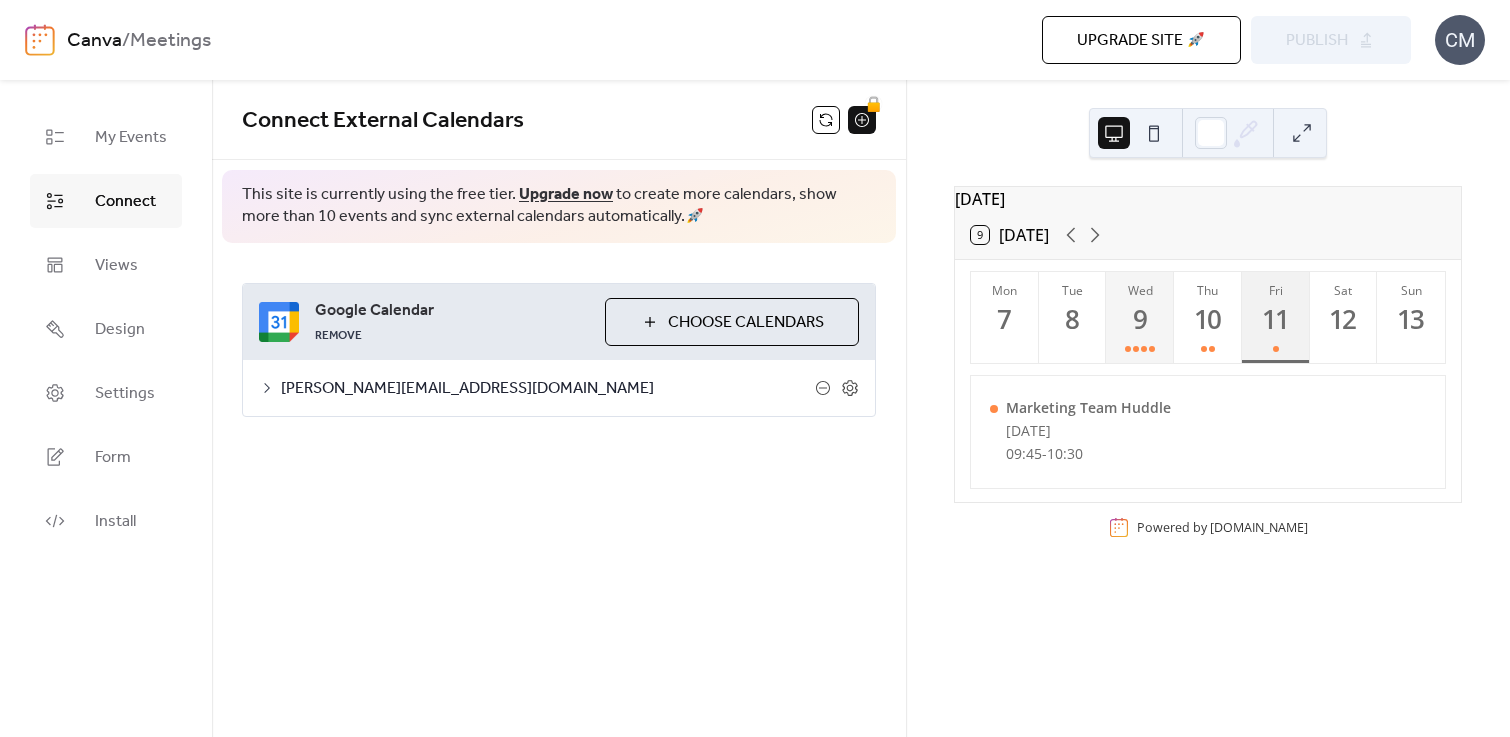 scroll, scrollTop: 0, scrollLeft: 0, axis: both 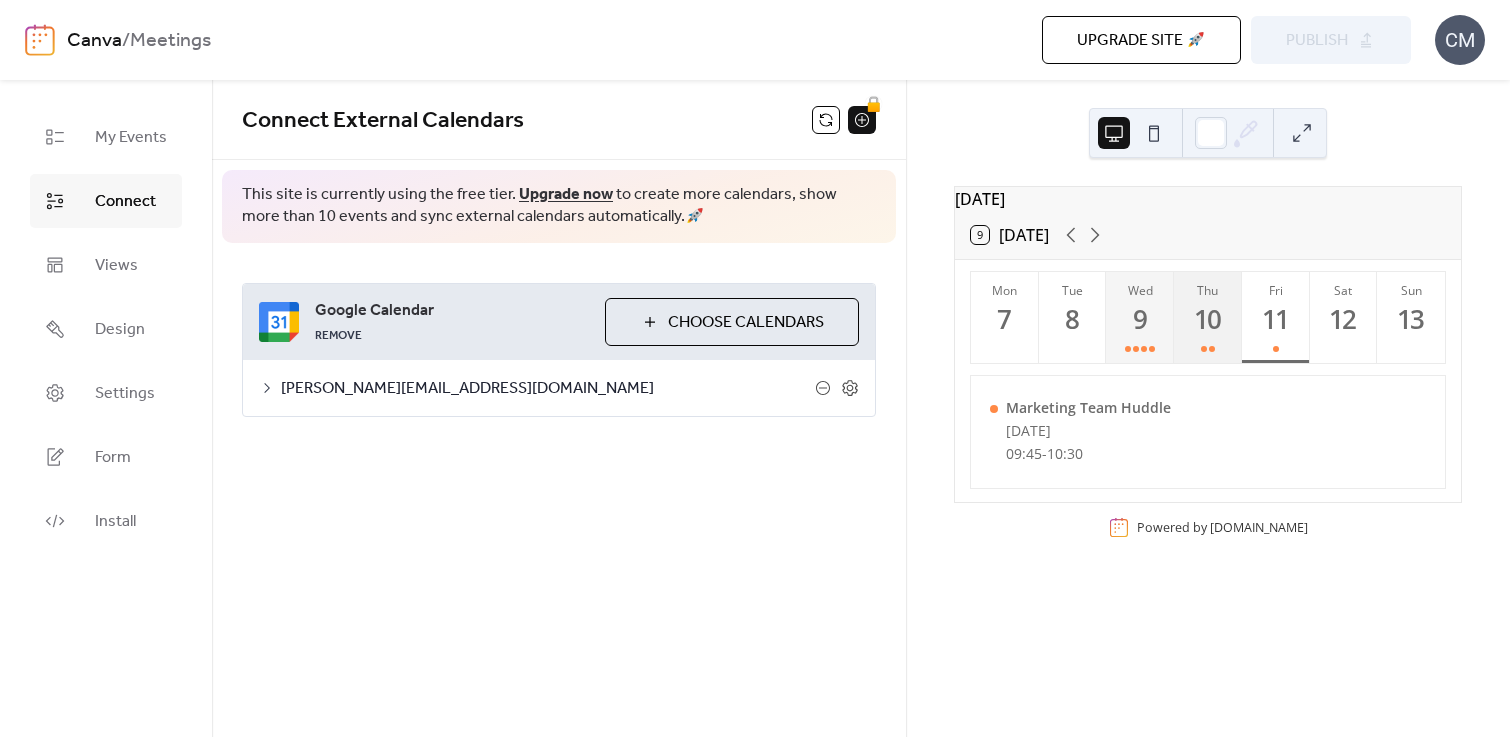 click on "Thu 10" at bounding box center (1208, 317) 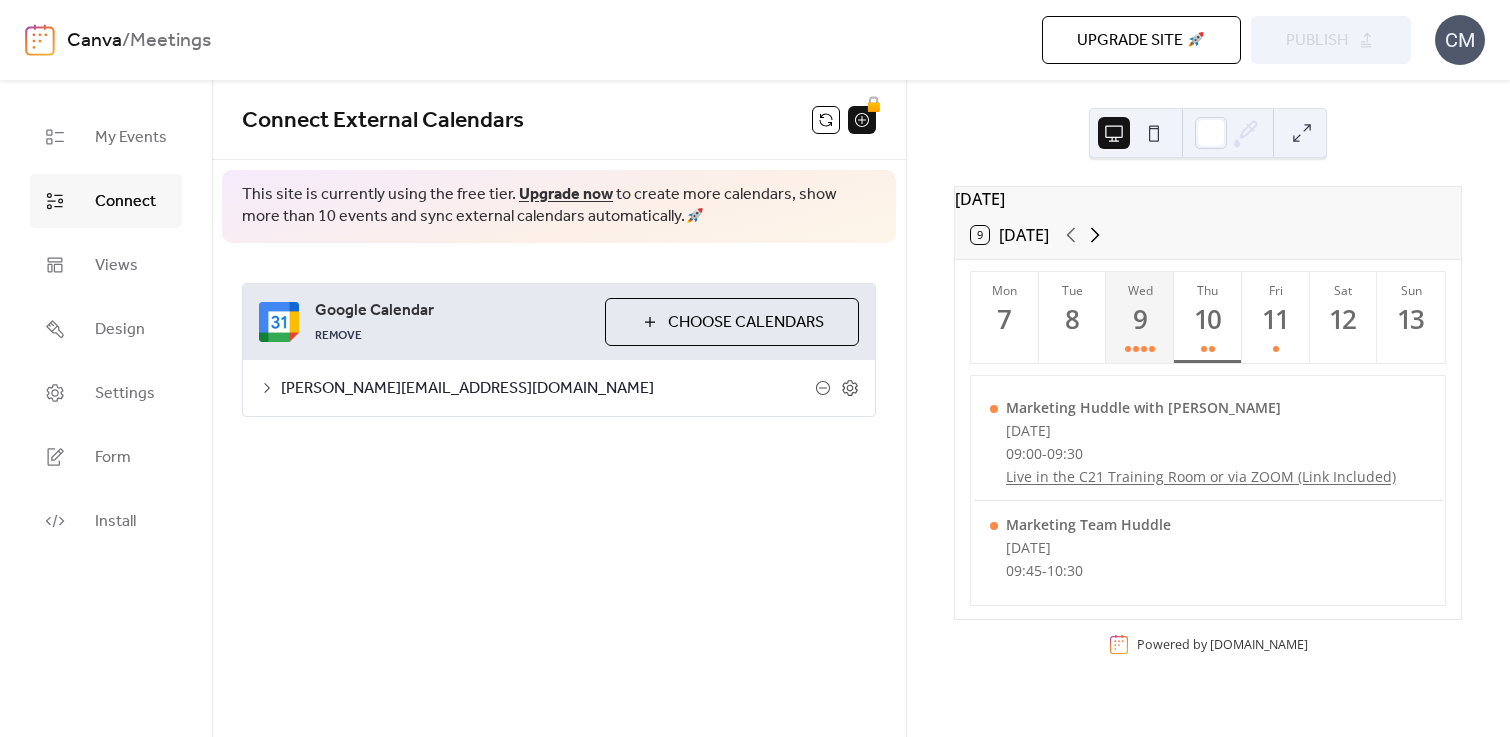 click 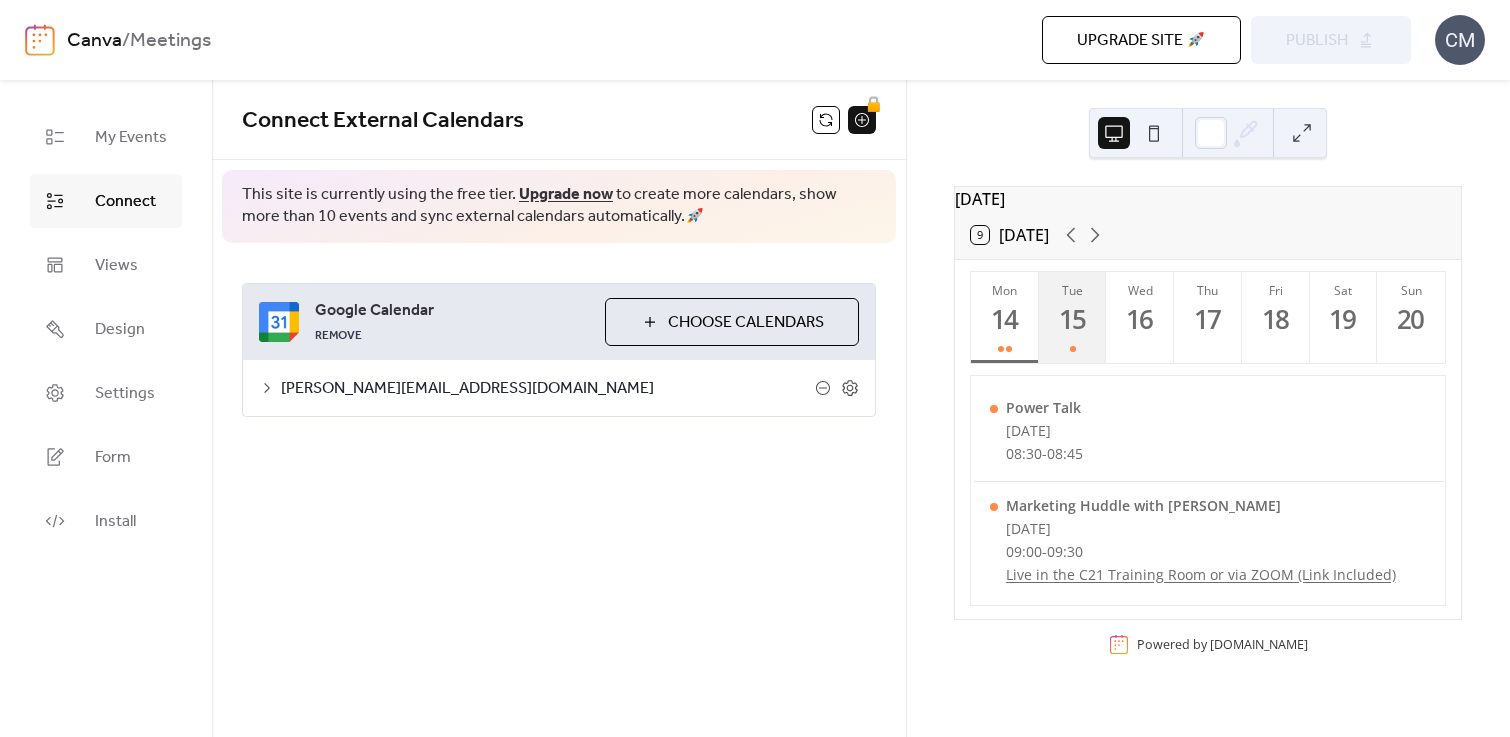 click on "15" at bounding box center [1072, 319] 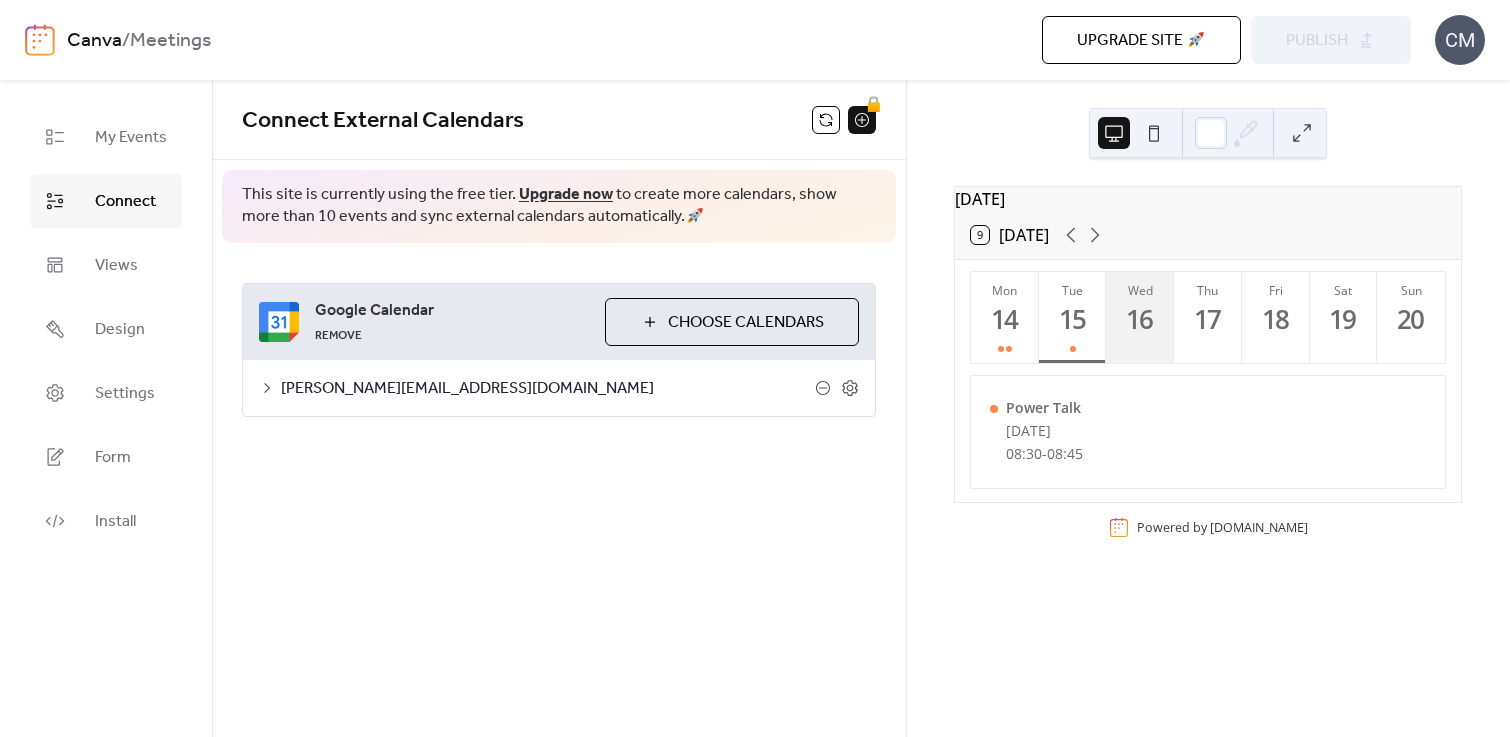 click on "16" at bounding box center [1139, 319] 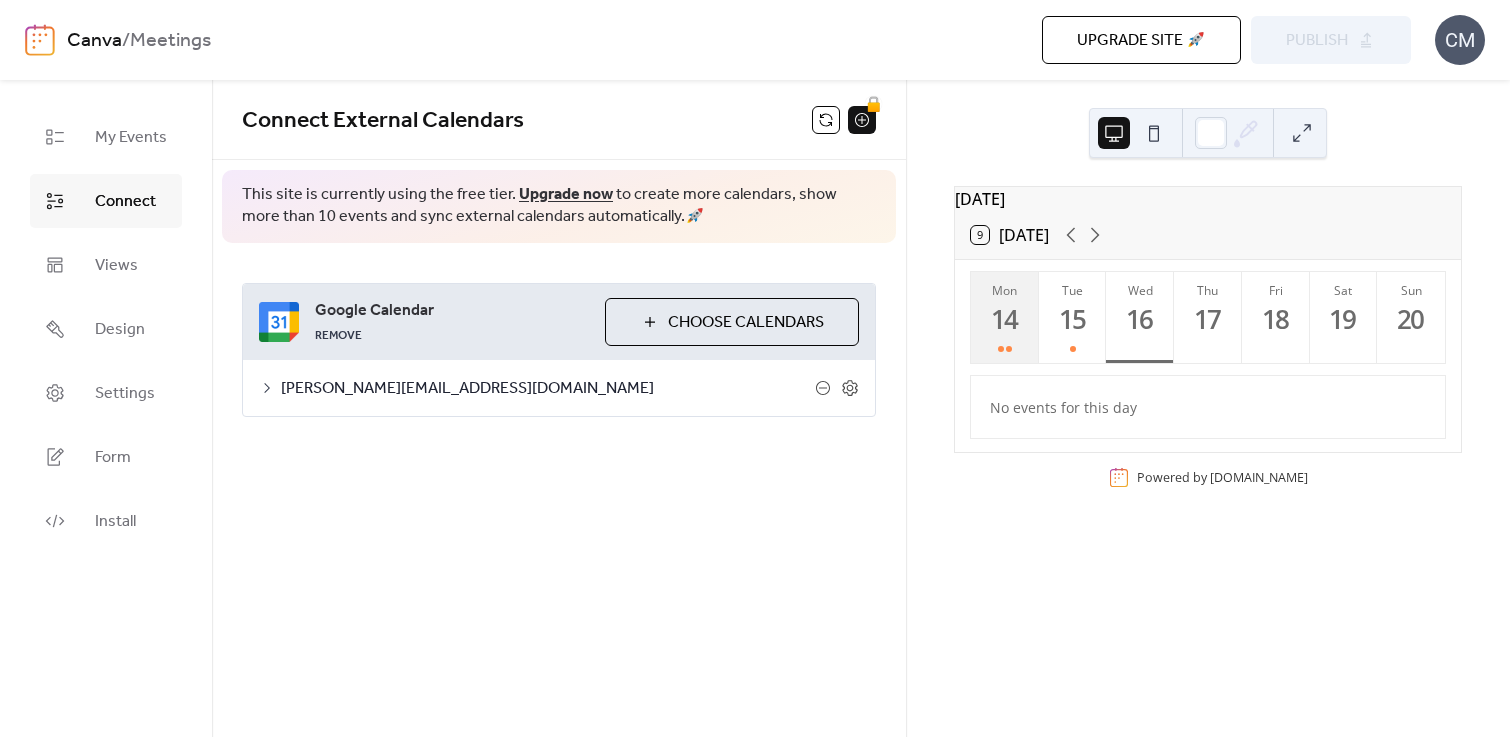 click on "14" at bounding box center [1004, 319] 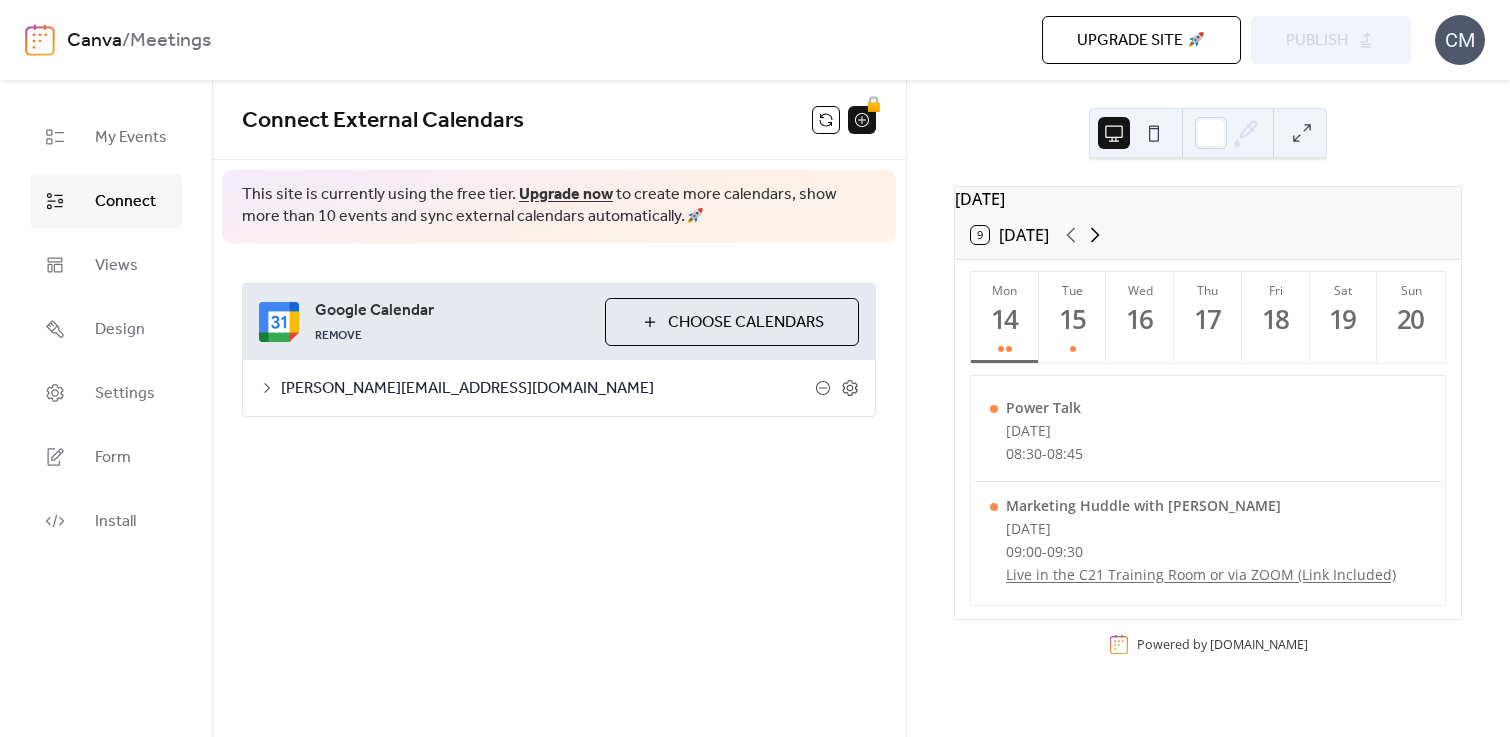 click 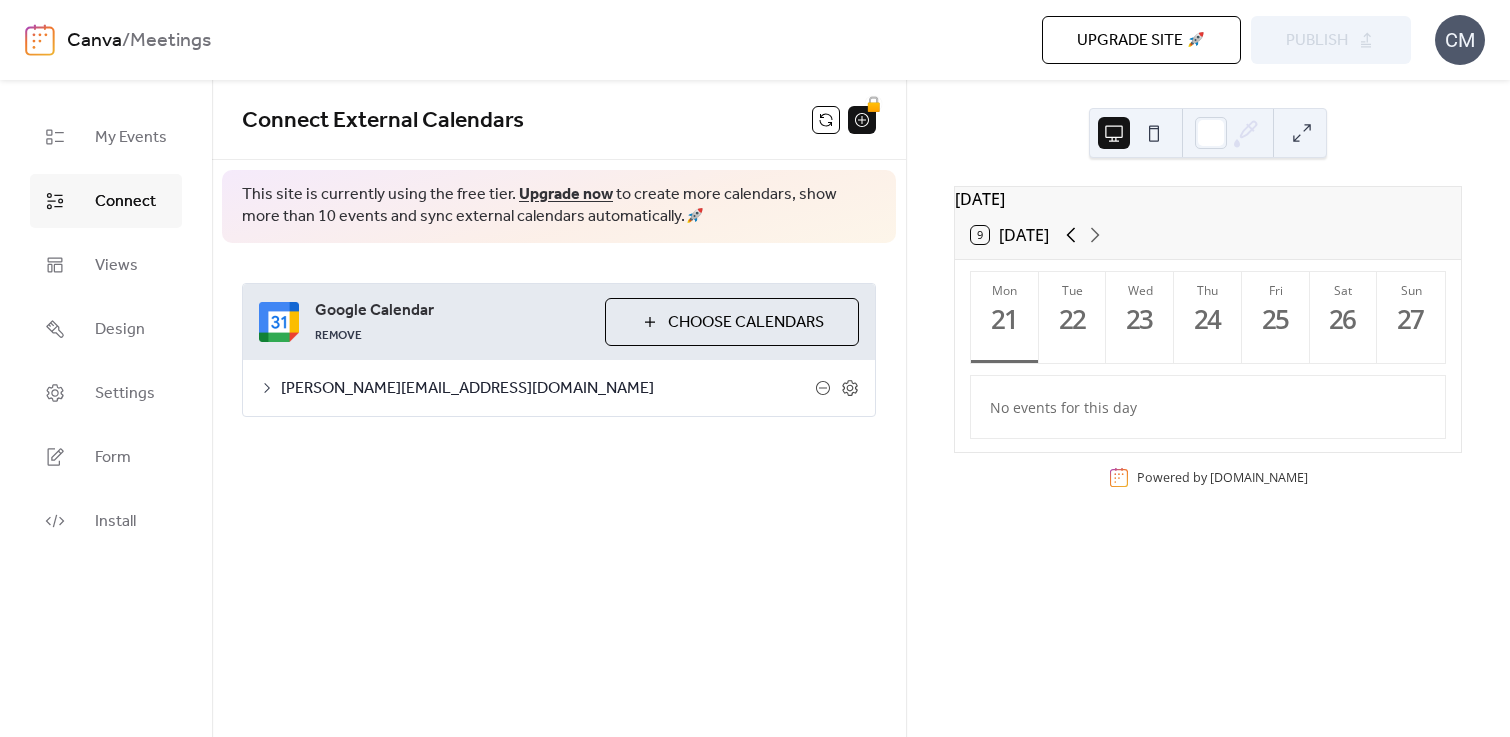 click 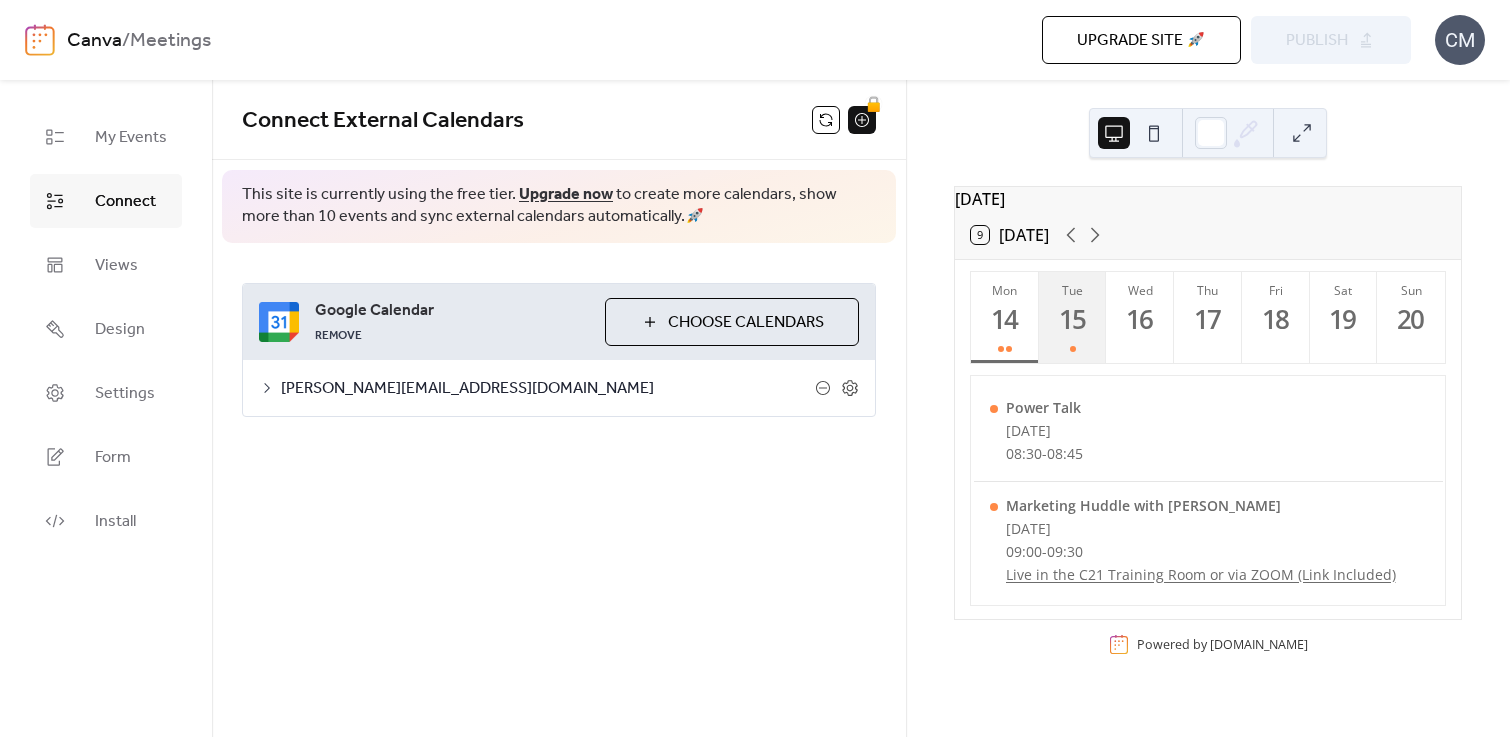 drag, startPoint x: 1073, startPoint y: 246, endPoint x: 1071, endPoint y: 308, distance: 62.03225 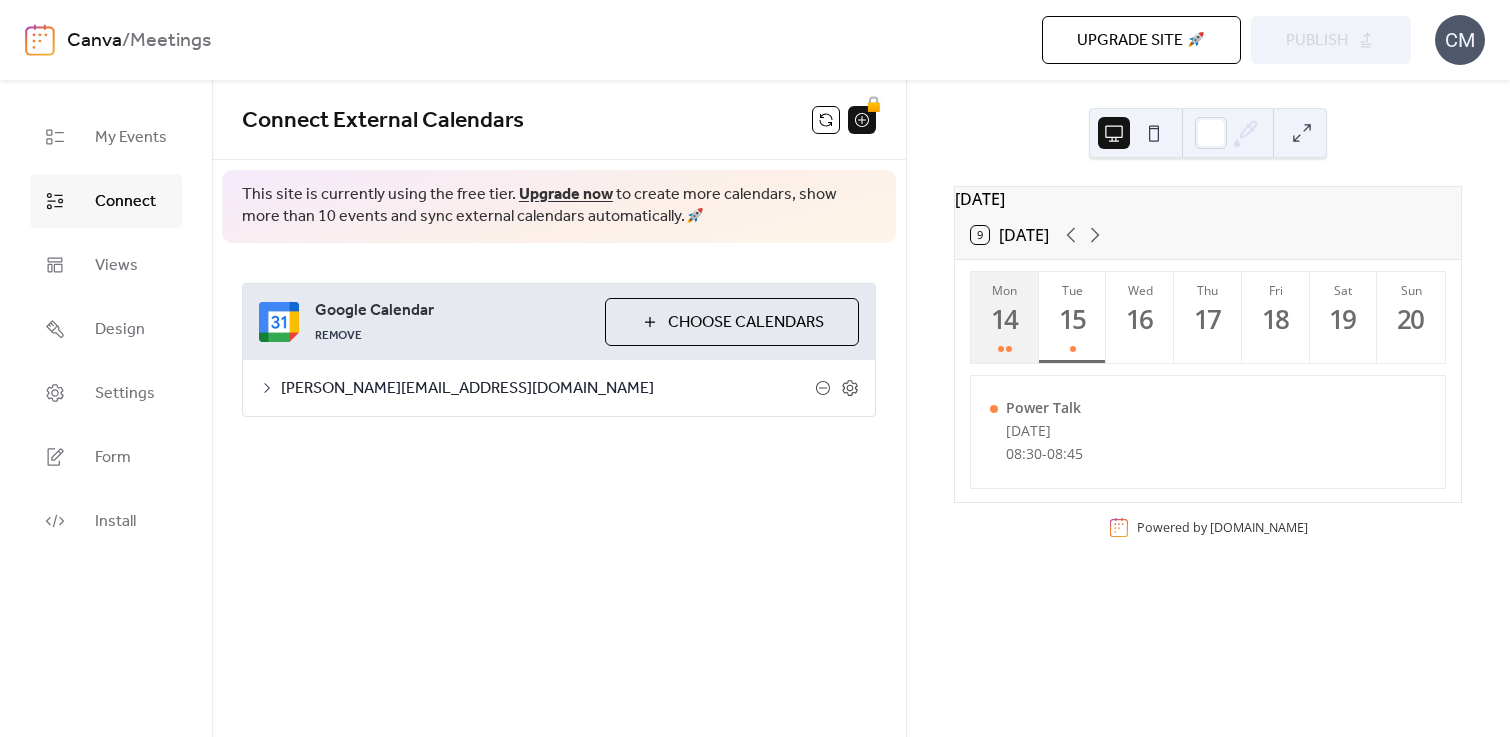 click on "14" at bounding box center [1004, 319] 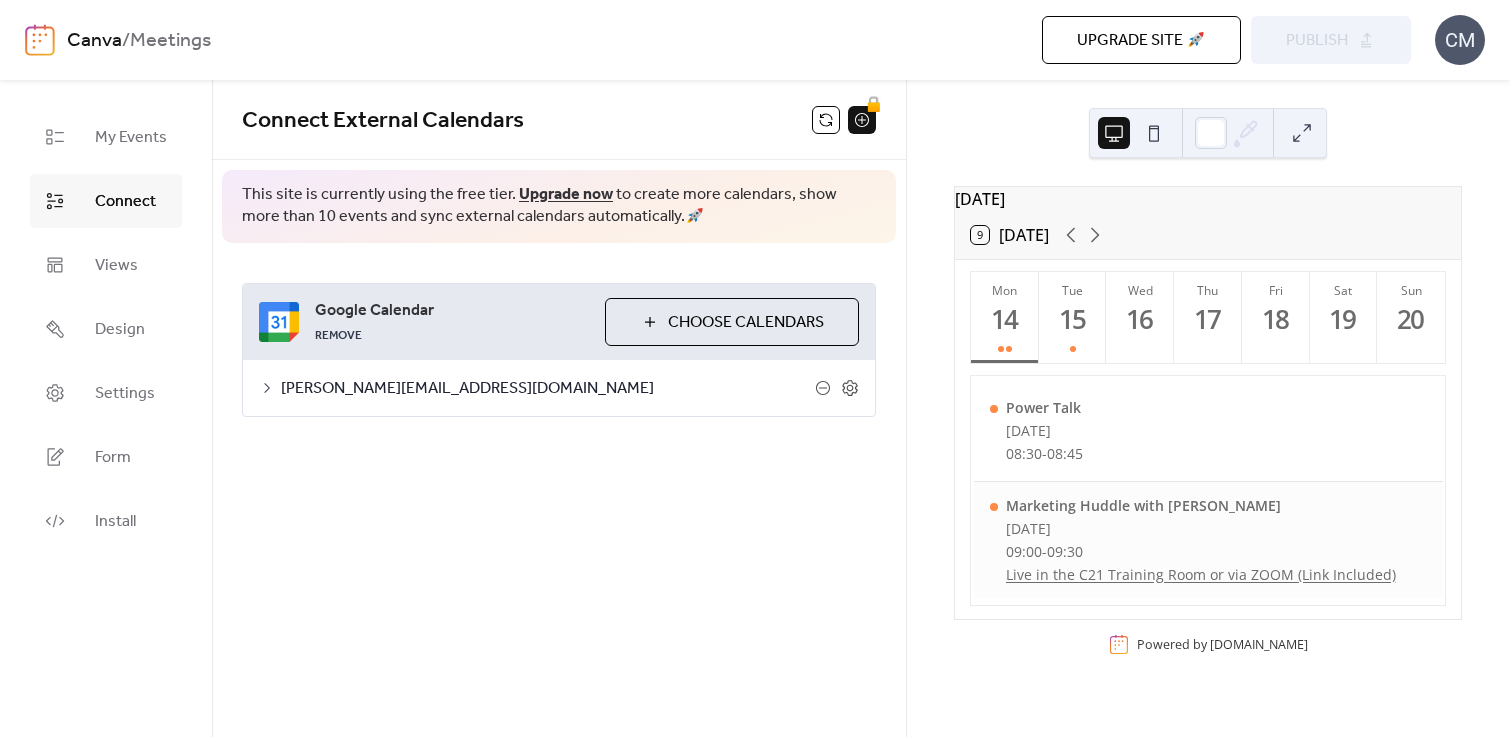 click on "[DATE]" at bounding box center (1201, 528) 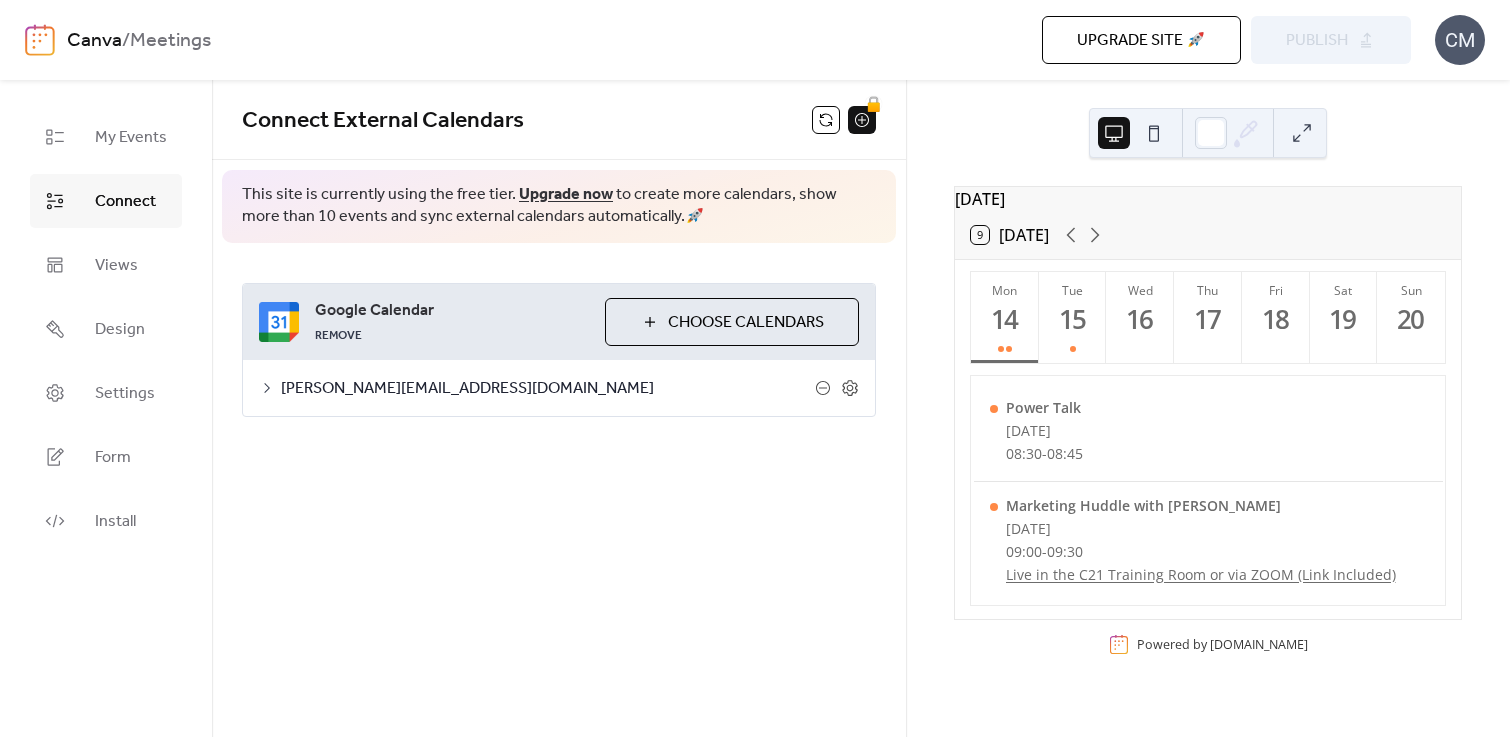 click on "[PERSON_NAME][EMAIL_ADDRESS][DOMAIN_NAME]" at bounding box center [548, 389] 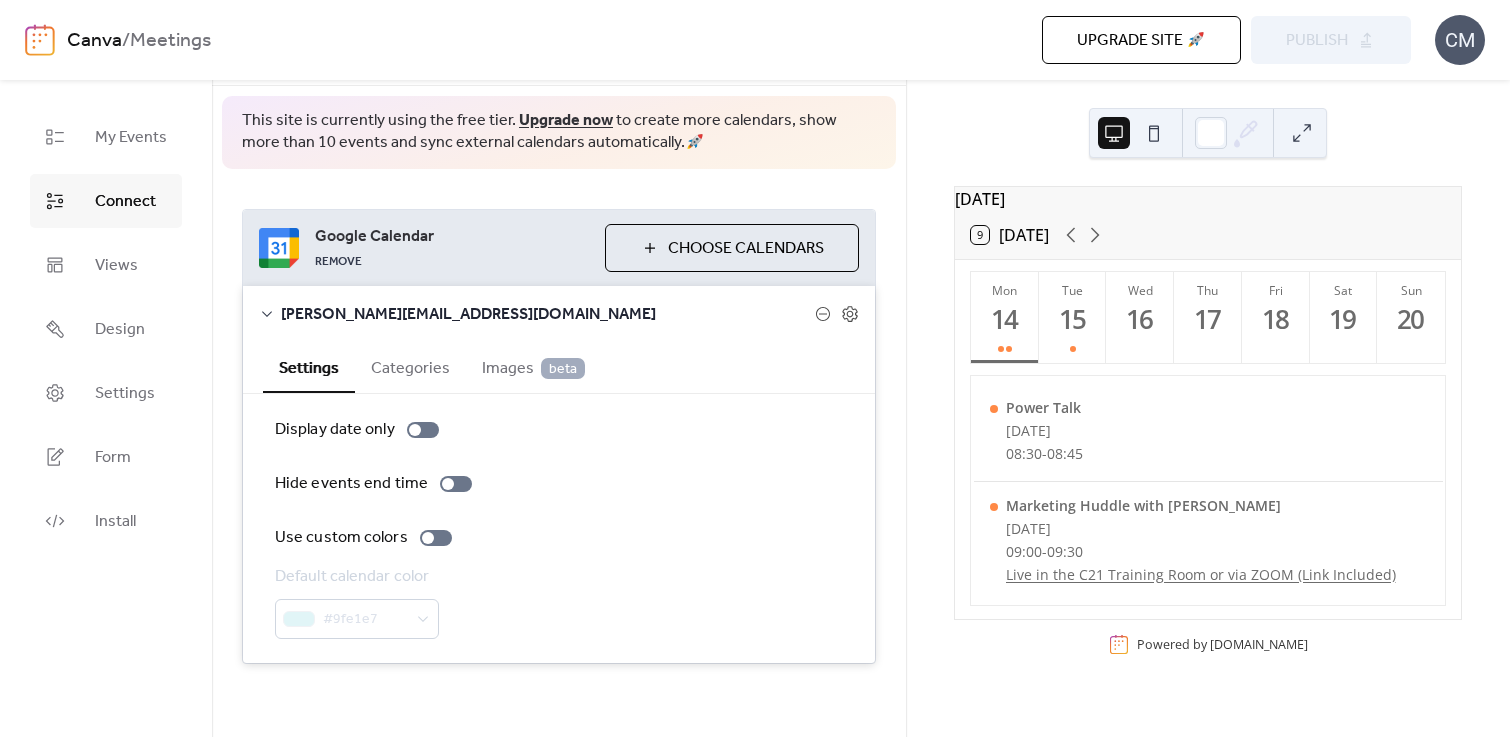 scroll, scrollTop: 81, scrollLeft: 0, axis: vertical 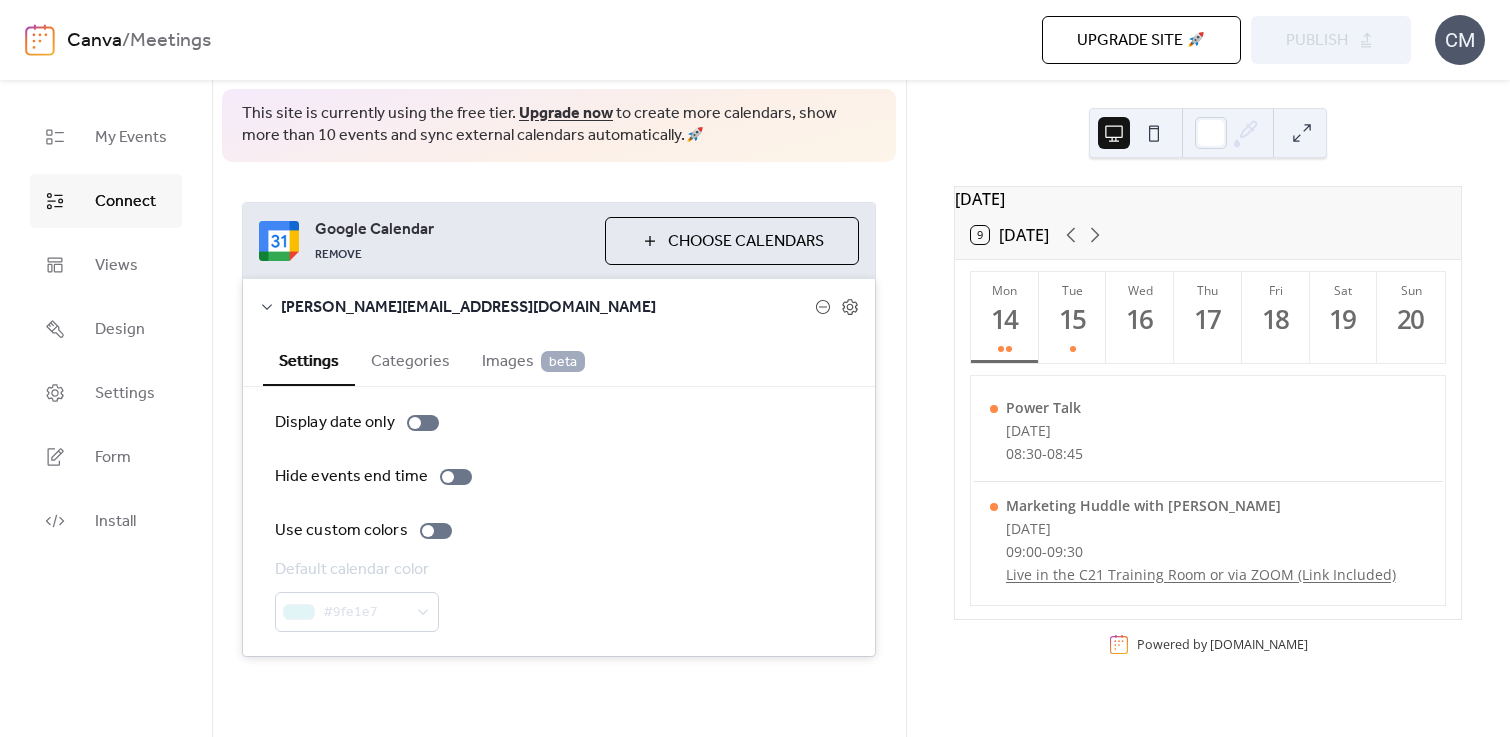 click on "Images   beta" at bounding box center [533, 362] 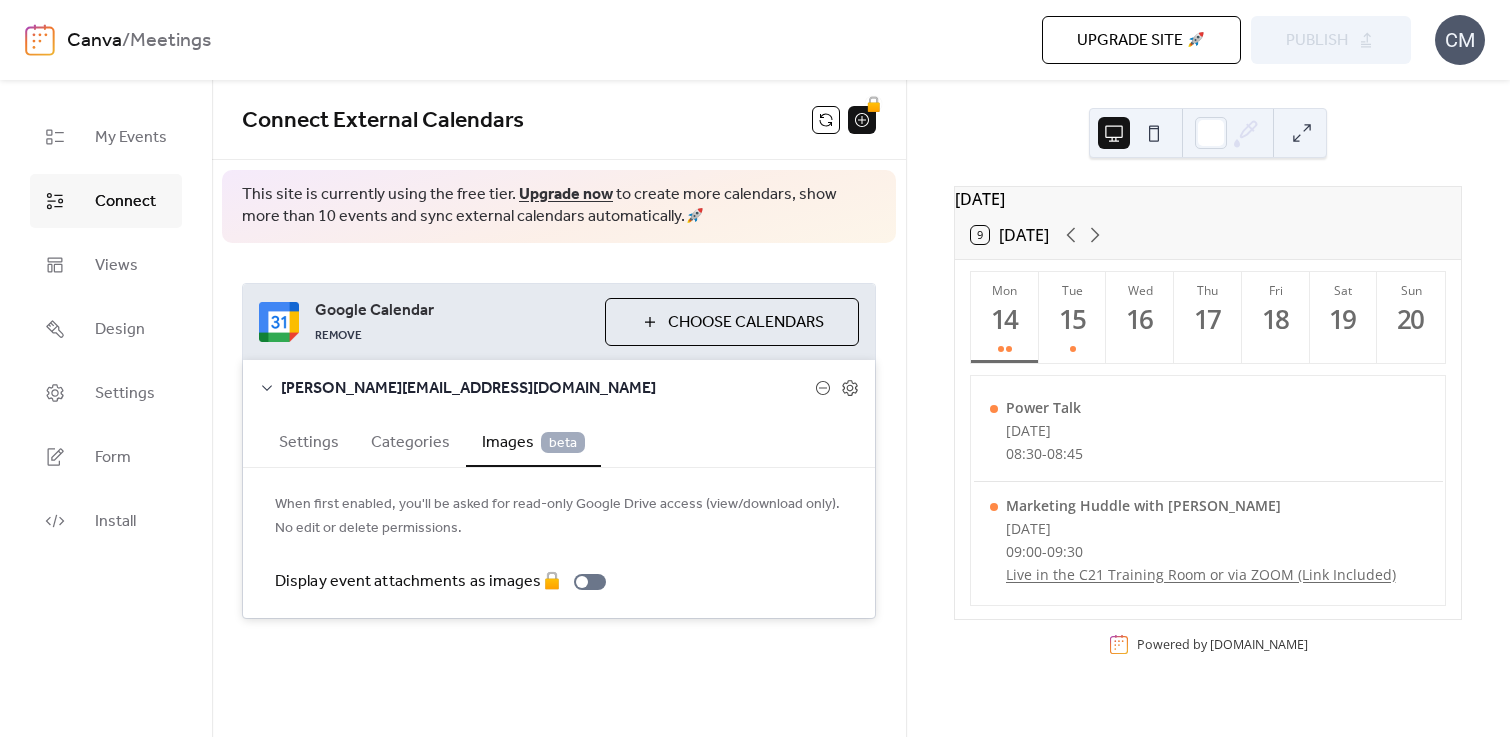 click on "Categories" at bounding box center [410, 440] 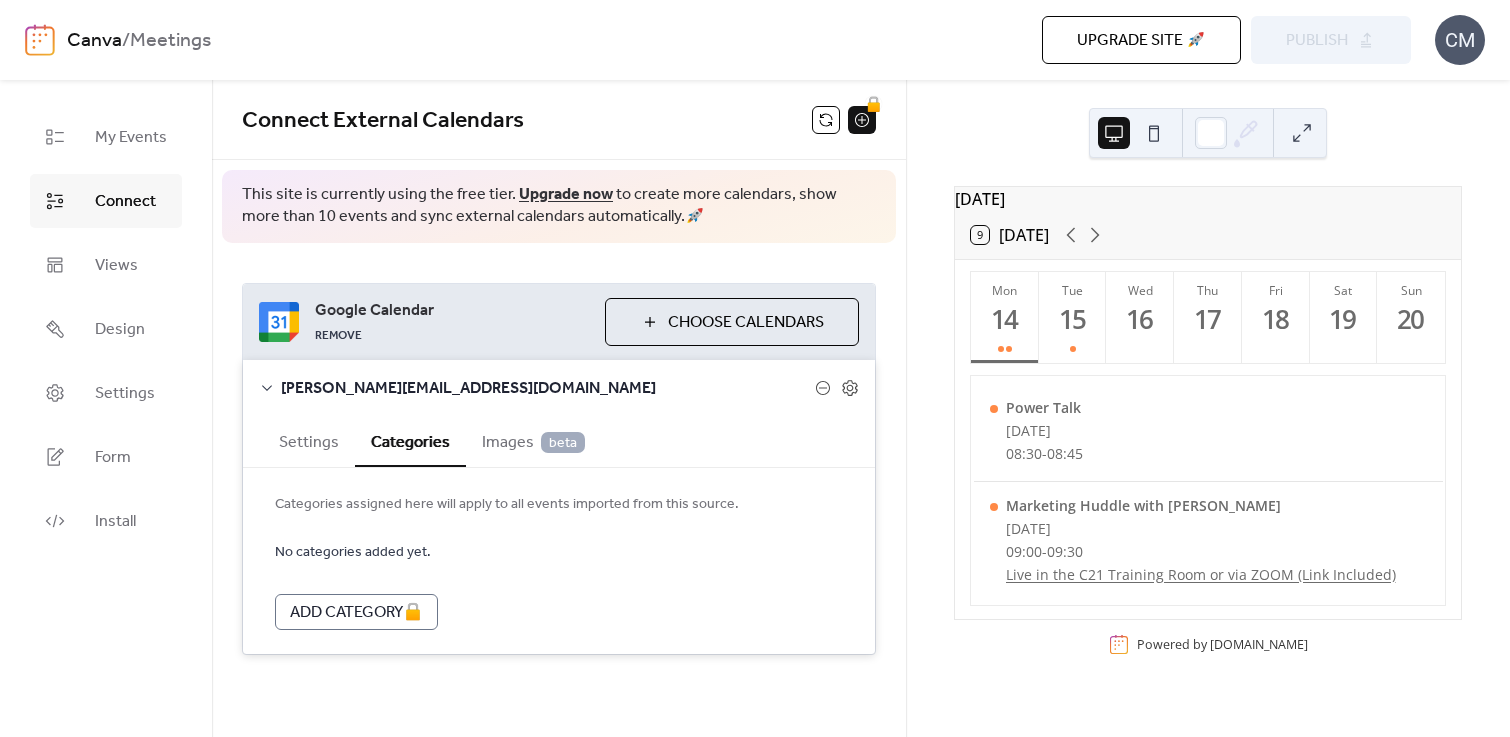 click on "Settings" at bounding box center (309, 440) 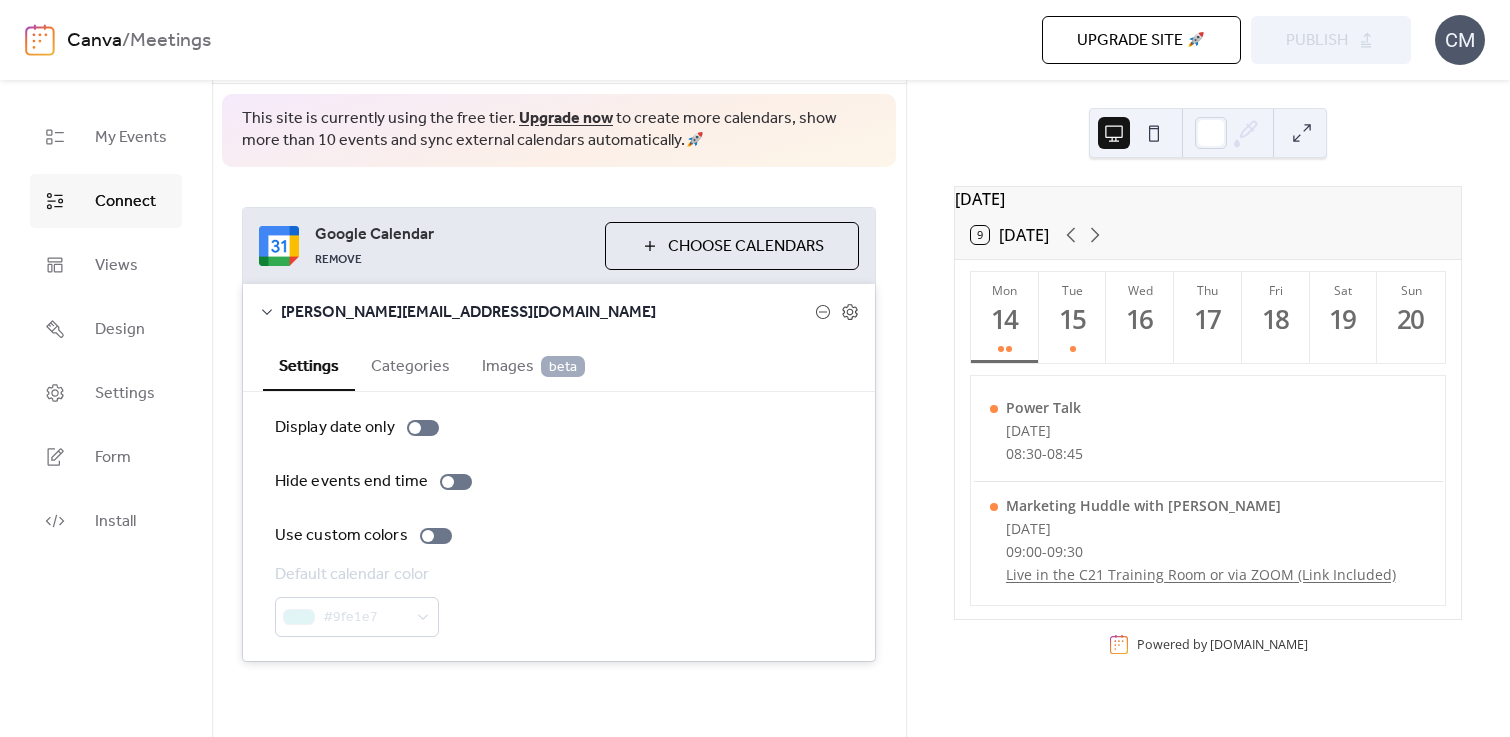 scroll, scrollTop: 81, scrollLeft: 0, axis: vertical 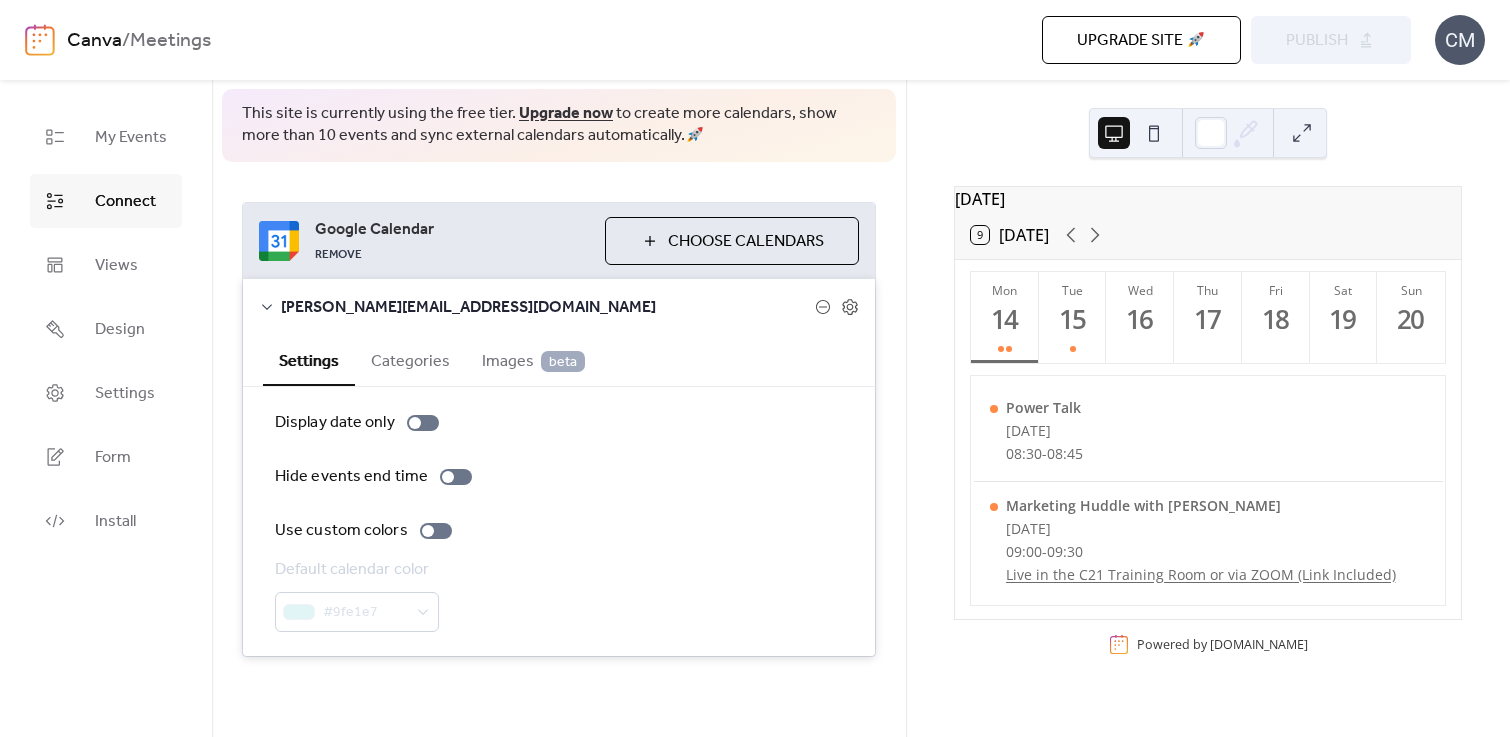 click on "[DATE]" at bounding box center [1208, 199] 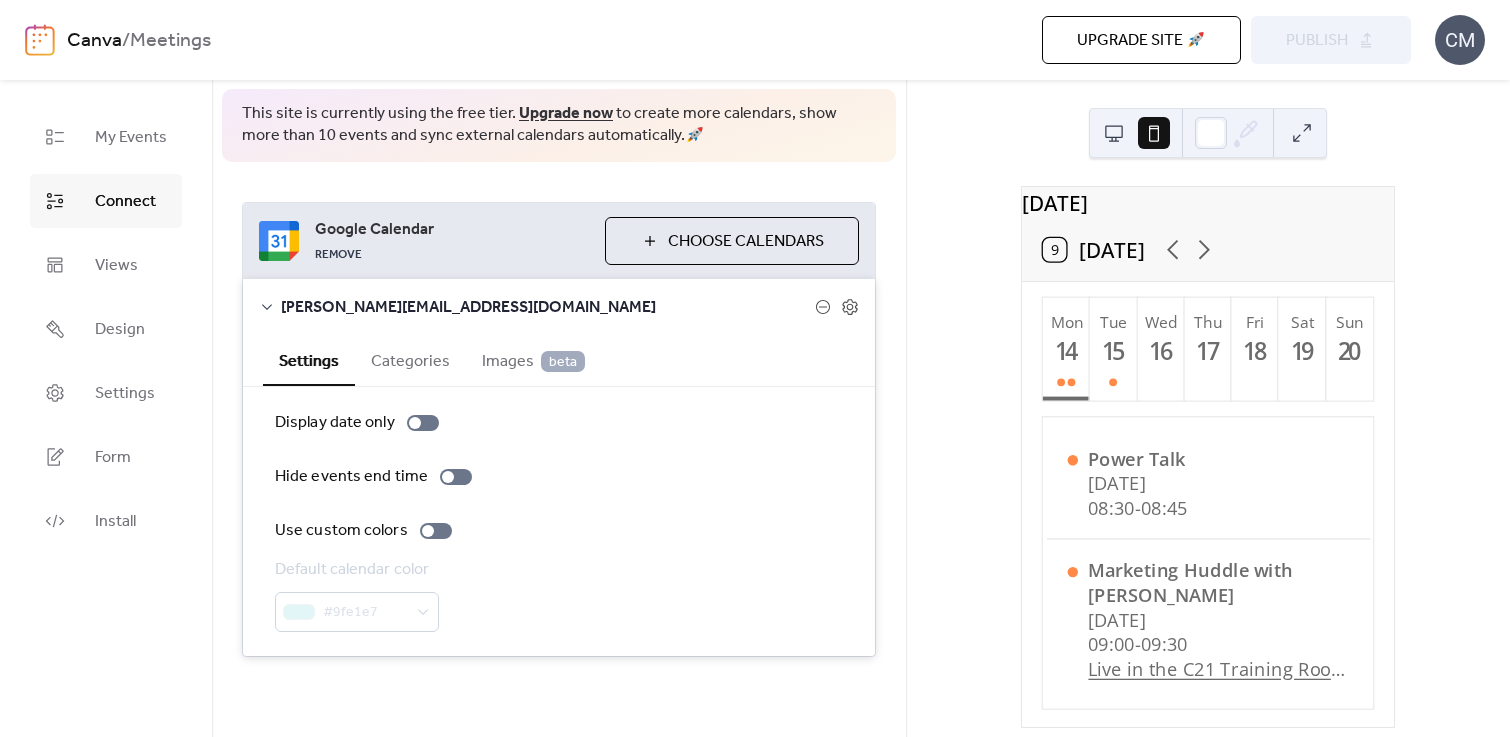 click at bounding box center (1114, 133) 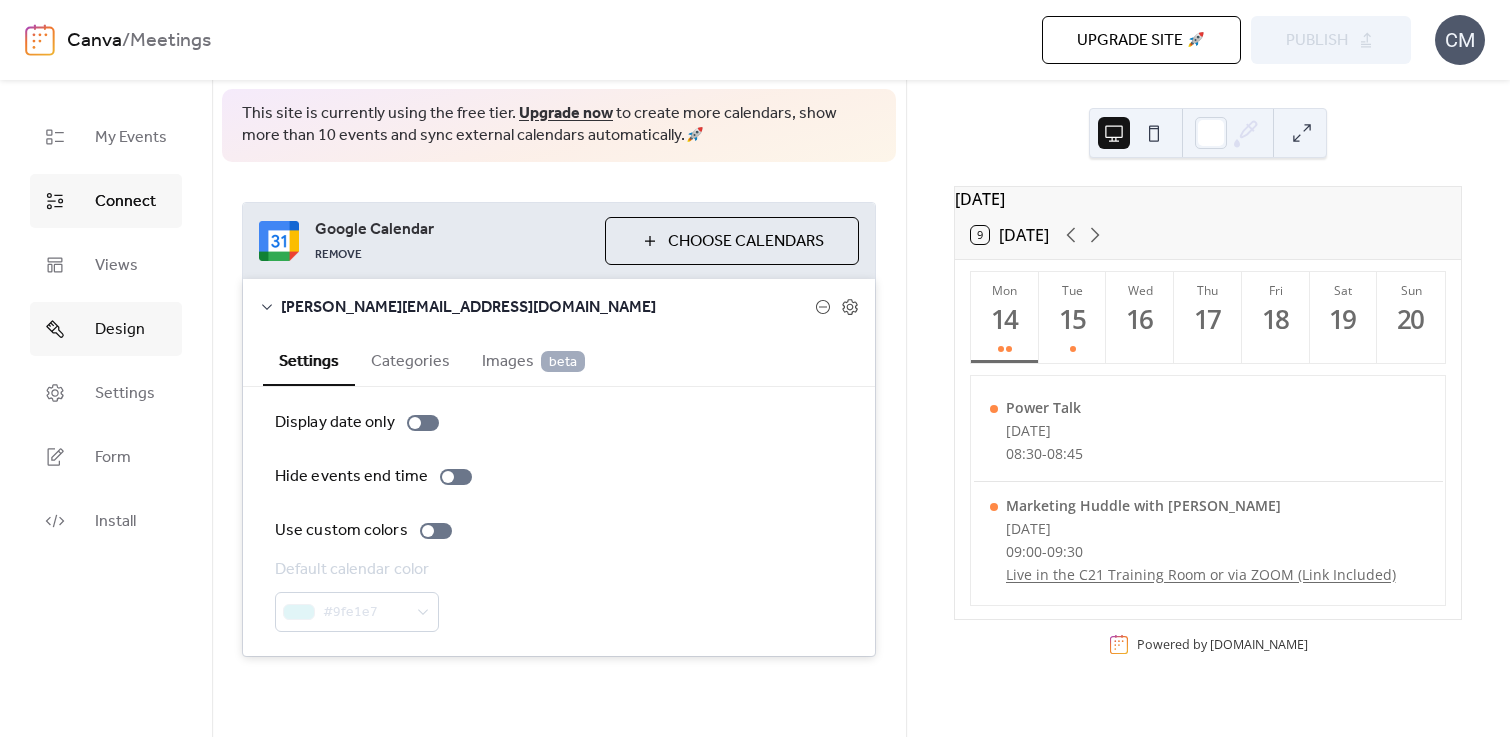 click on "Design" at bounding box center (120, 330) 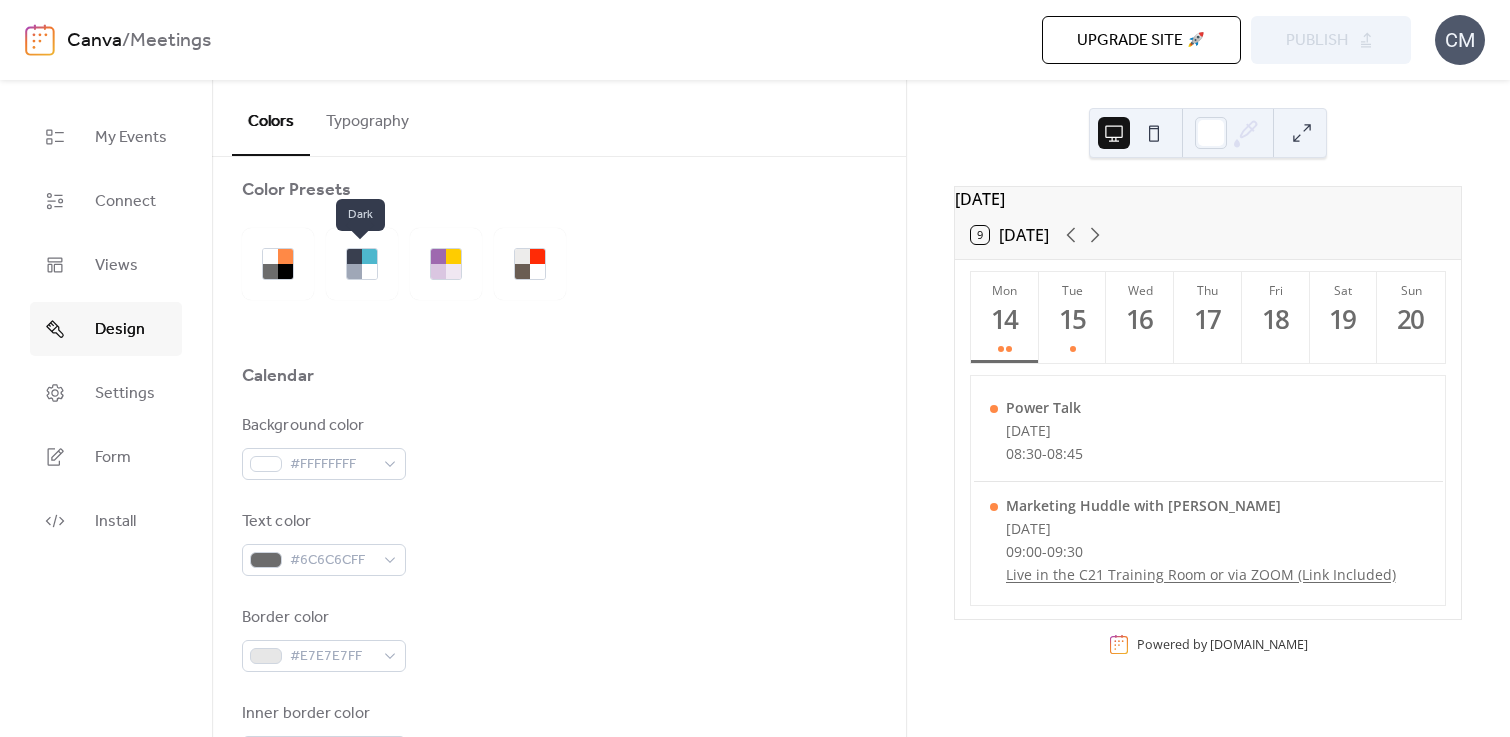 scroll, scrollTop: 22, scrollLeft: 0, axis: vertical 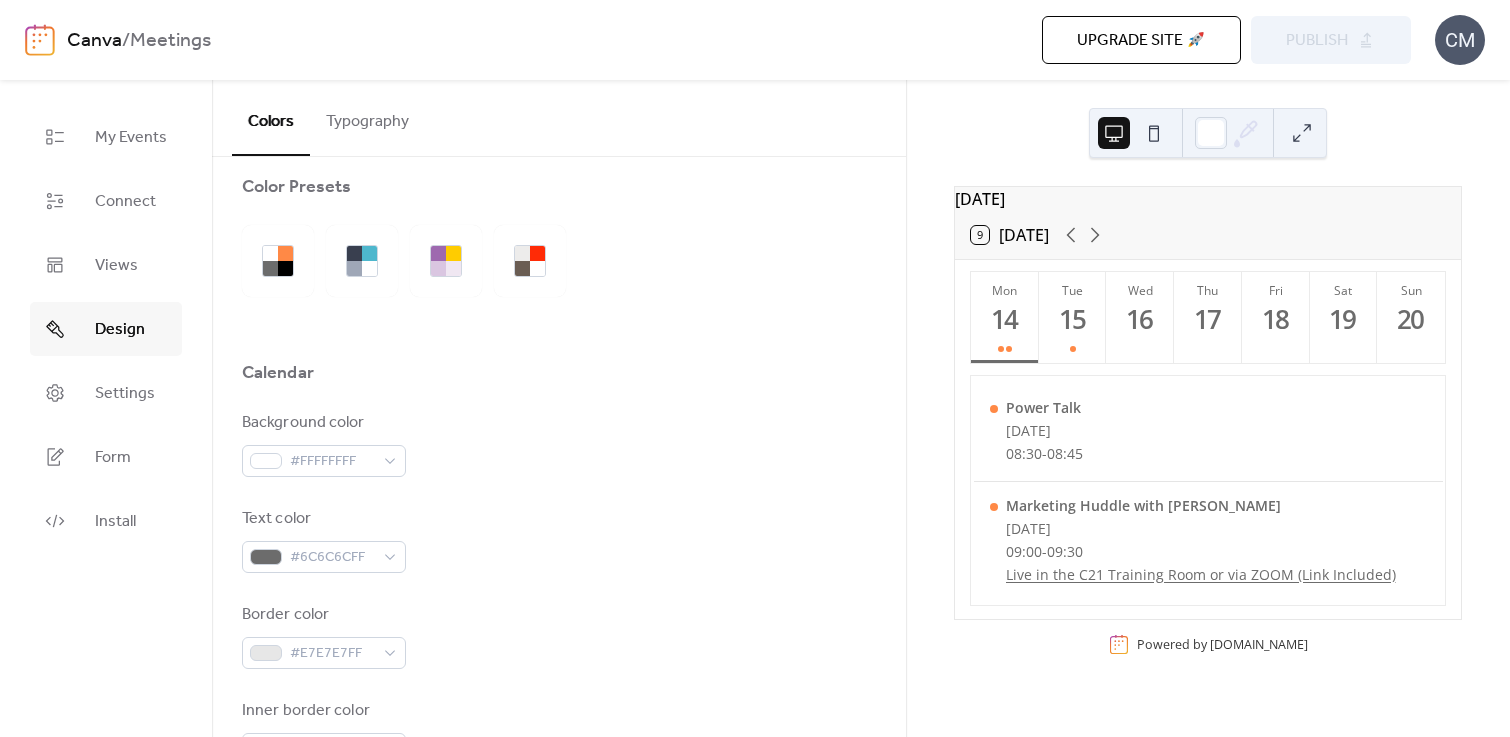 click on "Typography" at bounding box center (367, 117) 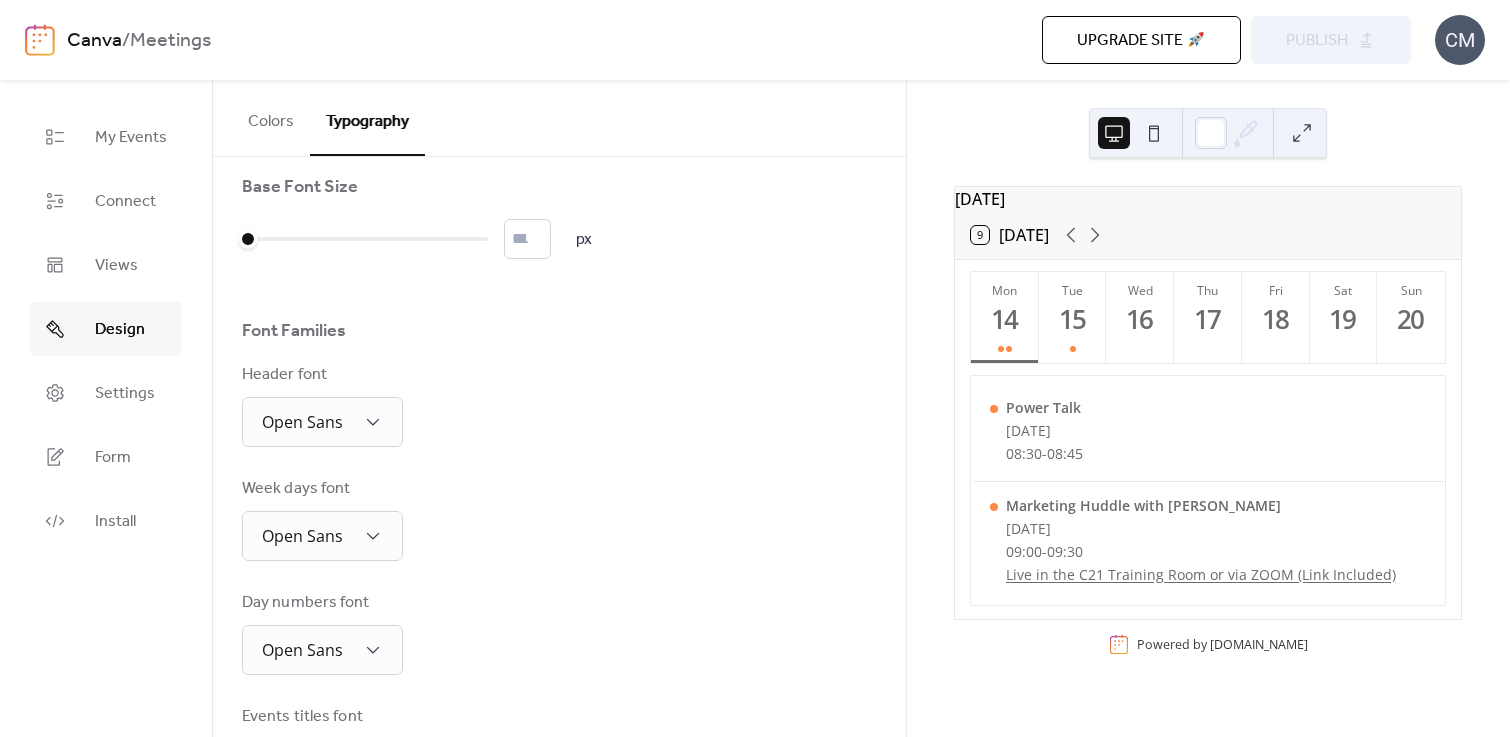 click on "Colors" at bounding box center (271, 117) 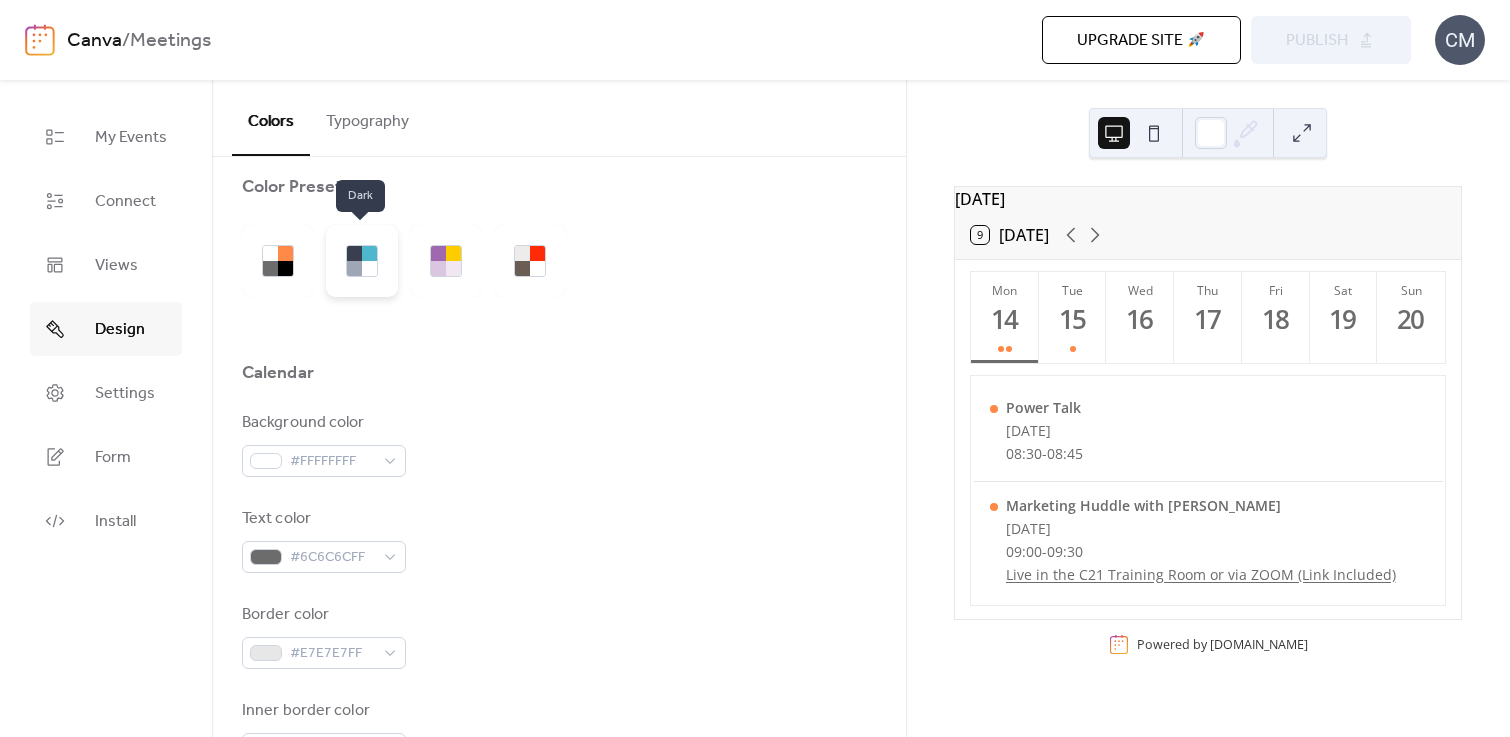 click at bounding box center (362, 261) 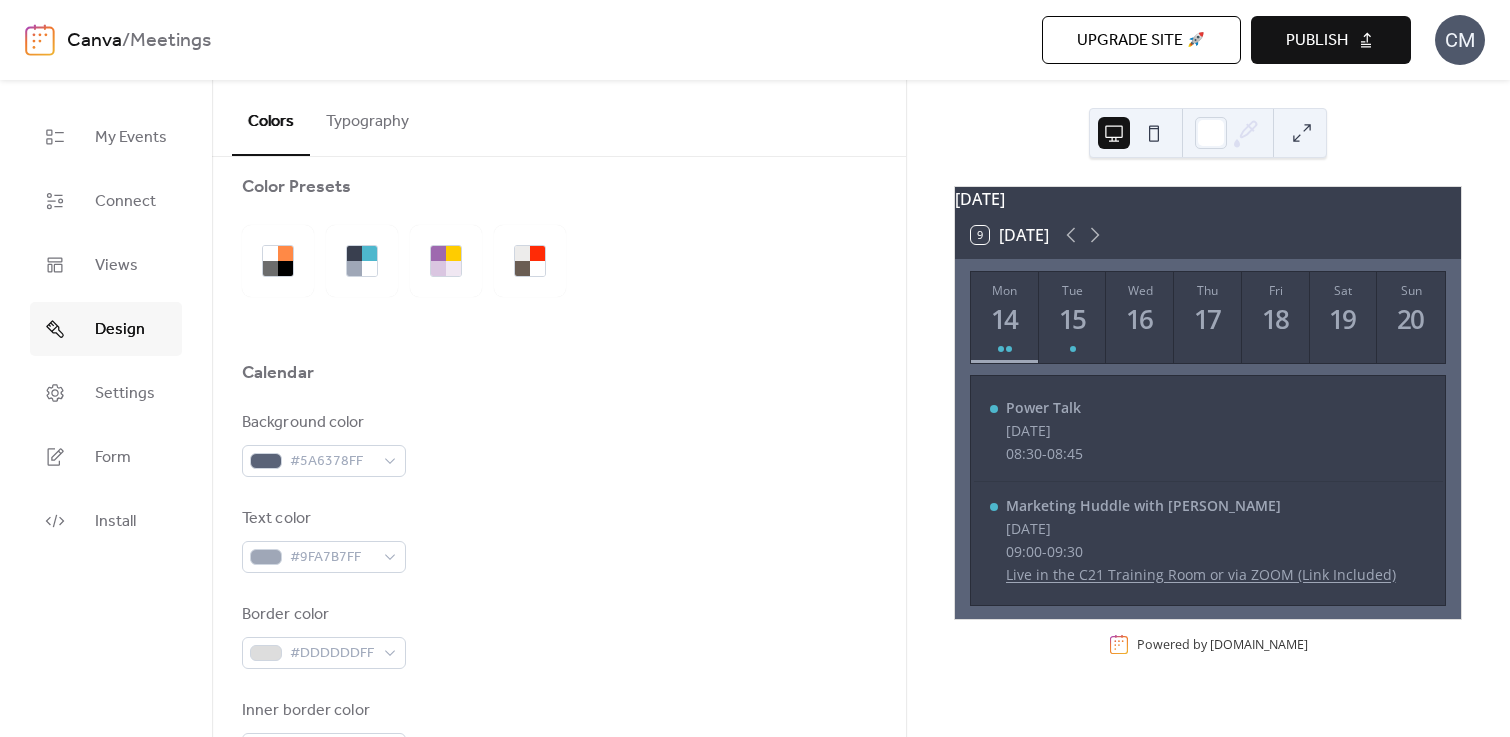 click at bounding box center (410, 261) 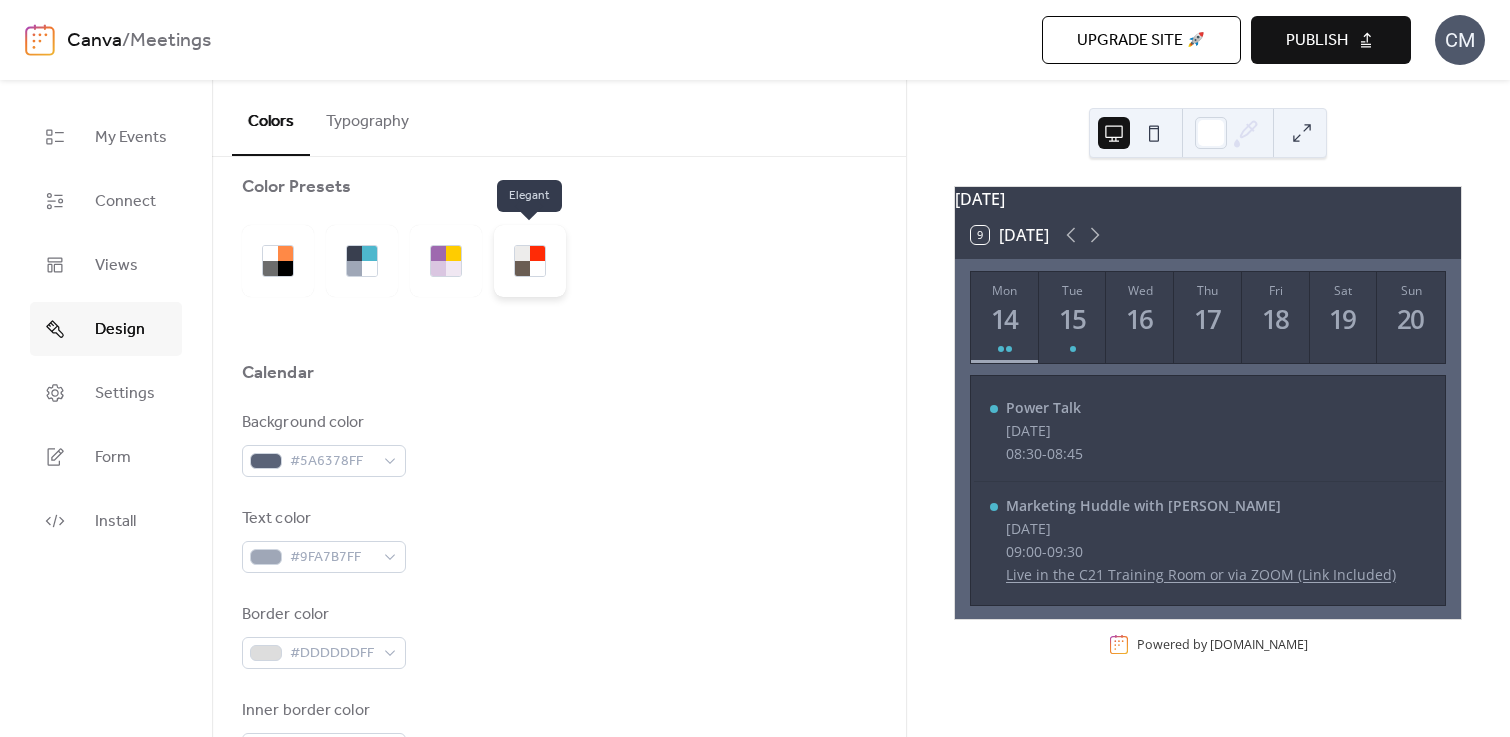 click at bounding box center [530, 261] 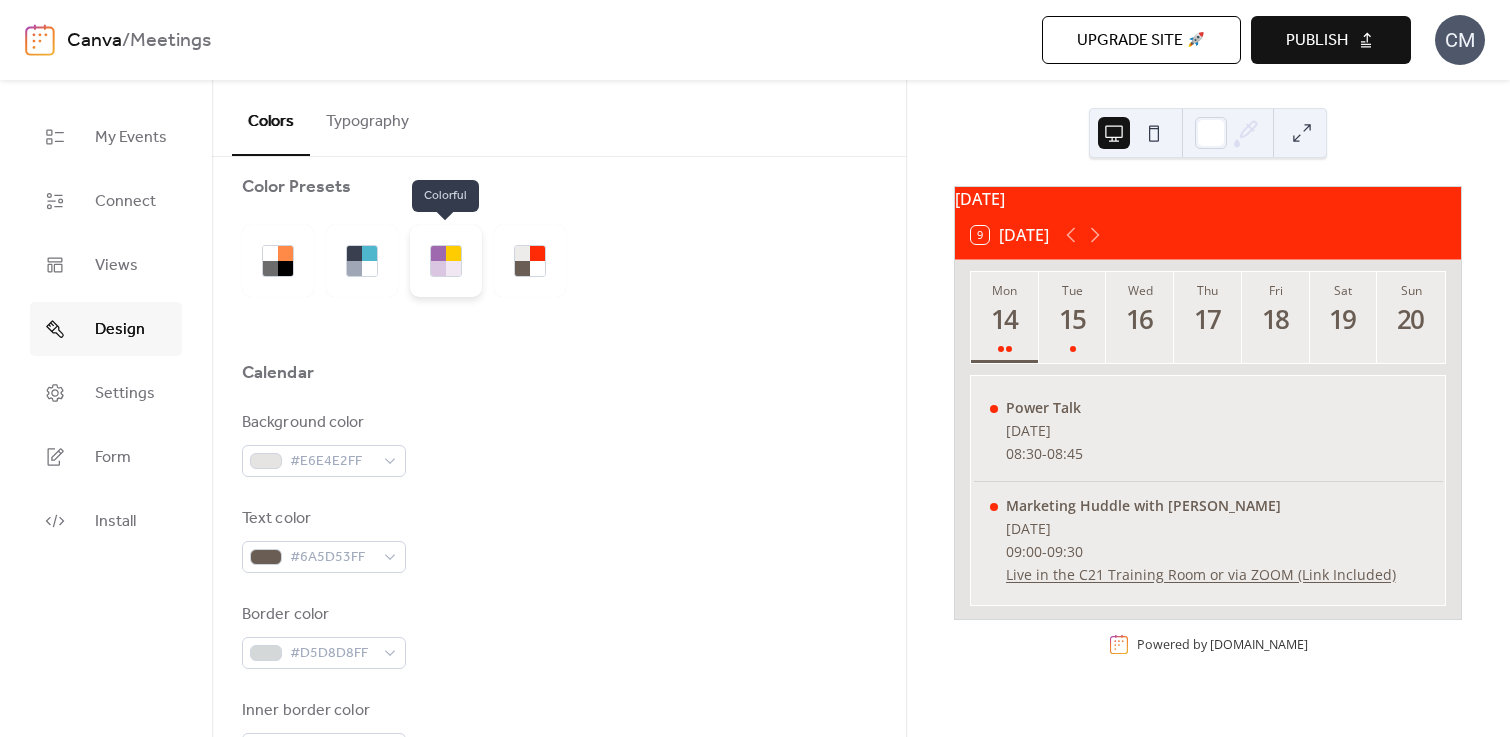 click at bounding box center (438, 253) 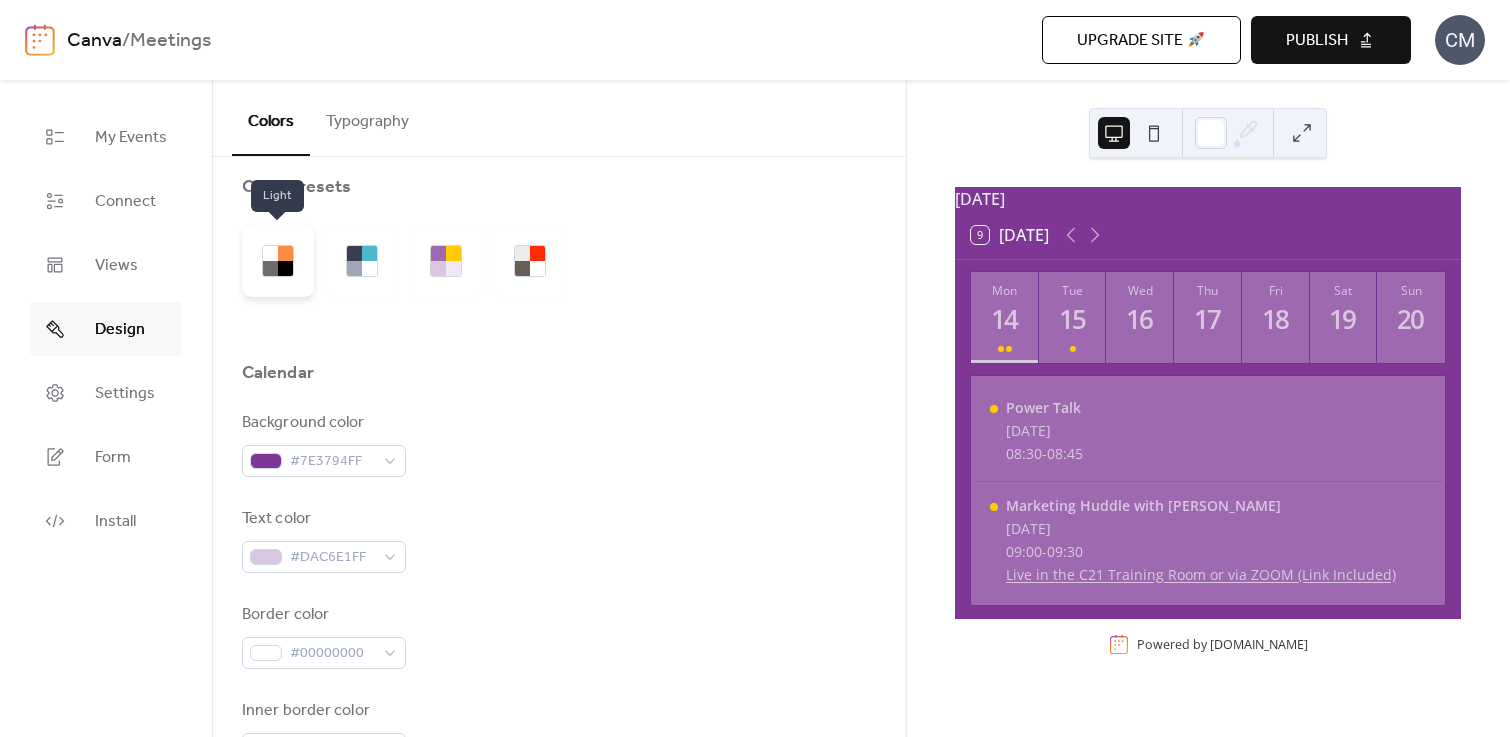 click at bounding box center (285, 268) 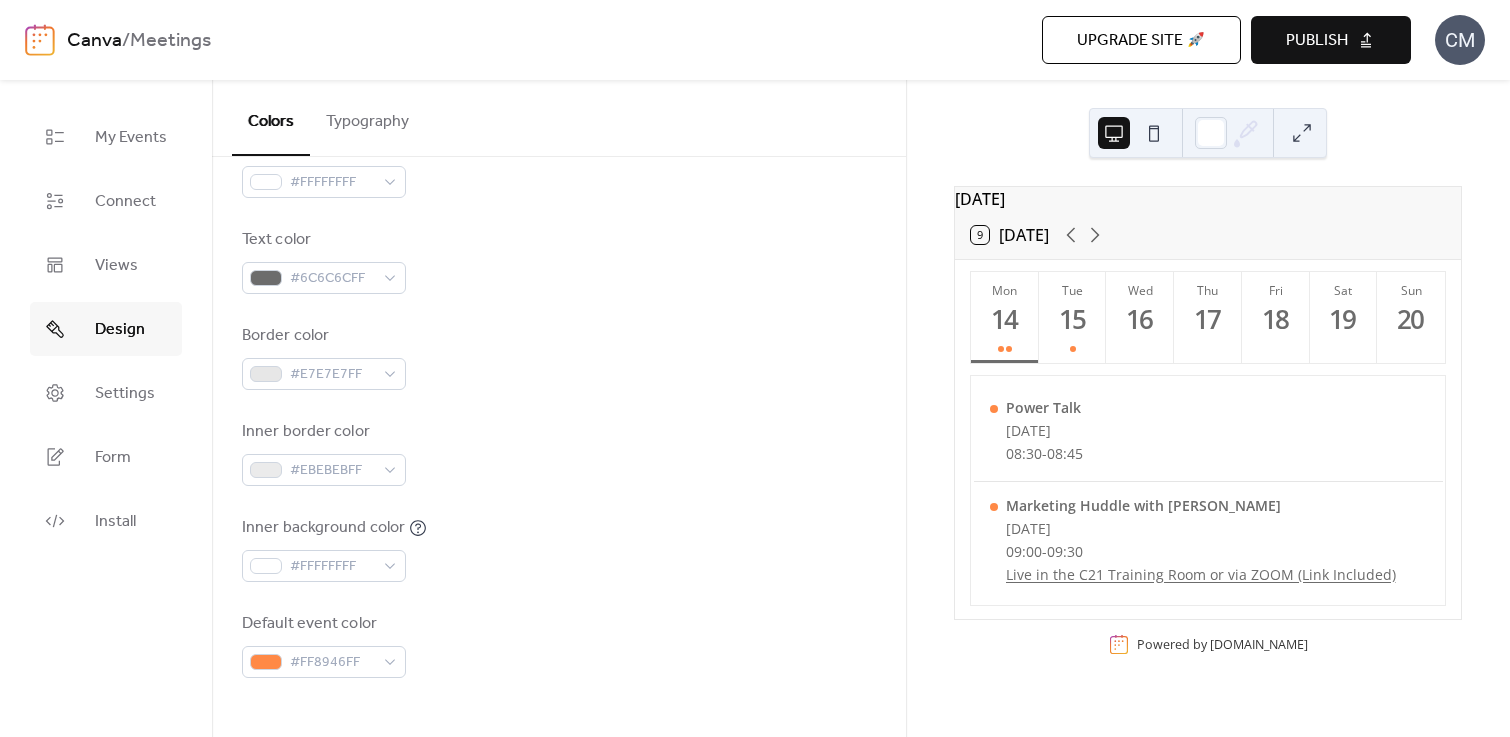 scroll, scrollTop: 582, scrollLeft: 0, axis: vertical 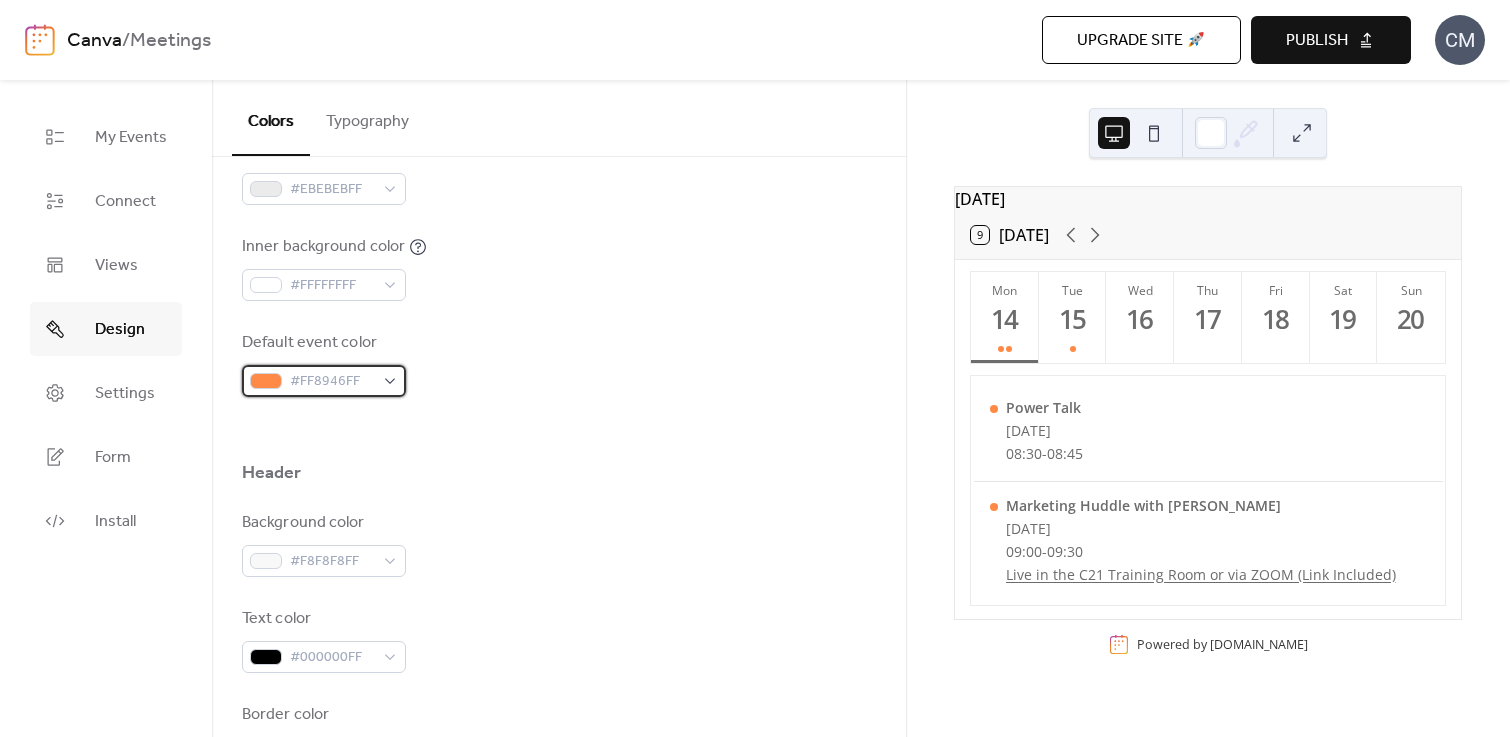 click on "#FF8946FF" at bounding box center [324, 381] 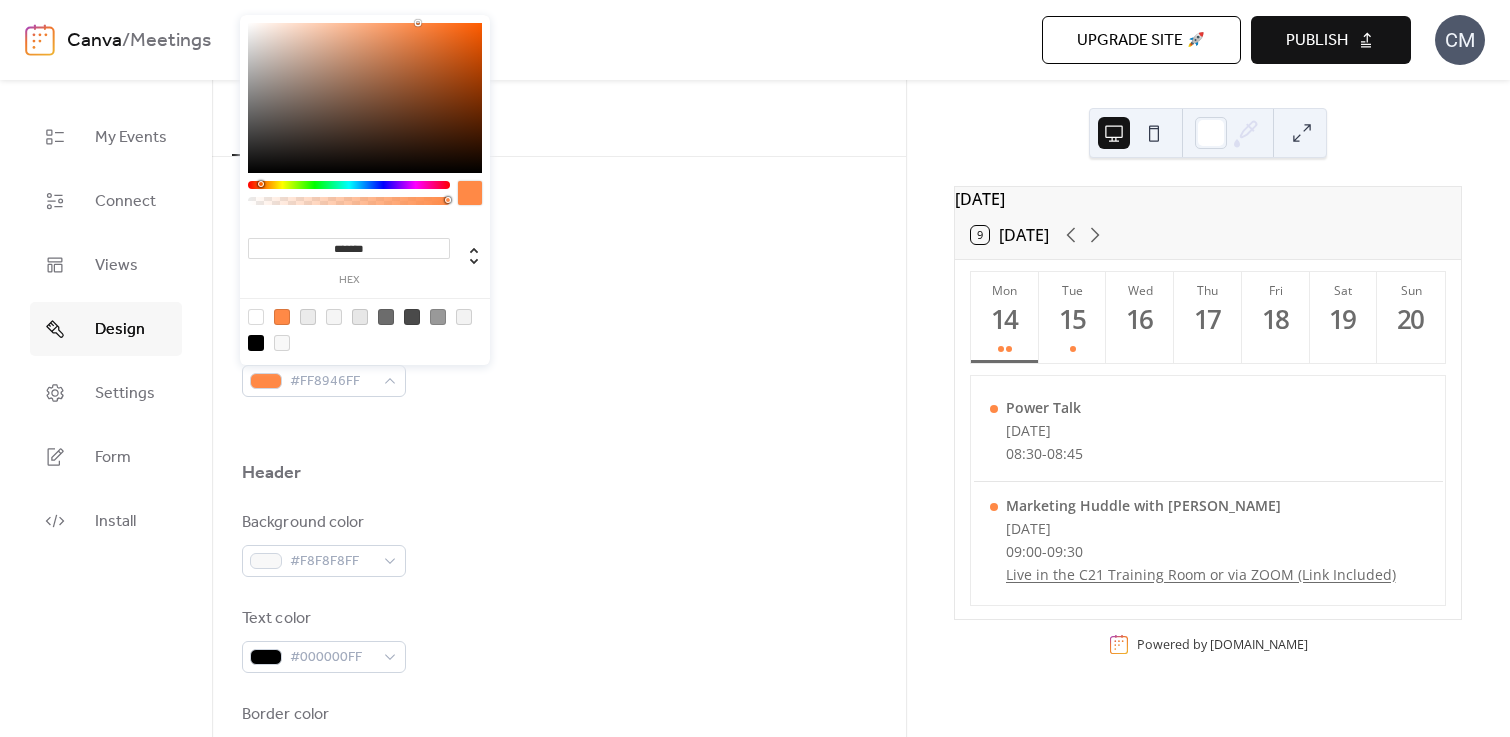 click on "******* hex" at bounding box center [365, 192] 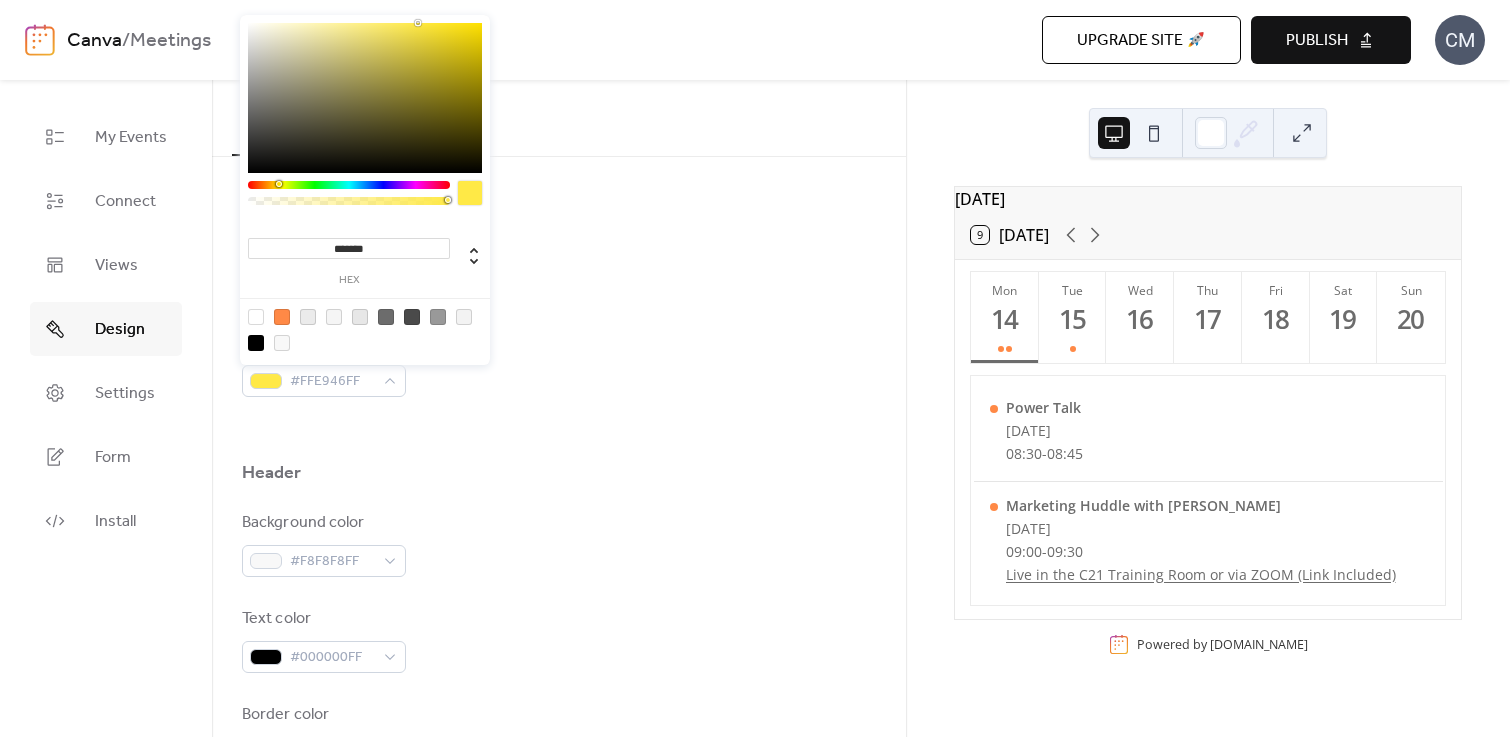 click at bounding box center [349, 185] 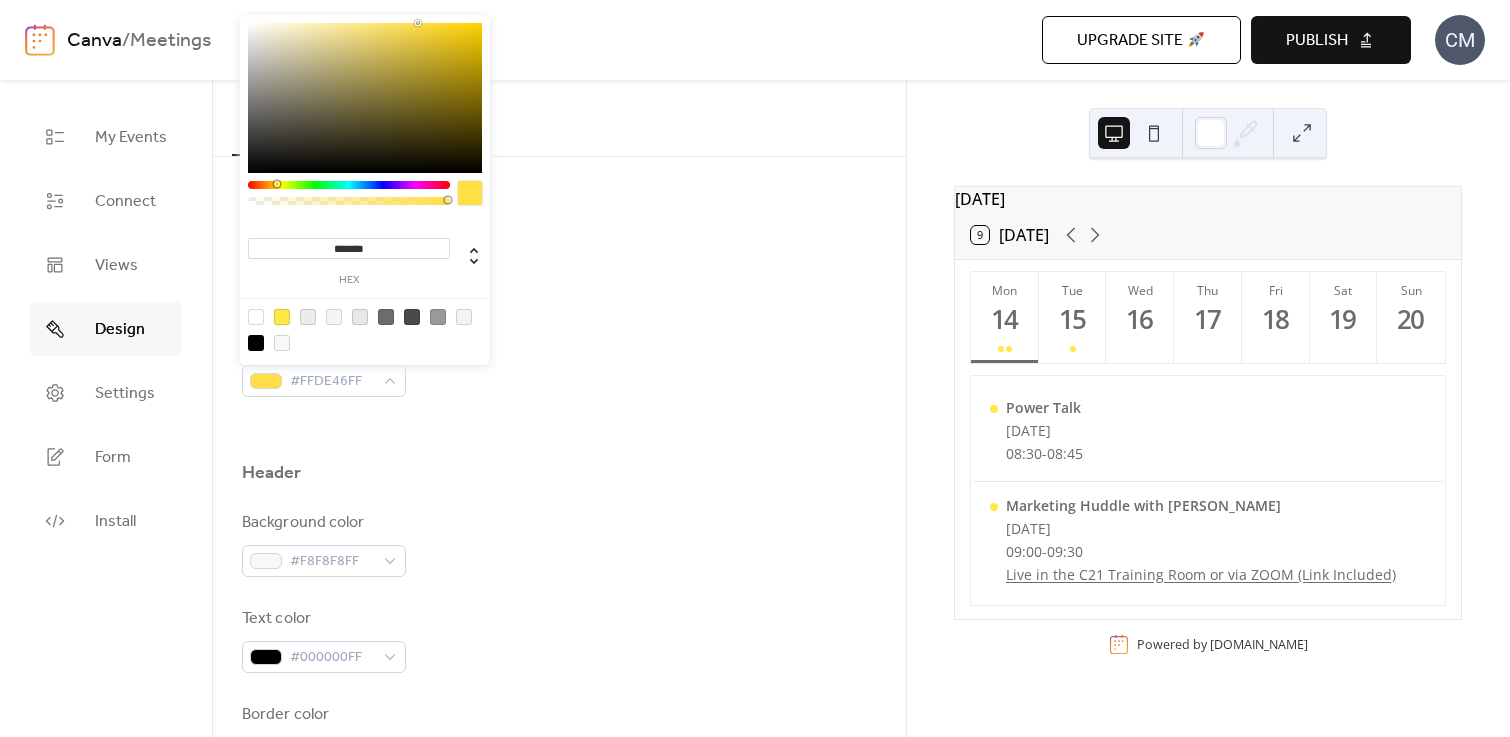 click at bounding box center [277, 184] 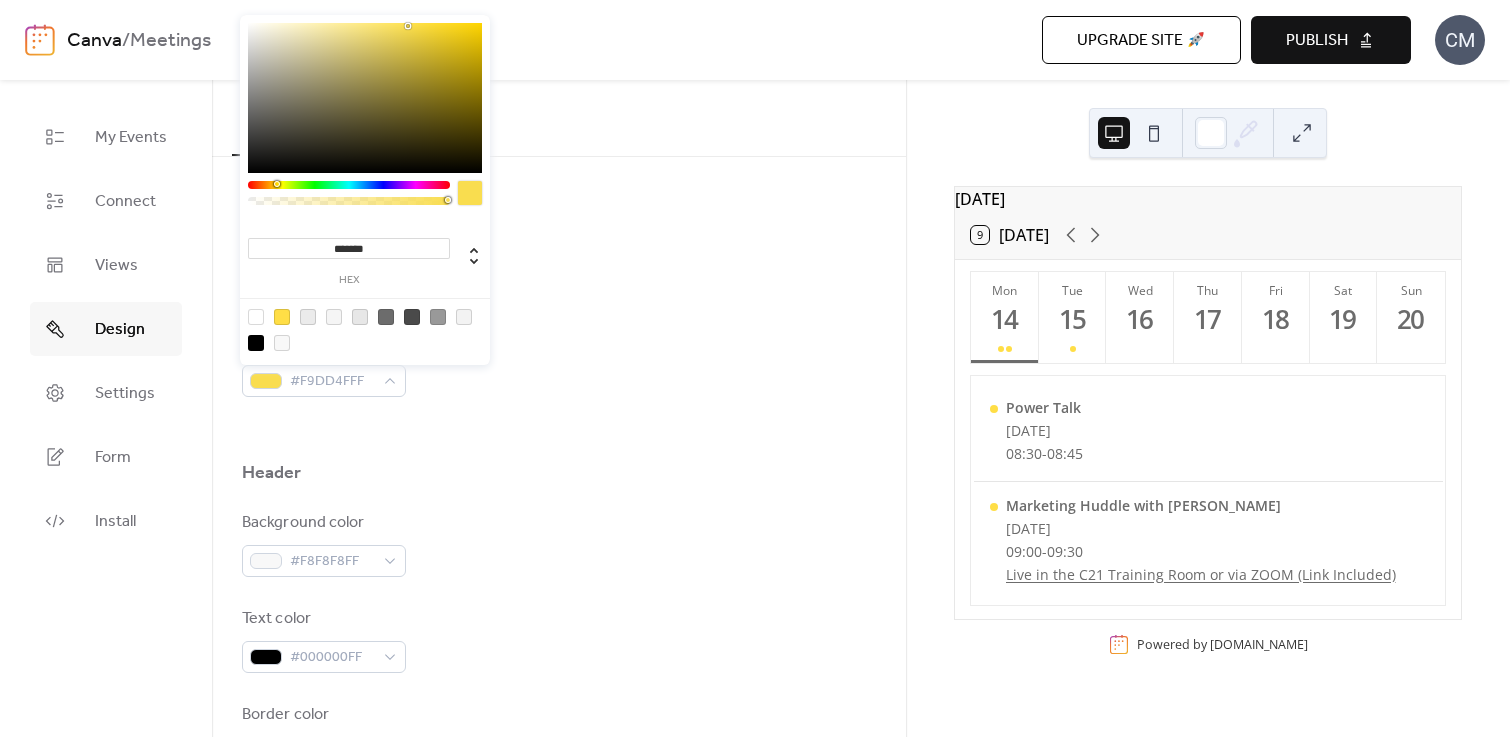 type on "*******" 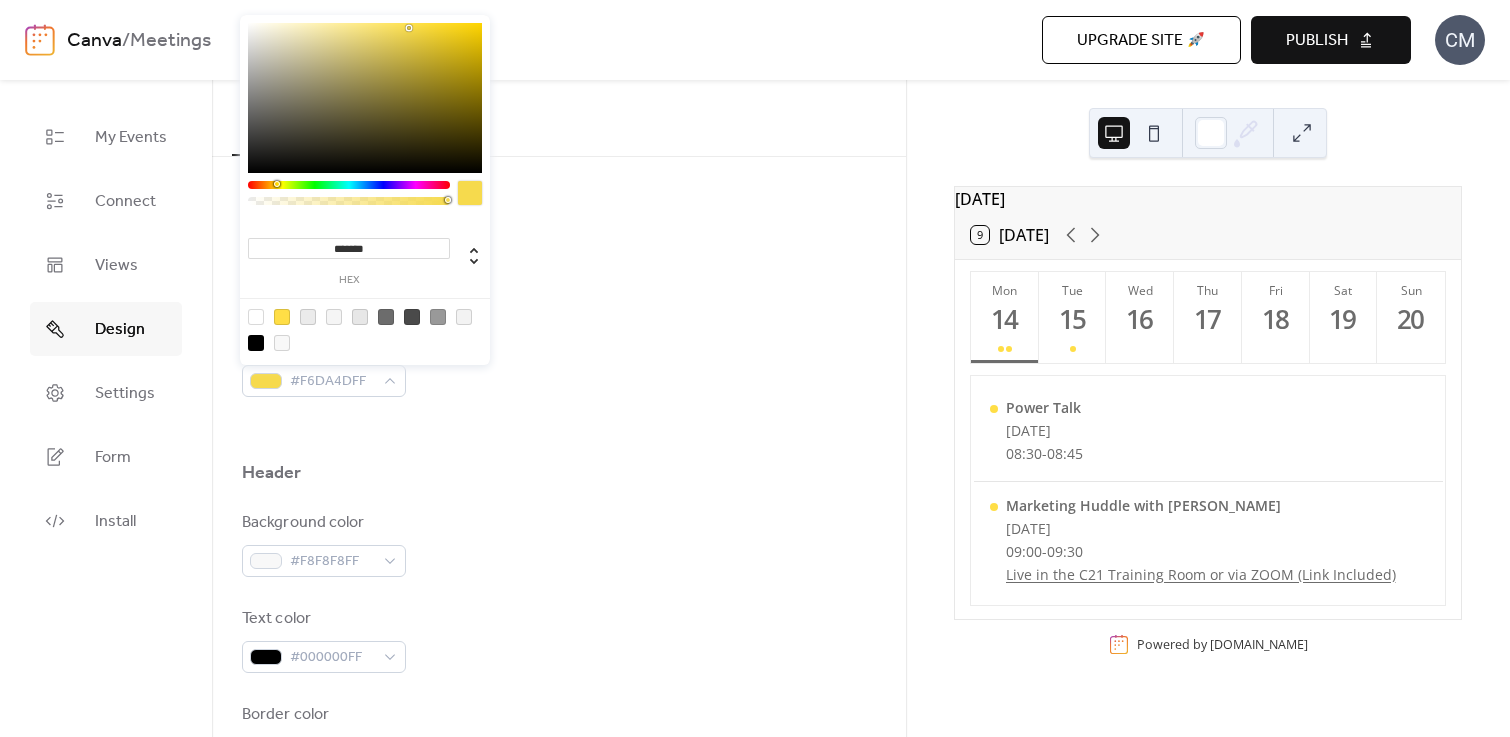 drag, startPoint x: 462, startPoint y: 59, endPoint x: 409, endPoint y: 28, distance: 61.400326 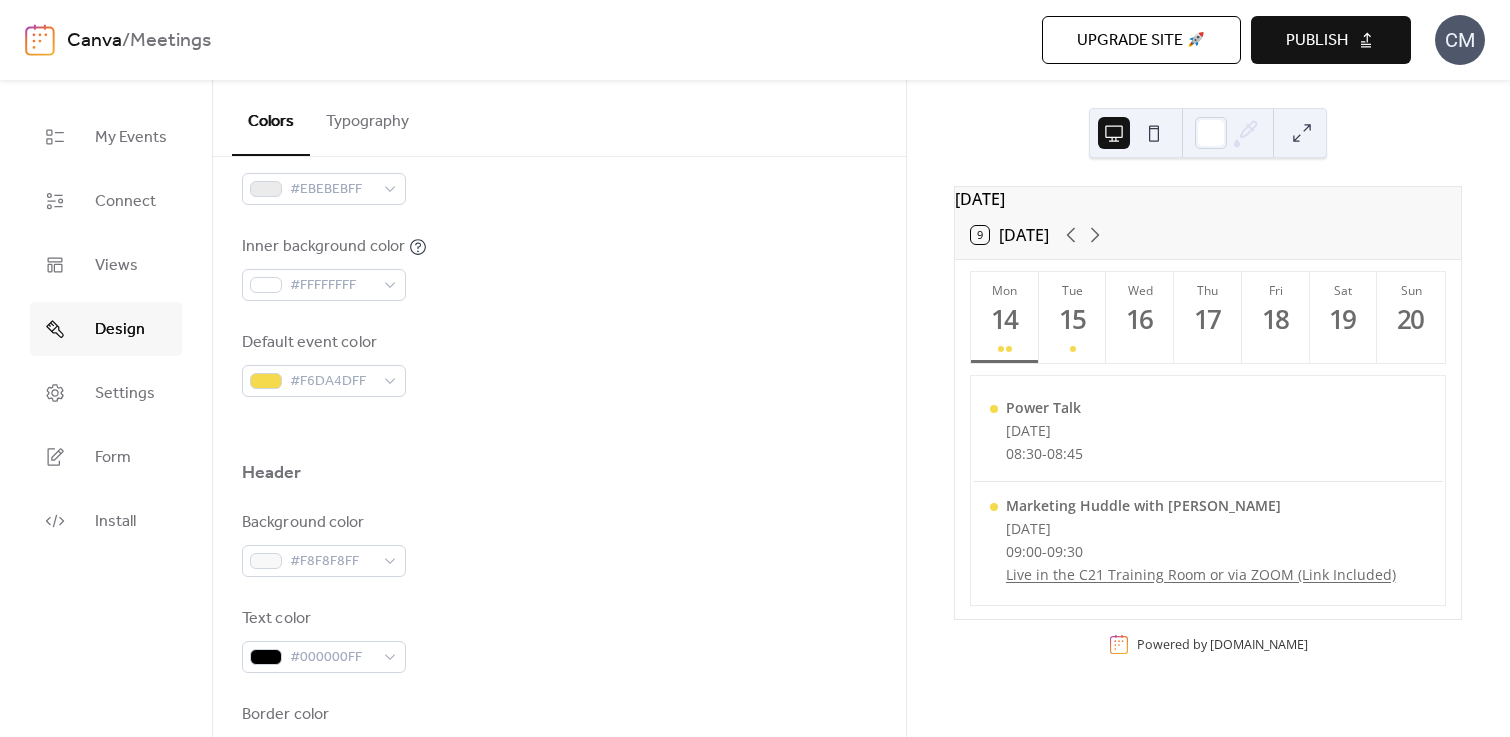 click on "Background color #FFFFFFFF Text color #6C6C6CFF Border color #E7E7E7FF Inner border color #EBEBEBFF Inner background color #FFFFFFFF Default event color #F6DA4DFF" at bounding box center (559, 124) 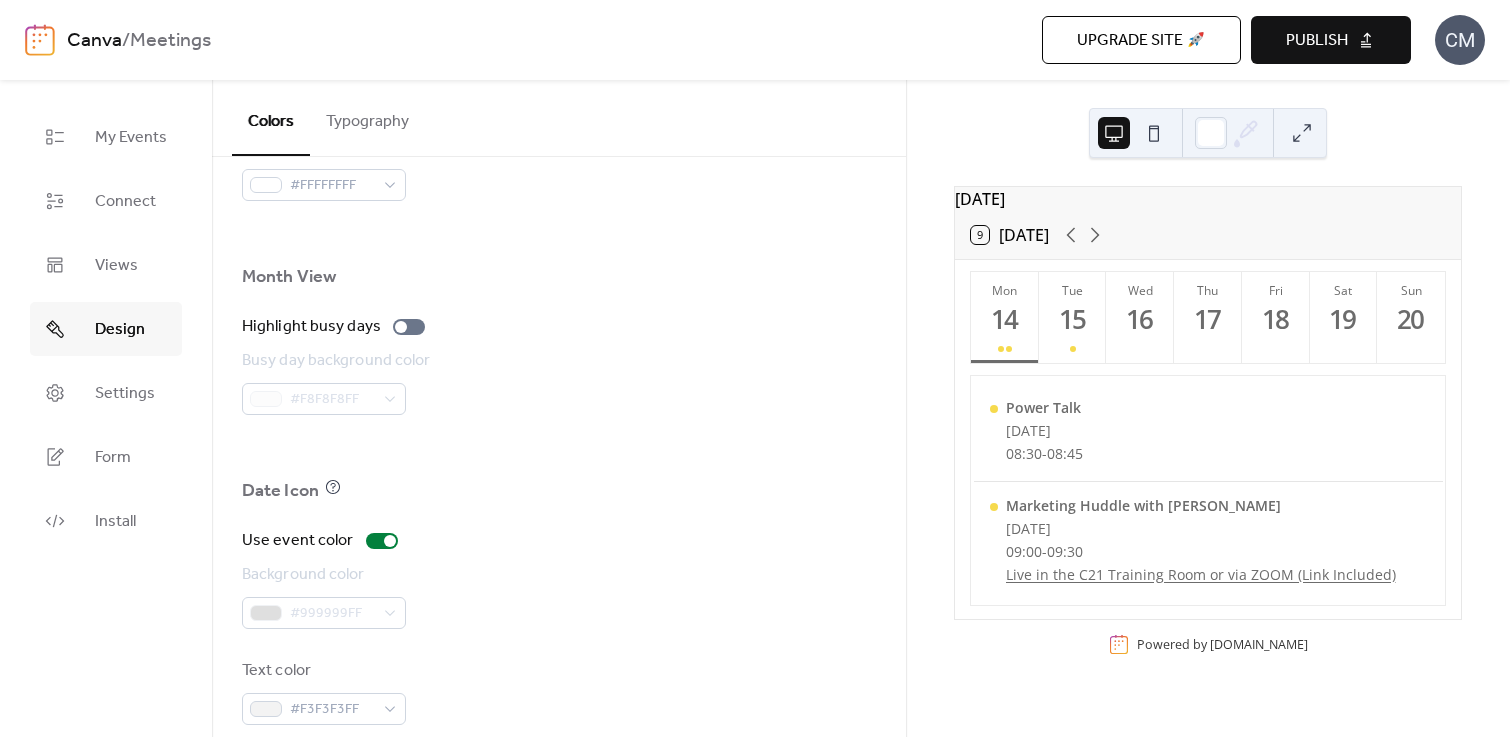 scroll, scrollTop: 1358, scrollLeft: 0, axis: vertical 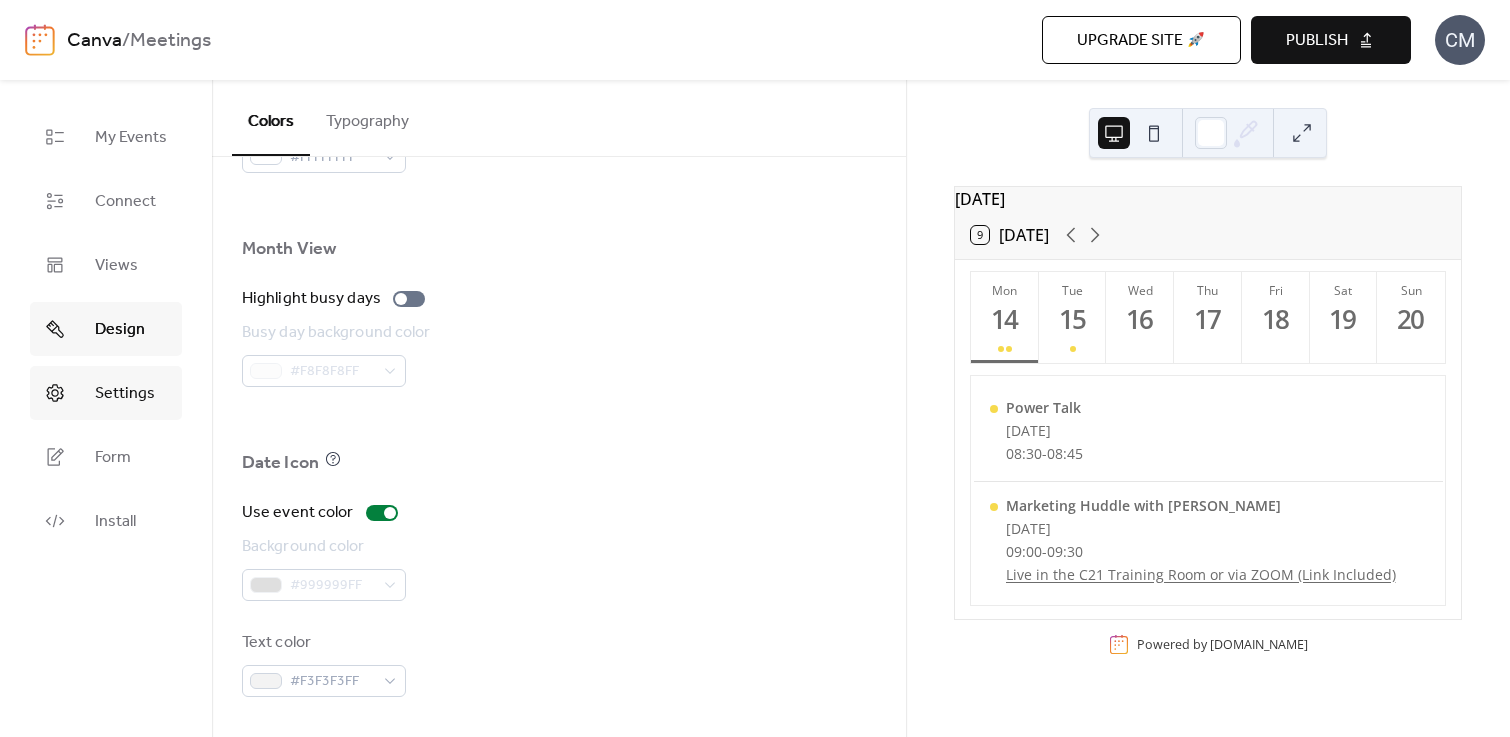 click on "Settings" at bounding box center [125, 394] 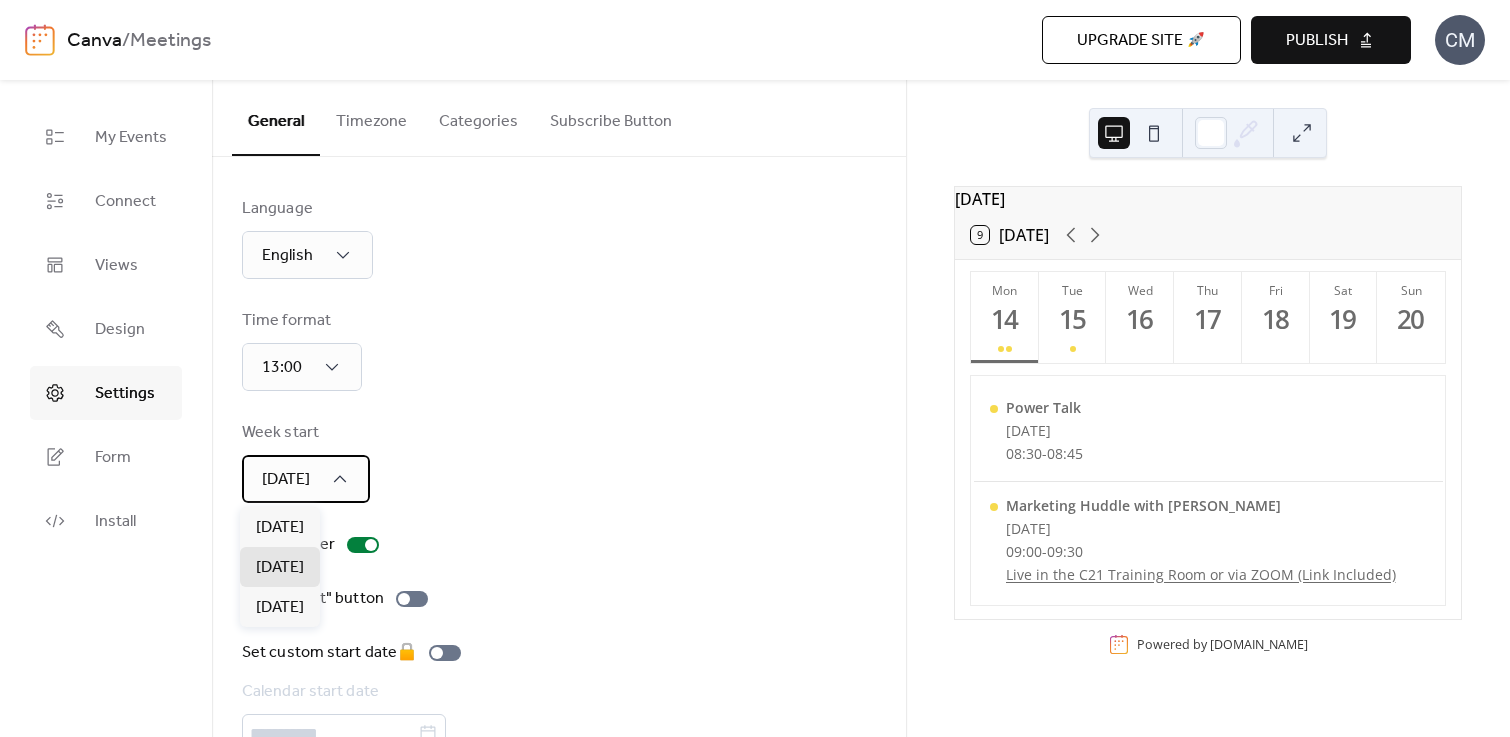 click 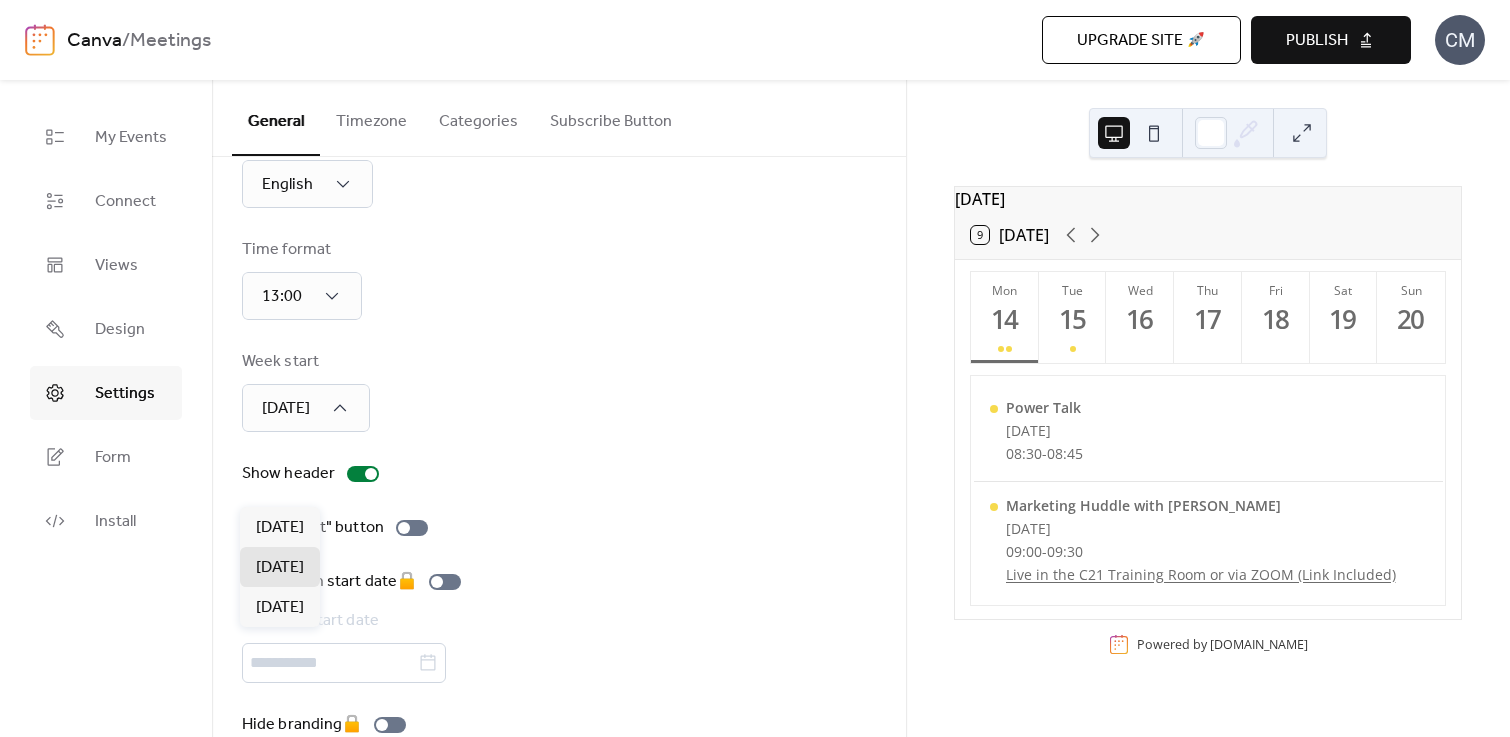 scroll, scrollTop: 111, scrollLeft: 0, axis: vertical 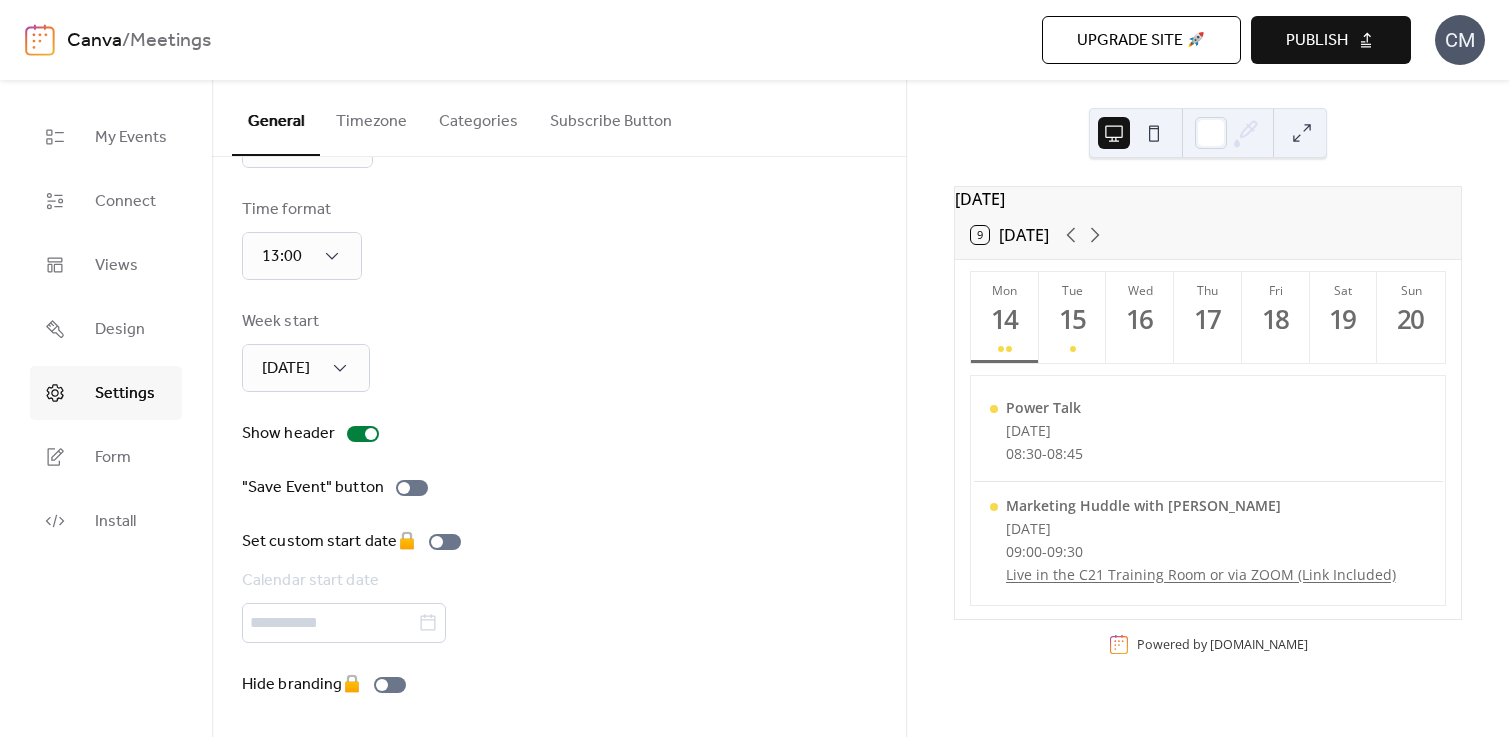 click on "Language English Time format 13:00 Week start Monday Show header "Save Event" button Set custom start date  🔒 Calendar start date Hide branding  🔒" at bounding box center (559, 391) 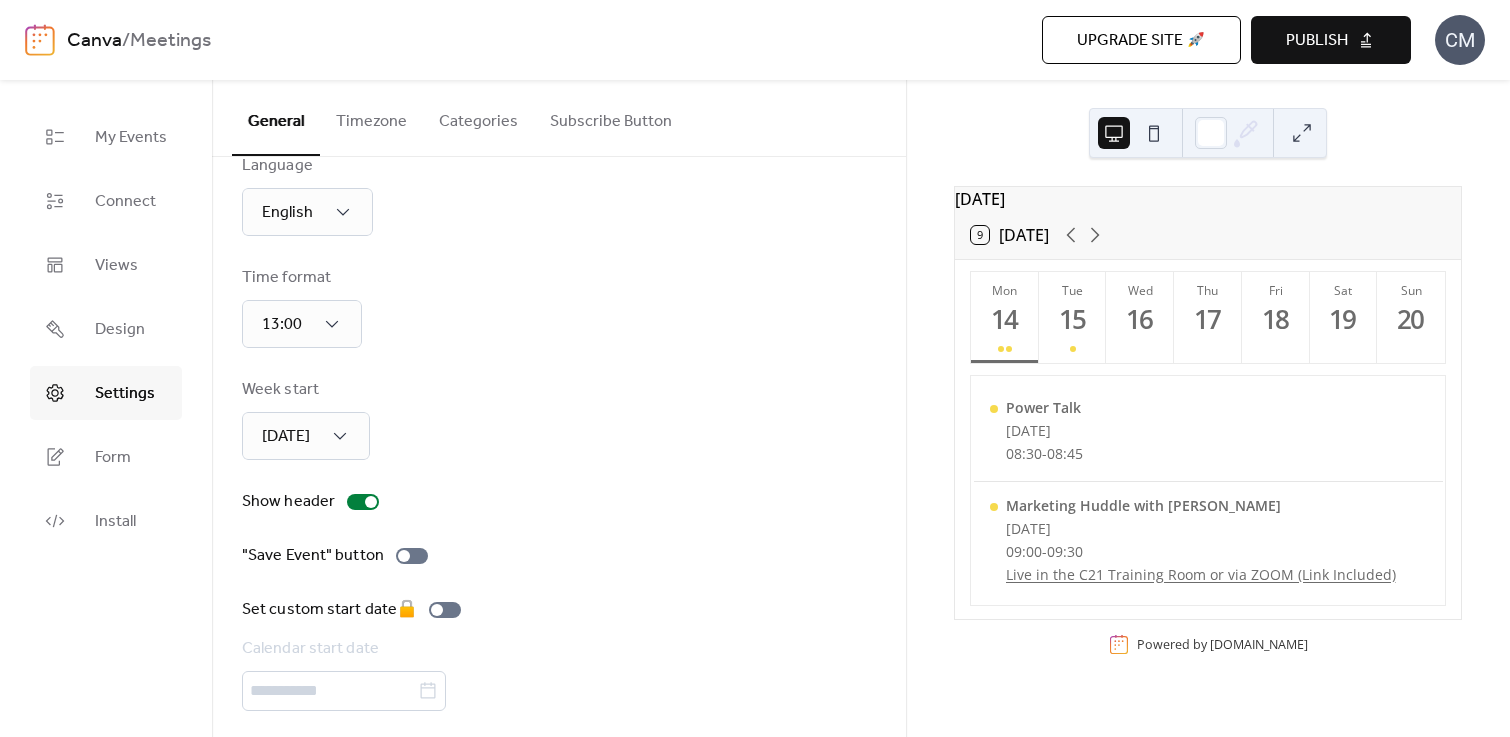 scroll, scrollTop: 0, scrollLeft: 0, axis: both 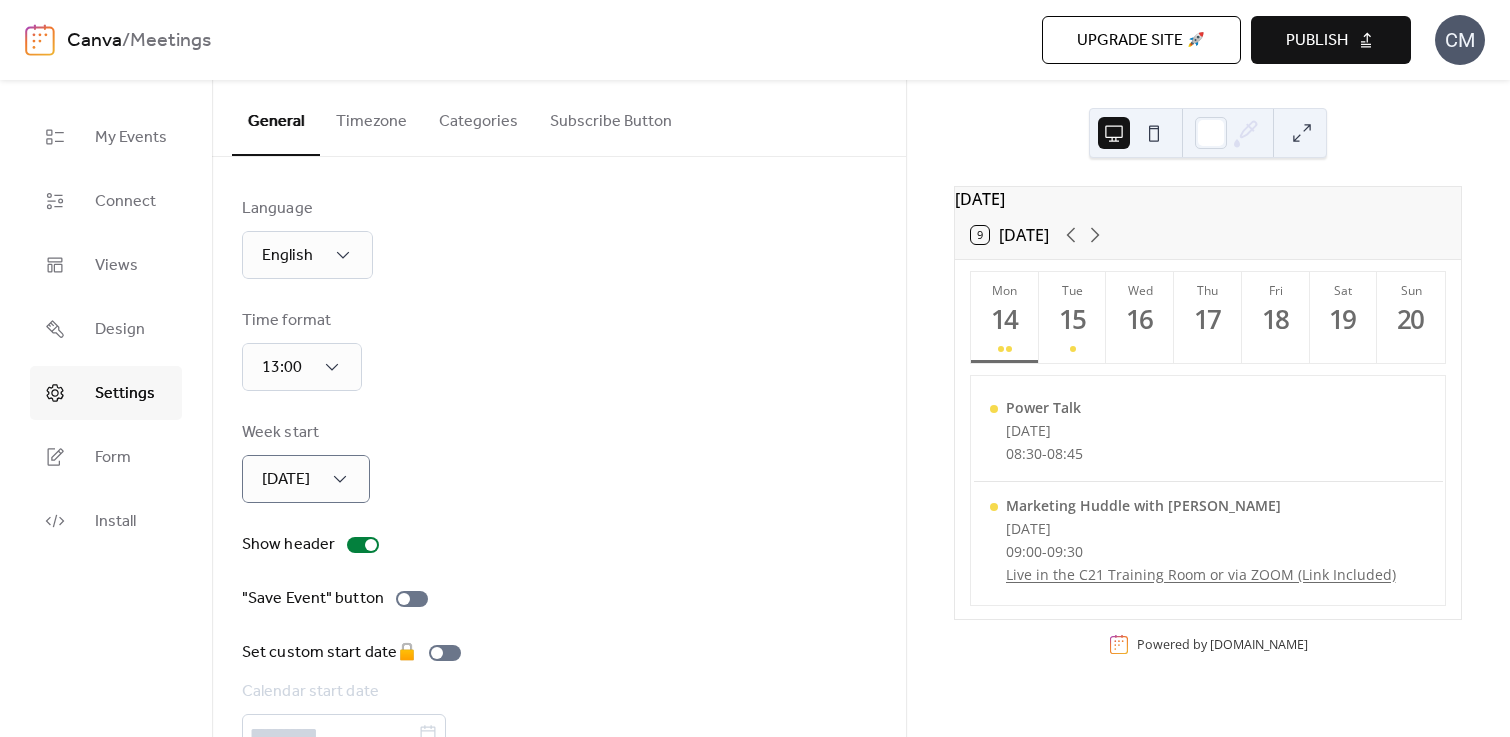 click on "Time format 13:00" at bounding box center (559, 350) 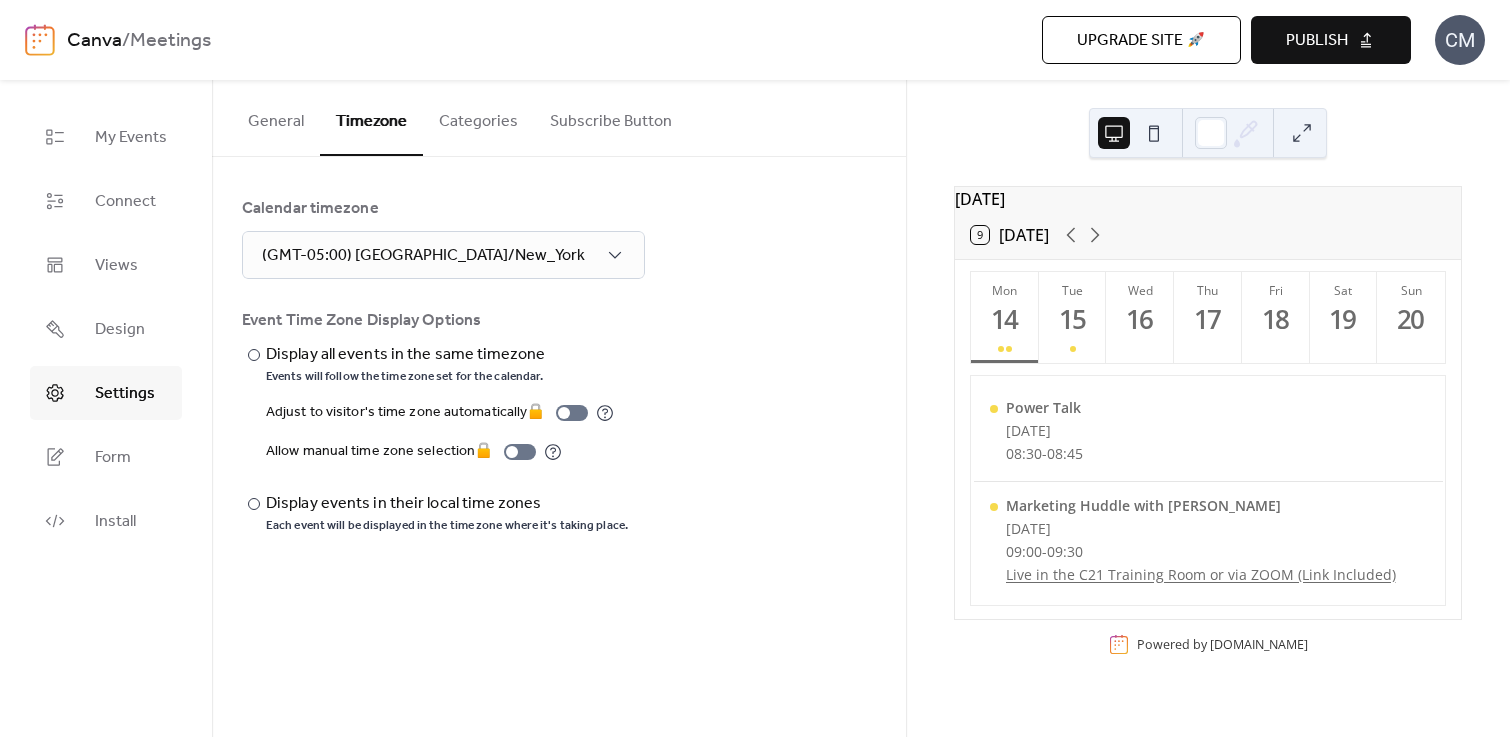 click on "Categories" at bounding box center (478, 117) 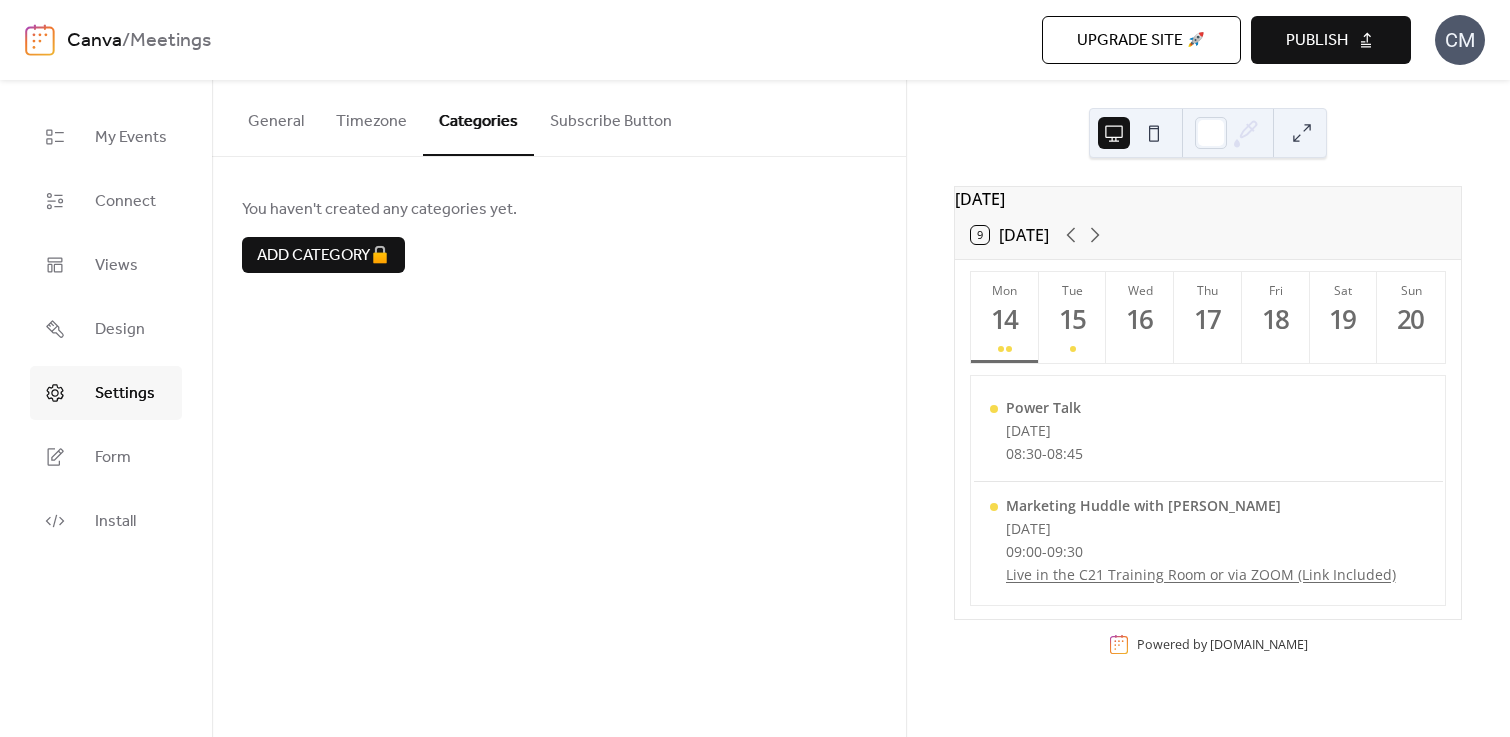 click on "Subscribe Button" at bounding box center (611, 117) 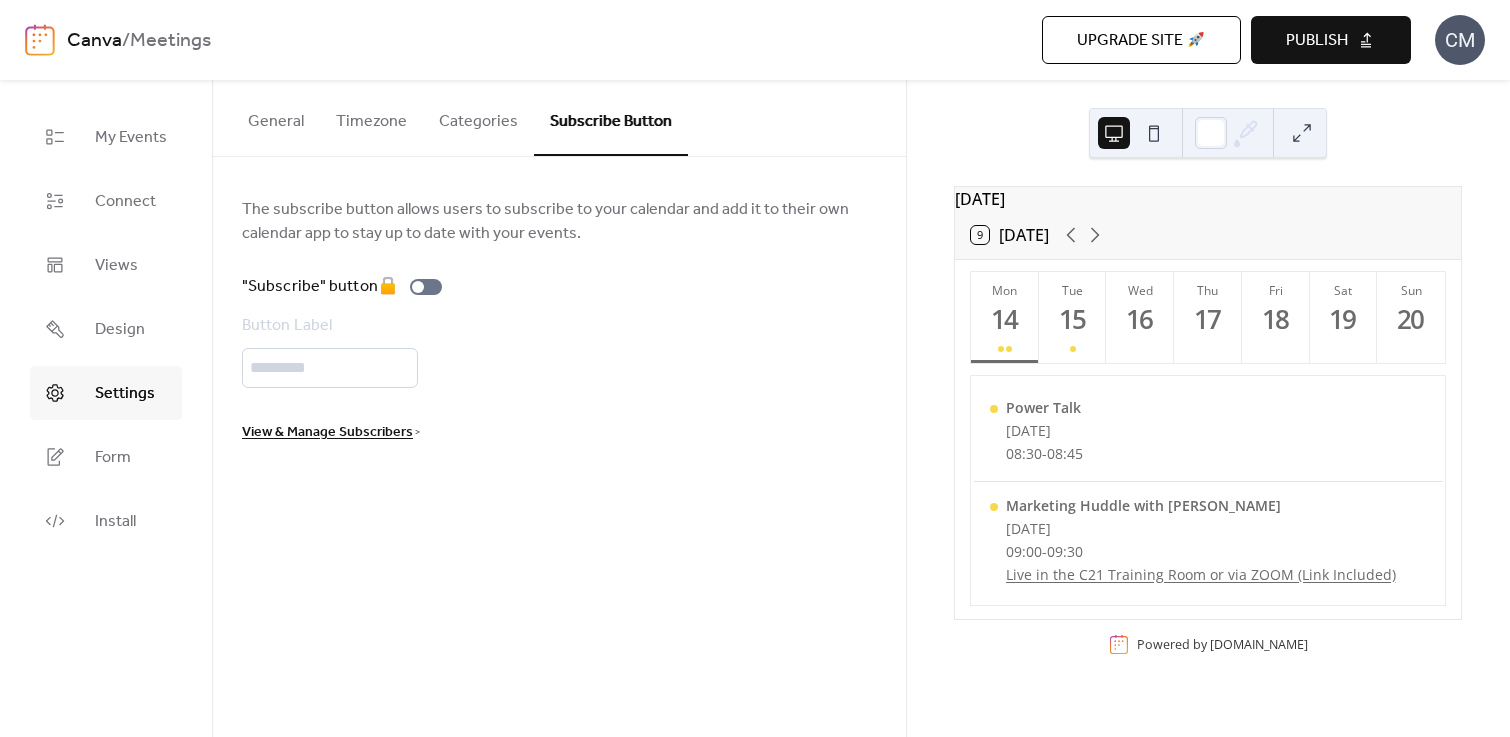 click on "General" at bounding box center (276, 117) 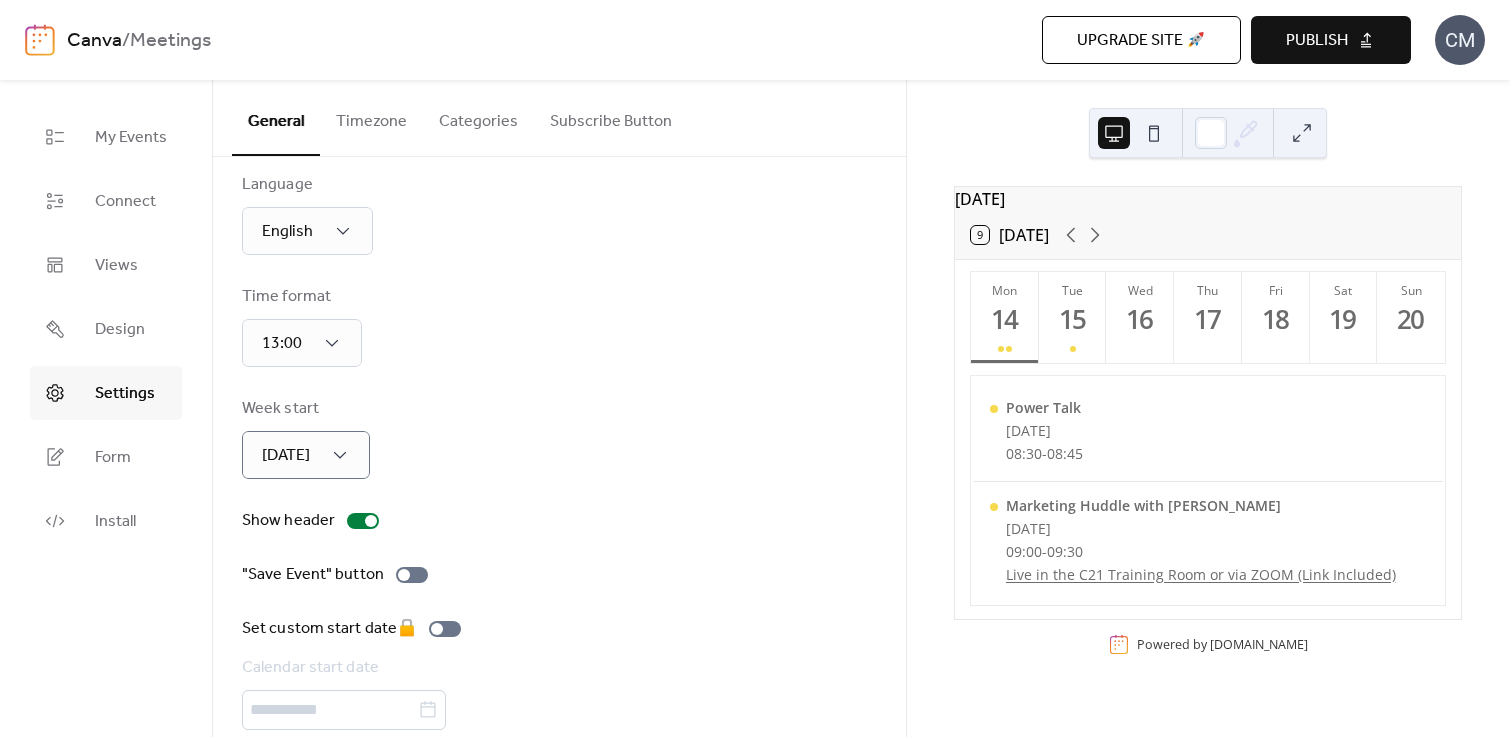scroll, scrollTop: 111, scrollLeft: 0, axis: vertical 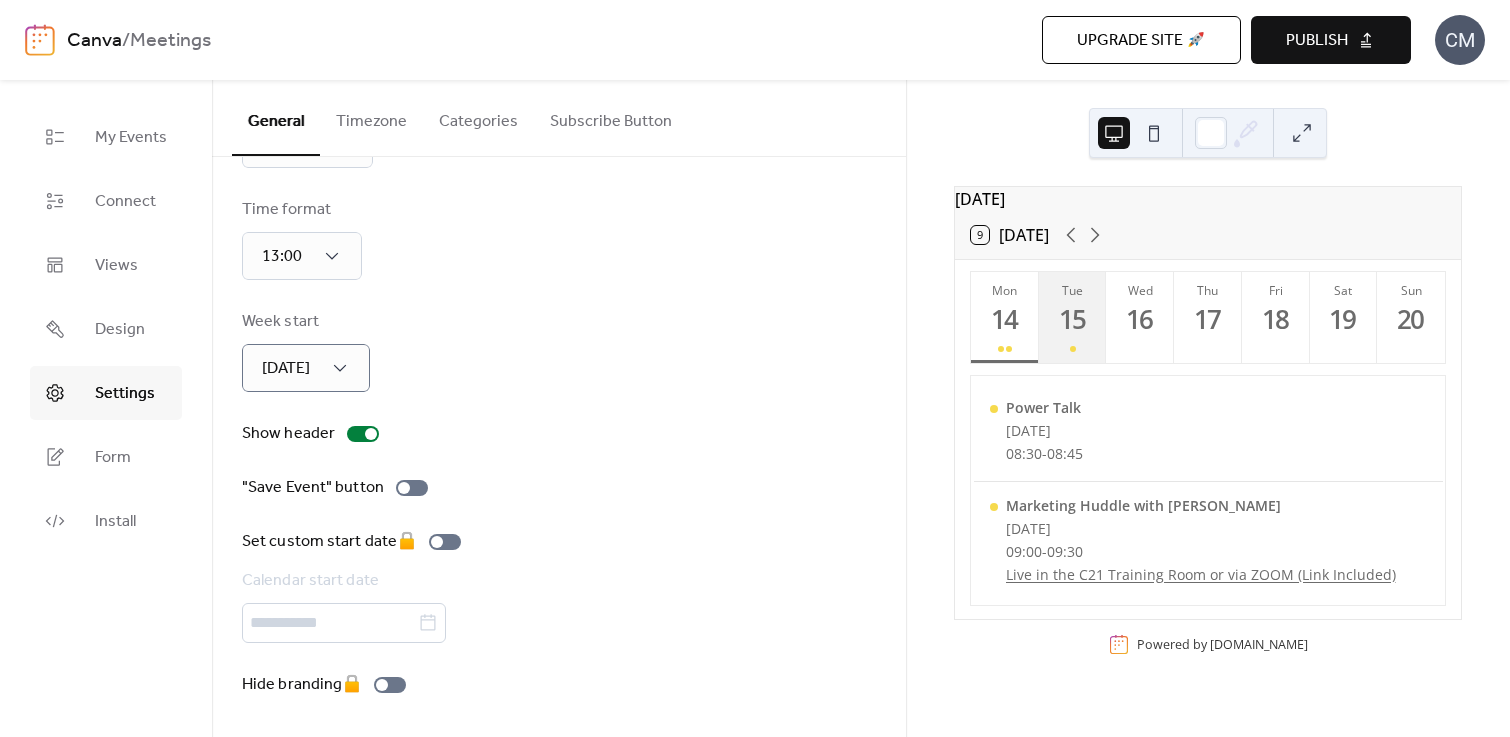 click on "15" at bounding box center [1072, 319] 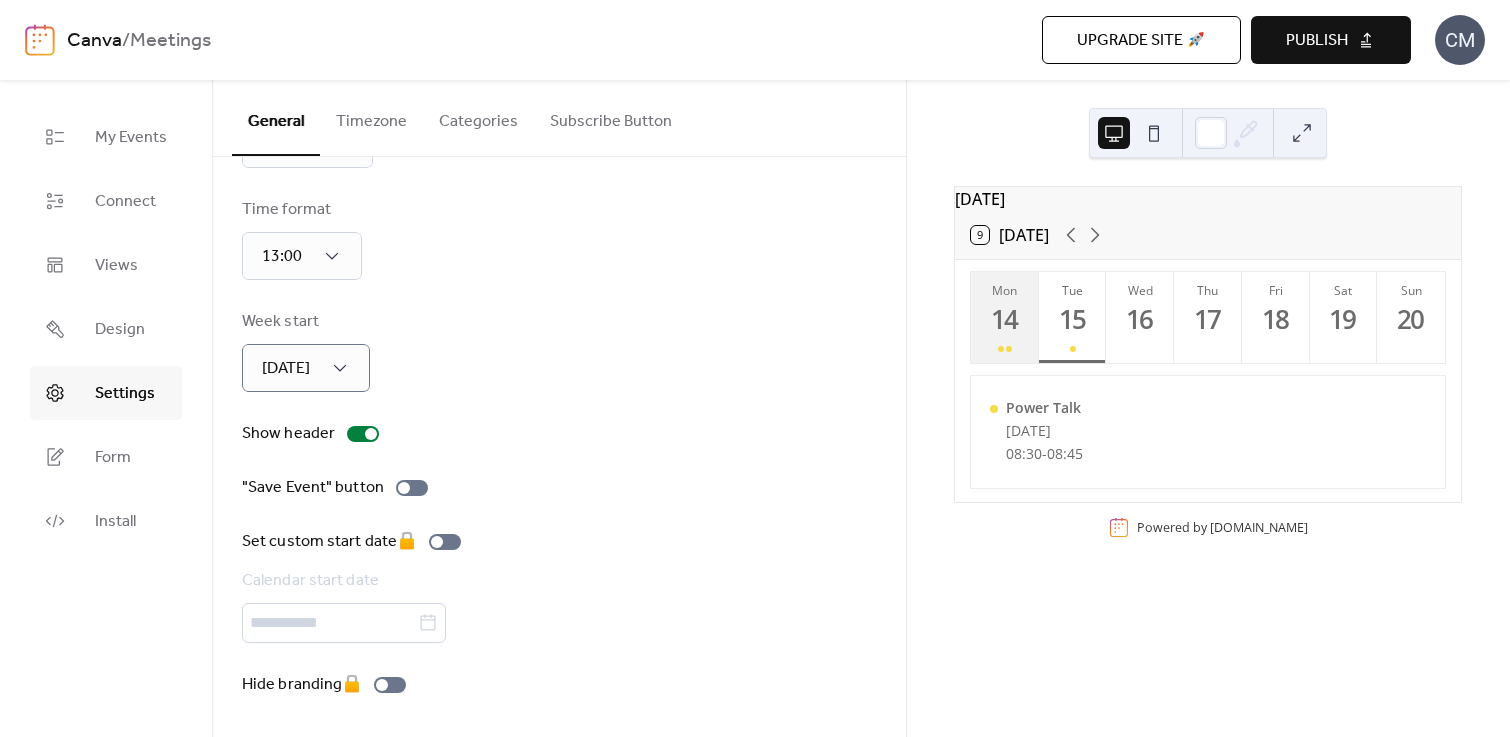 click on "14" at bounding box center (1004, 319) 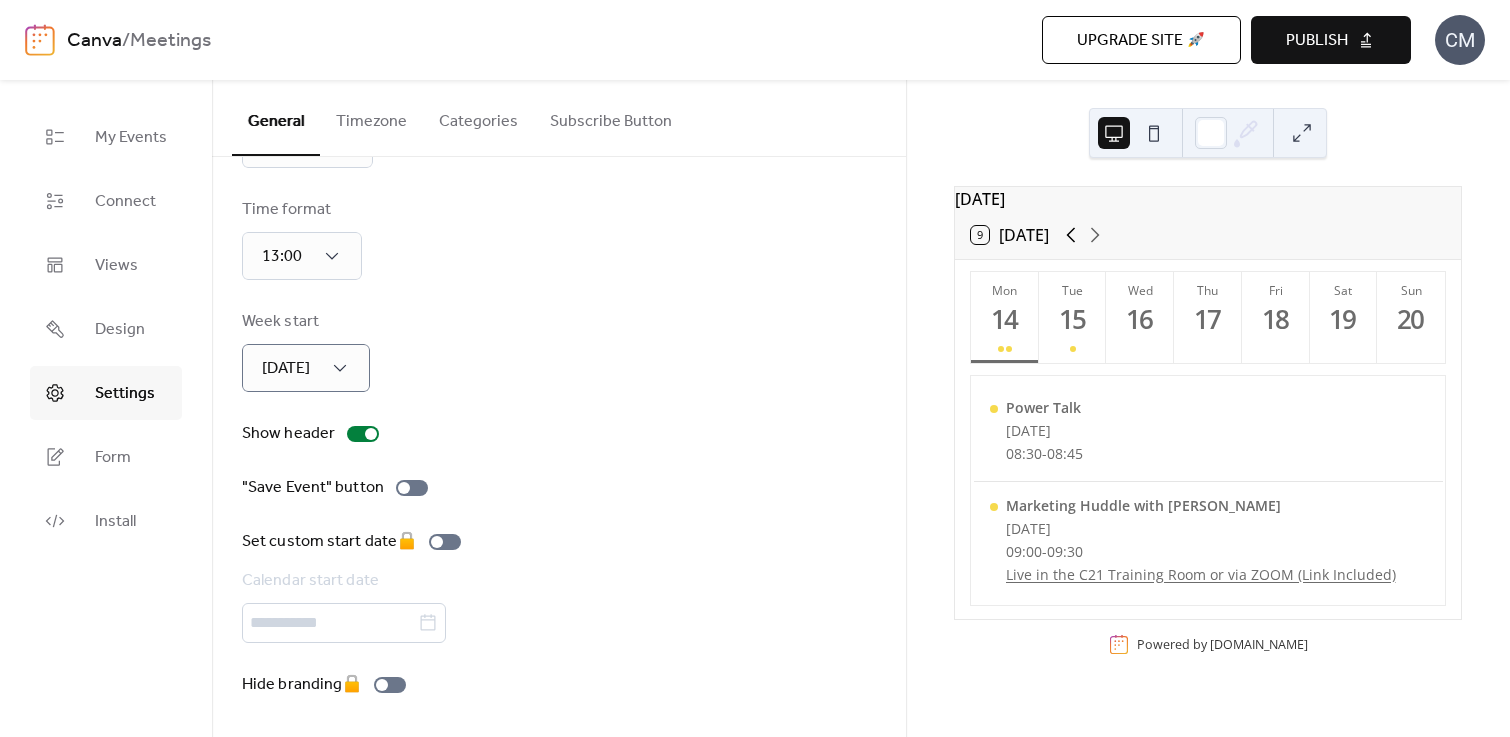 click 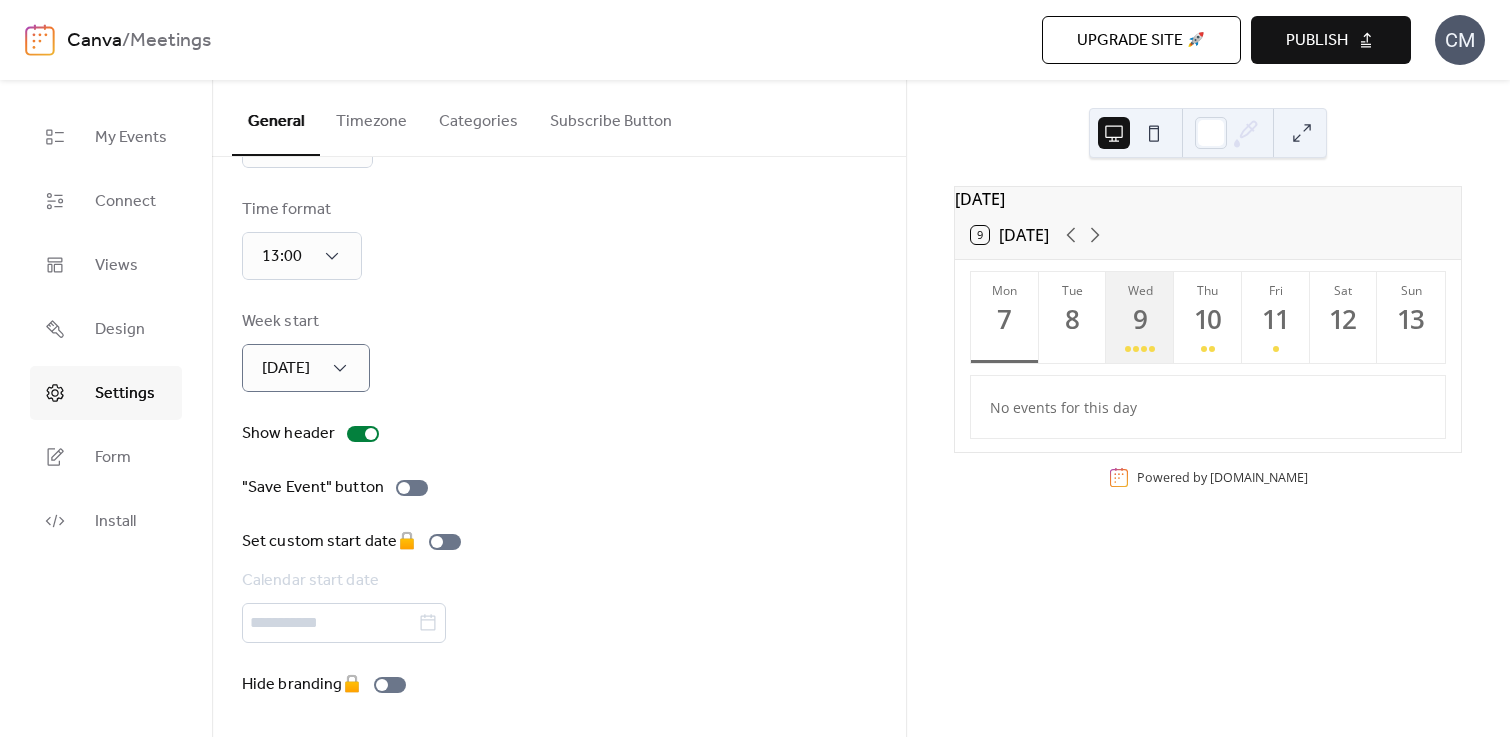 click on "9" at bounding box center (1139, 319) 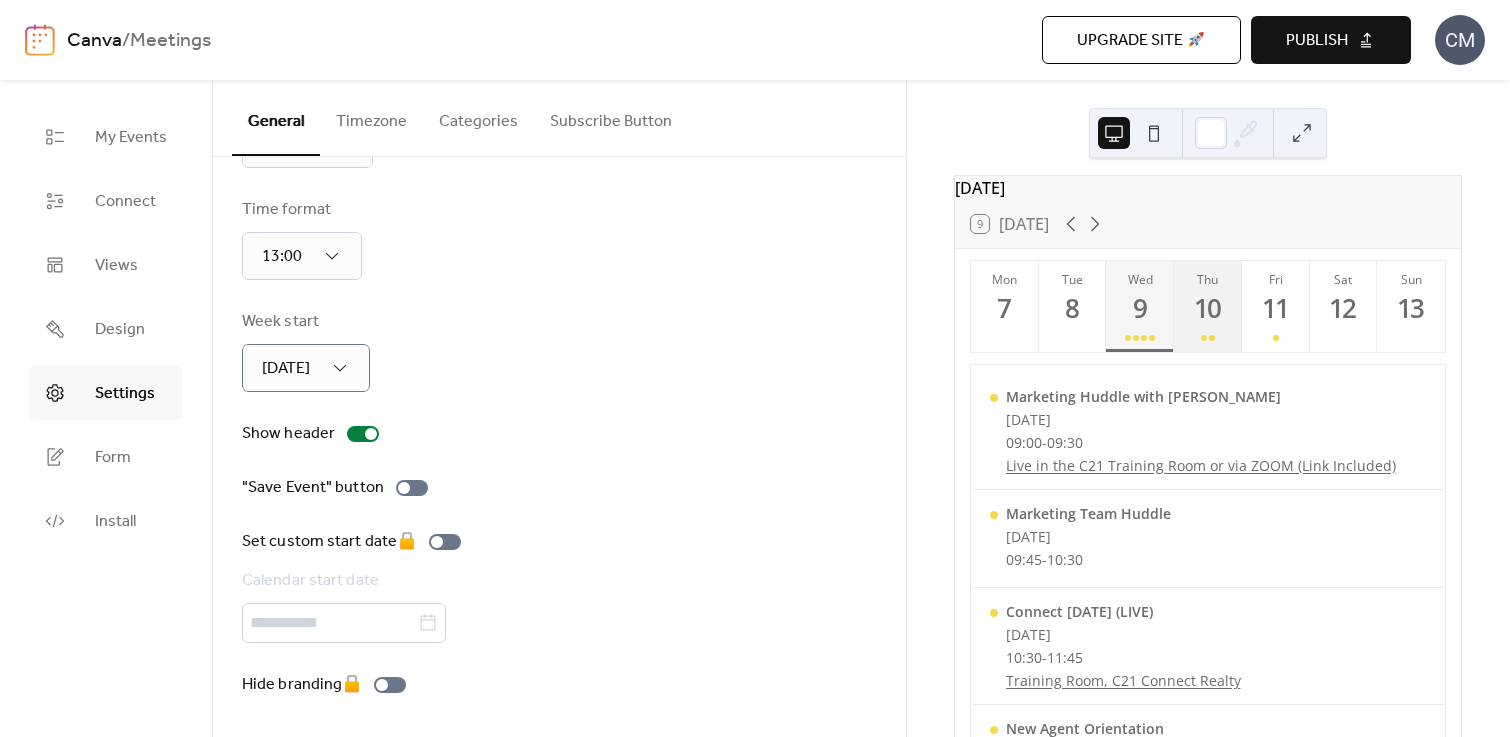 scroll, scrollTop: 127, scrollLeft: 0, axis: vertical 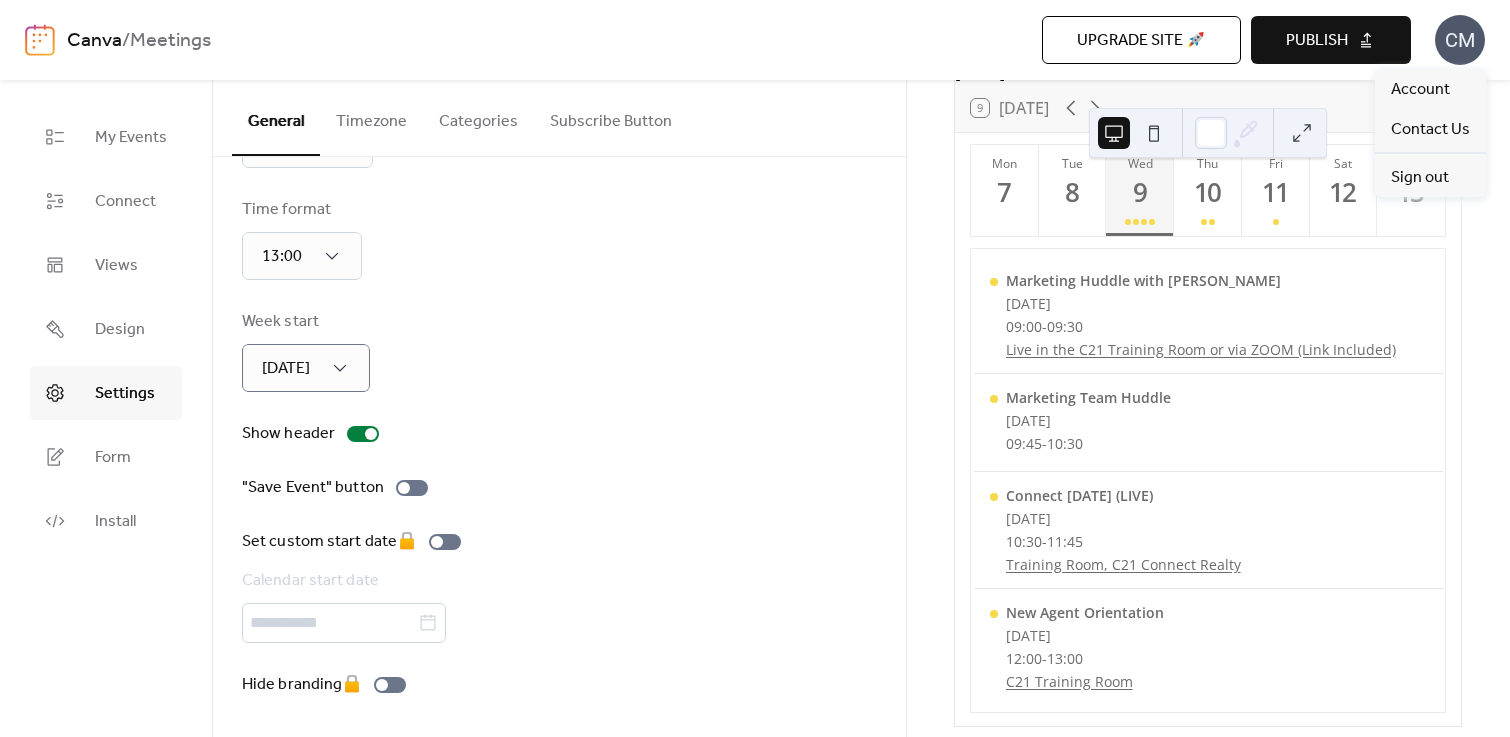 click on "CM" at bounding box center (1460, 40) 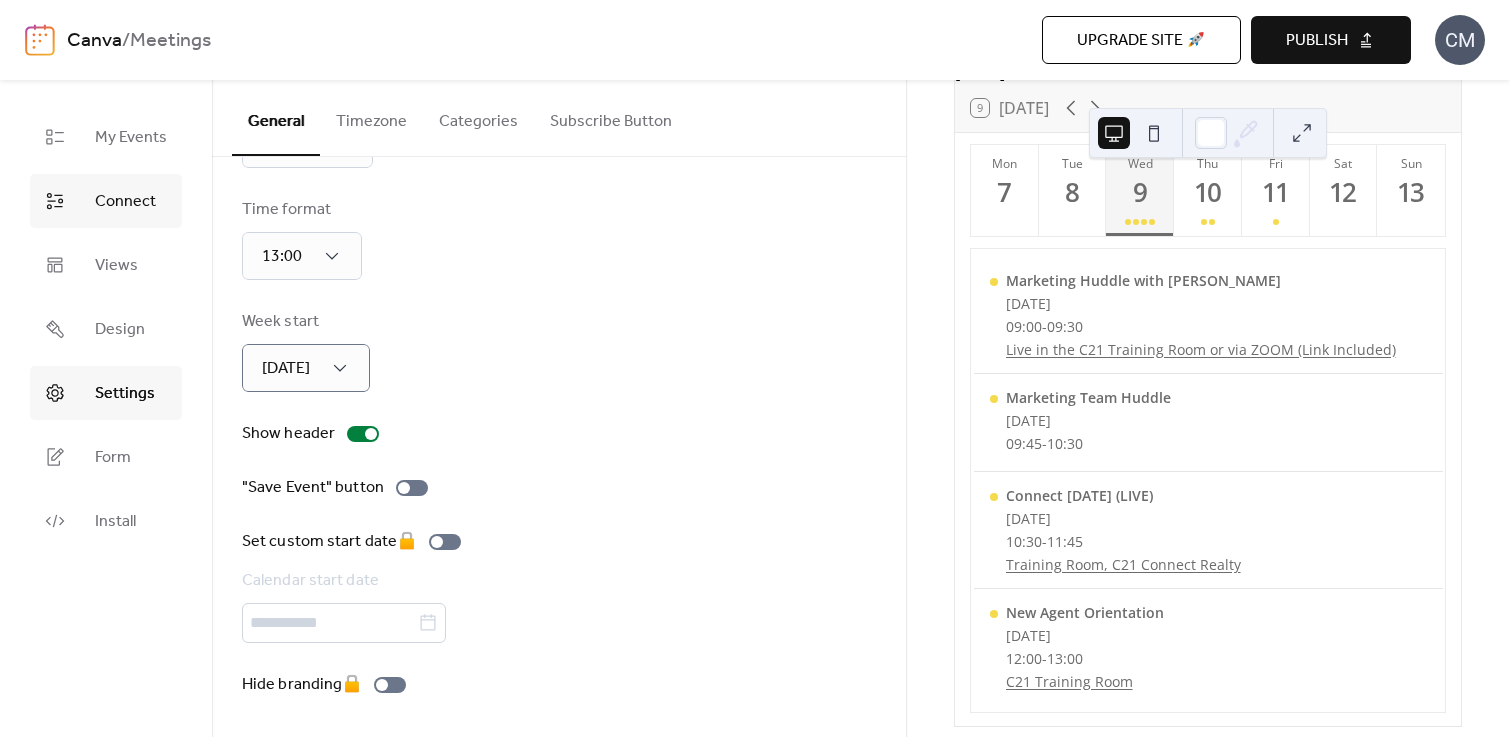 click on "Connect" at bounding box center (125, 202) 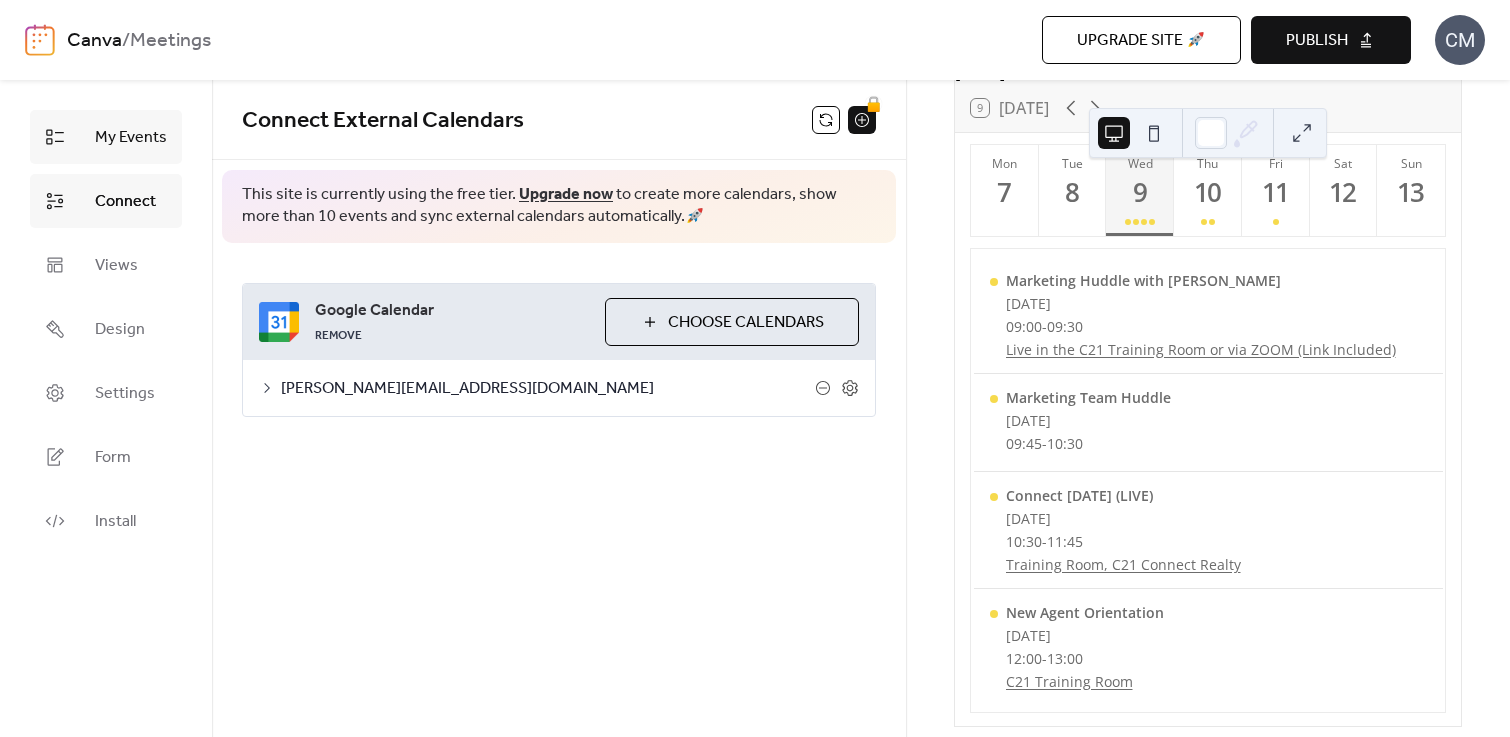 click on "My Events" at bounding box center [131, 138] 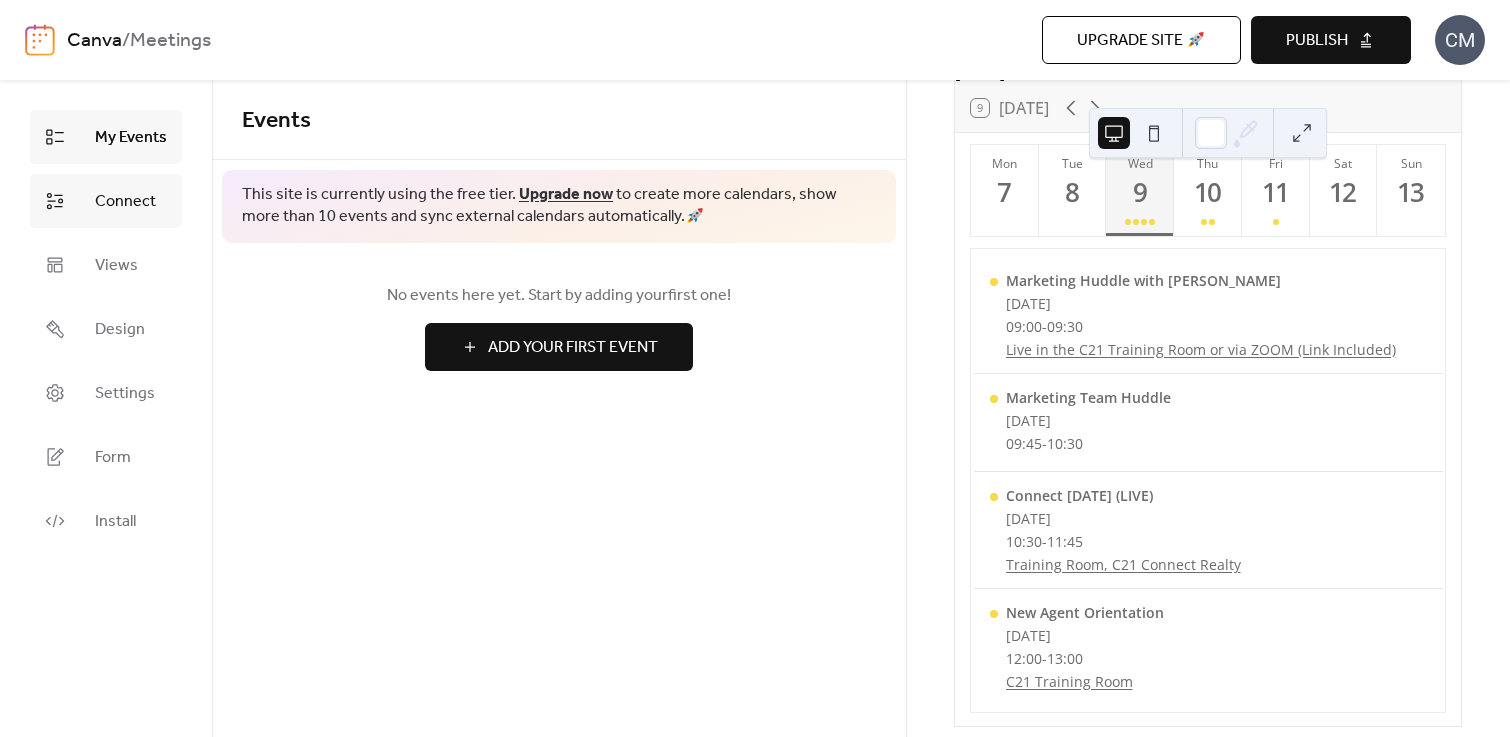drag, startPoint x: 137, startPoint y: 186, endPoint x: 151, endPoint y: 184, distance: 14.142136 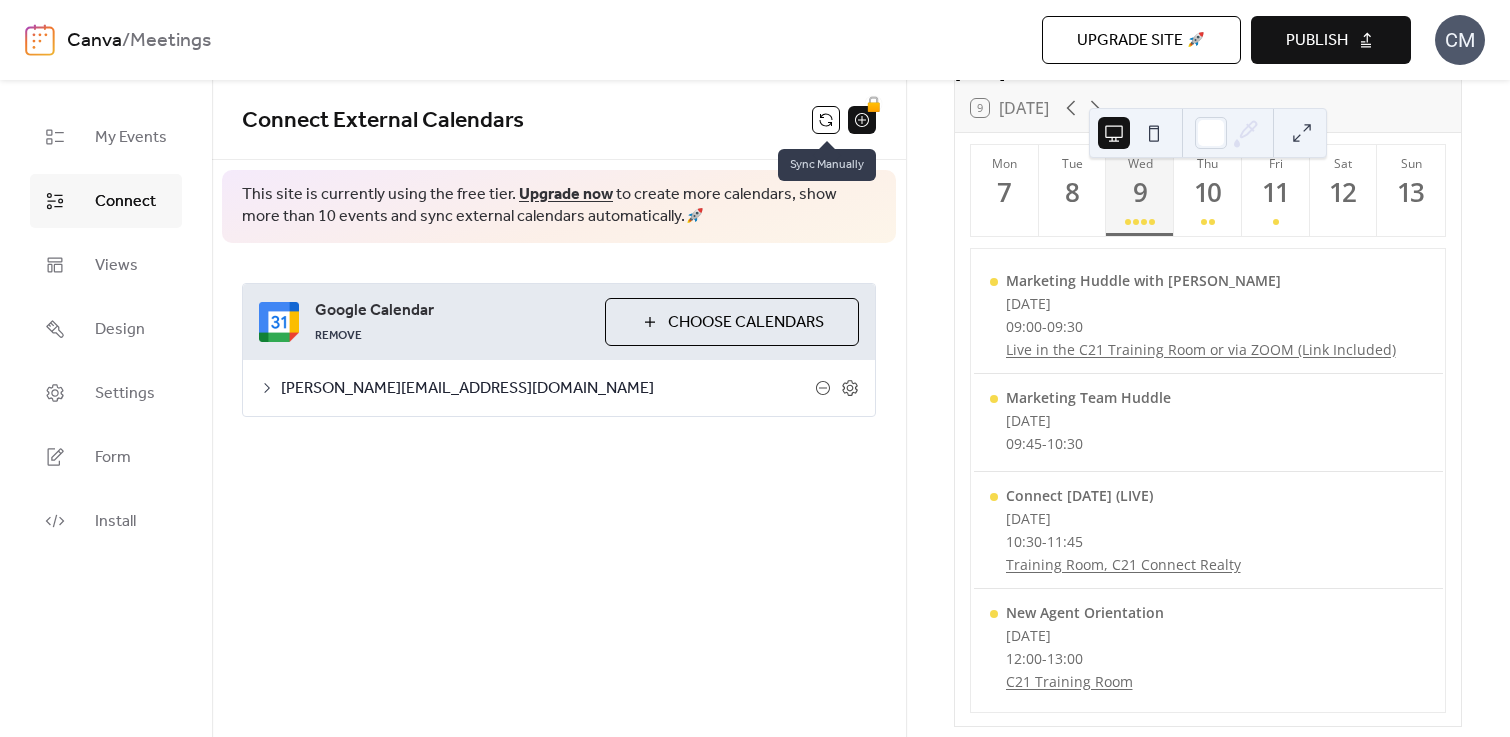 click at bounding box center (826, 120) 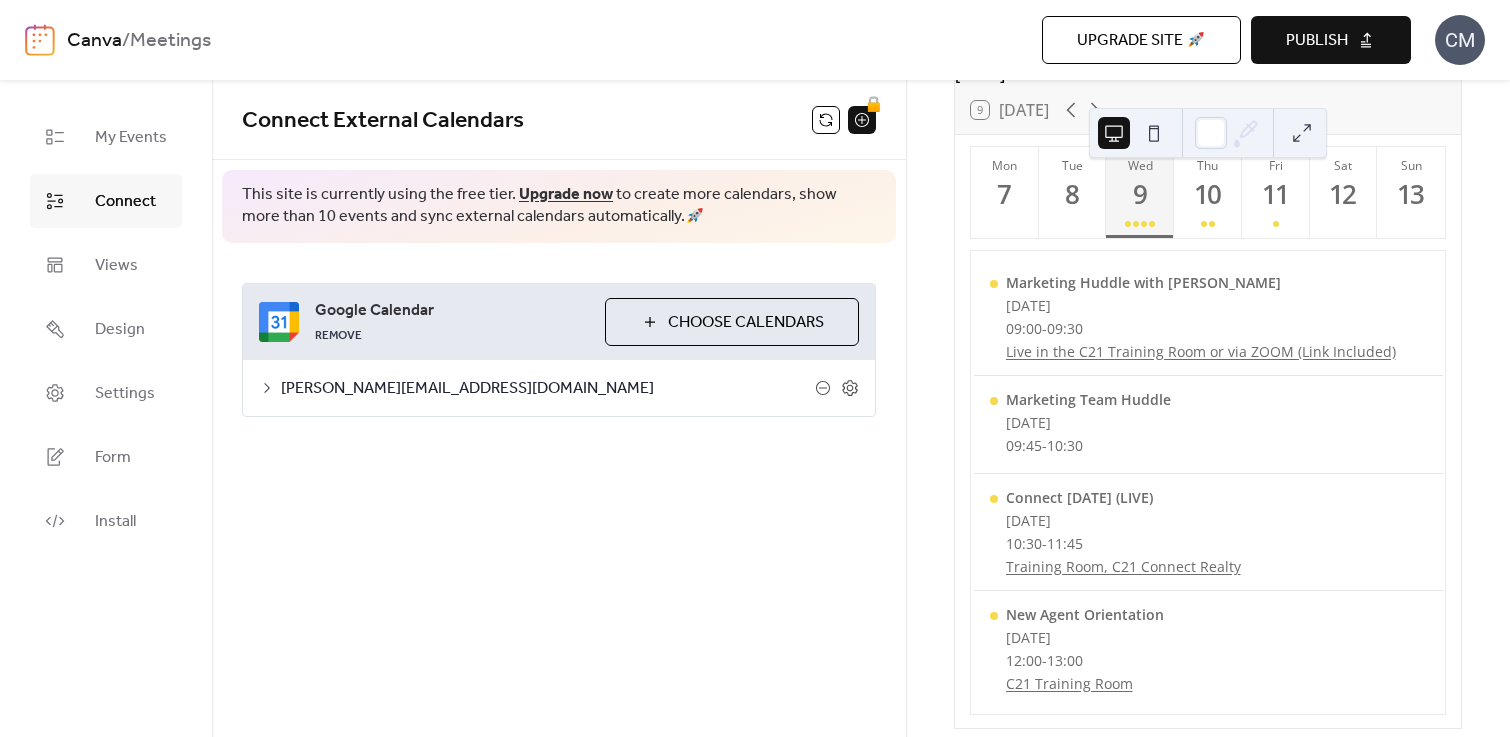scroll, scrollTop: 123, scrollLeft: 0, axis: vertical 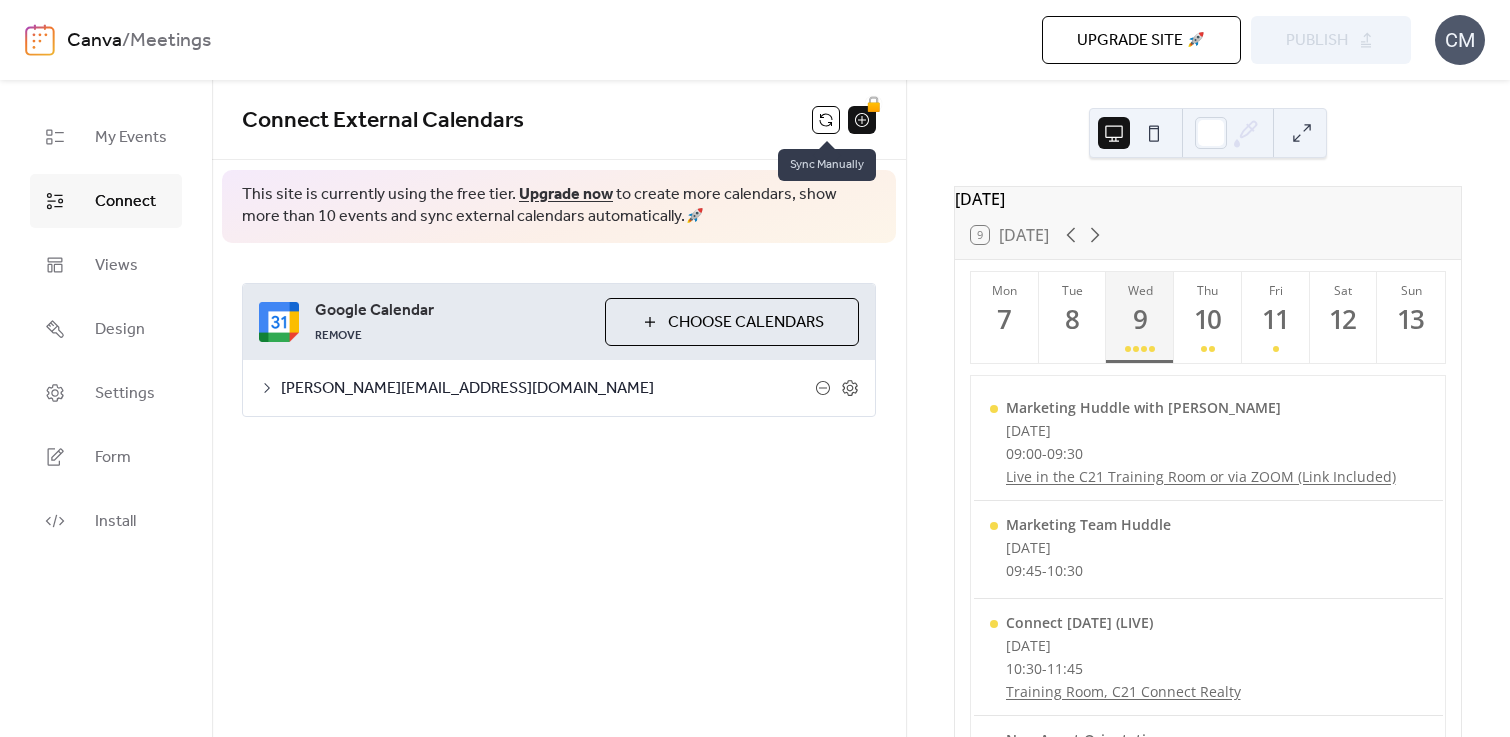 click at bounding box center (826, 120) 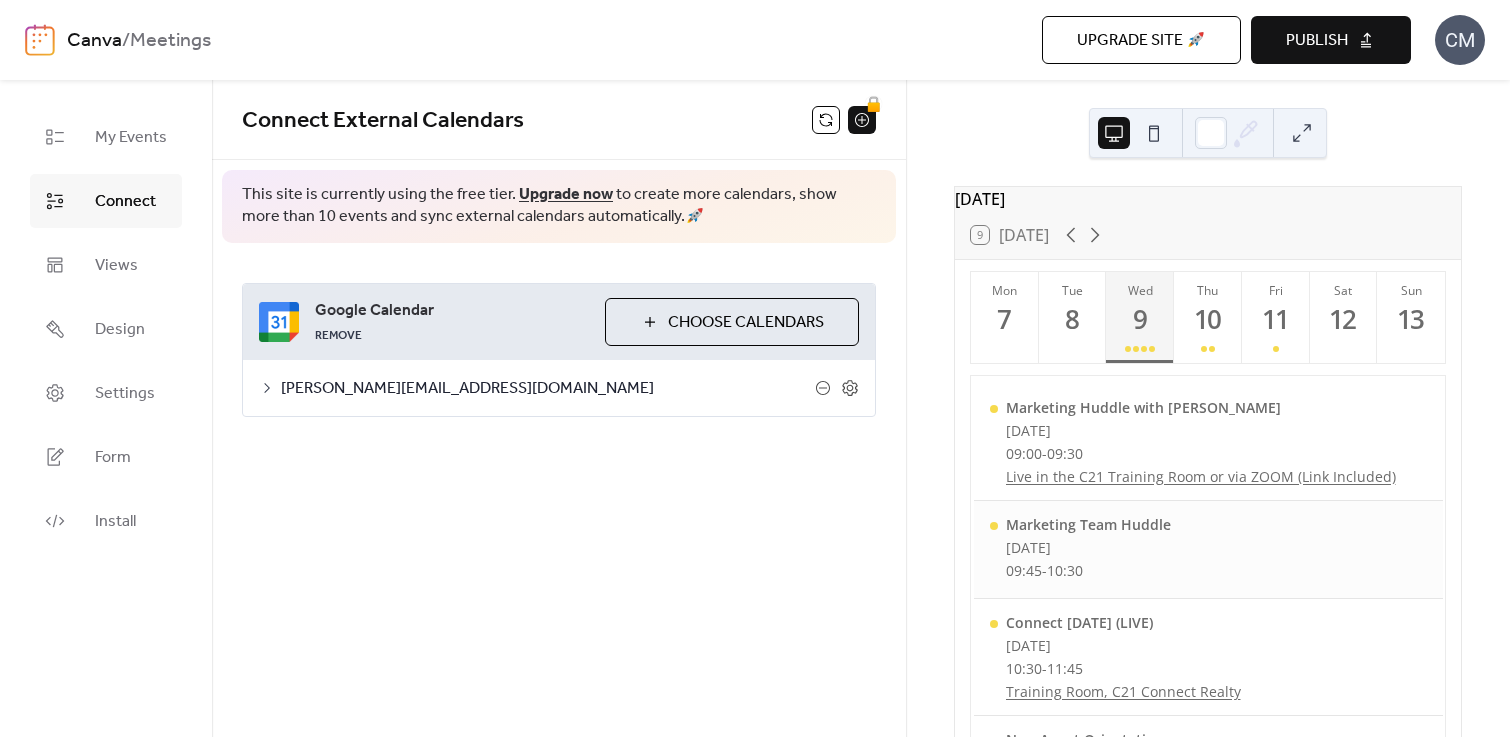 click on "[DATE]" at bounding box center [1088, 547] 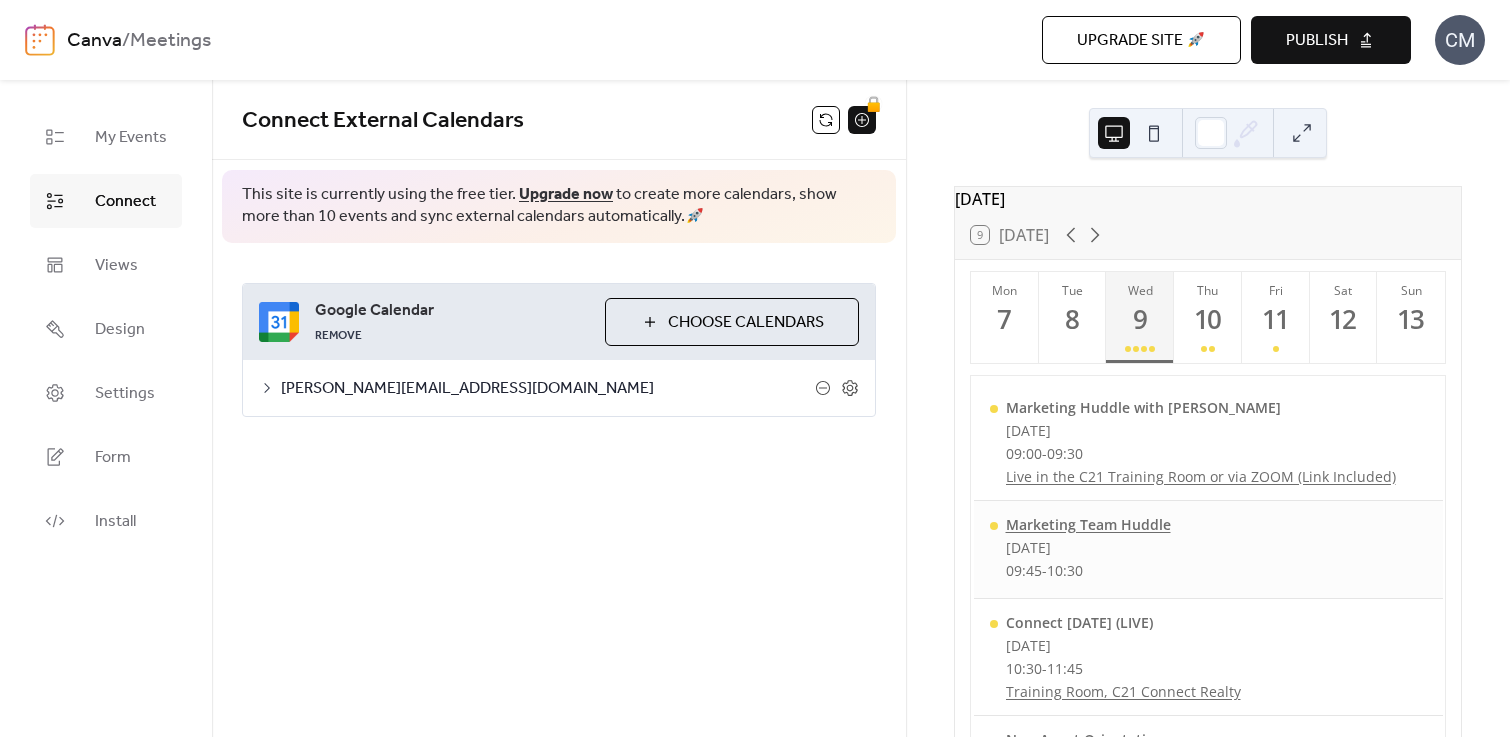 click on "Marketing Team Huddle" at bounding box center (1088, 524) 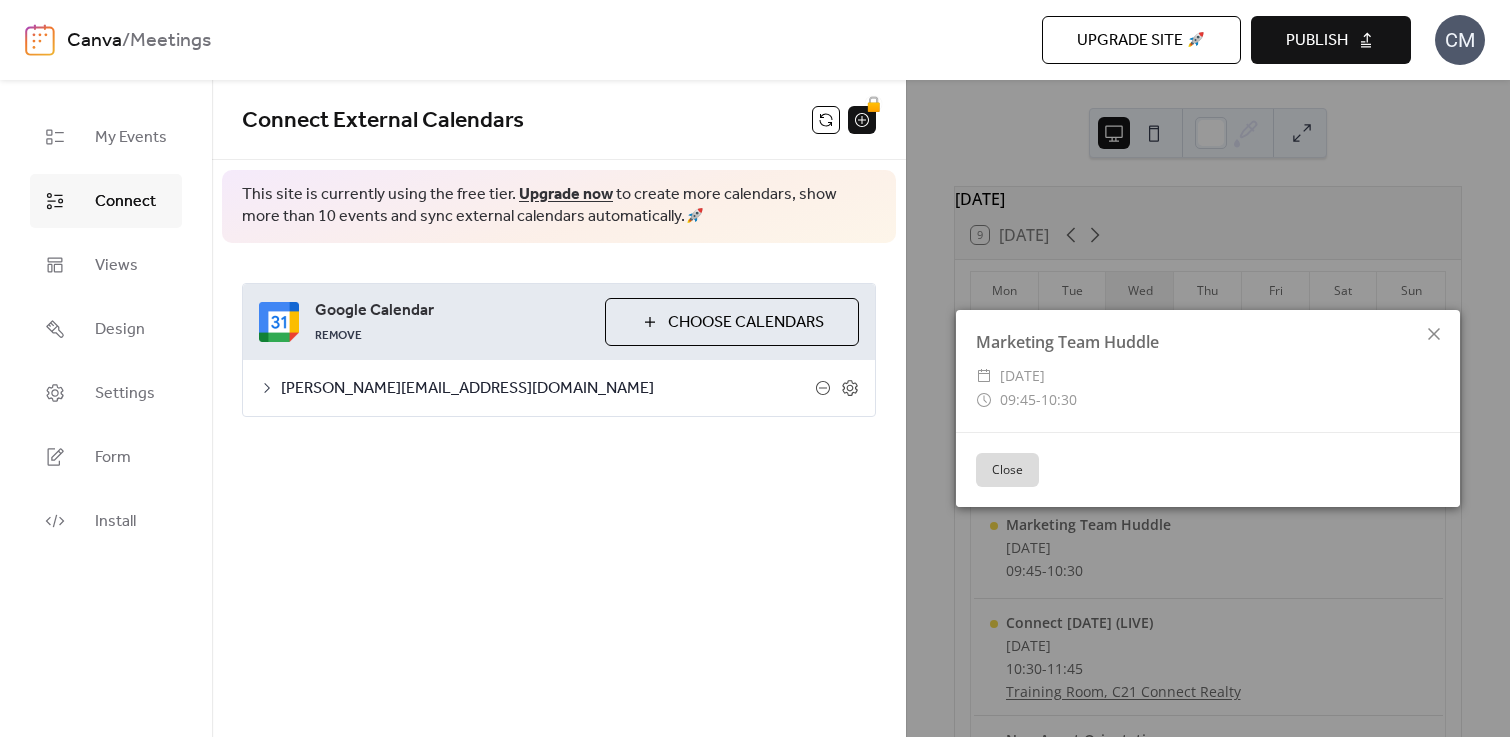 click on "Close" at bounding box center (1007, 470) 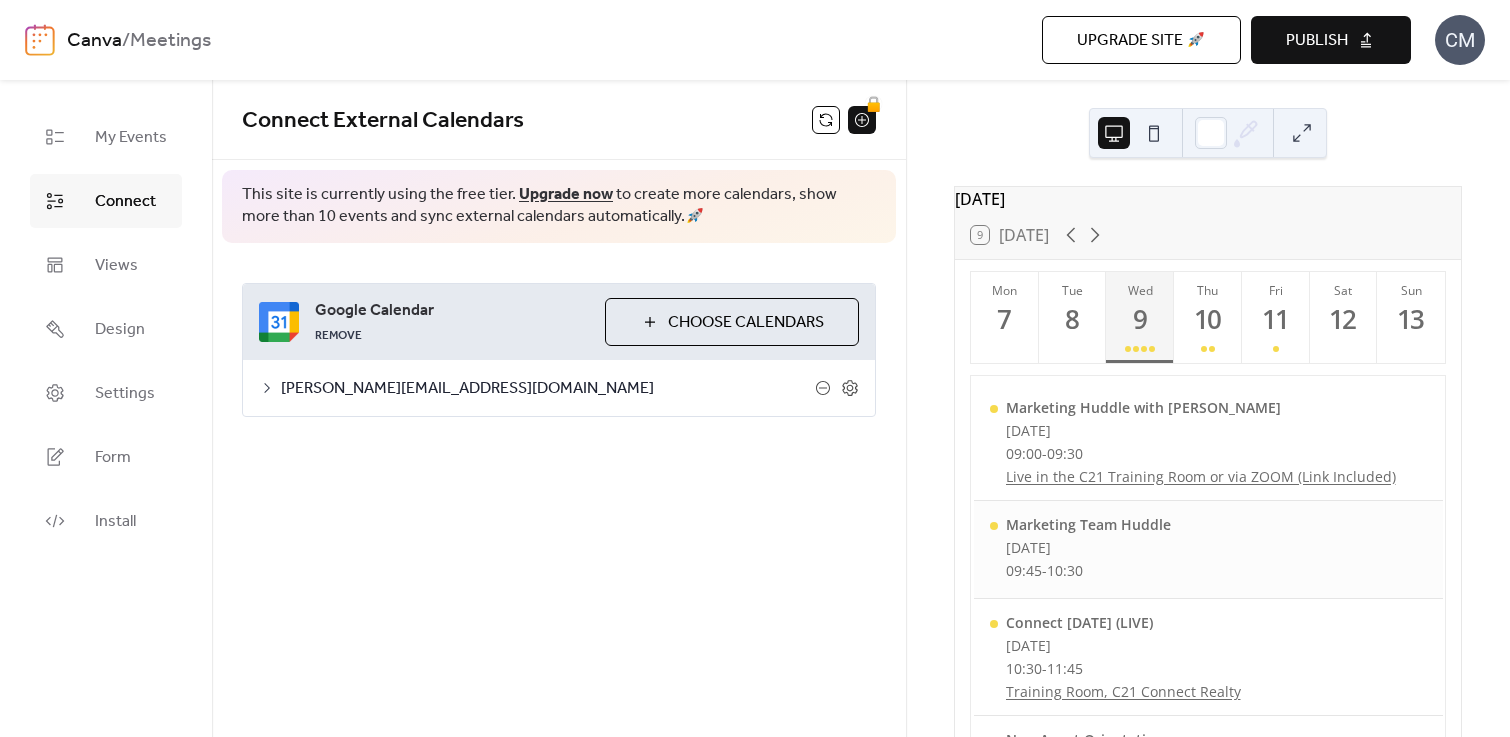 click on "10:30" at bounding box center (1065, 570) 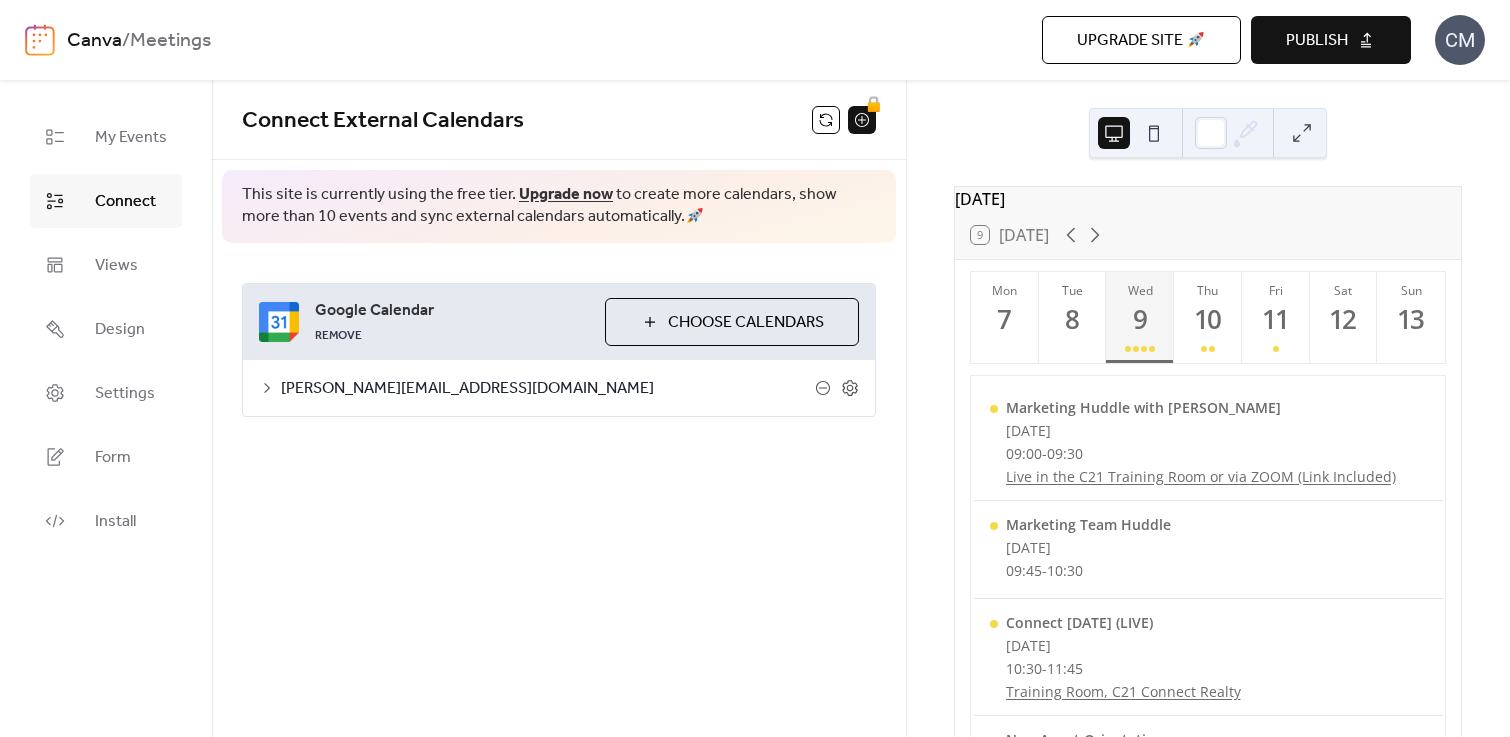 click on "[PERSON_NAME][EMAIL_ADDRESS][DOMAIN_NAME]" at bounding box center [548, 389] 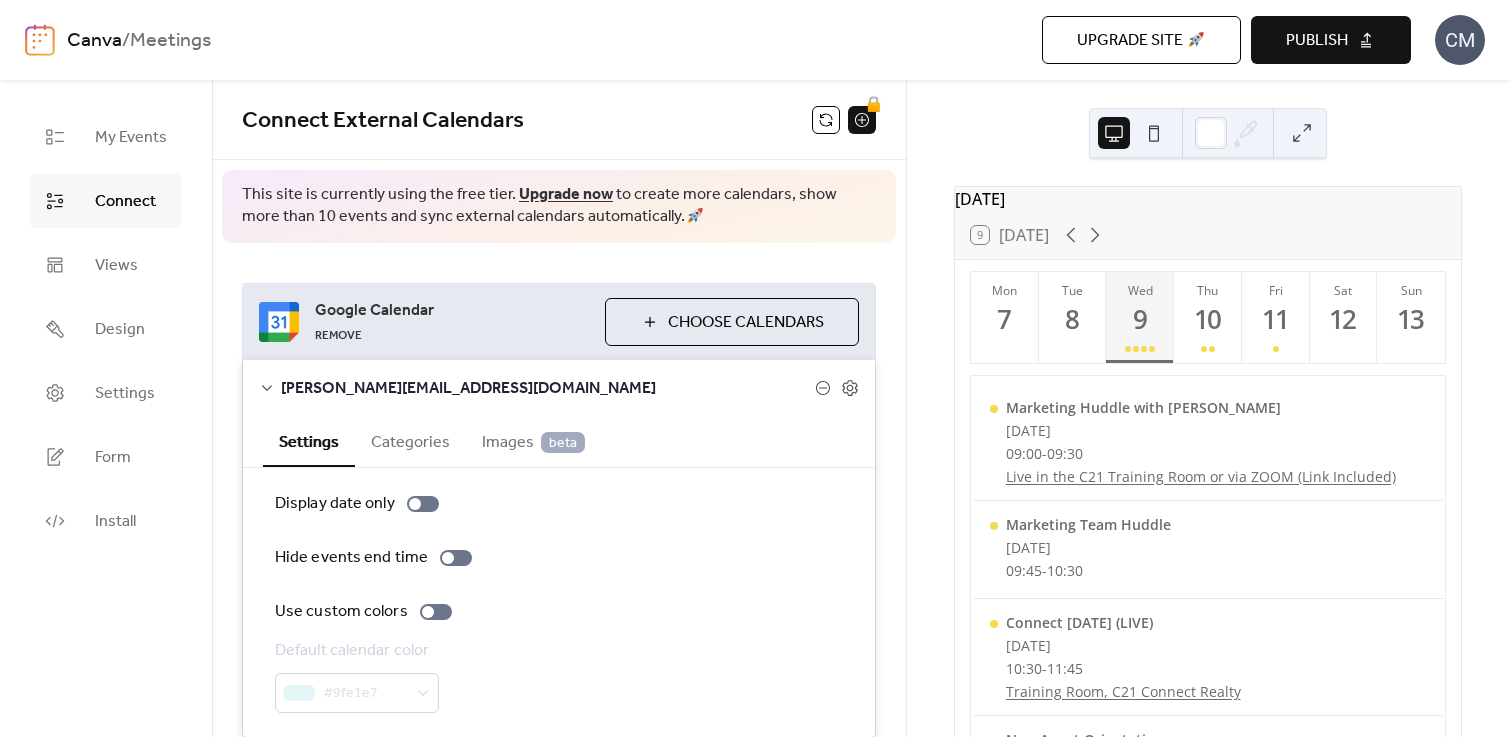 click on "Categories" at bounding box center (410, 440) 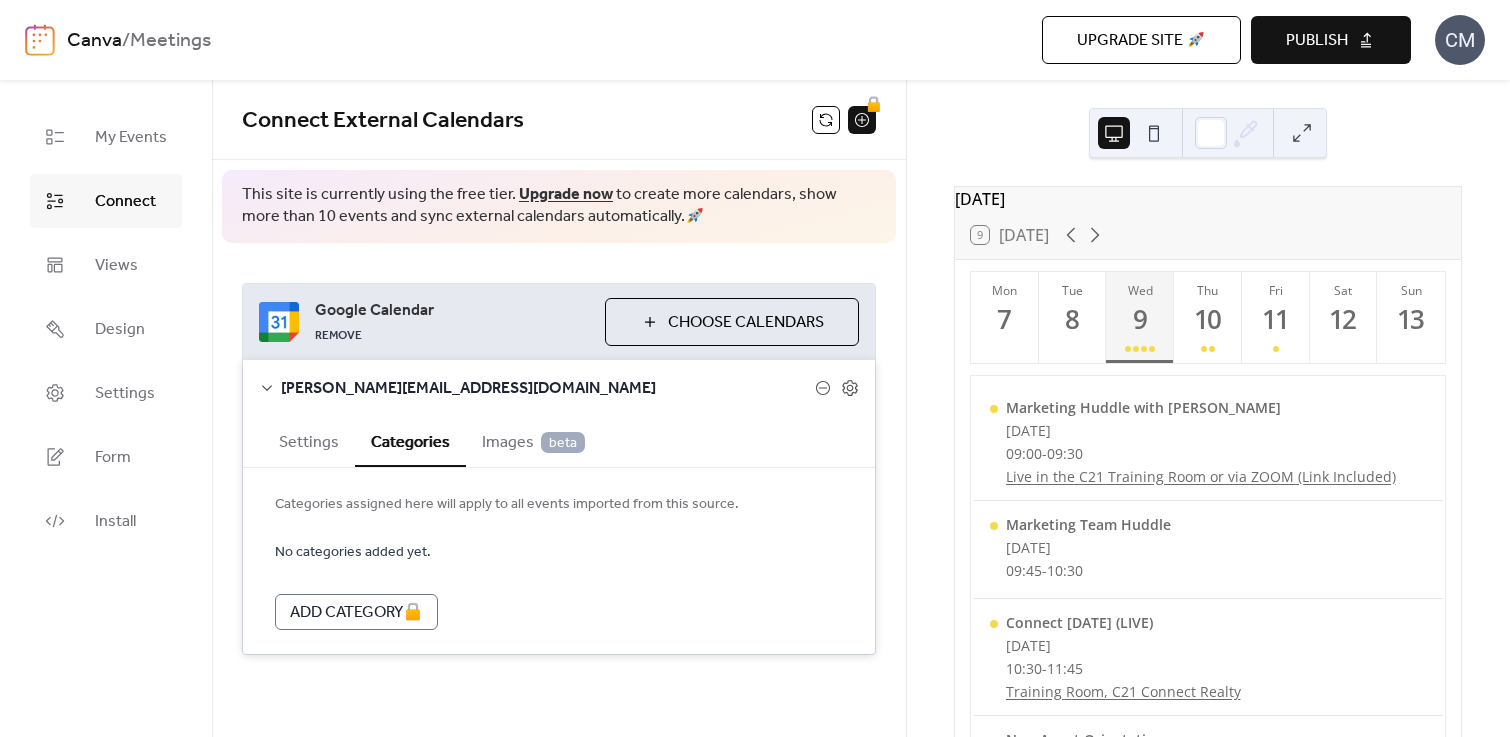 click on "Settings" at bounding box center (309, 440) 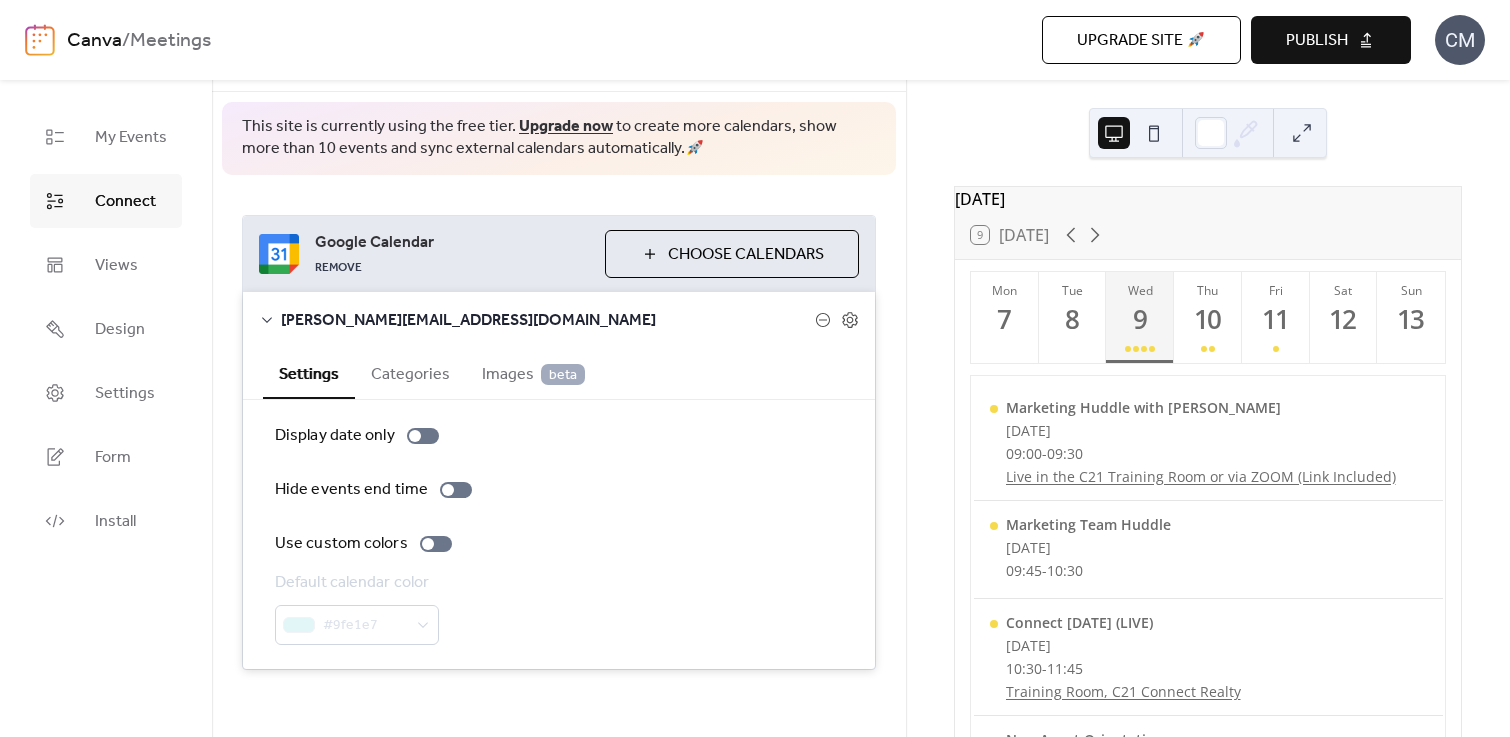 scroll, scrollTop: 81, scrollLeft: 0, axis: vertical 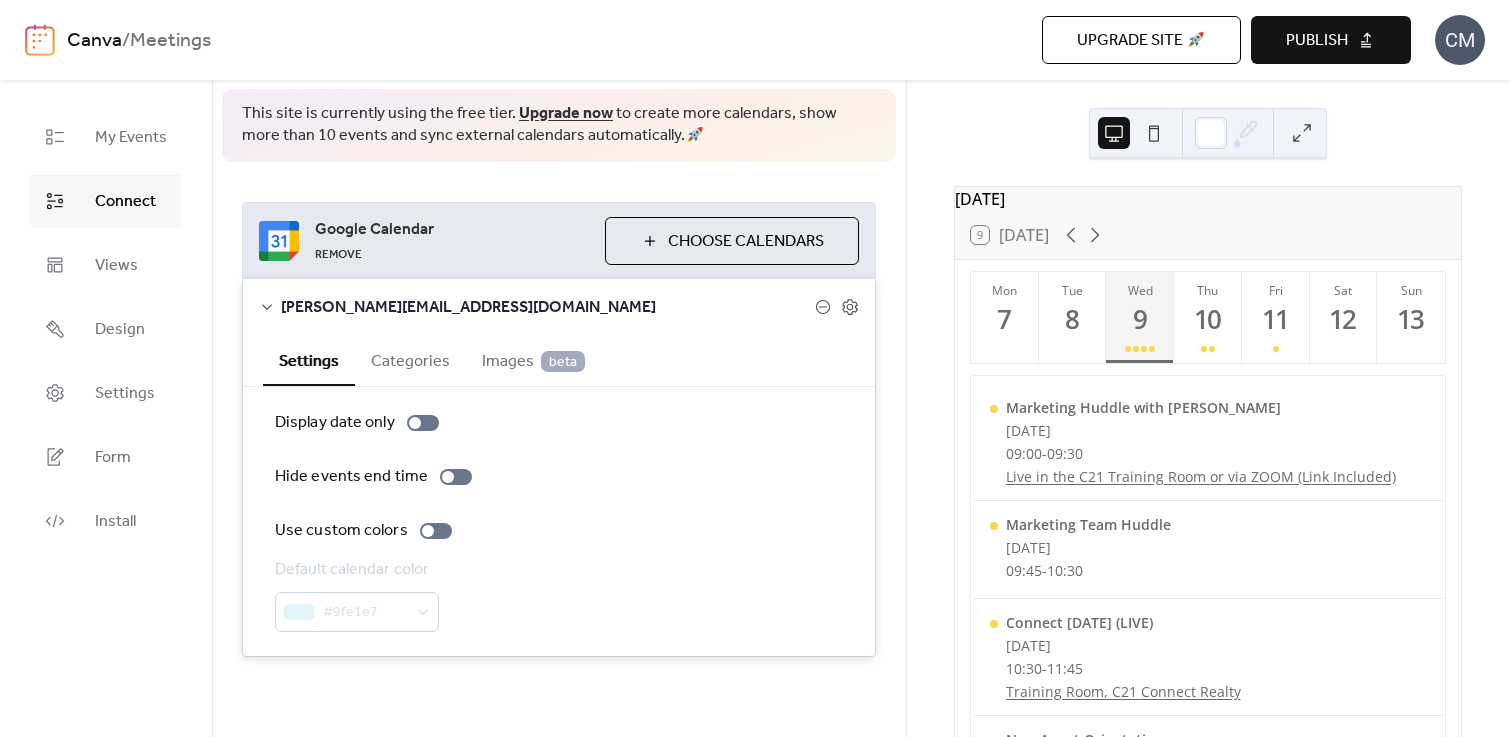 type 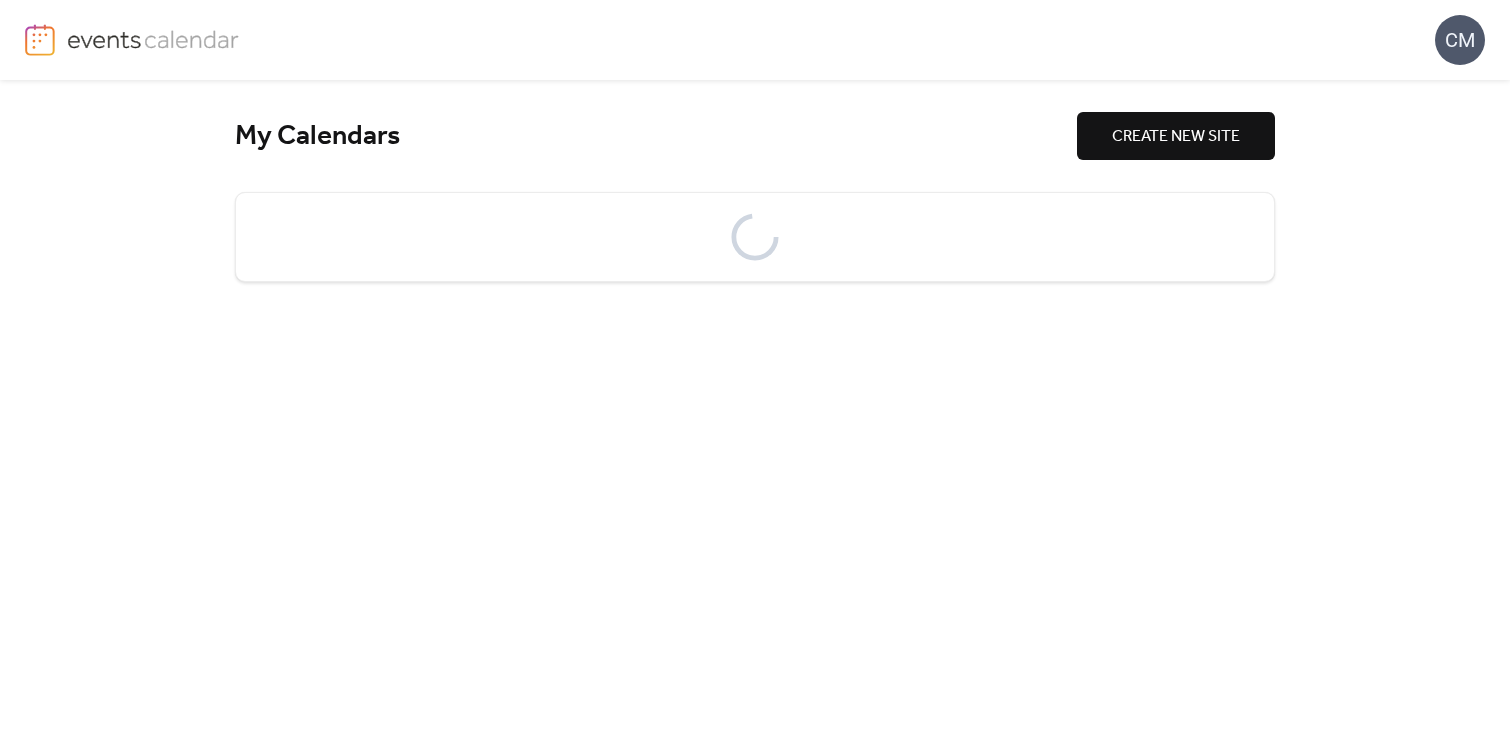 scroll, scrollTop: 0, scrollLeft: 0, axis: both 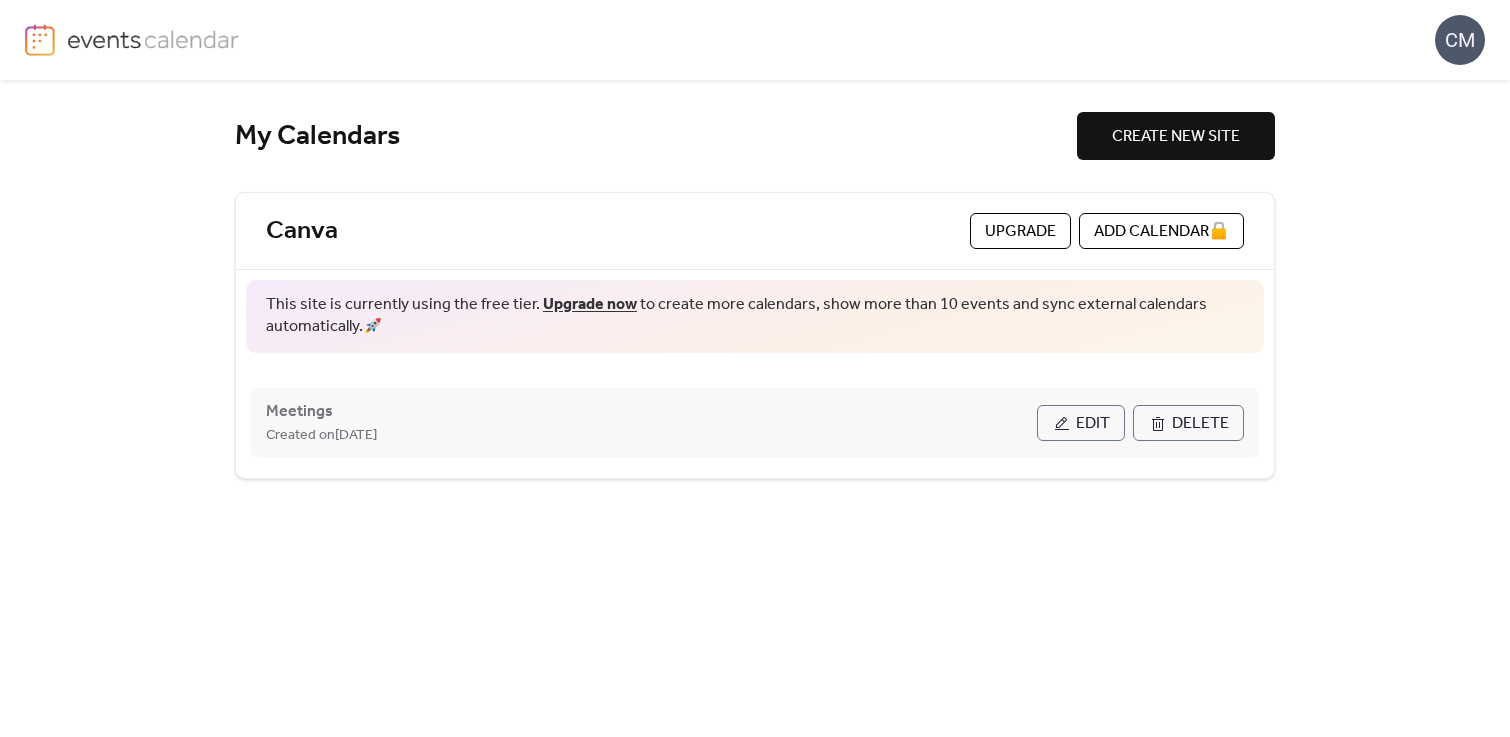 click on "Edit" at bounding box center [1093, 424] 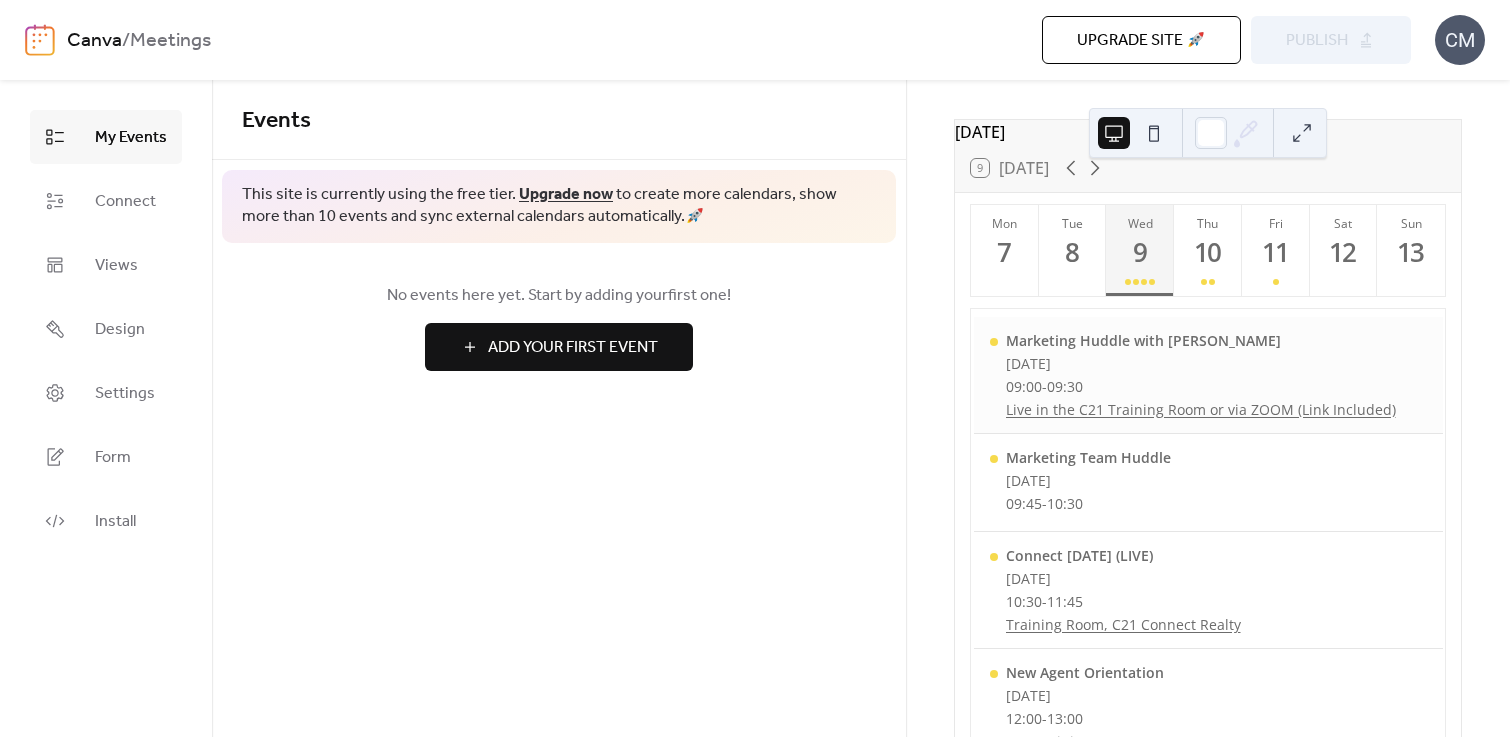 scroll, scrollTop: 96, scrollLeft: 0, axis: vertical 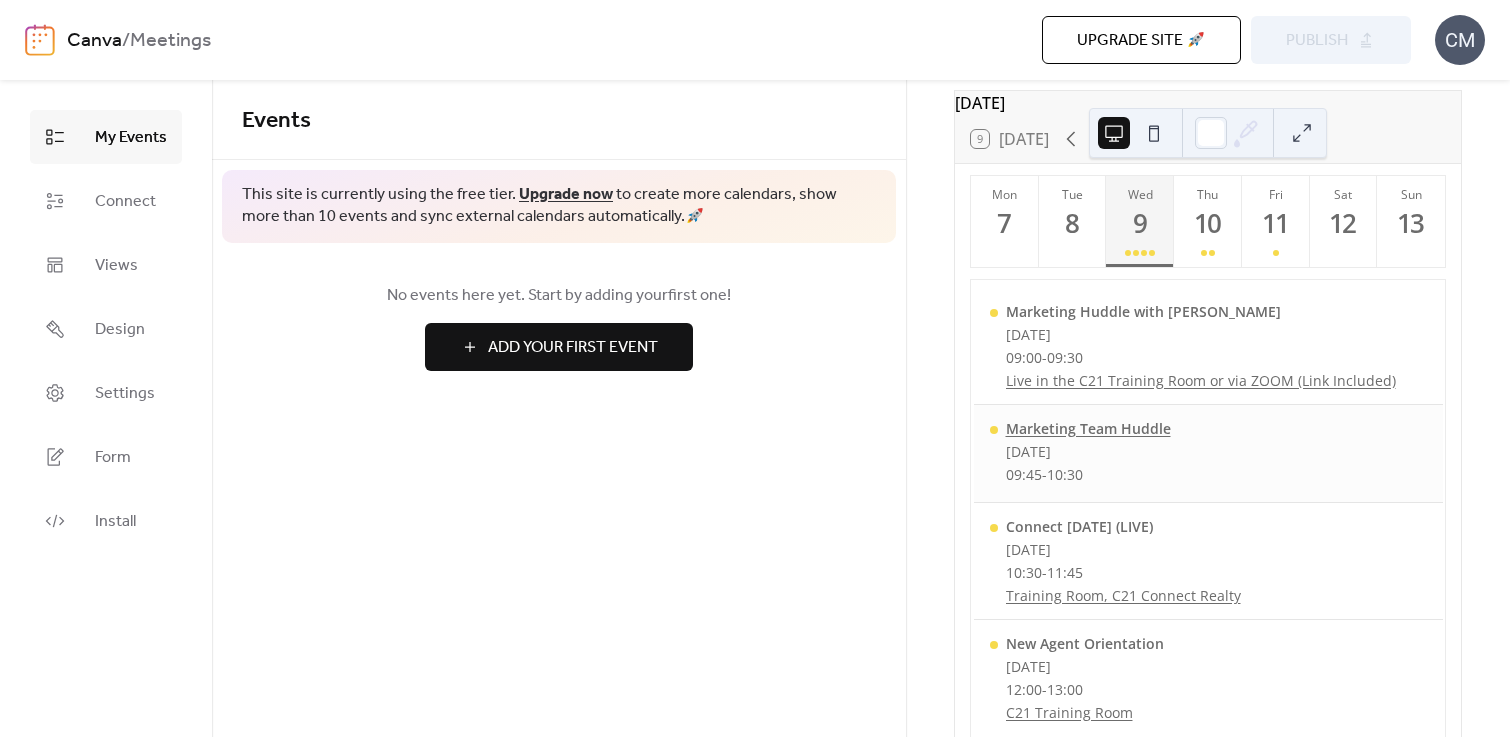 click on "Marketing Team Huddle" at bounding box center [1088, 428] 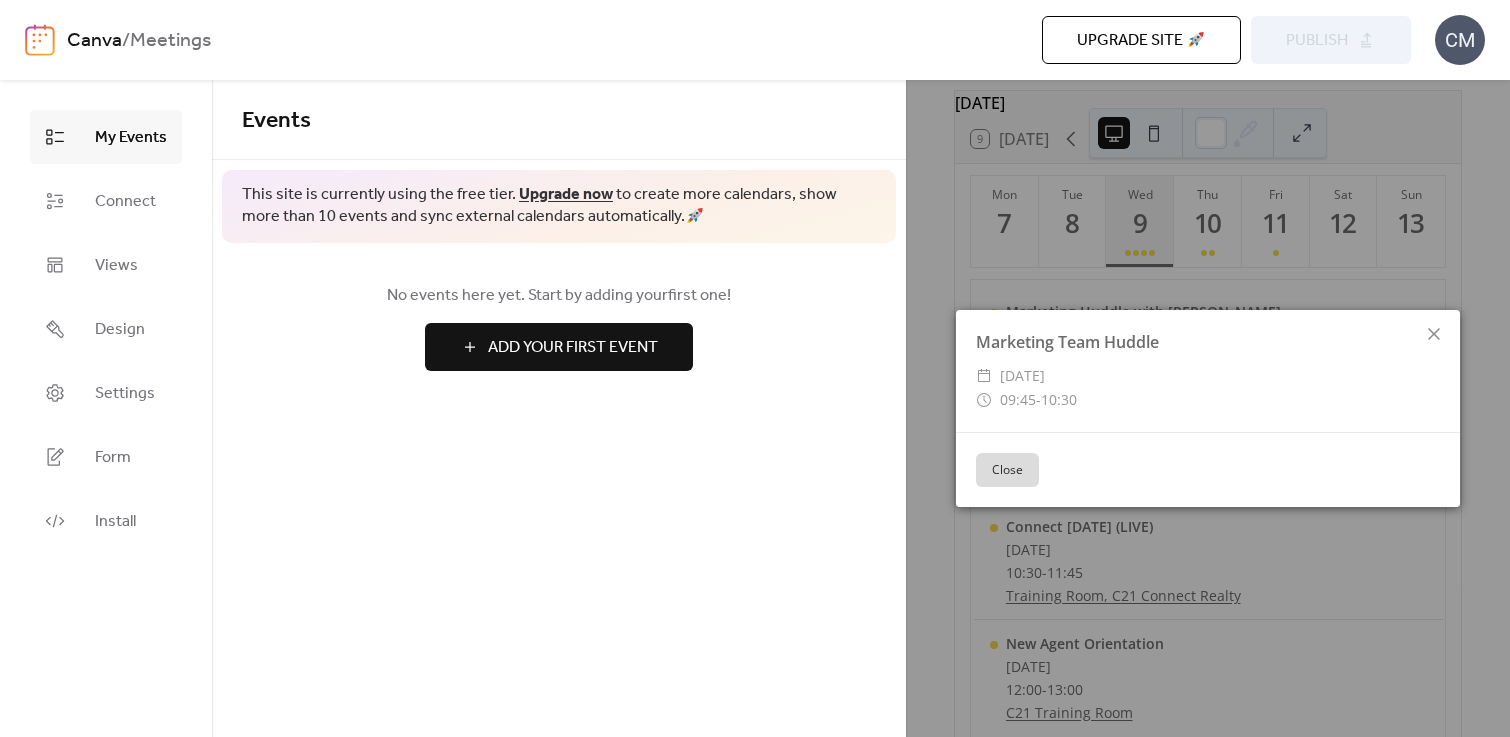 click on "Close" at bounding box center (1007, 470) 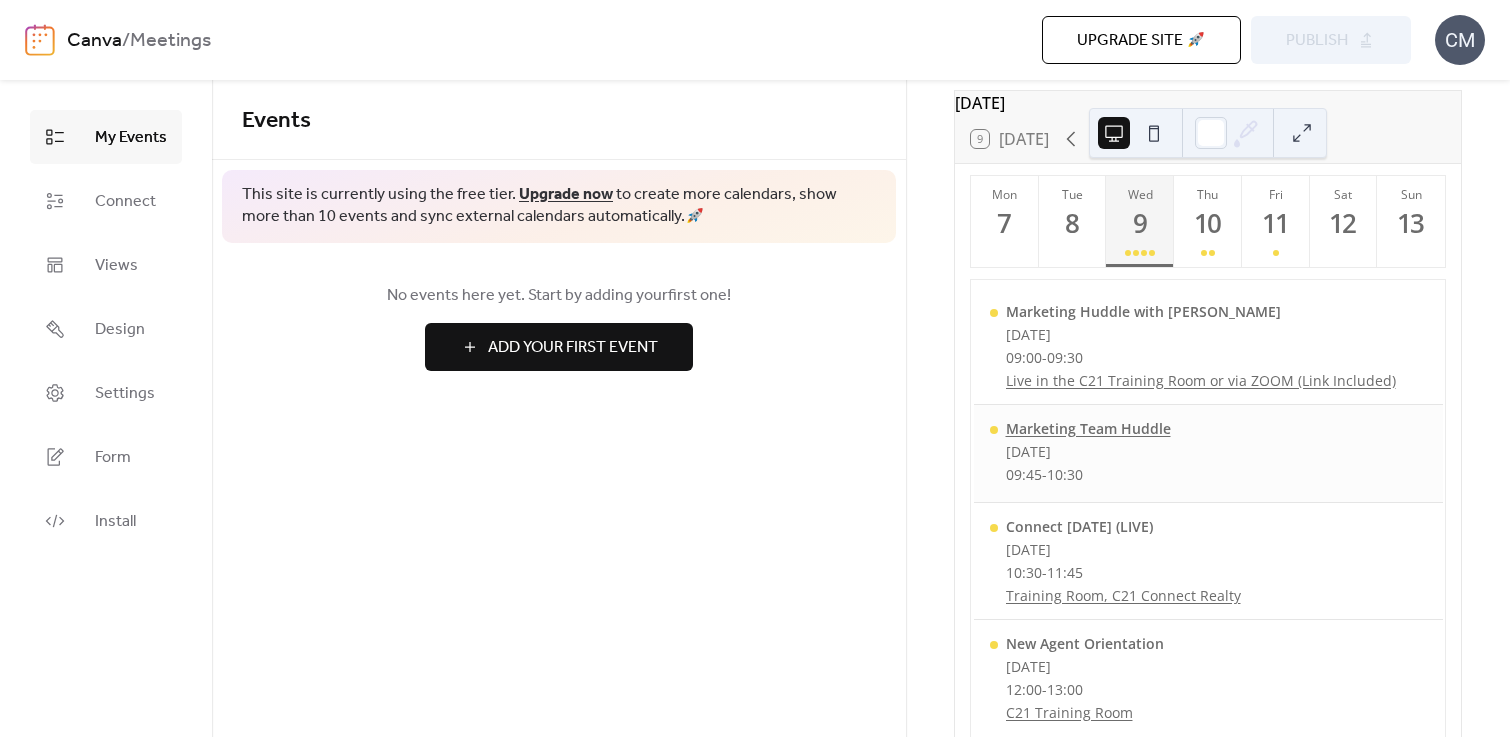 click on "Marketing Team Huddle" at bounding box center [1088, 428] 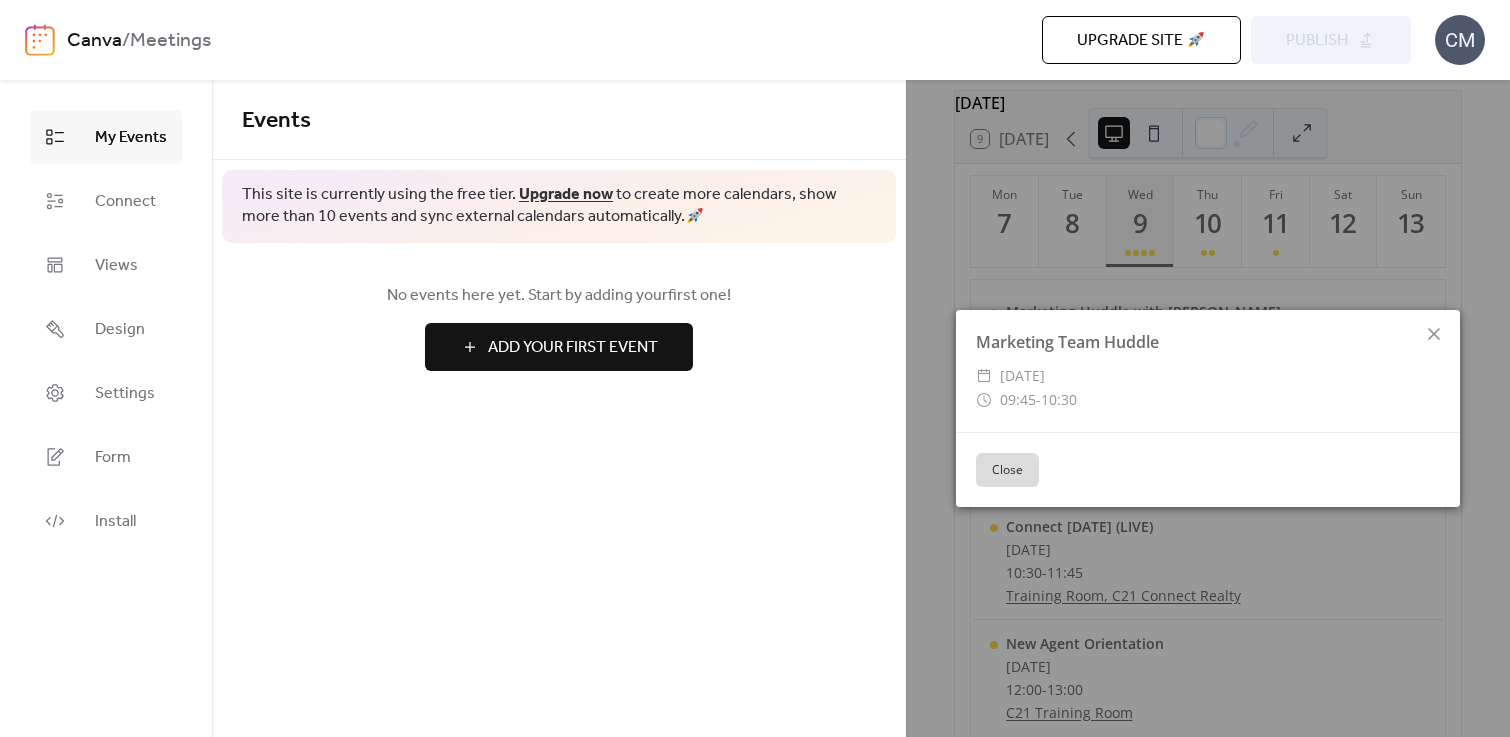 click on "Close" at bounding box center [1007, 470] 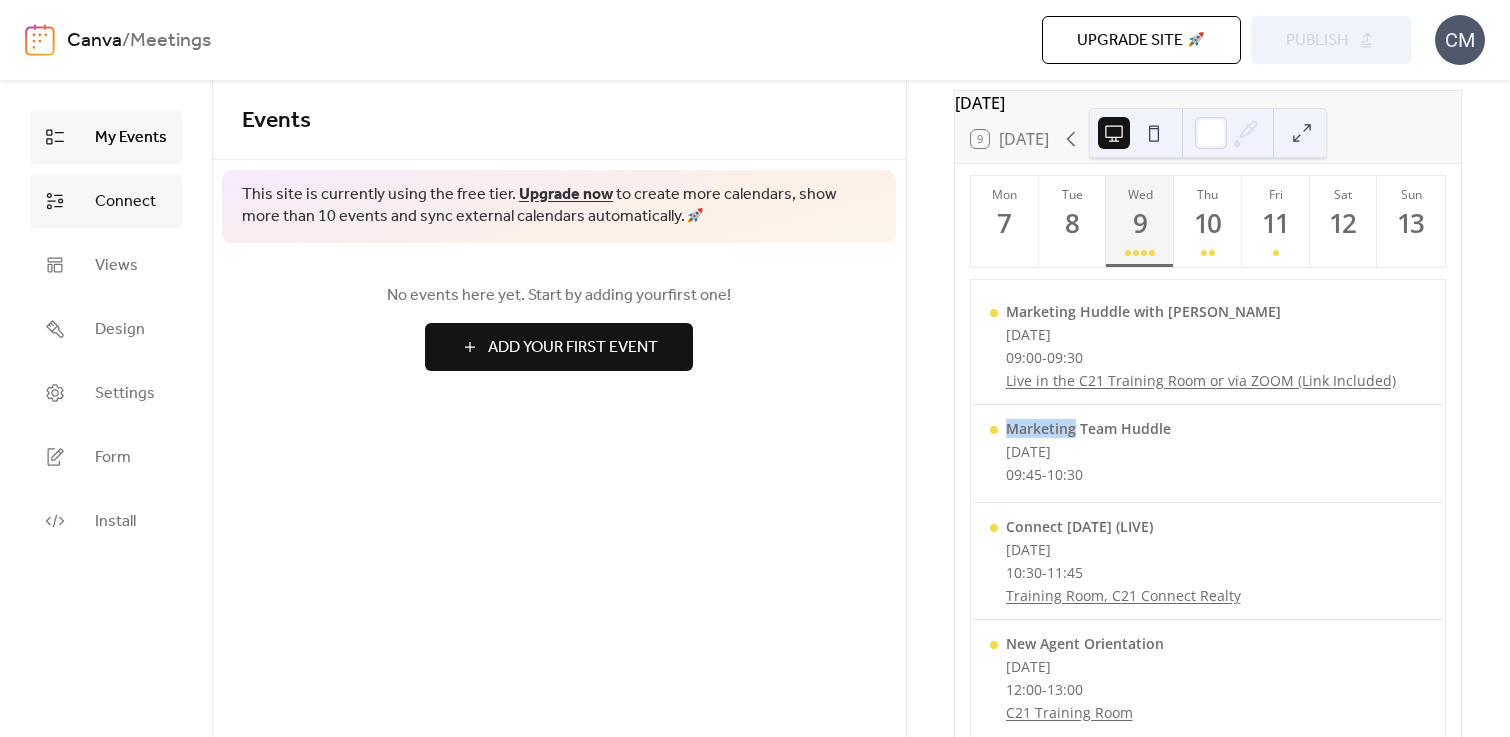 click on "Connect" at bounding box center (125, 202) 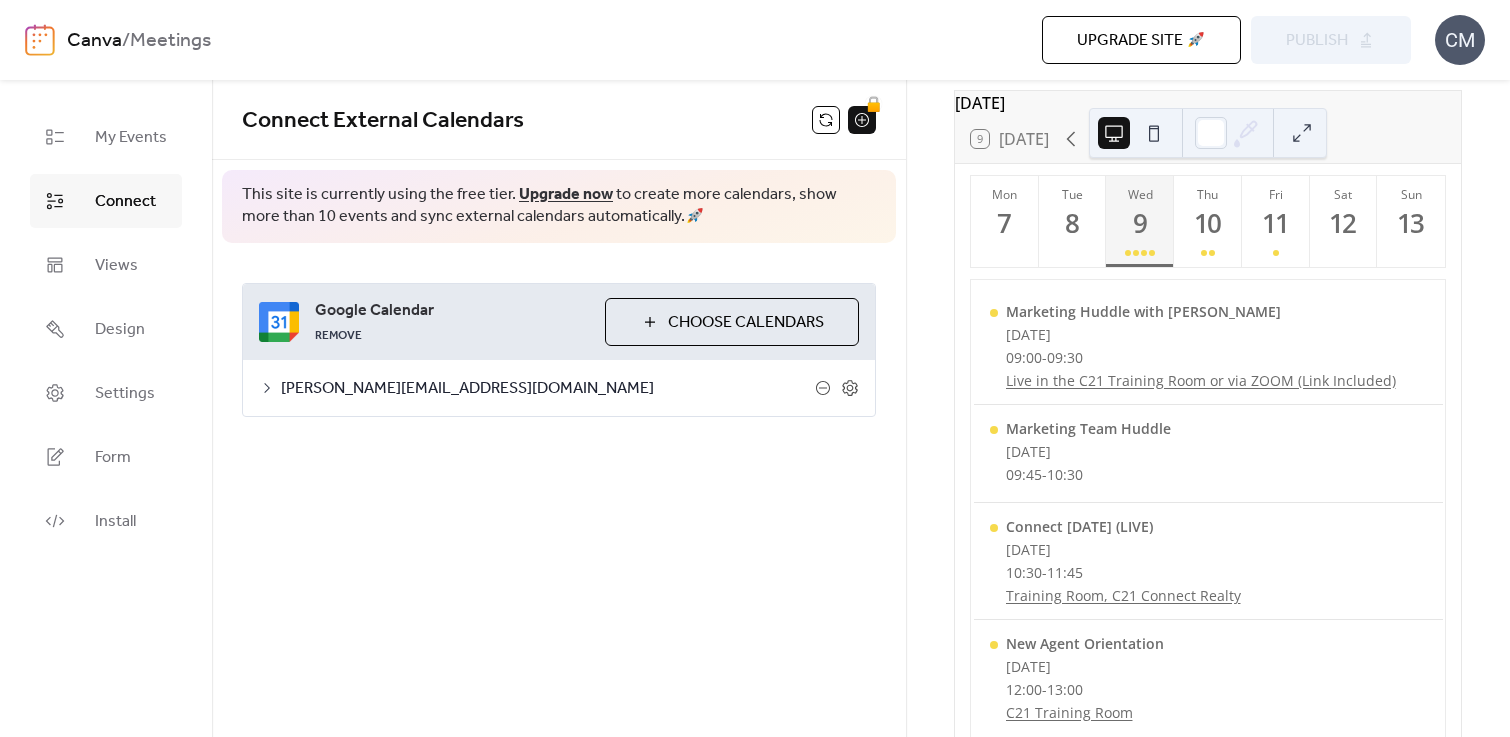 click on "[PERSON_NAME][EMAIL_ADDRESS][DOMAIN_NAME]" at bounding box center (559, 388) 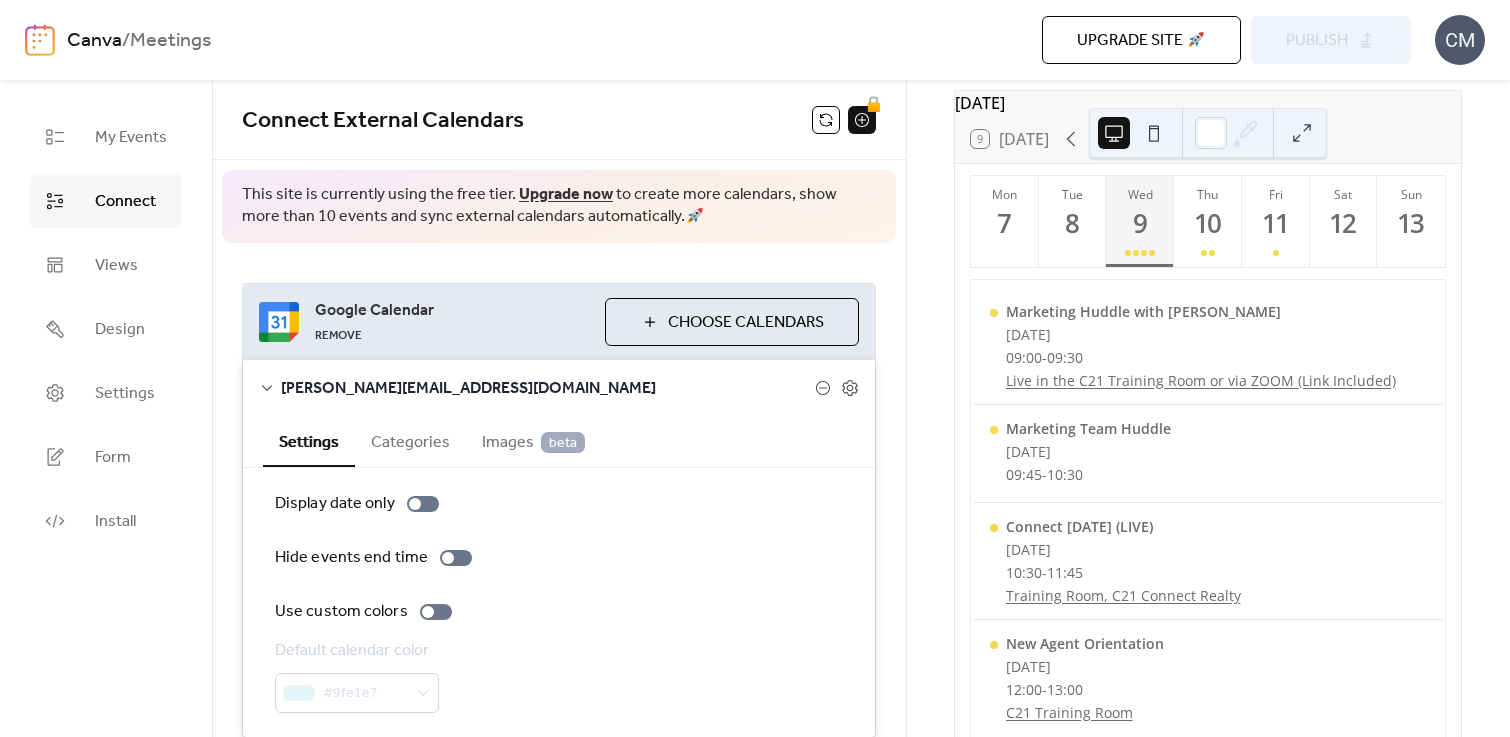click on "Choose Calendars" at bounding box center (746, 323) 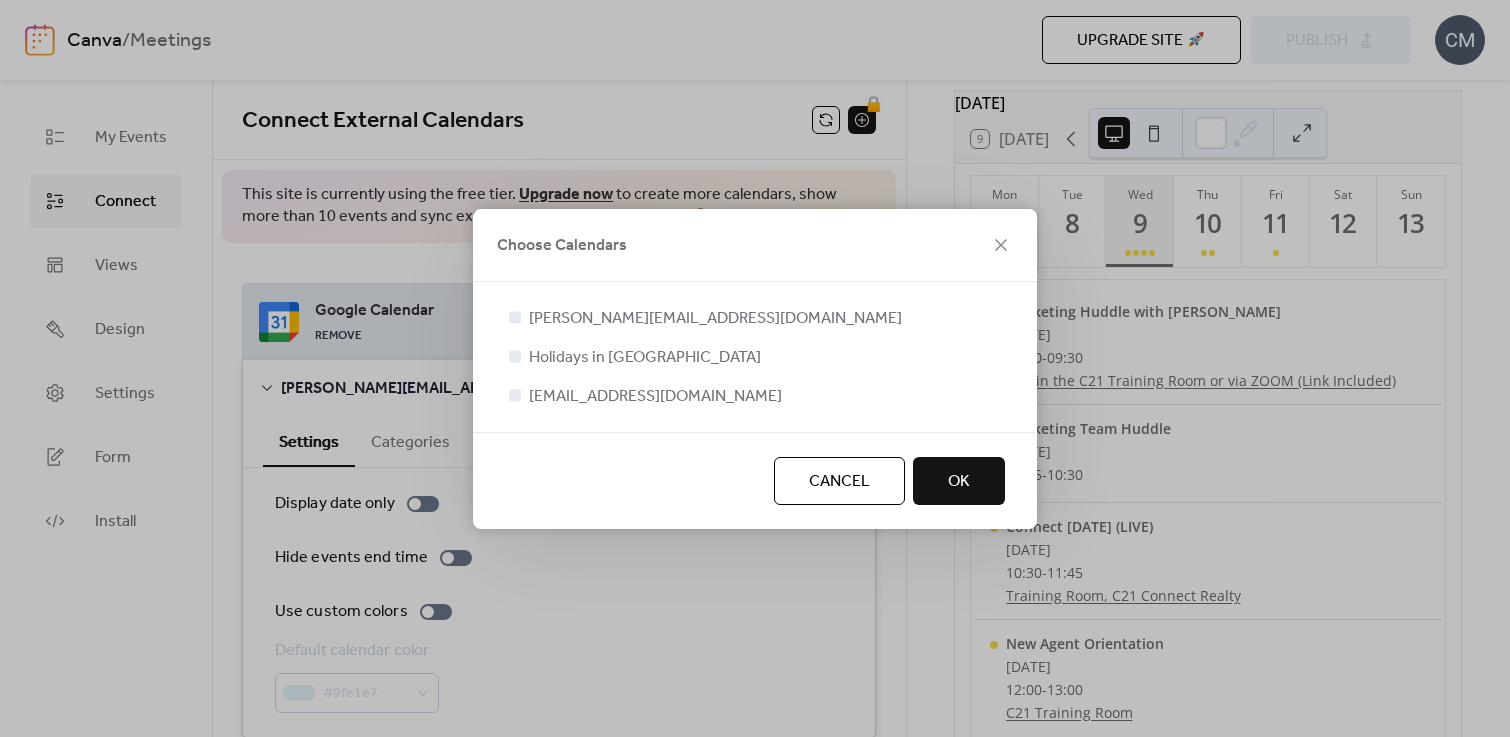 click at bounding box center (515, 356) 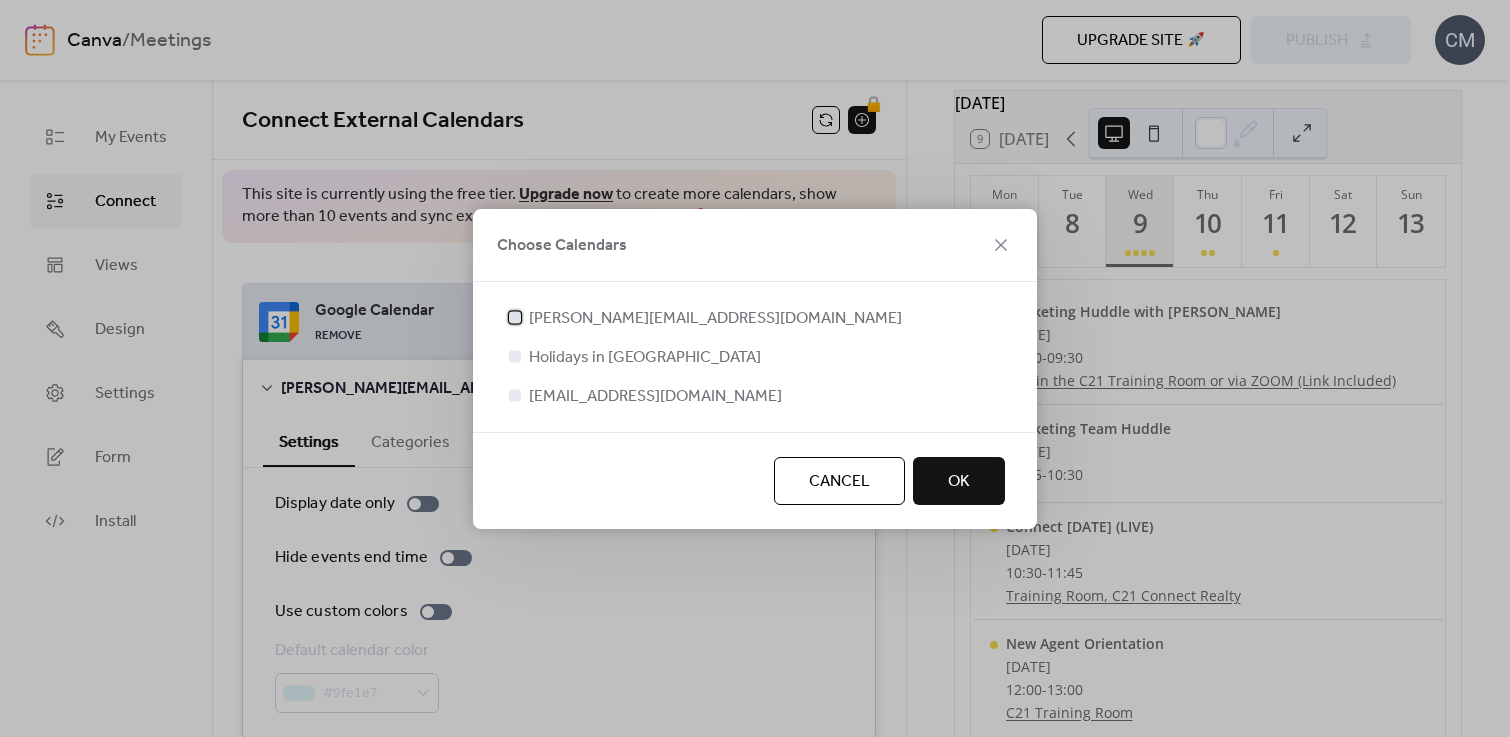 click 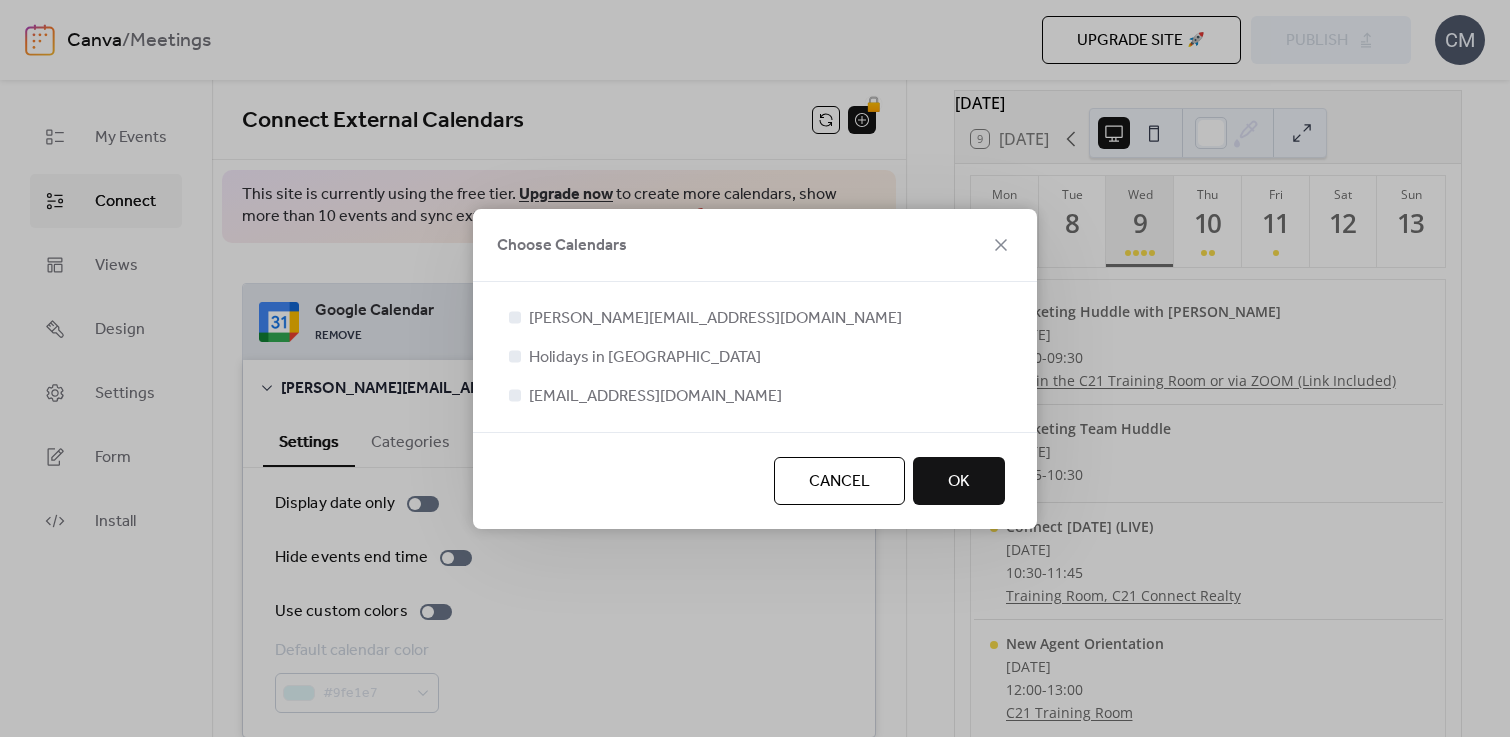 click on "Cancel" at bounding box center (839, 481) 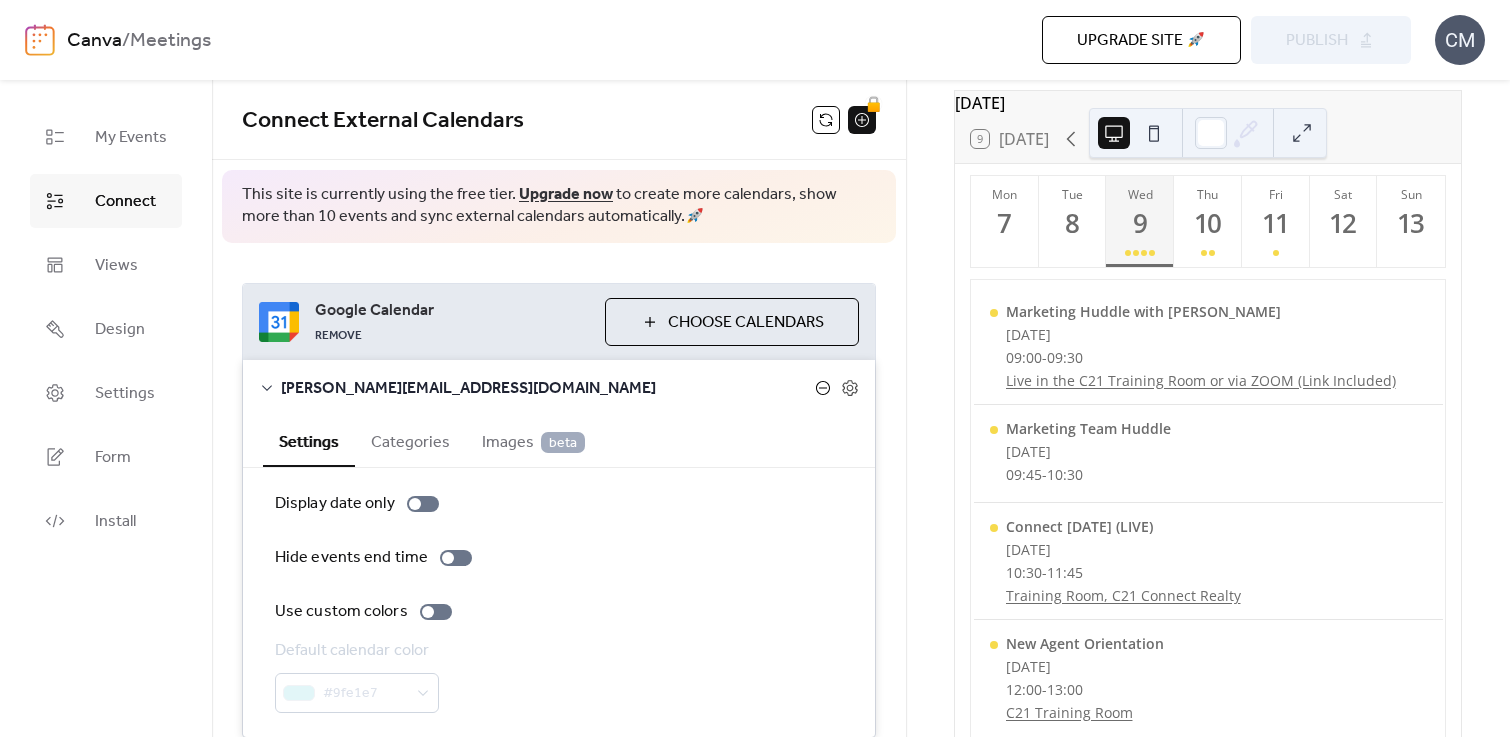 click 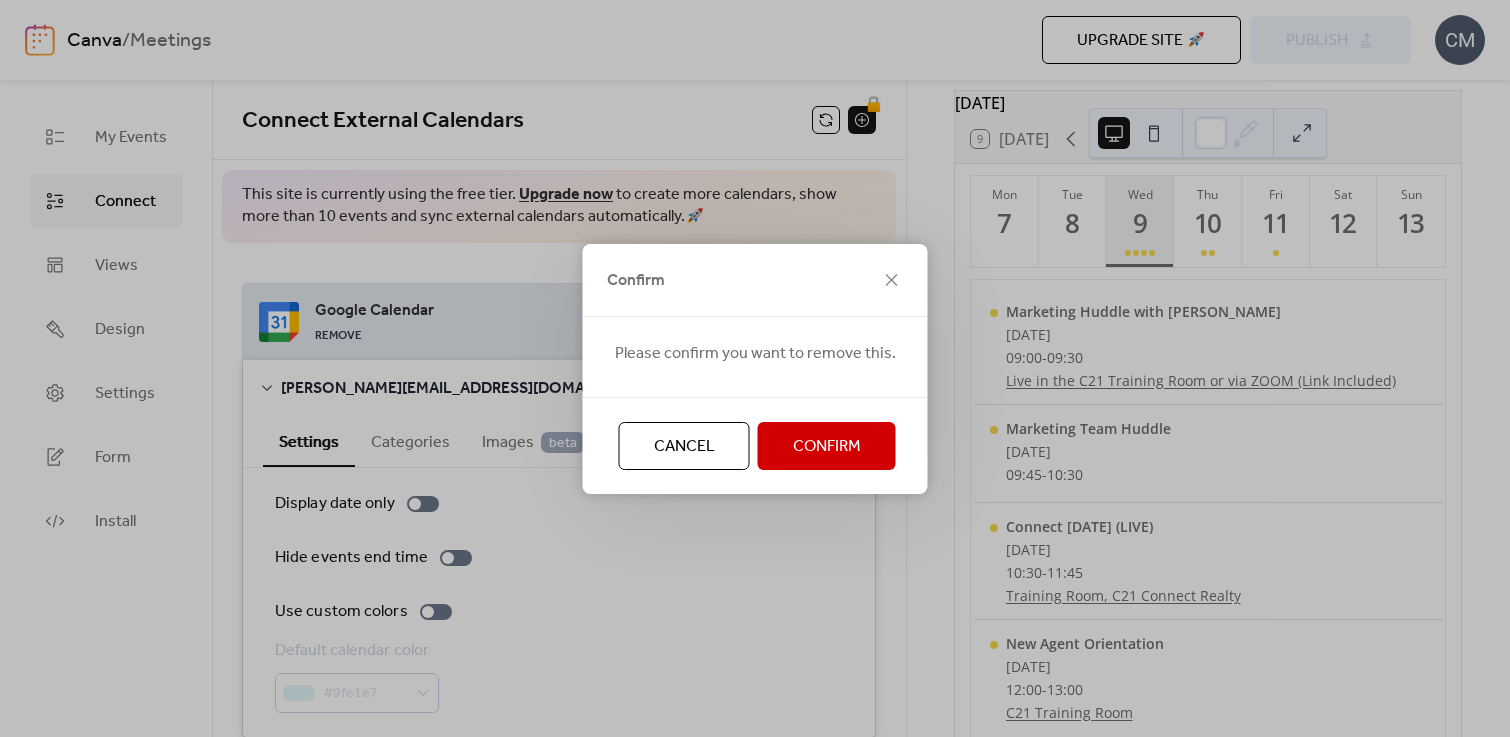 click on "Confirm" at bounding box center (827, 447) 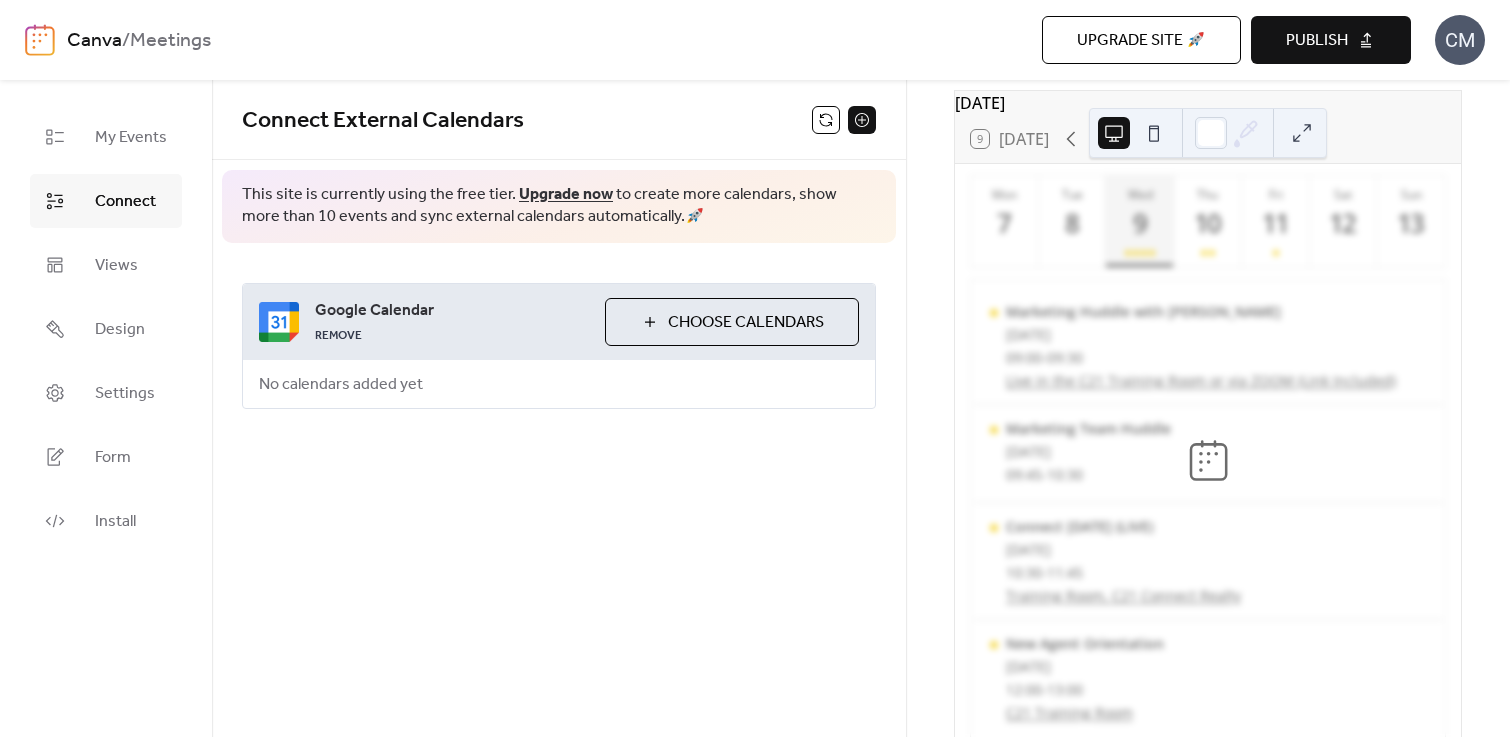 scroll, scrollTop: 0, scrollLeft: 0, axis: both 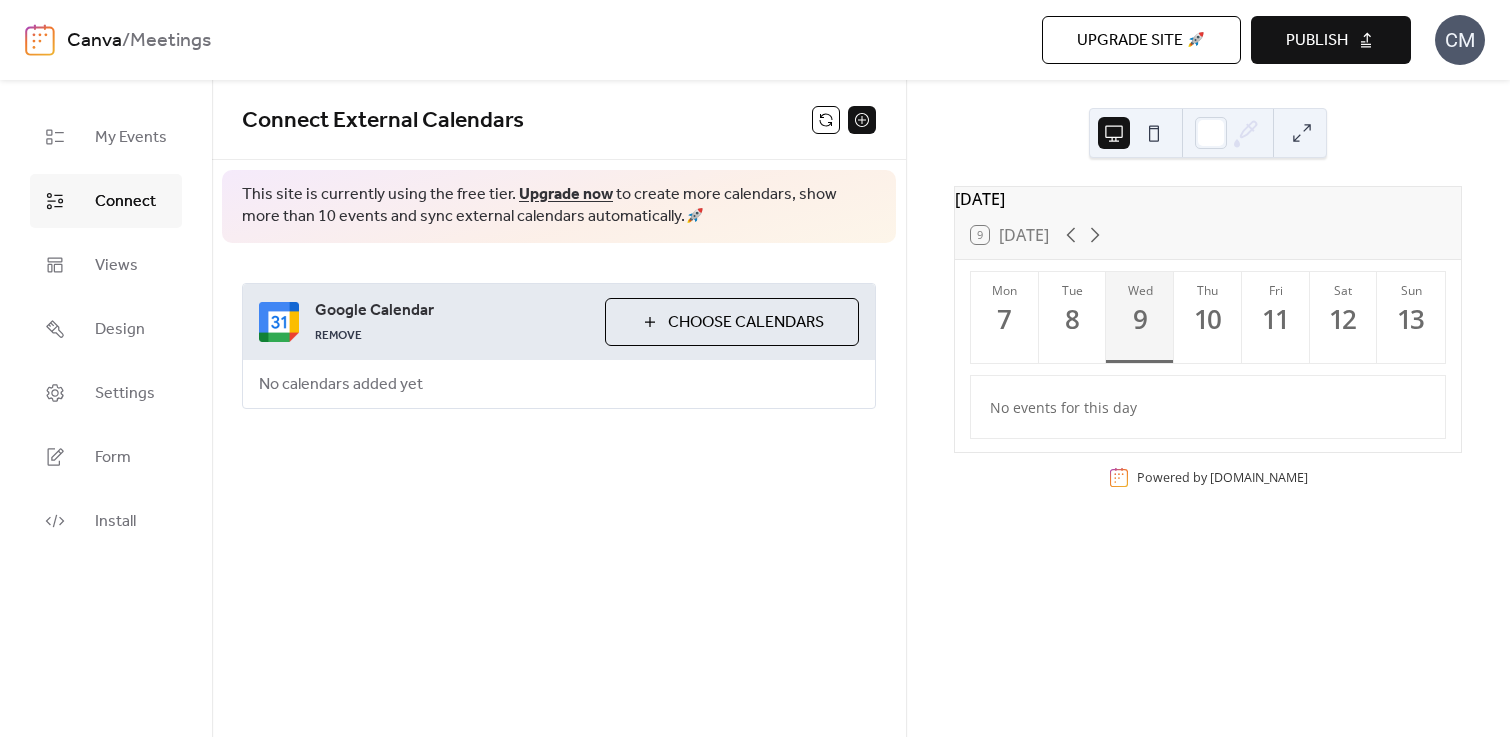 click on "Choose Calendars" at bounding box center [746, 323] 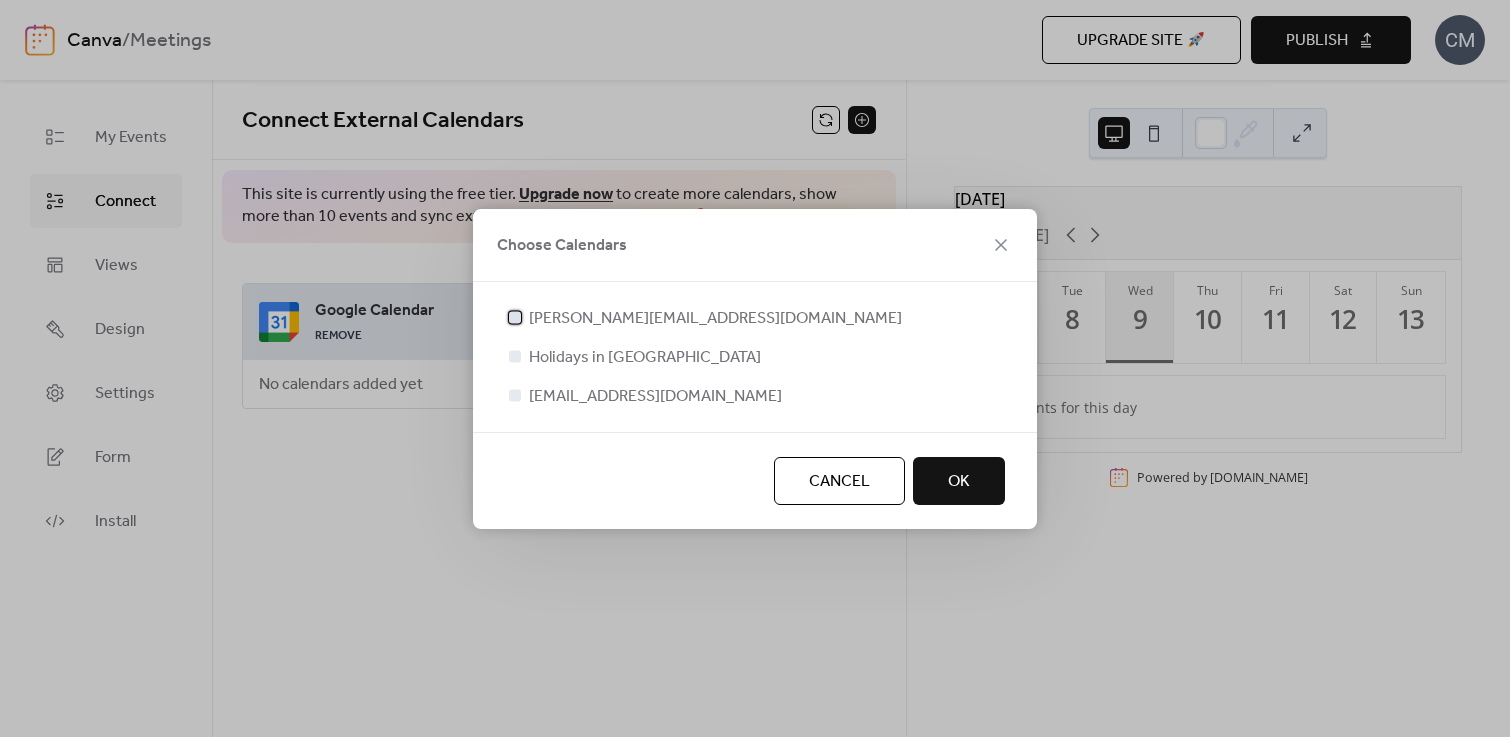 click at bounding box center [515, 317] 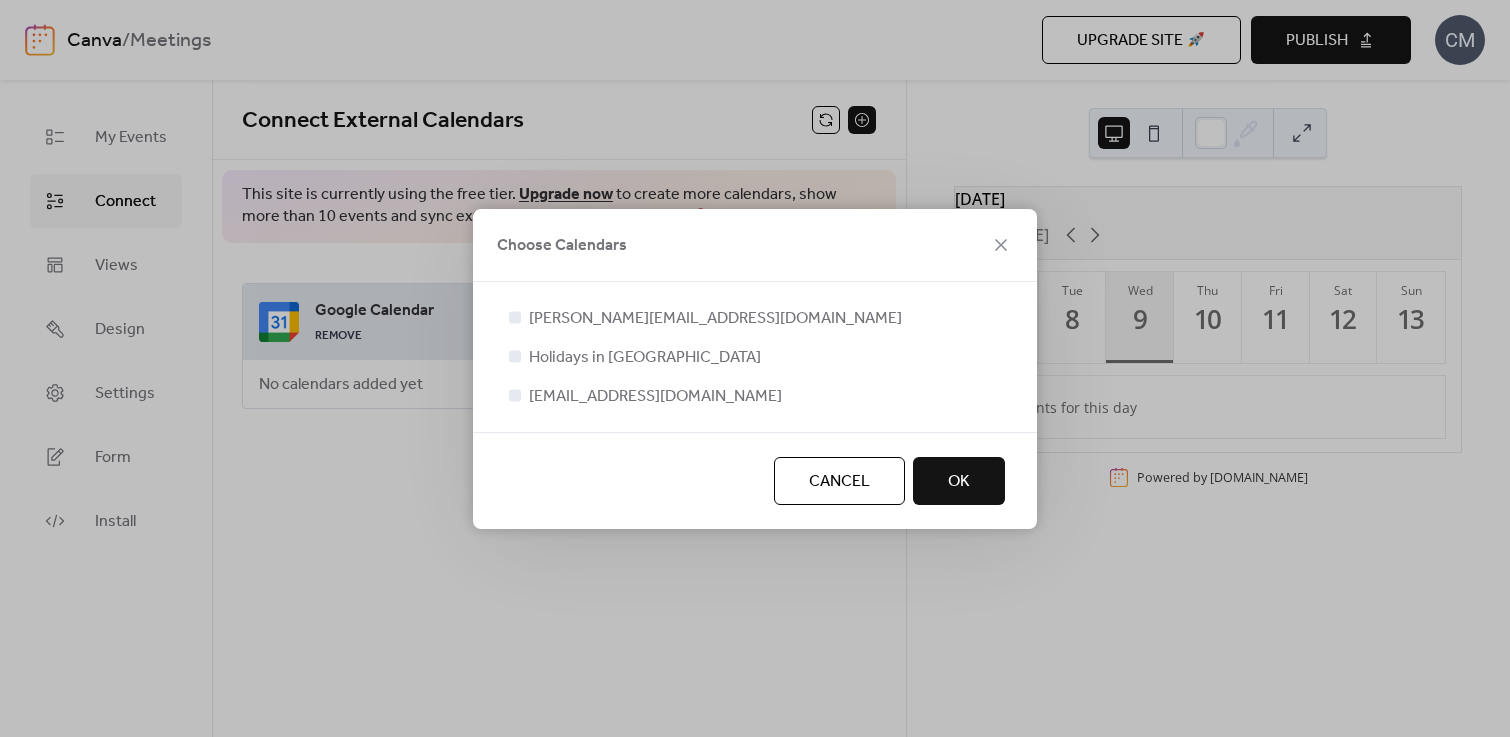 click on "OK" at bounding box center [959, 481] 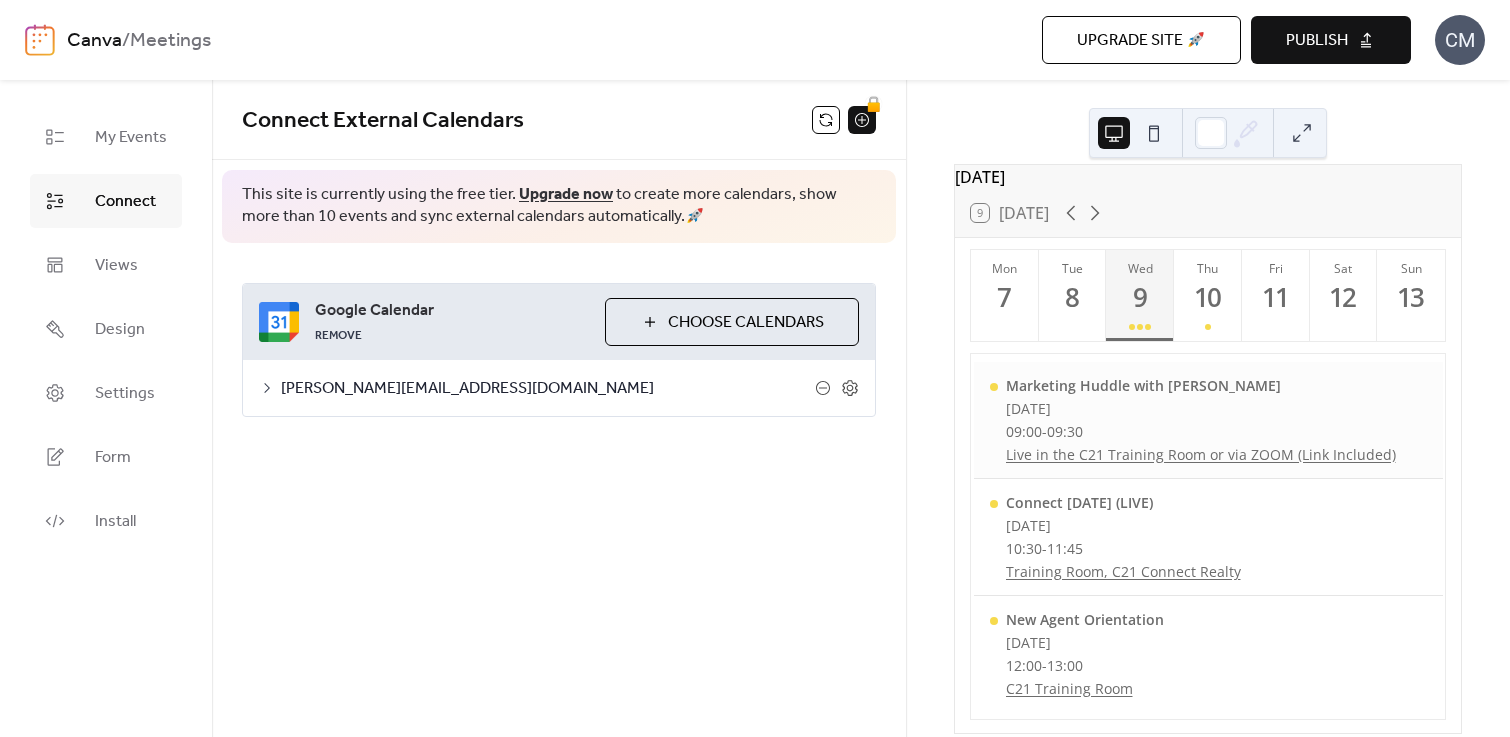 scroll, scrollTop: 0, scrollLeft: 0, axis: both 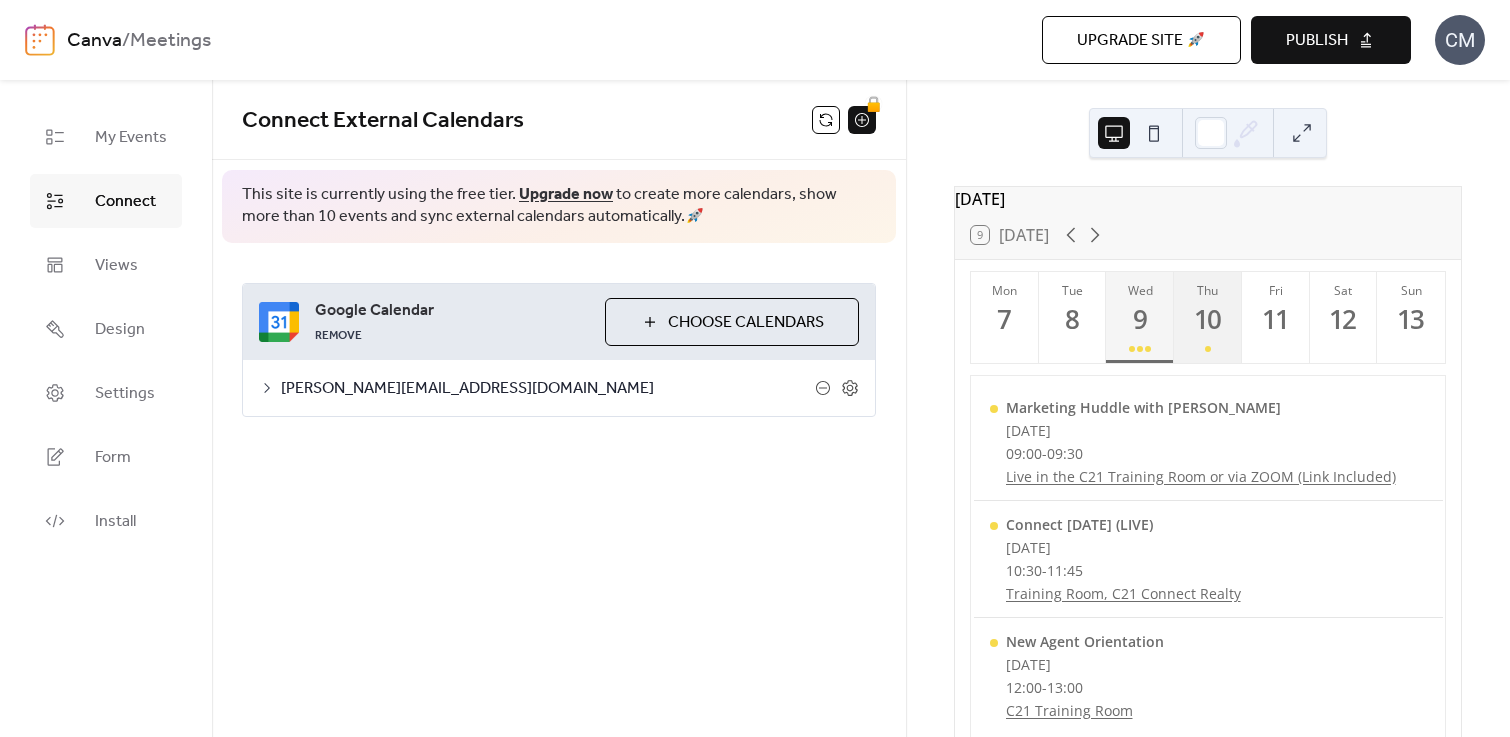 click on "10" at bounding box center (1207, 319) 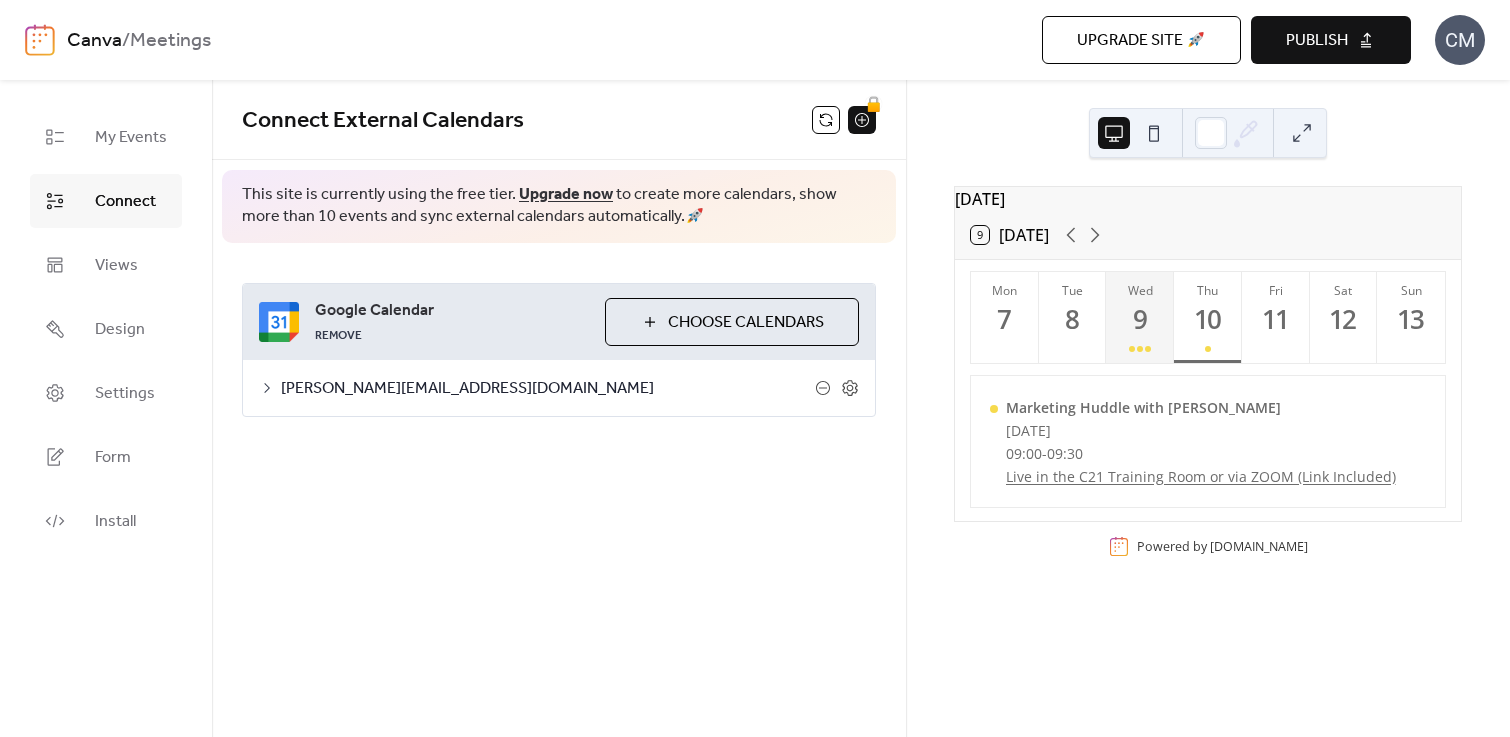 click on "Publish" at bounding box center (1317, 41) 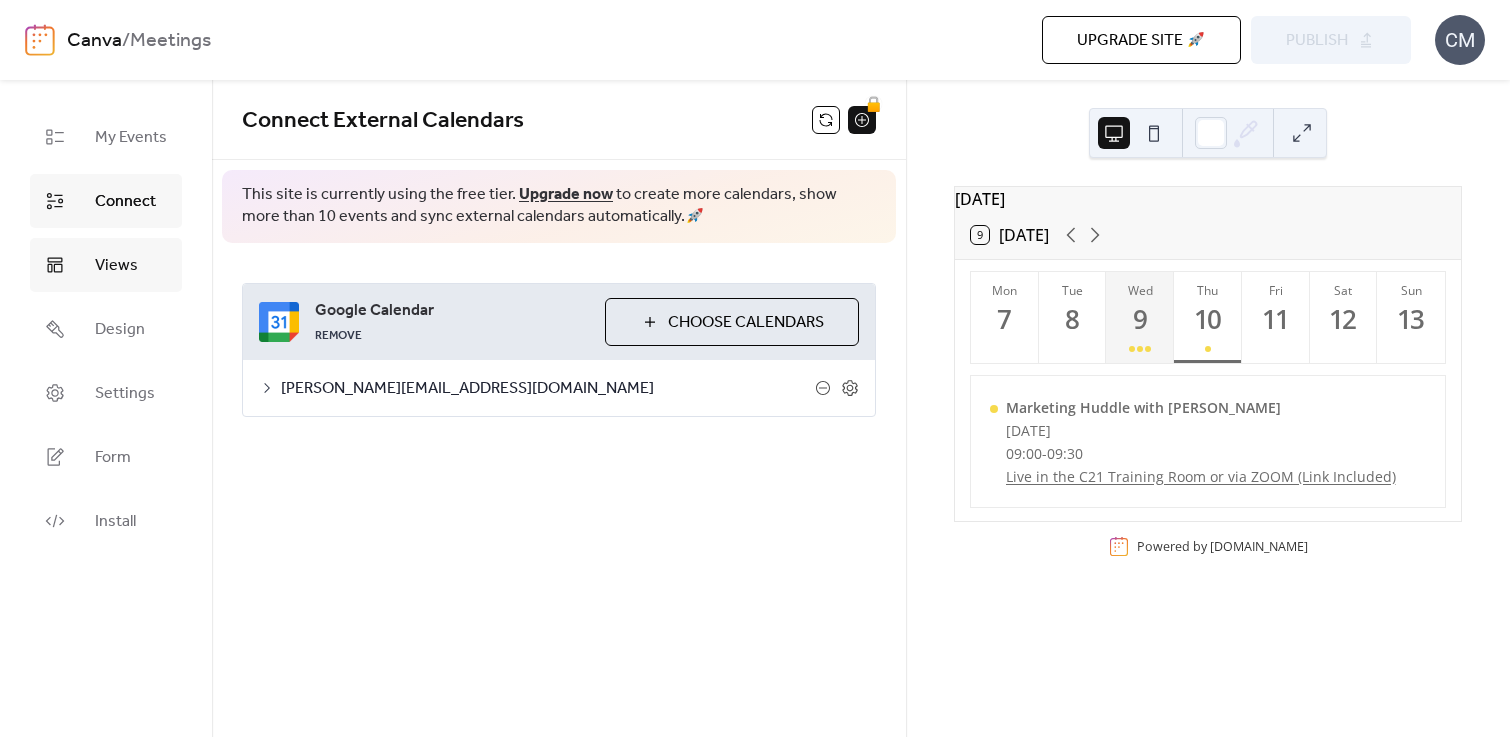 click on "Views" at bounding box center [116, 266] 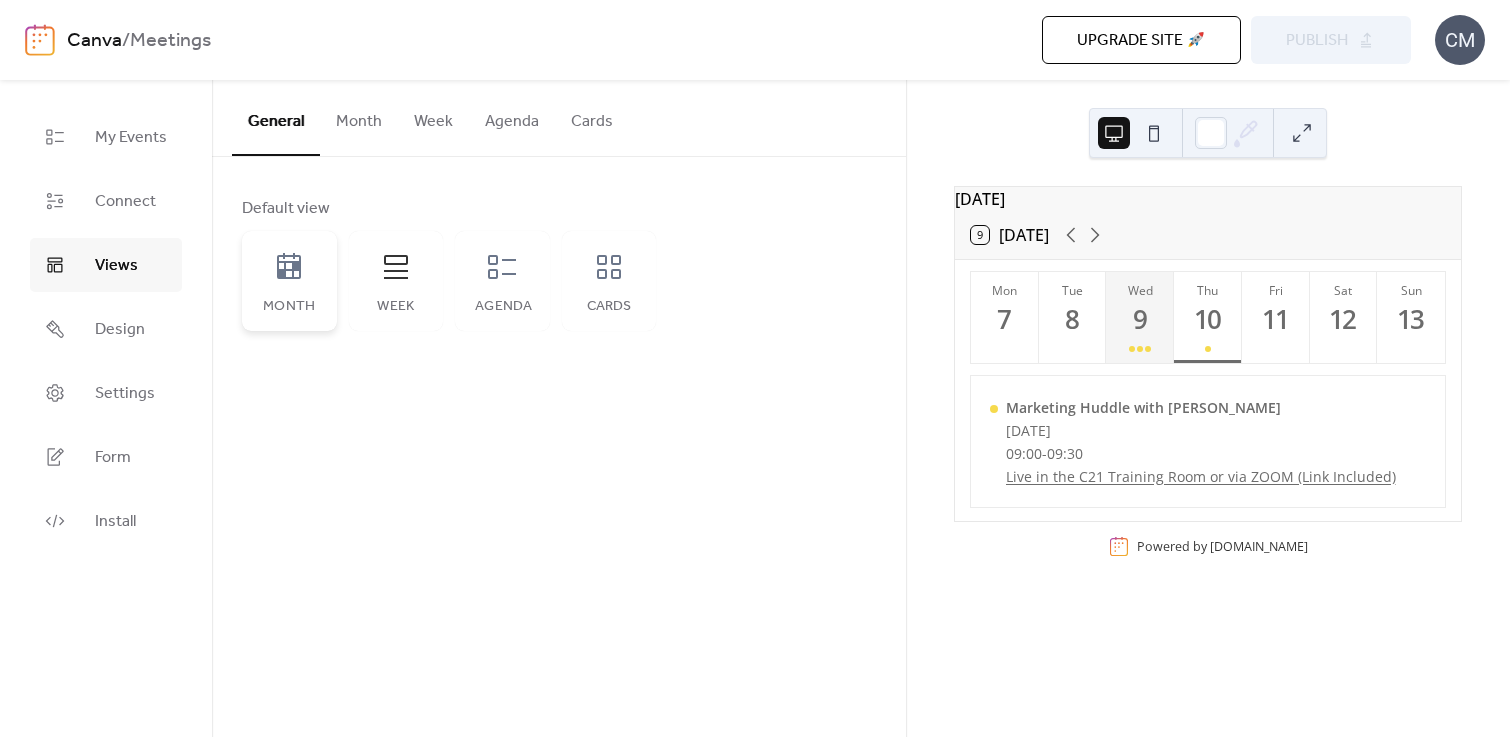 click 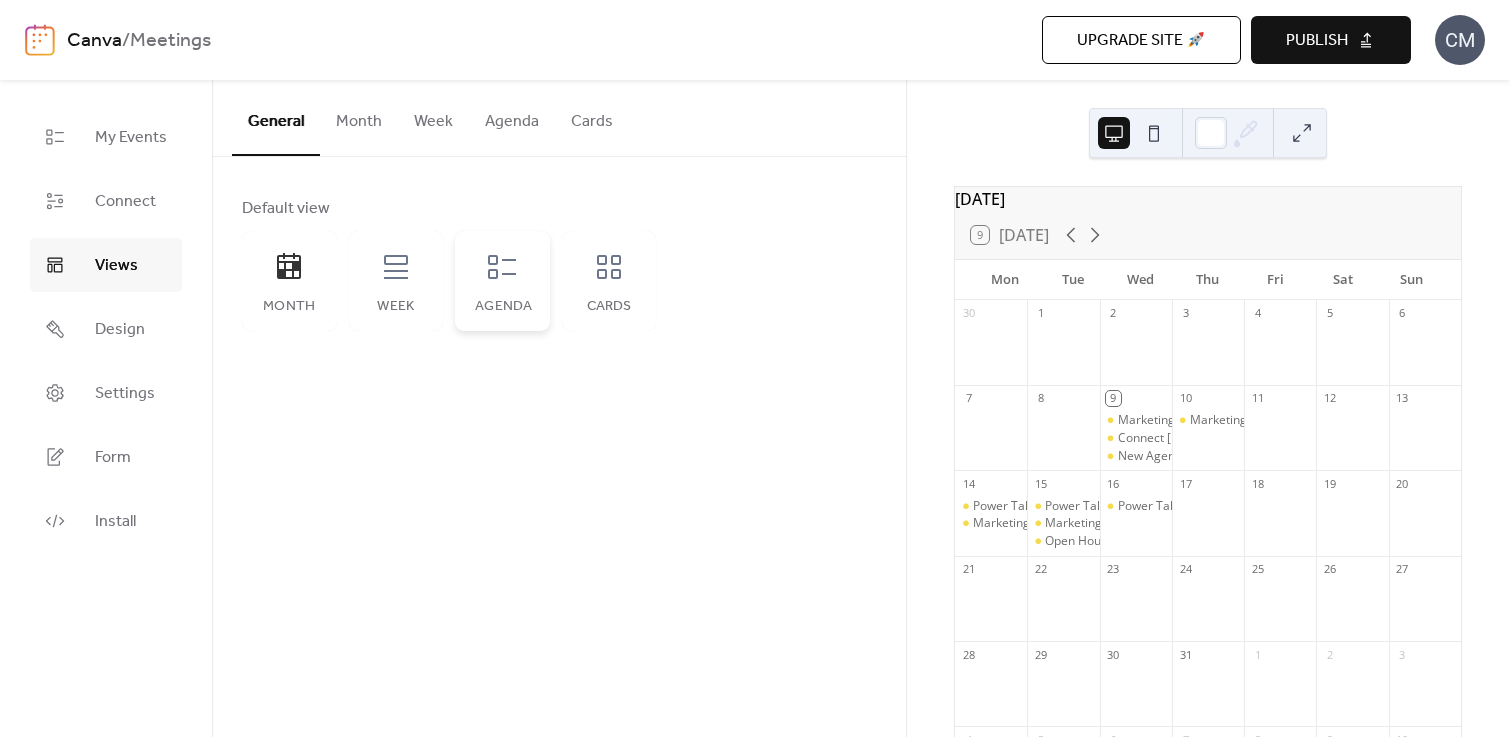 click 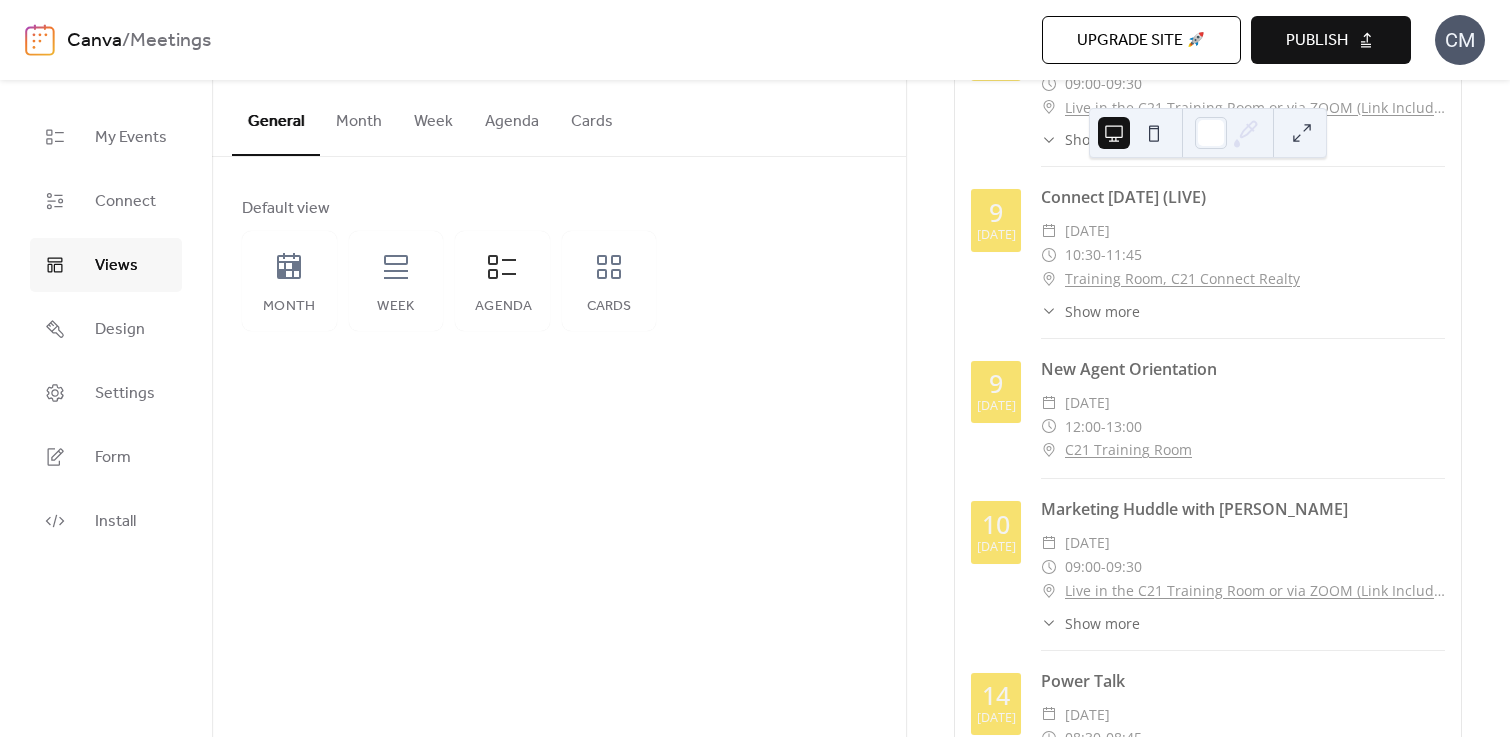 scroll, scrollTop: 148, scrollLeft: 0, axis: vertical 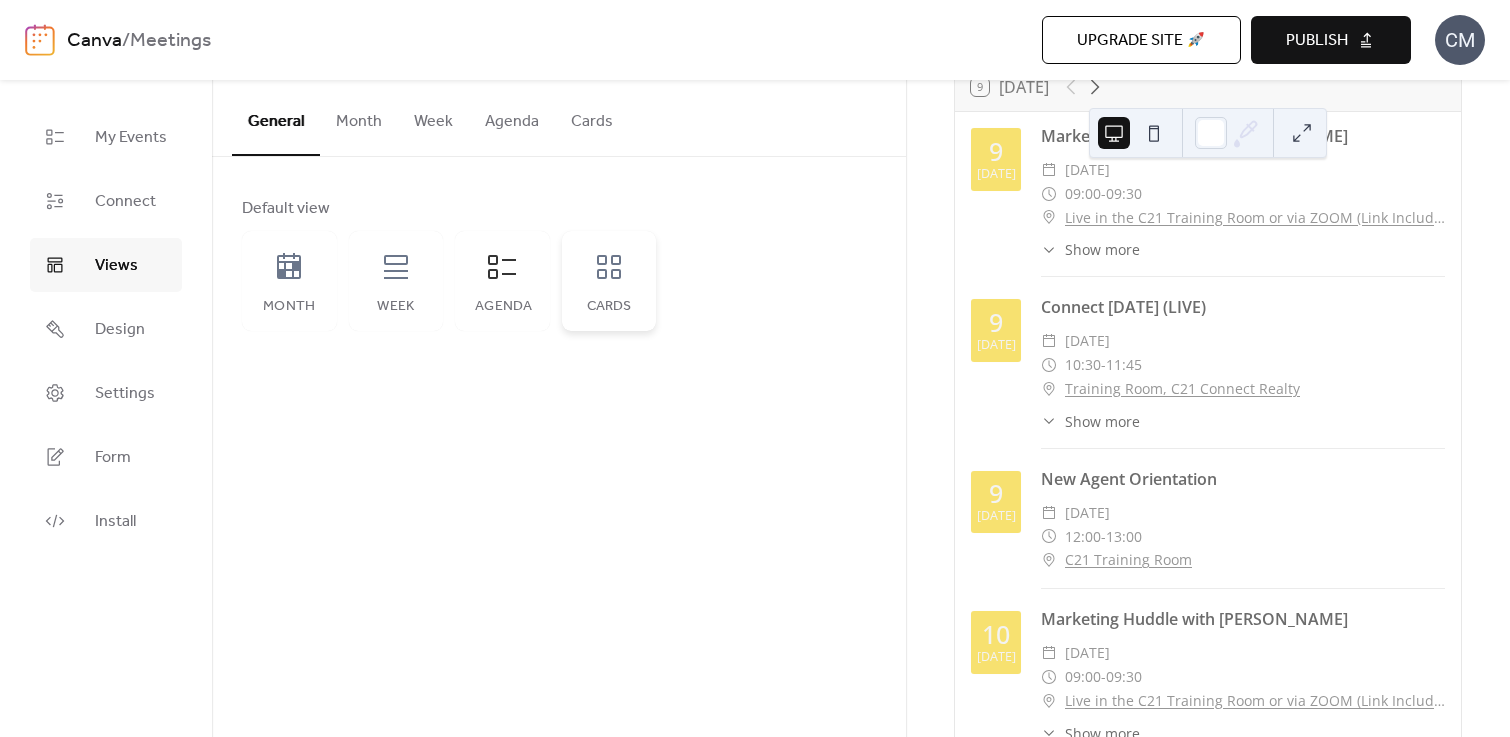 click 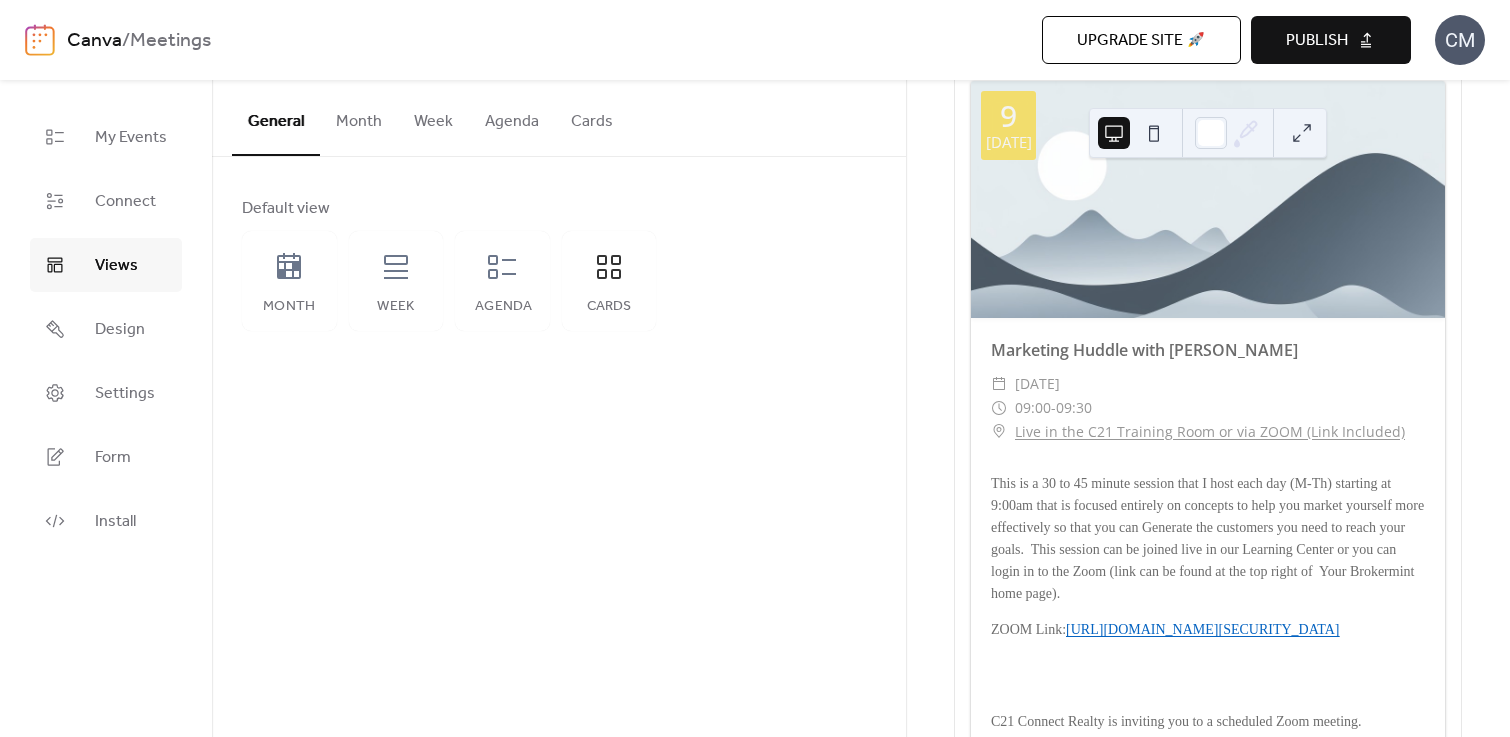 scroll, scrollTop: 189, scrollLeft: 0, axis: vertical 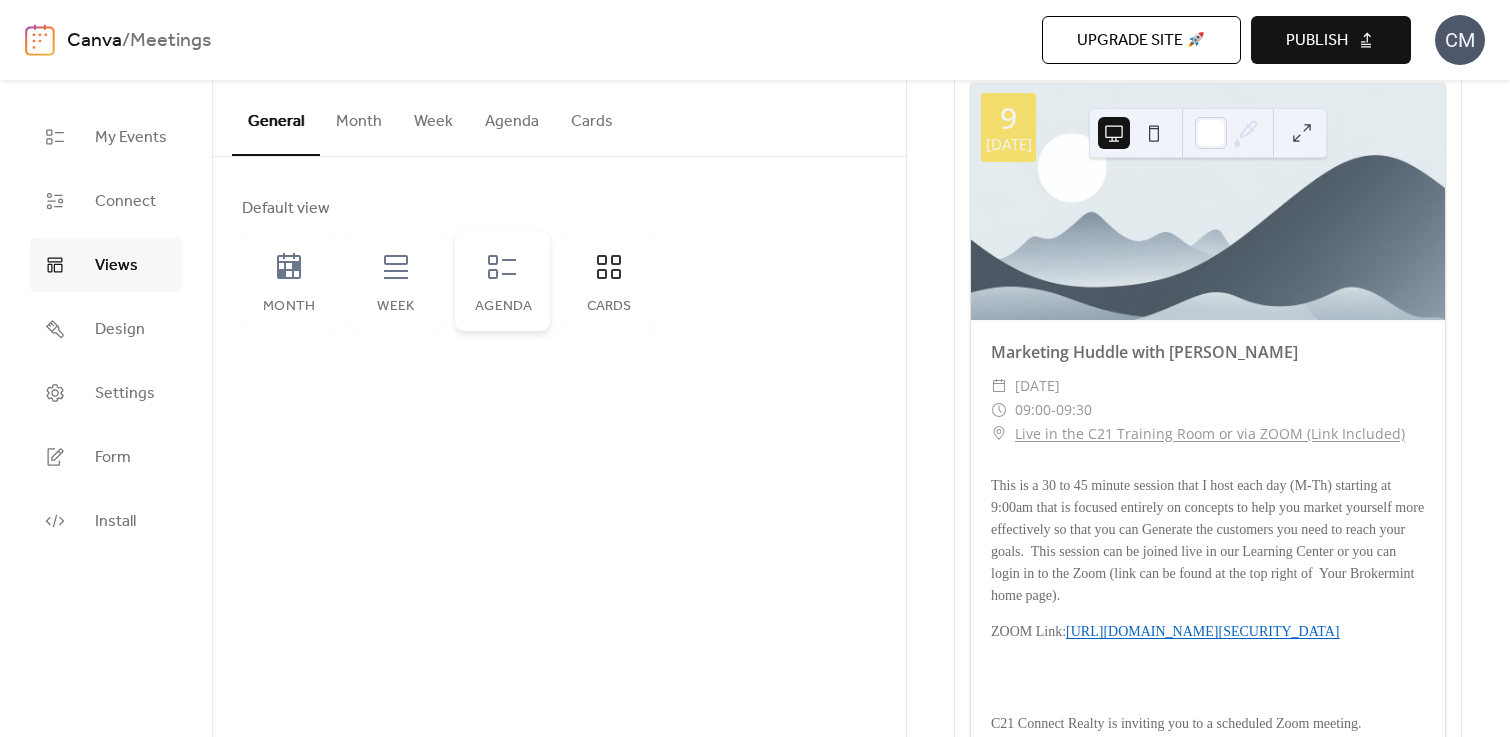 click on "Agenda" at bounding box center (502, 281) 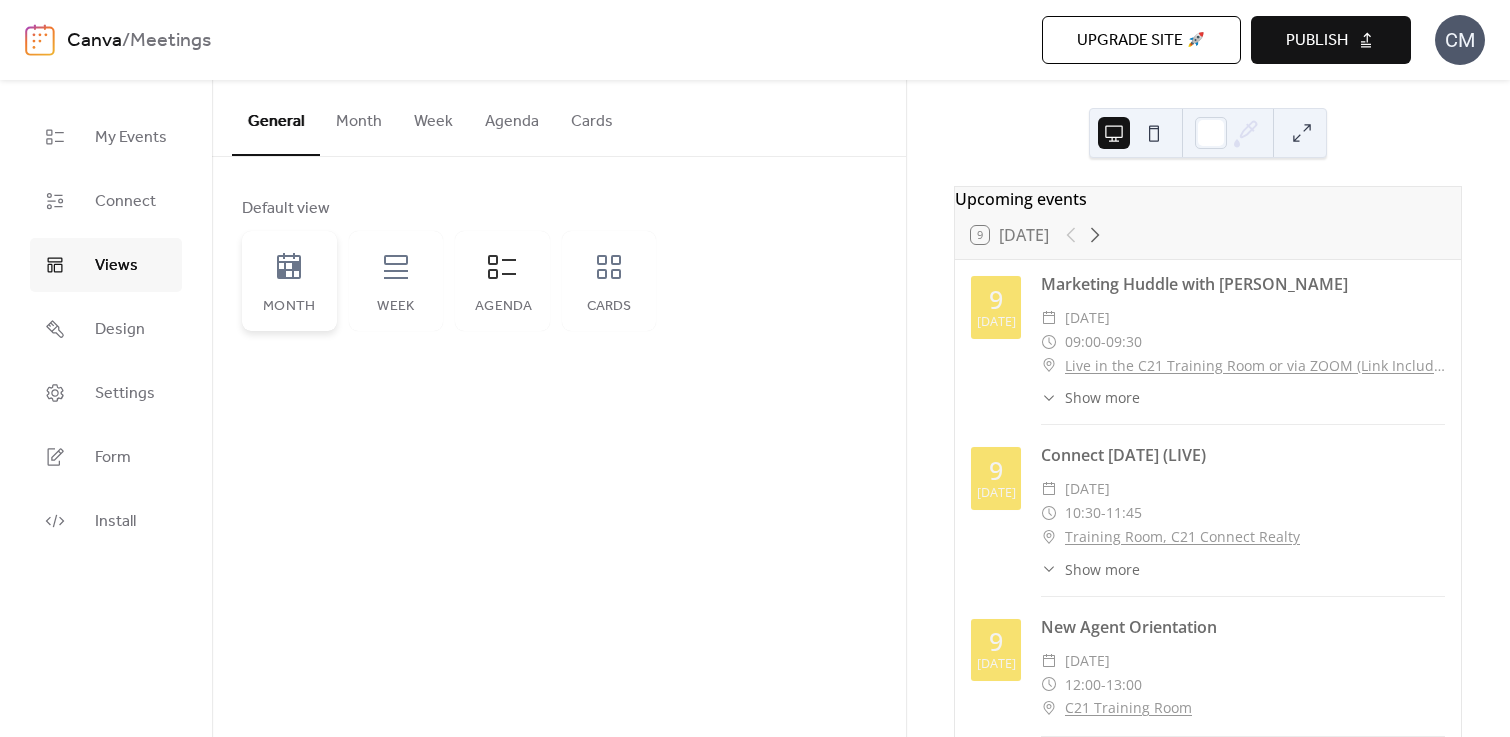 click on "Month" at bounding box center [289, 281] 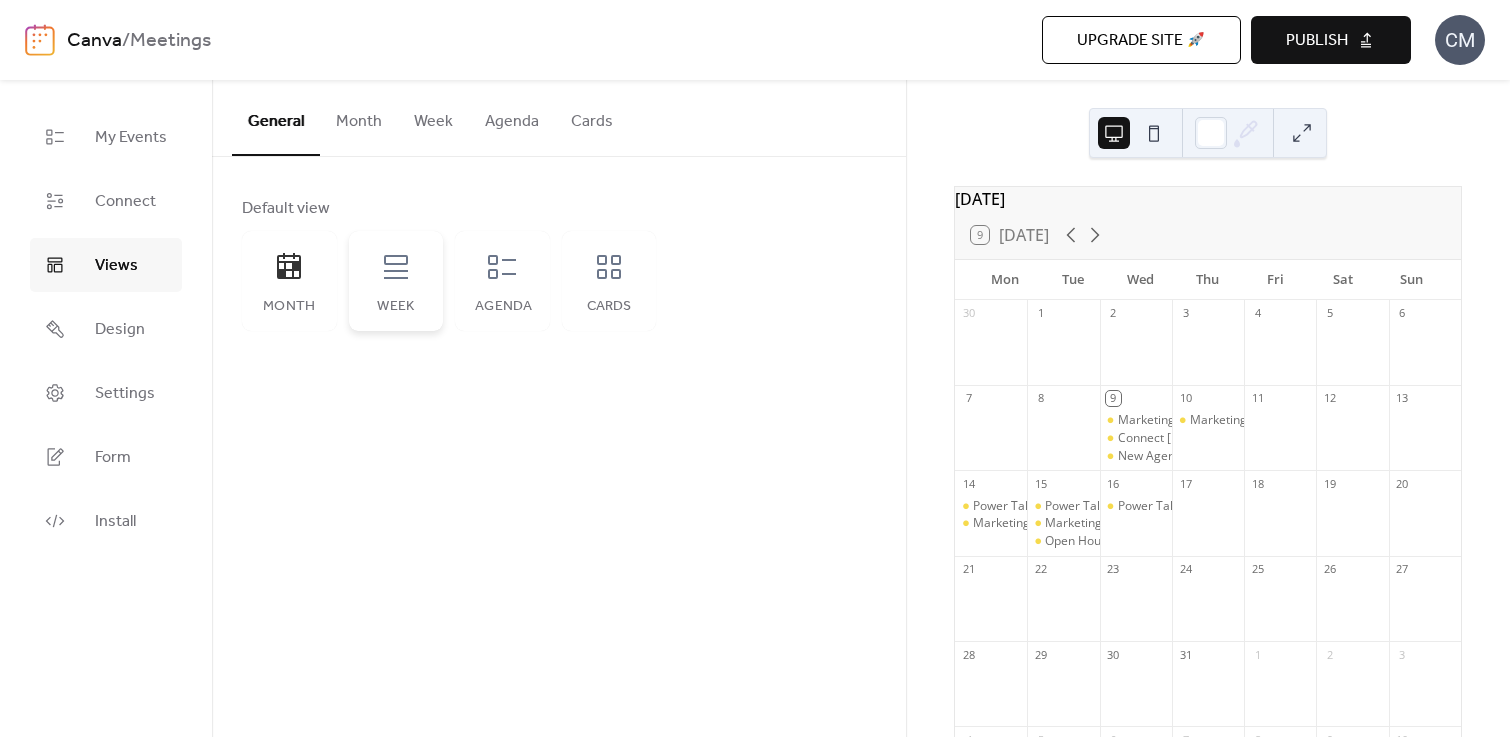 click on "Week" at bounding box center (396, 281) 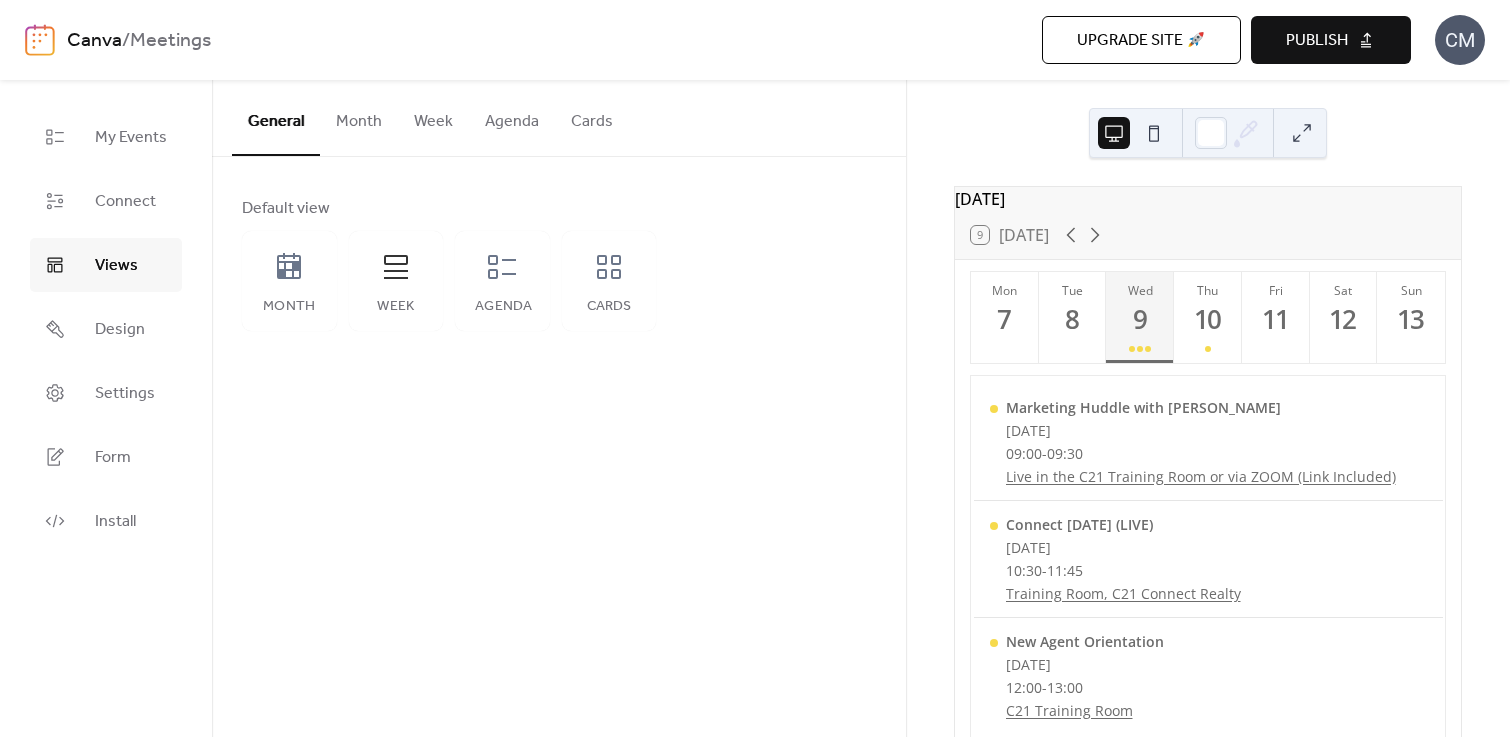 click on "Month Week Agenda Cards" at bounding box center (449, 281) 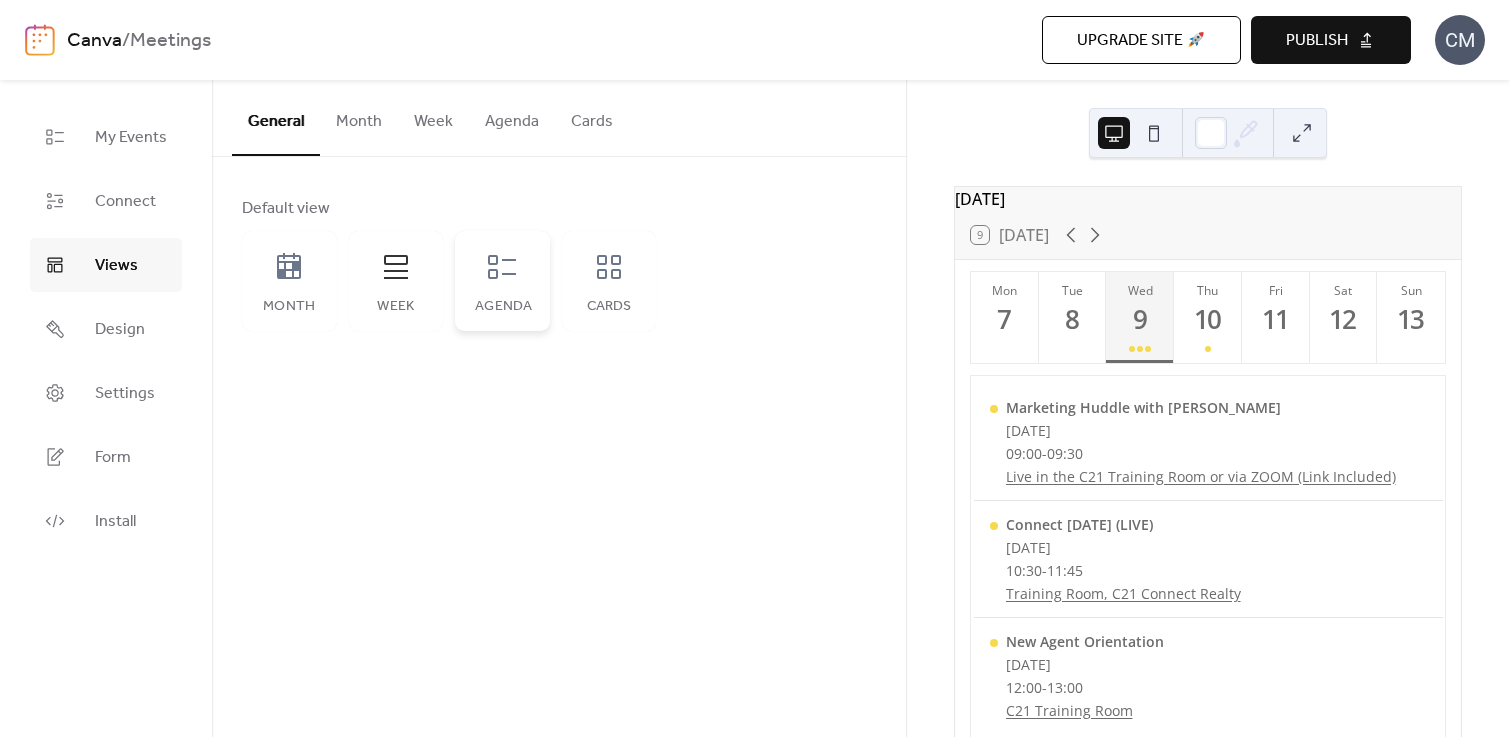 click on "Agenda" at bounding box center (502, 281) 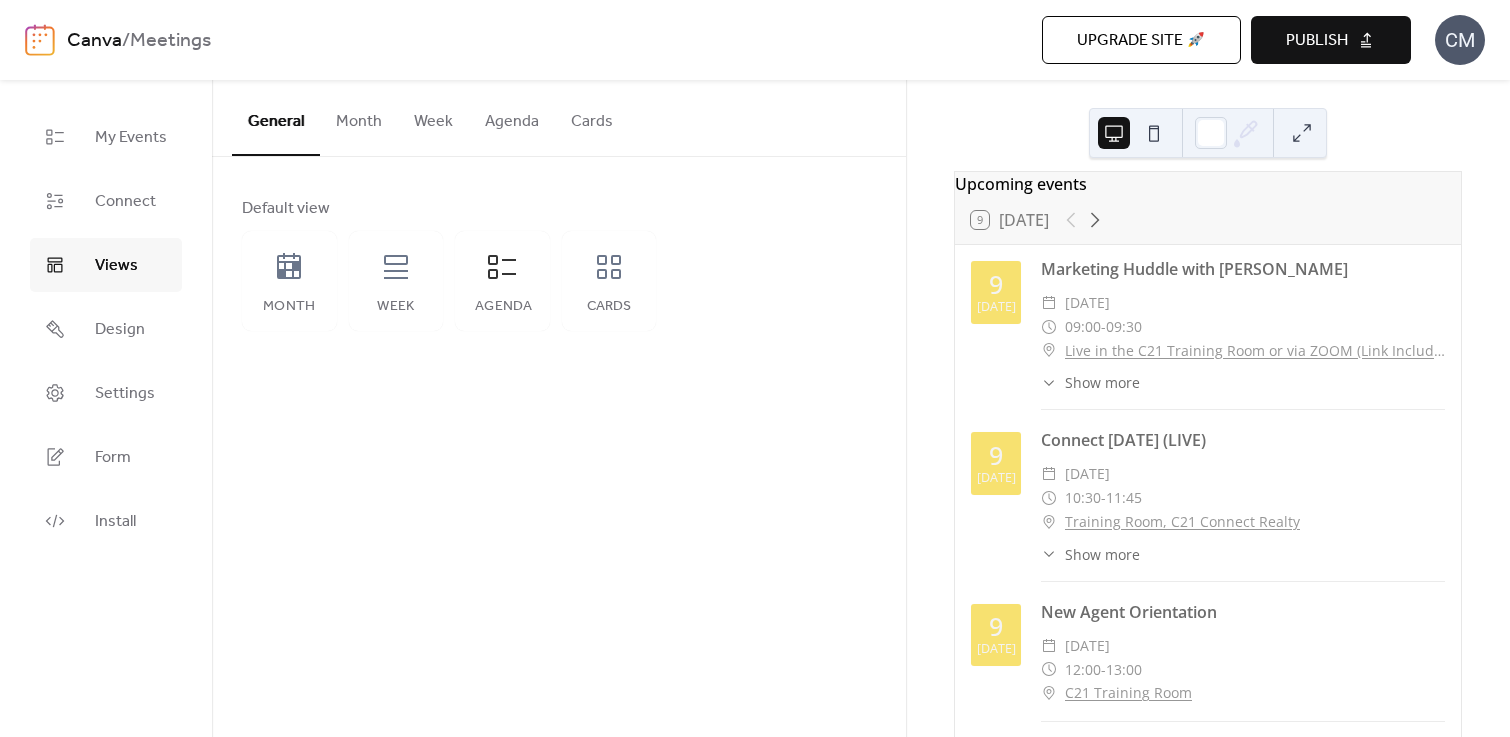 scroll, scrollTop: 0, scrollLeft: 0, axis: both 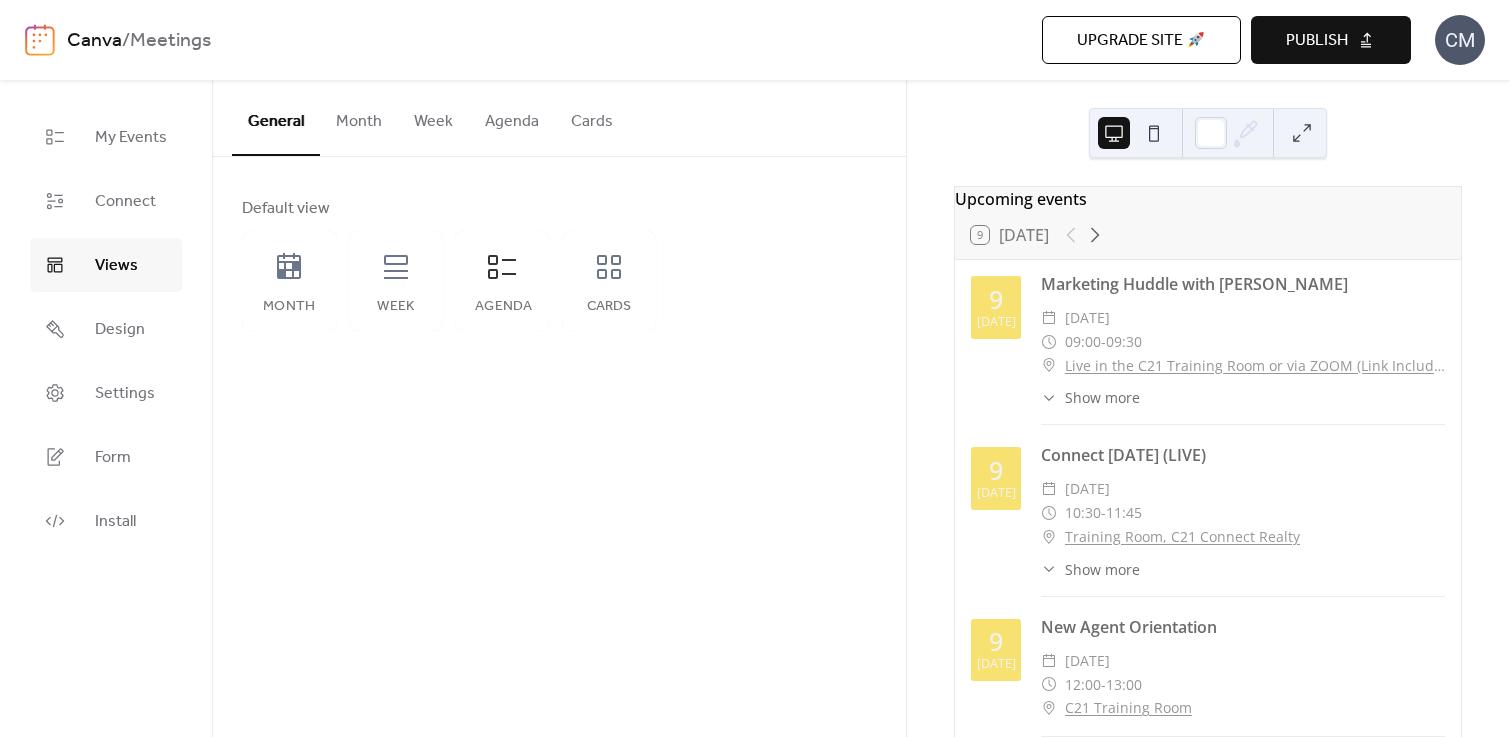 click on "Month" at bounding box center (359, 117) 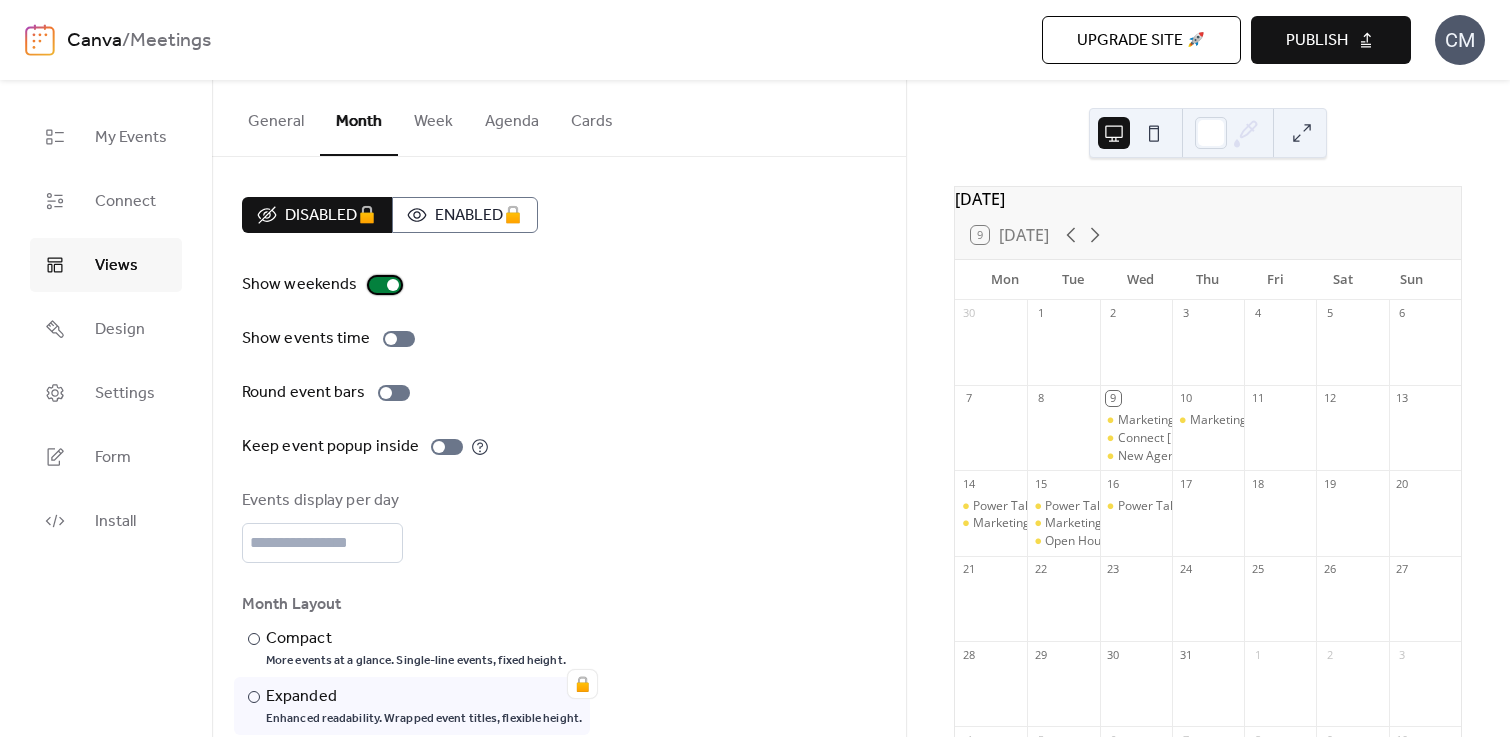 click at bounding box center [393, 285] 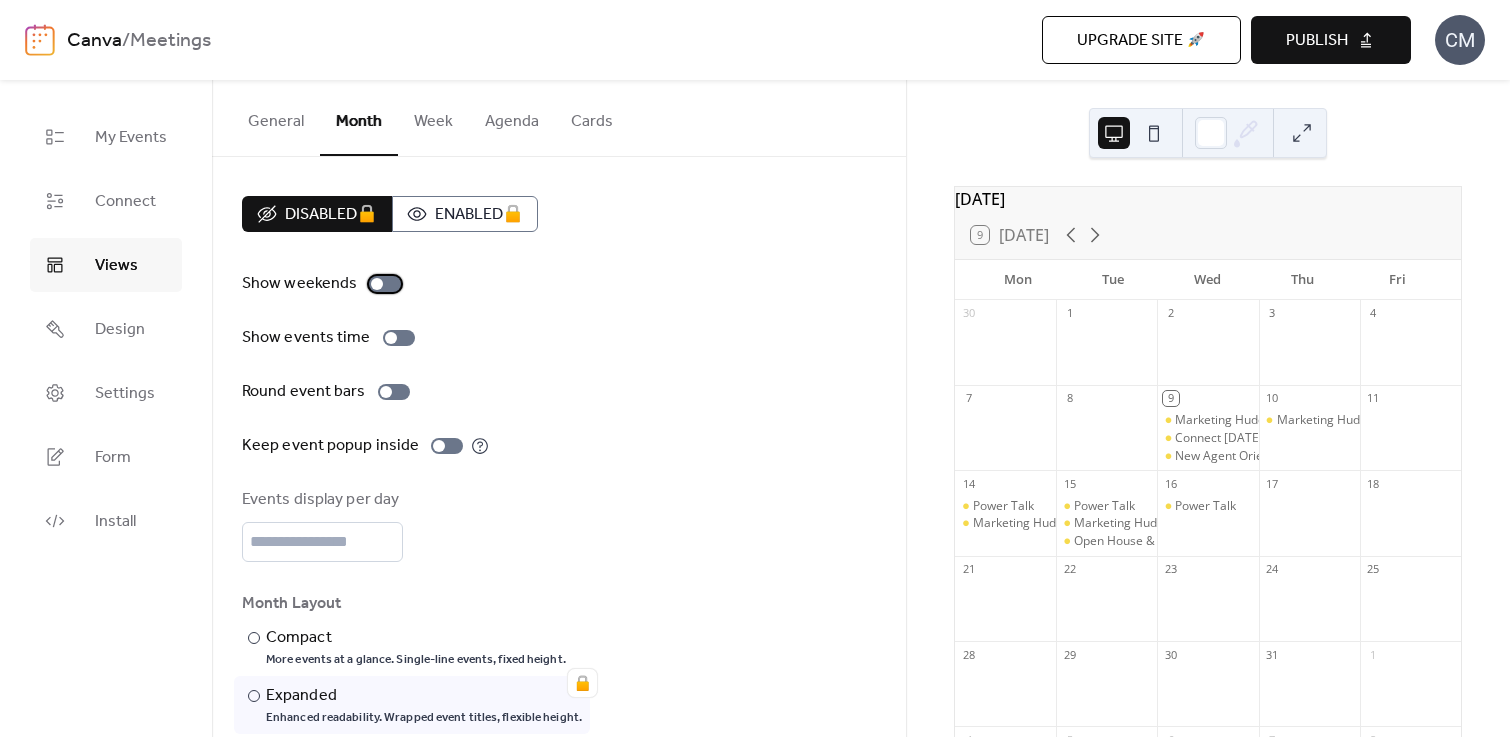 scroll, scrollTop: 0, scrollLeft: 0, axis: both 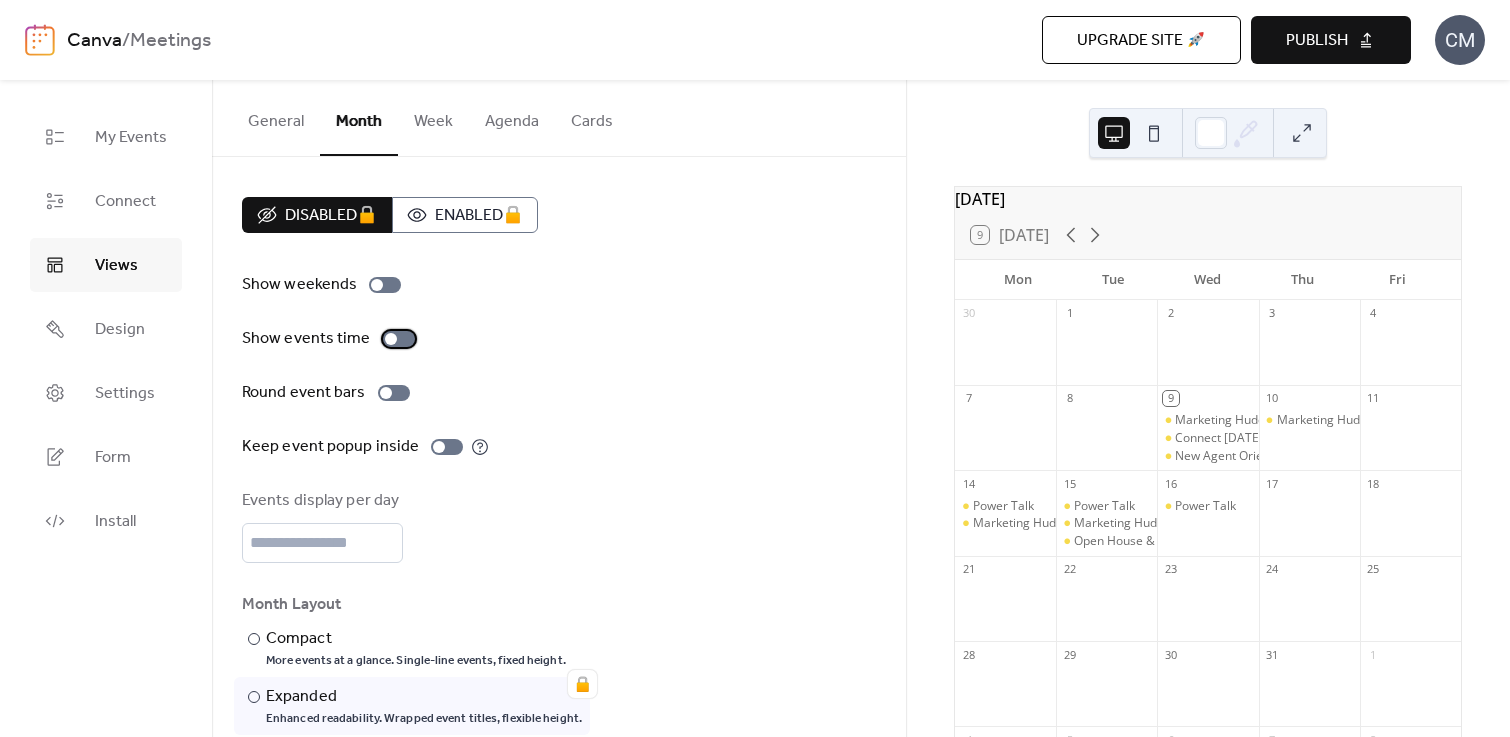 click at bounding box center [399, 339] 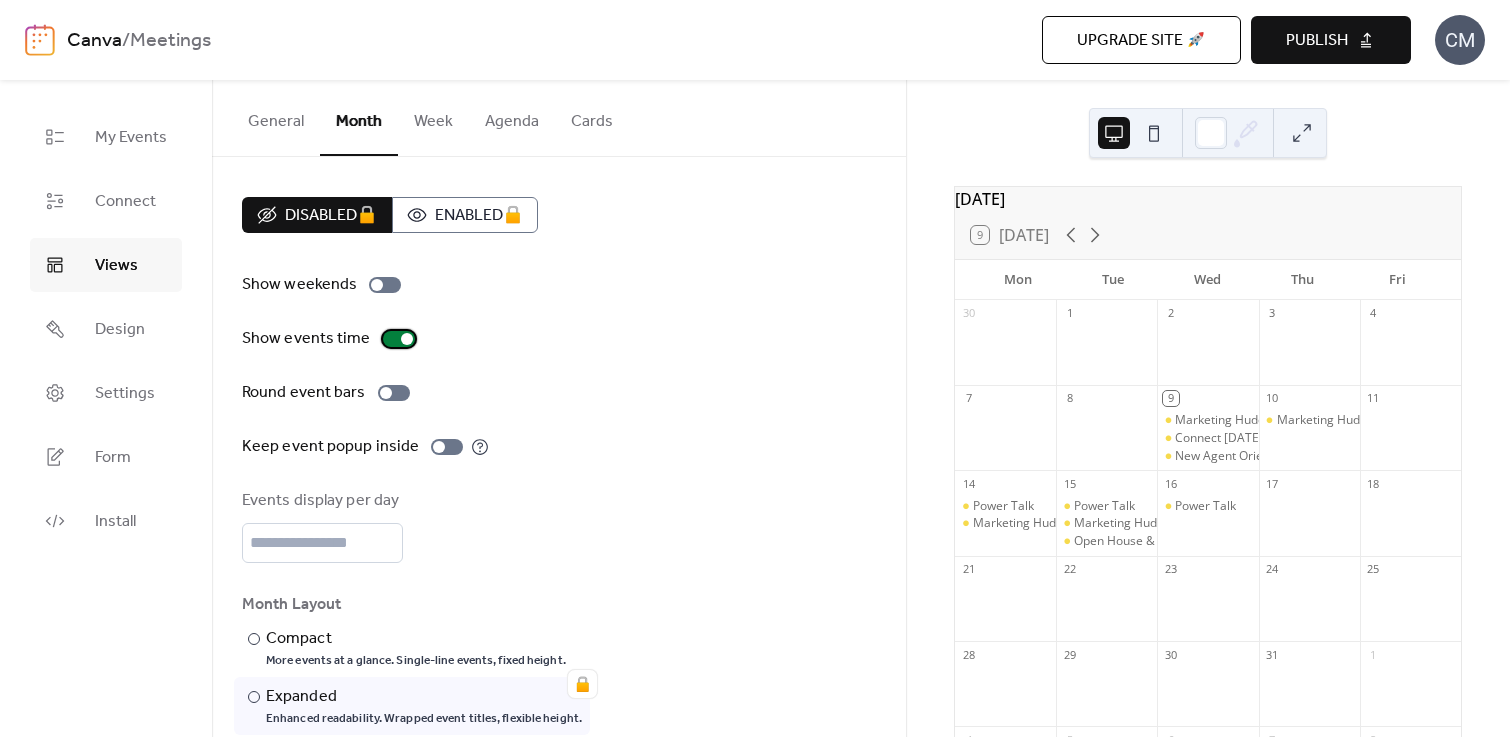 click at bounding box center [399, 339] 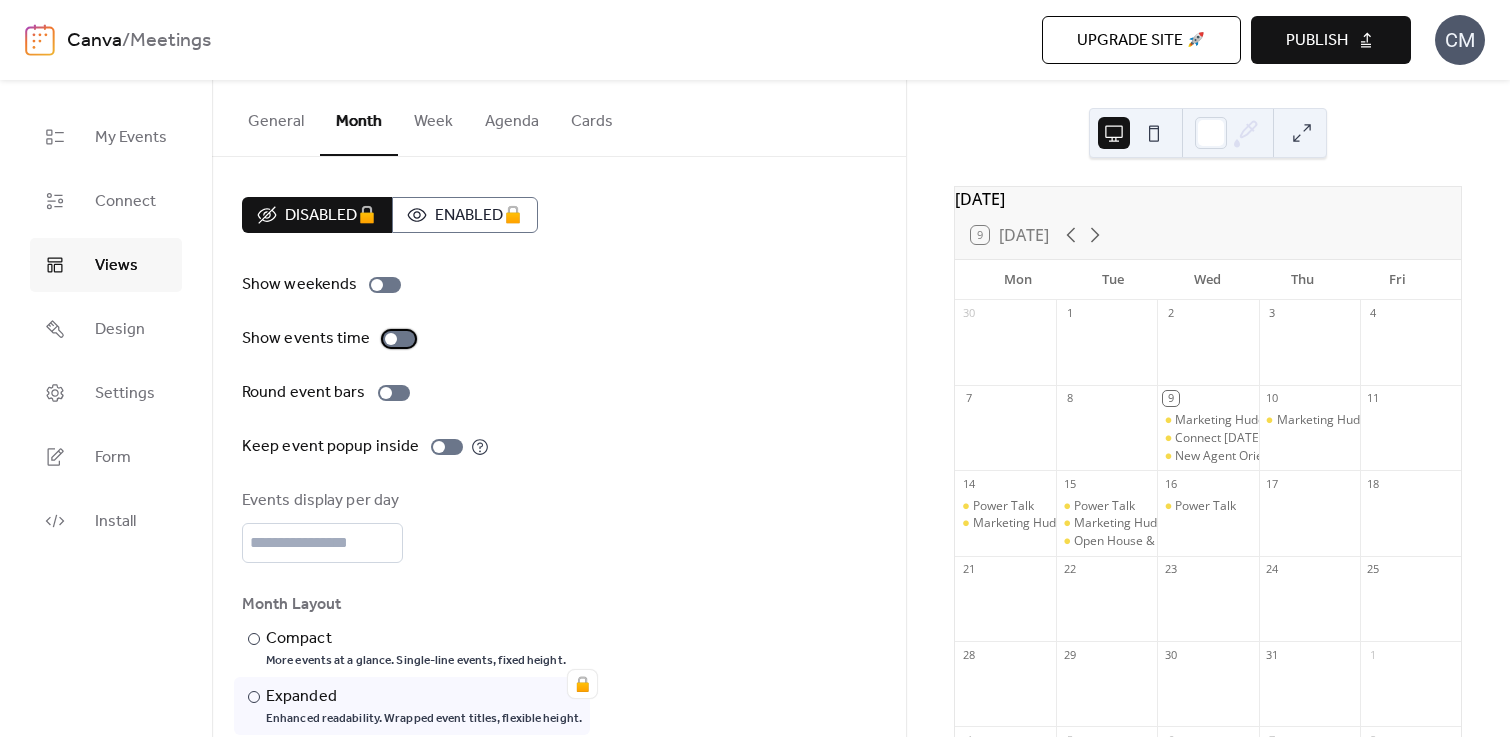click at bounding box center [391, 339] 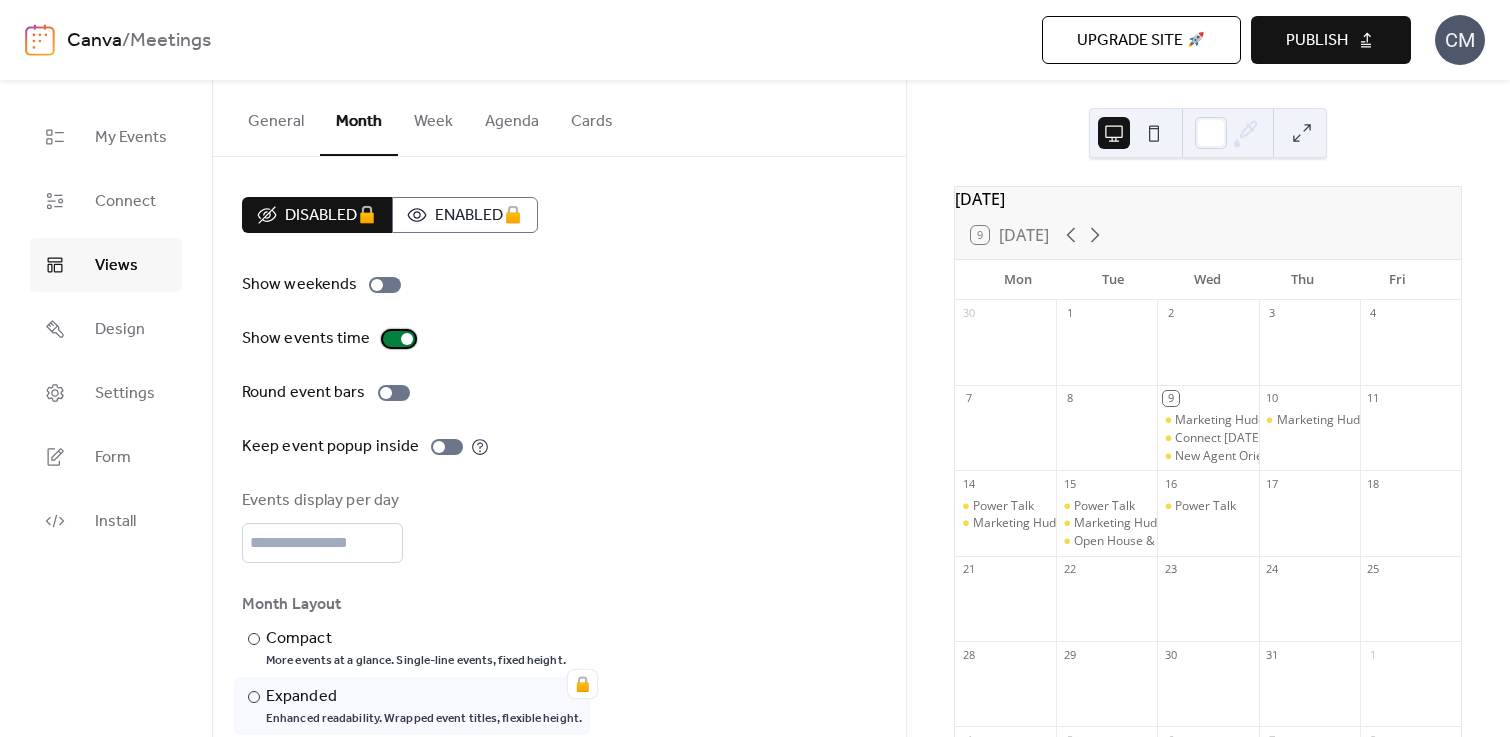 click at bounding box center (399, 339) 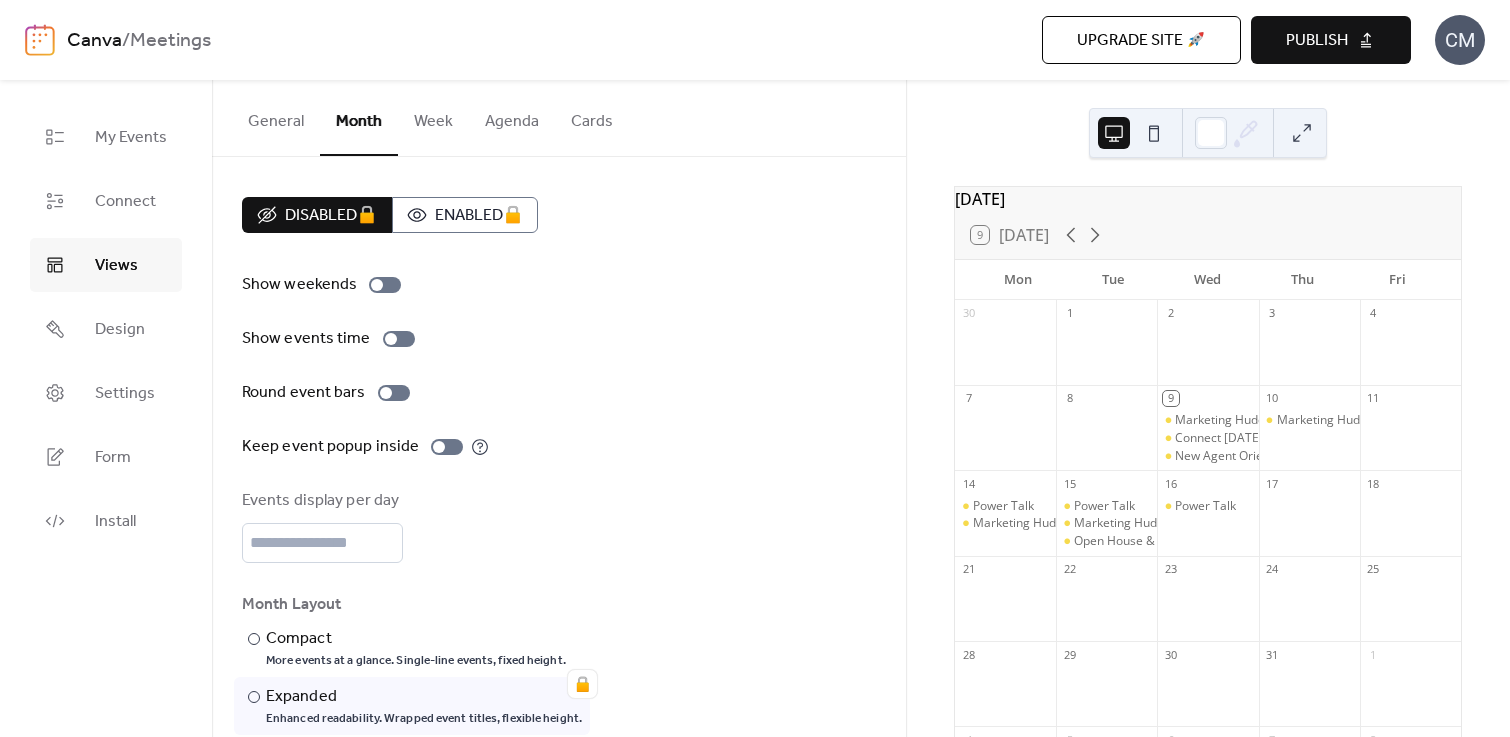 click on "Week" at bounding box center (433, 117) 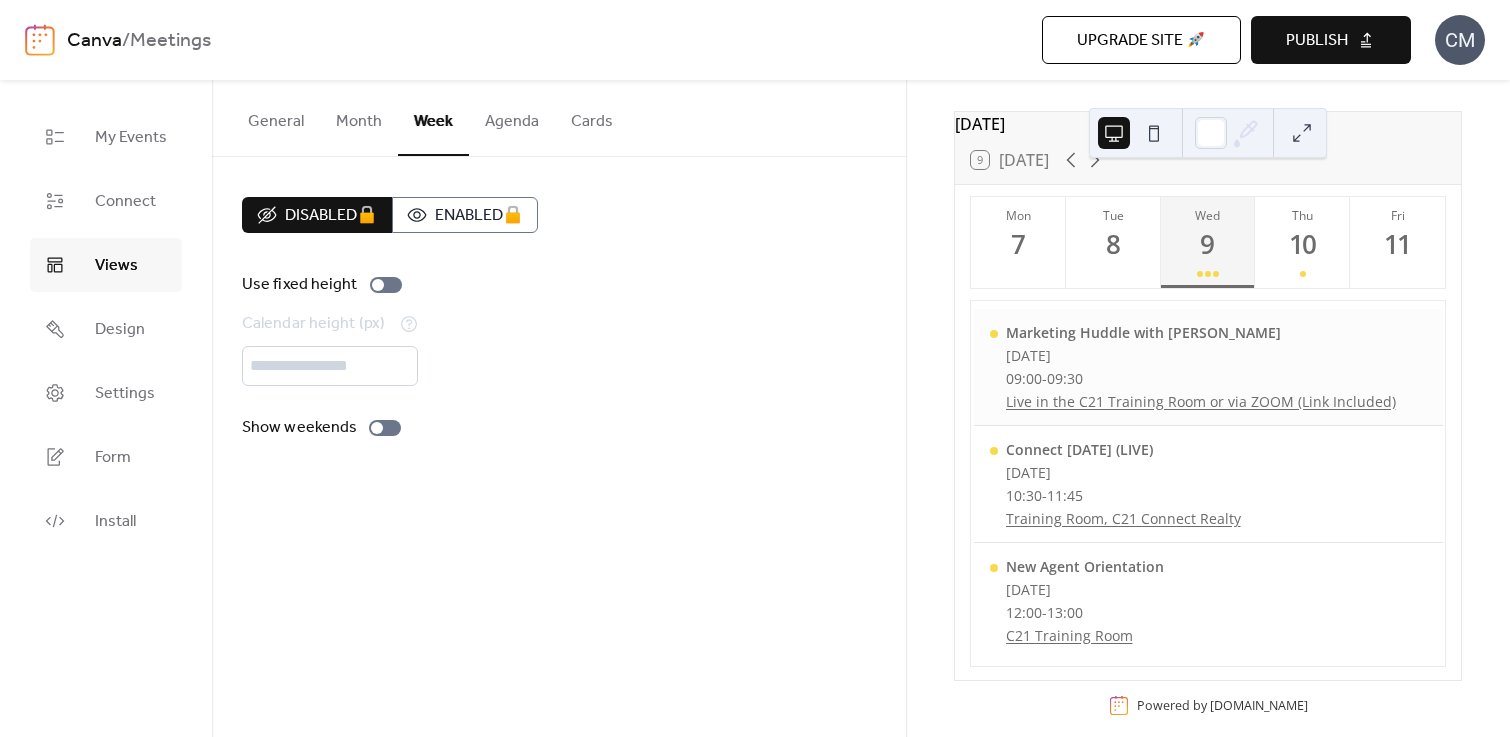 scroll, scrollTop: 107, scrollLeft: 0, axis: vertical 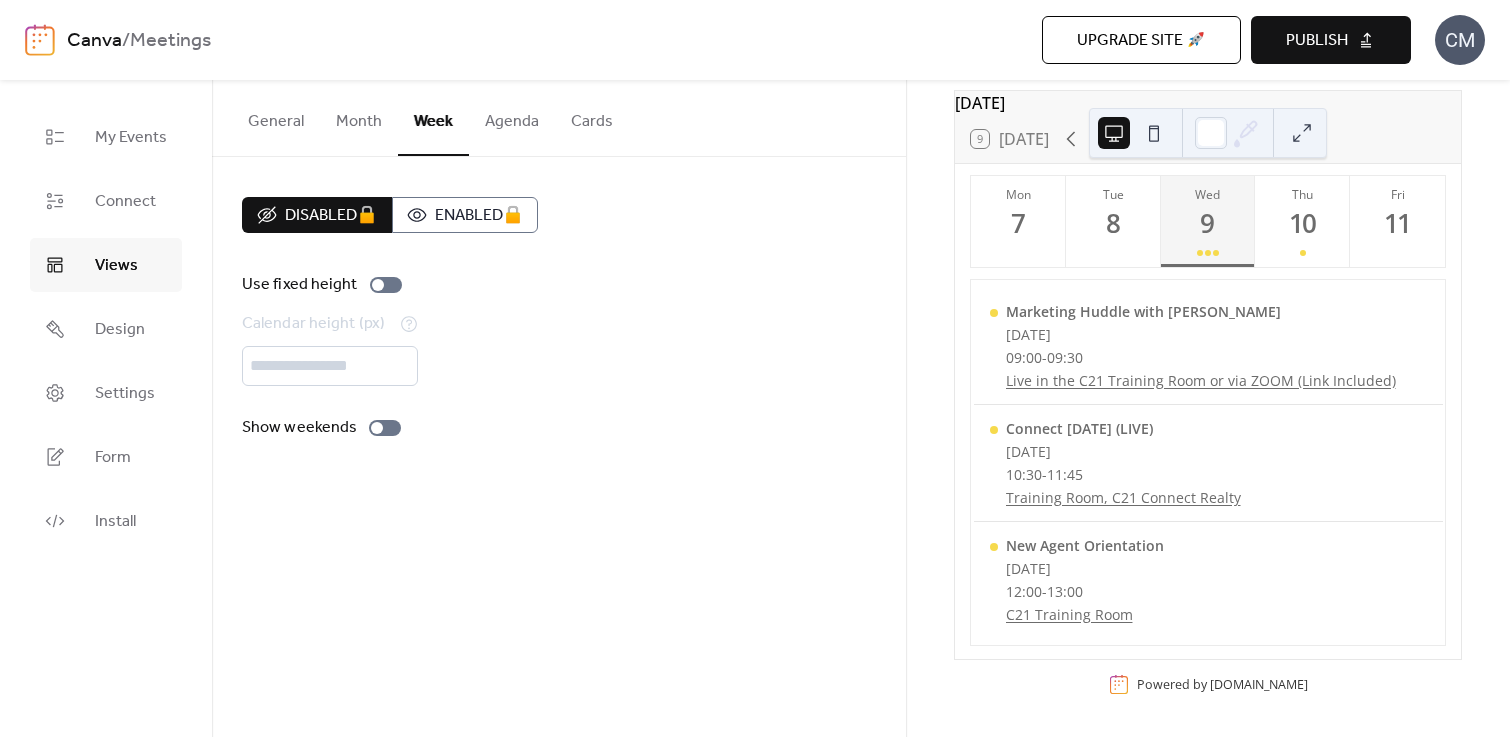 click on "Agenda" at bounding box center [512, 117] 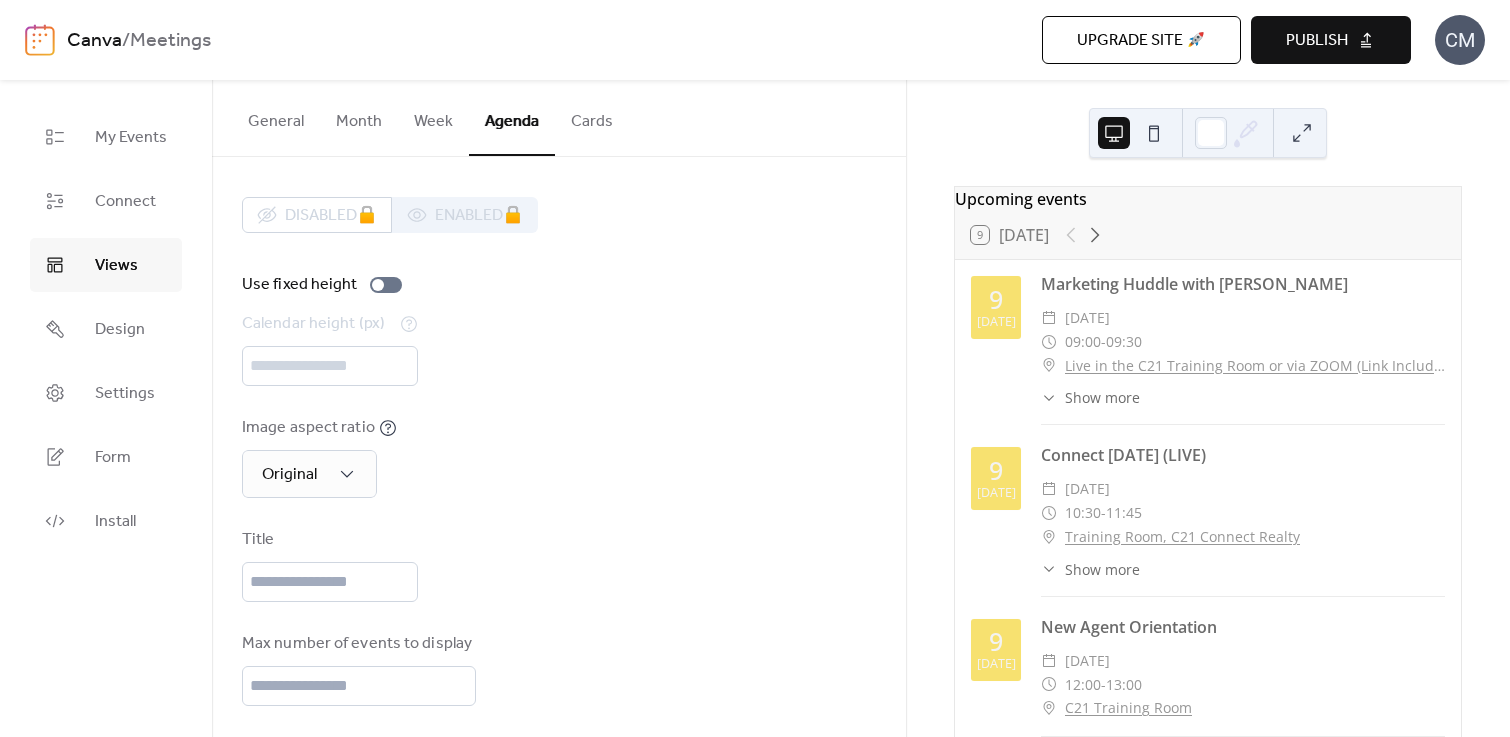 click on "Week" at bounding box center [433, 117] 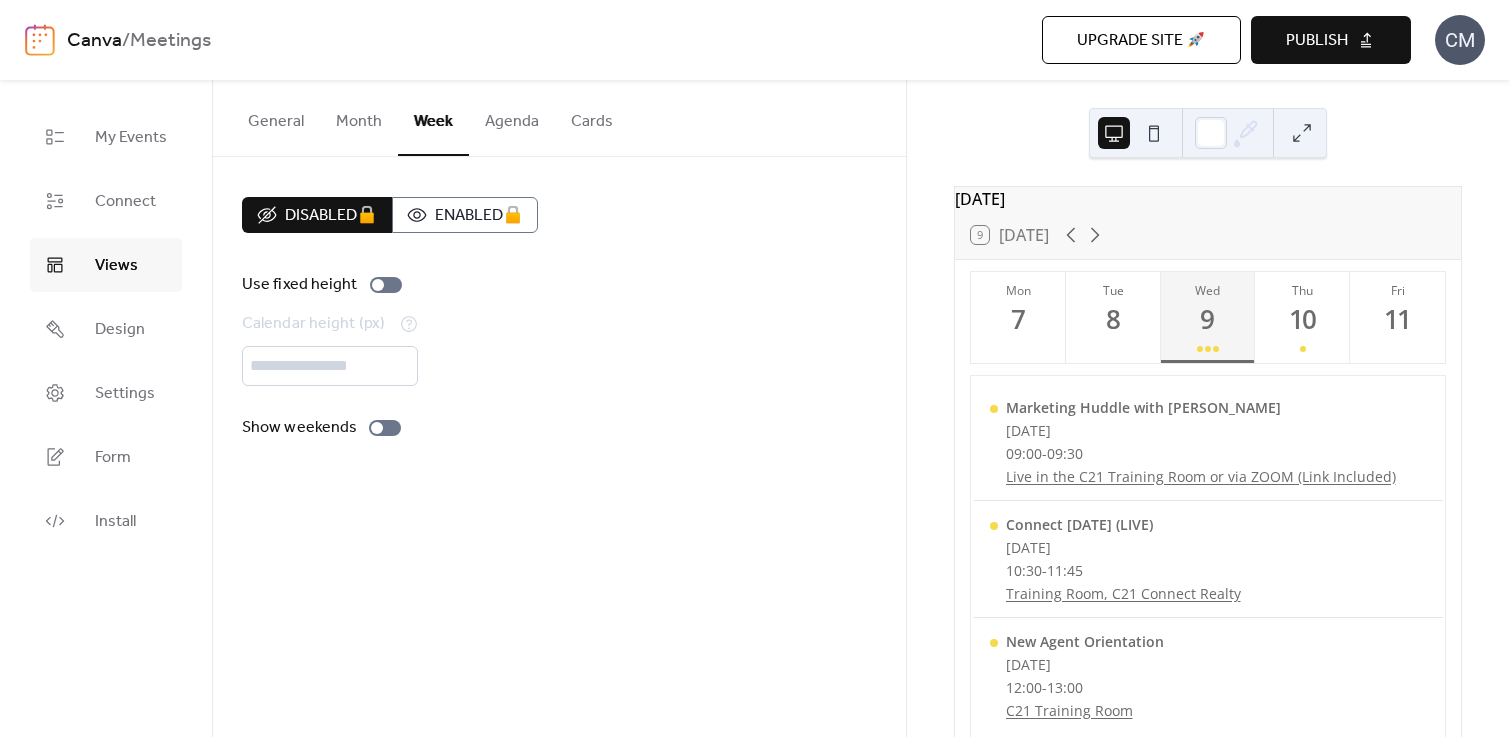 click on "Month" at bounding box center [359, 117] 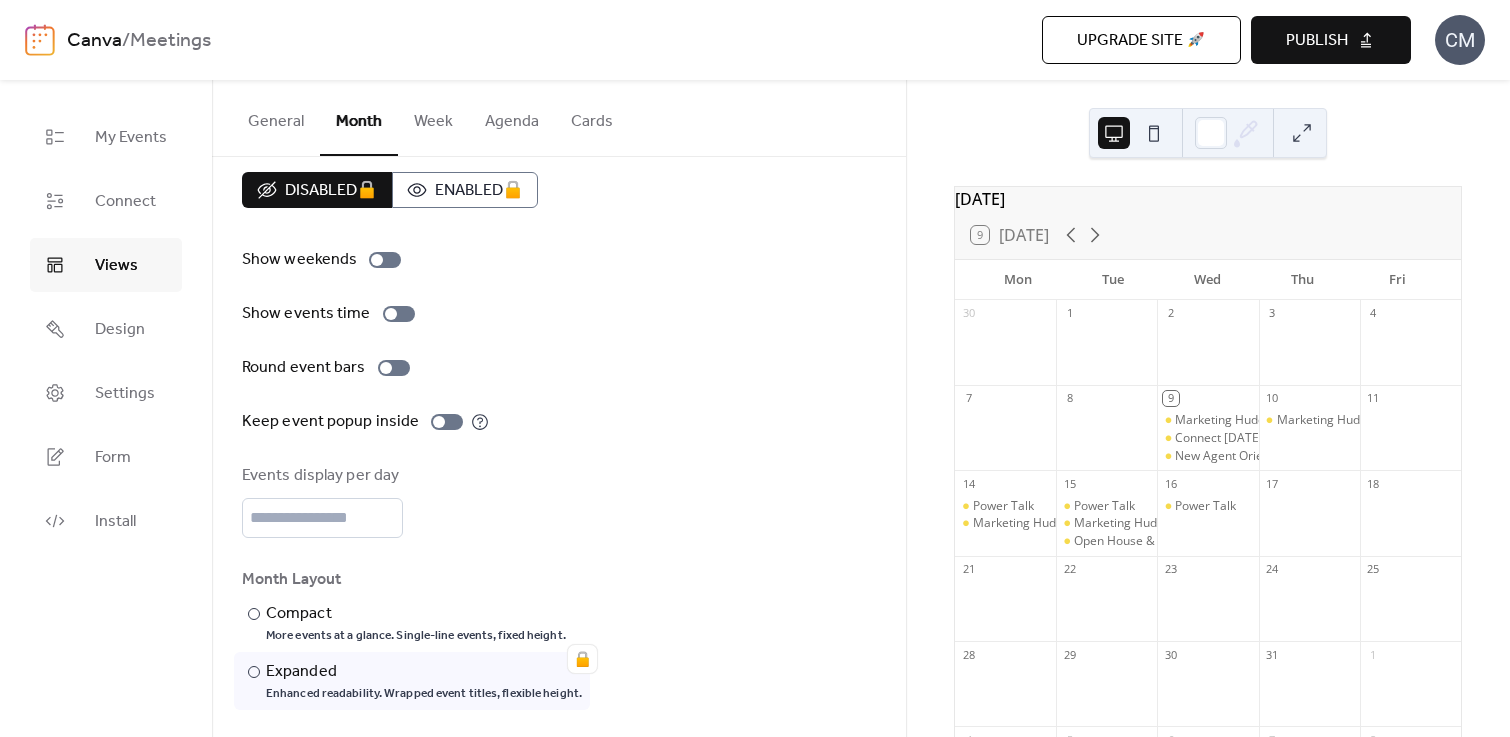 scroll, scrollTop: 30, scrollLeft: 0, axis: vertical 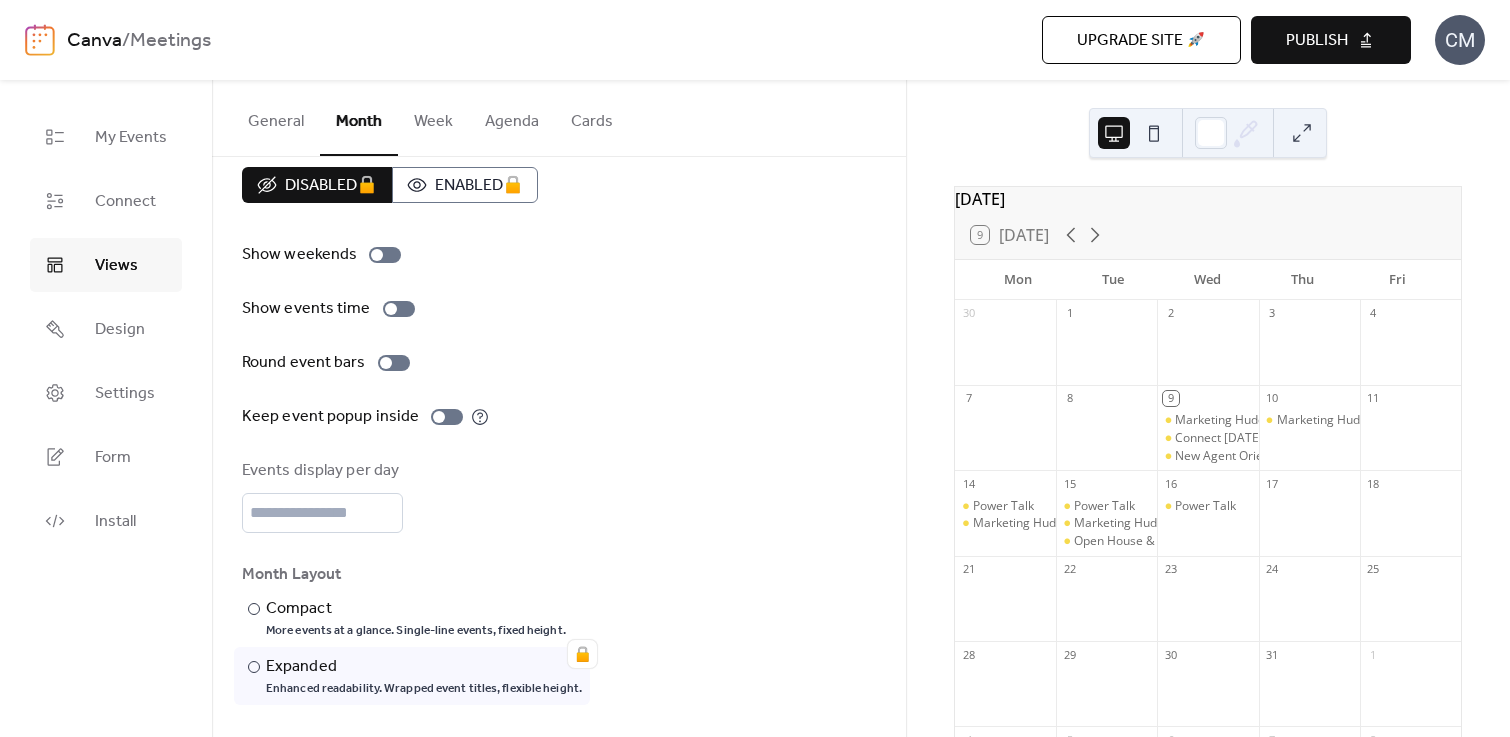 click on "Week" at bounding box center (433, 117) 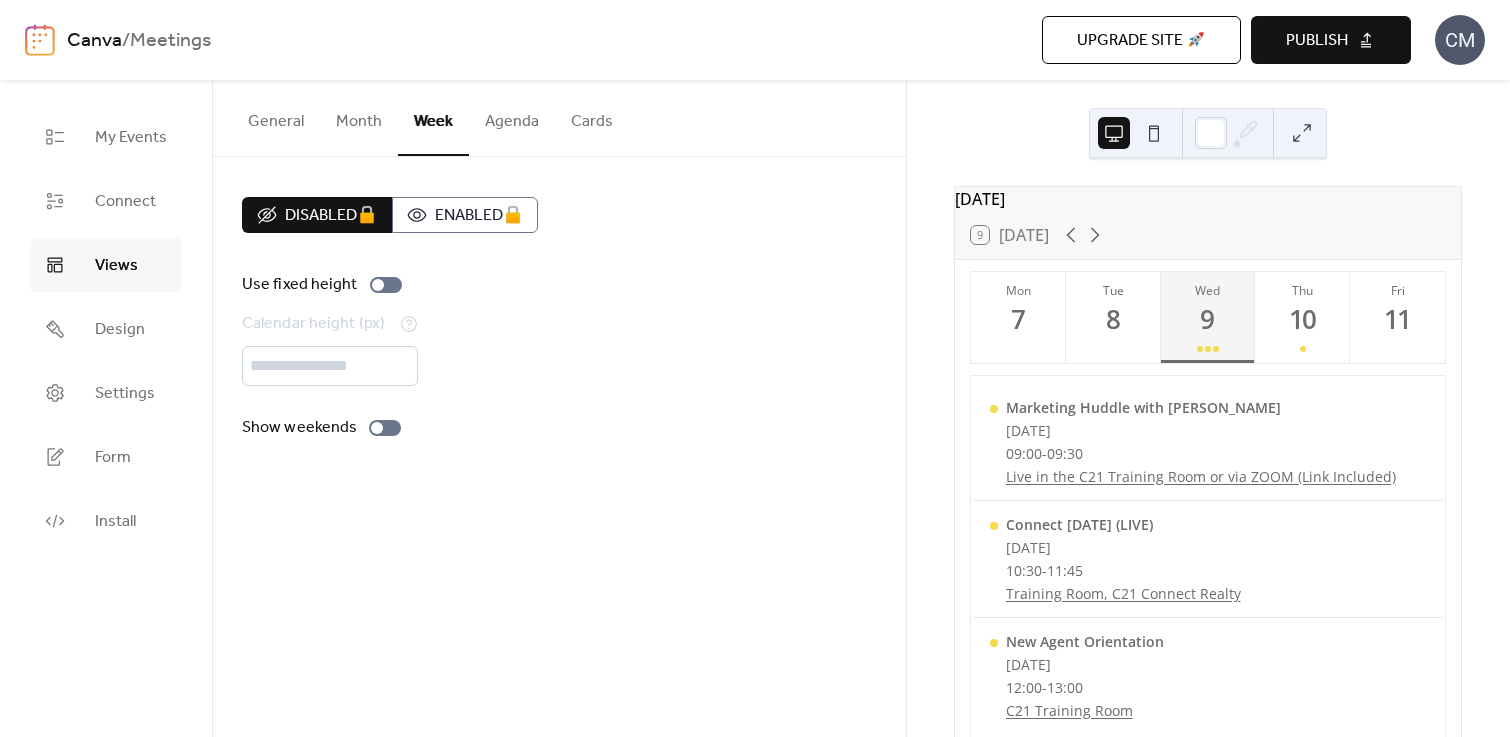 click on "Agenda" at bounding box center [512, 117] 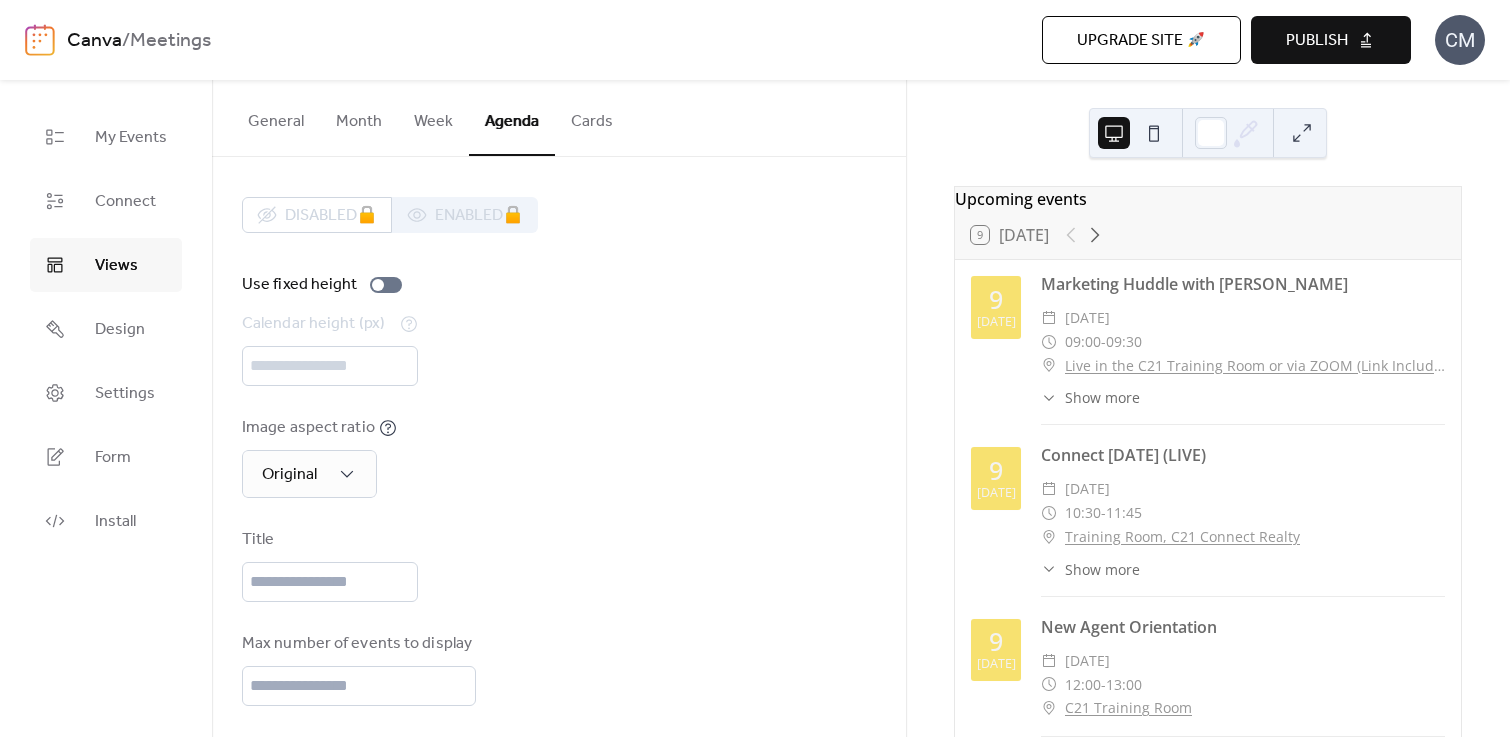 drag, startPoint x: 589, startPoint y: 113, endPoint x: 673, endPoint y: 263, distance: 171.91858 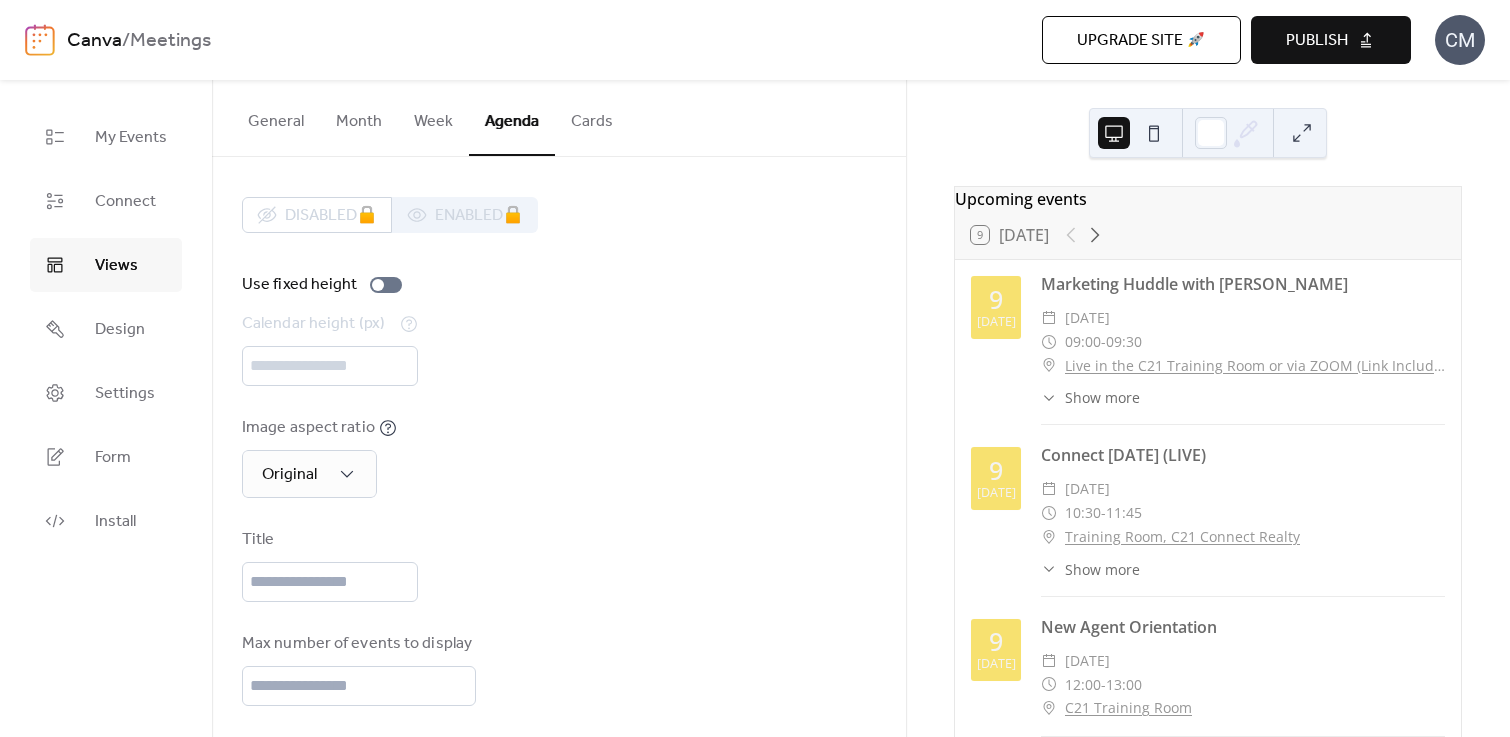 click on "General Month Week Agenda Cards Default view Month Week Agenda Cards Disabled  🔒 Enabled  🔒 Show weekends Show events time Round event bars Keep event popup inside Events display per day * Month Layout ​ Compact More events at a glance. Single-line events, fixed height. 🔒 ​ Expanded Enhanced readability. Wrapped event titles, flexible height. Disabled  🔒 Enabled  🔒 Use fixed height Calendar height (px) *** Show weekends Disabled  🔒 Enabled  🔒 Use fixed height Calendar height (px) *** Image aspect ratio Original Title Max number of events to display ** Show date icon on mobile Minimize event description Disabled  🔒 Enabled  🔒 Use fixed height Calendar height (px) *** Title Max number of events to display ** Card size Small Default Image ;" at bounding box center (559, 408) 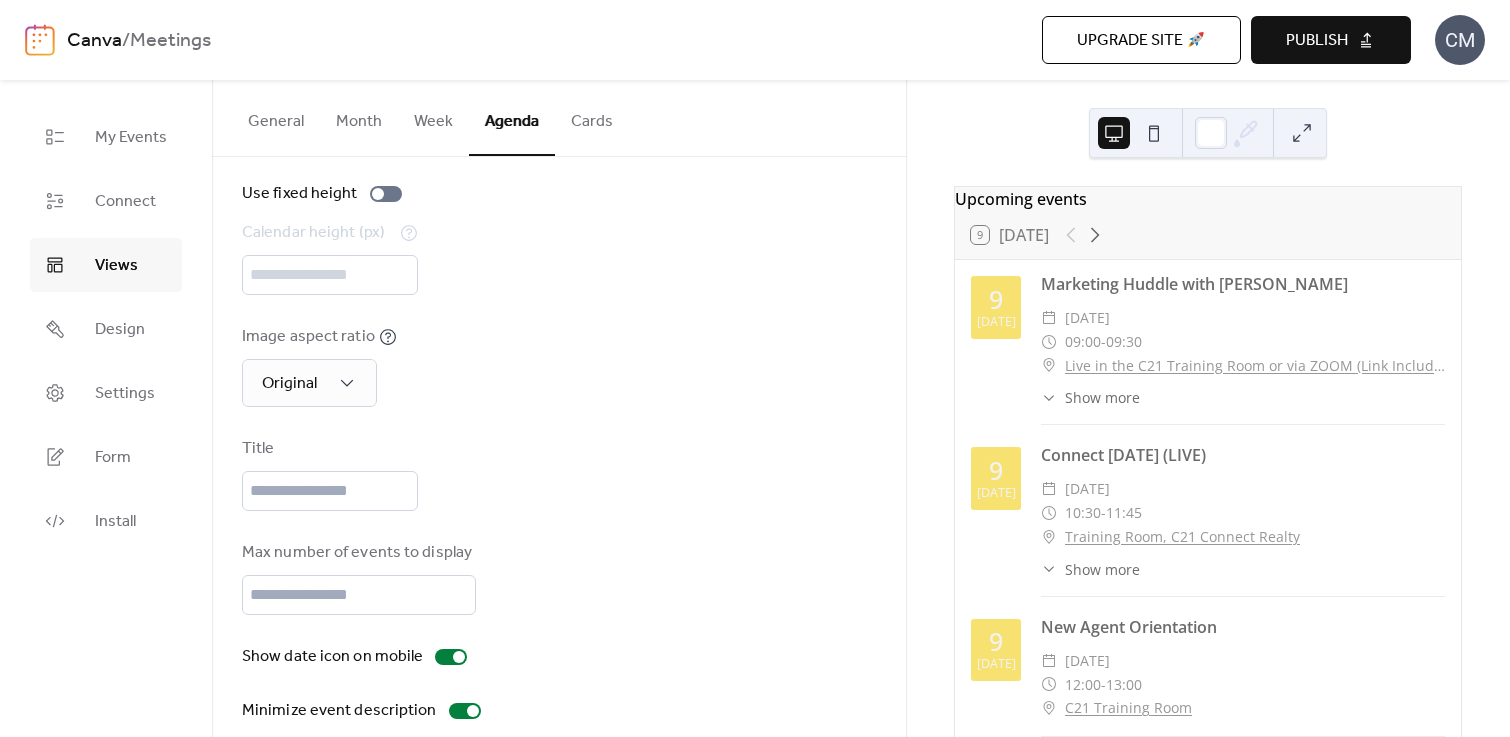 scroll, scrollTop: 0, scrollLeft: 0, axis: both 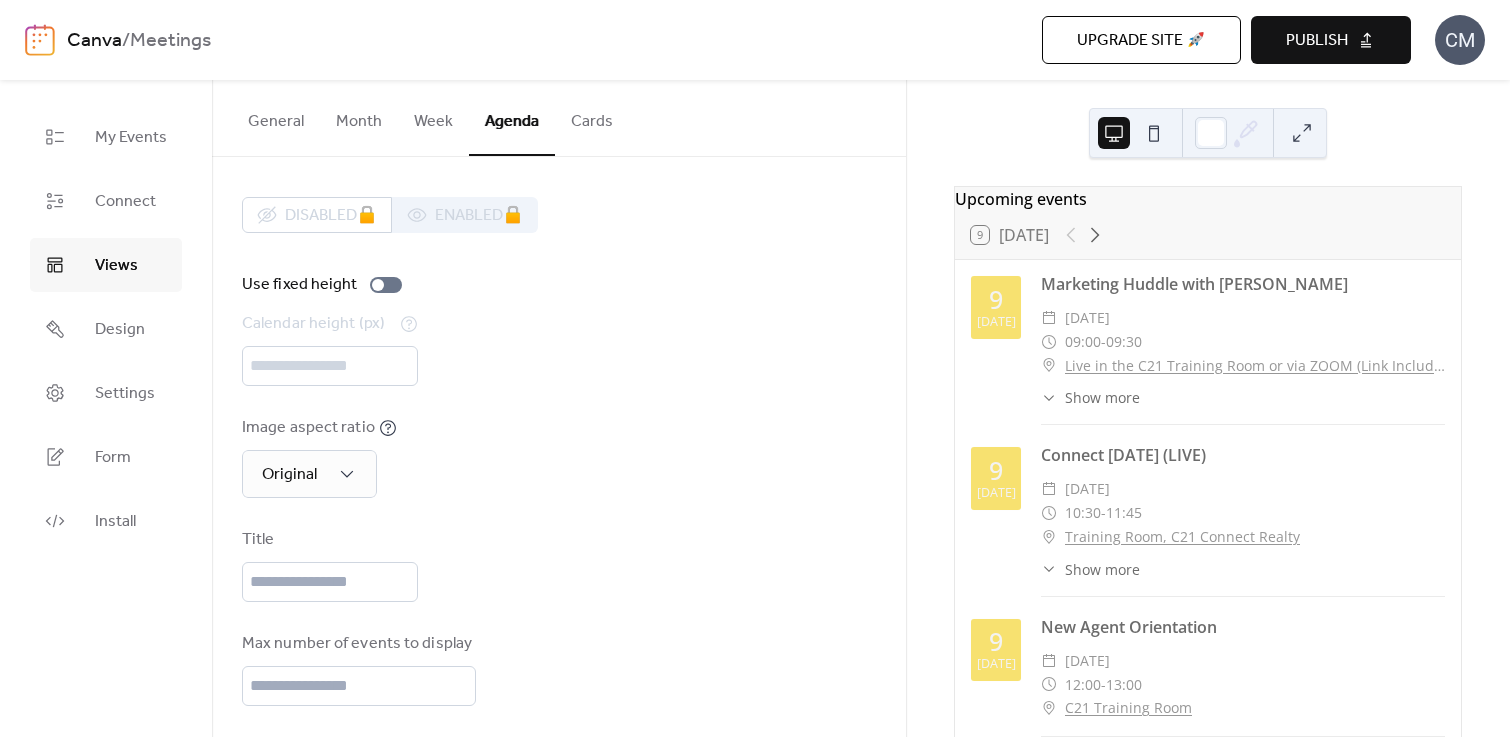 click on "Week" at bounding box center [433, 117] 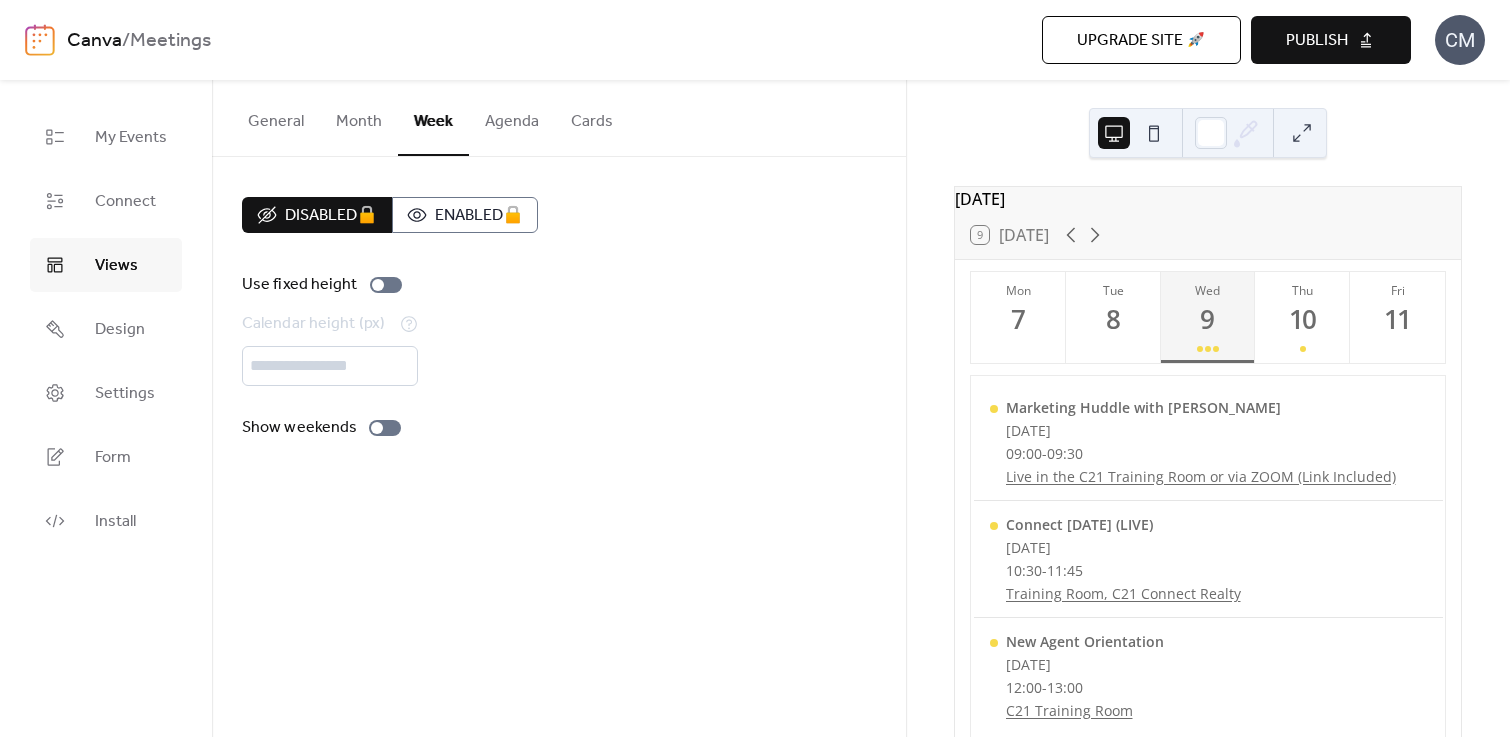 click on "Publish" at bounding box center (1317, 41) 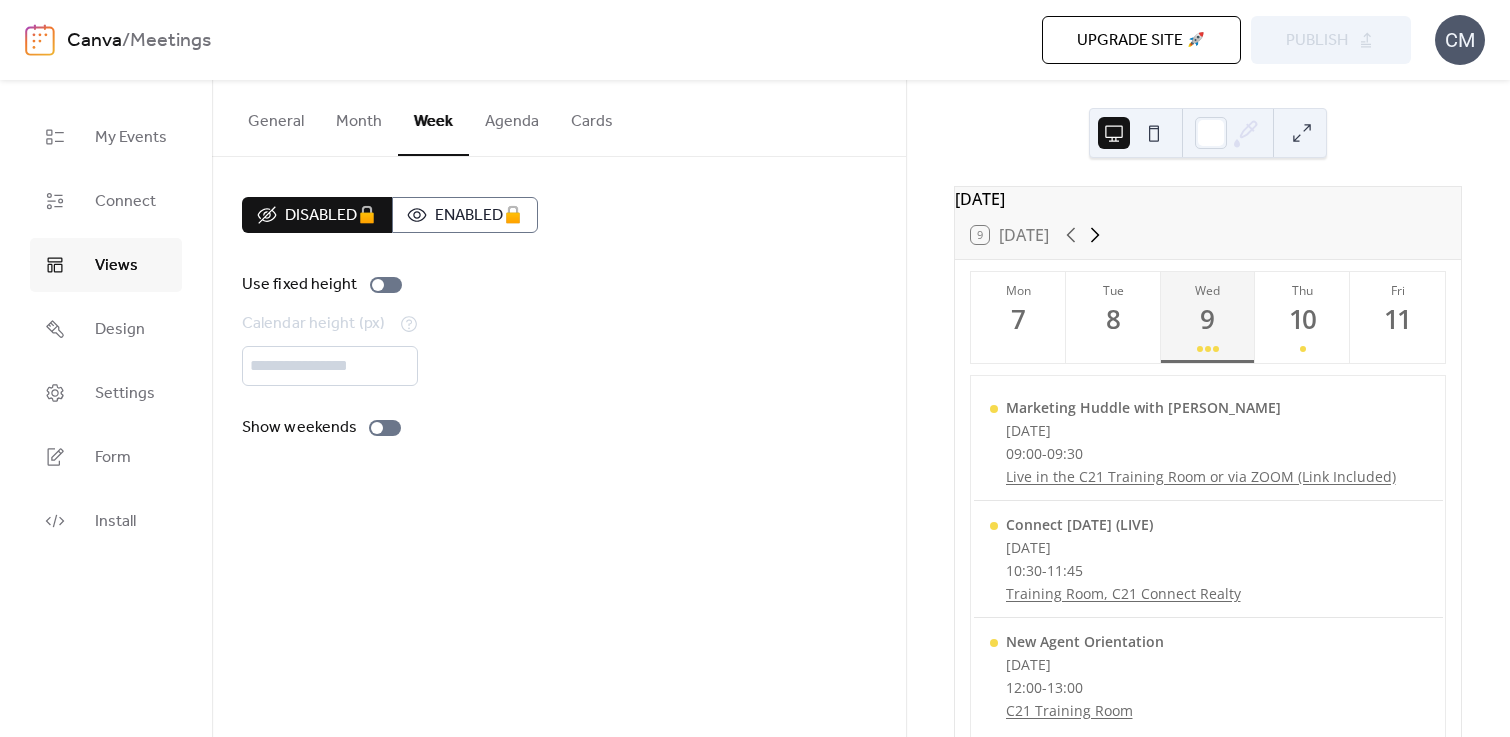 click 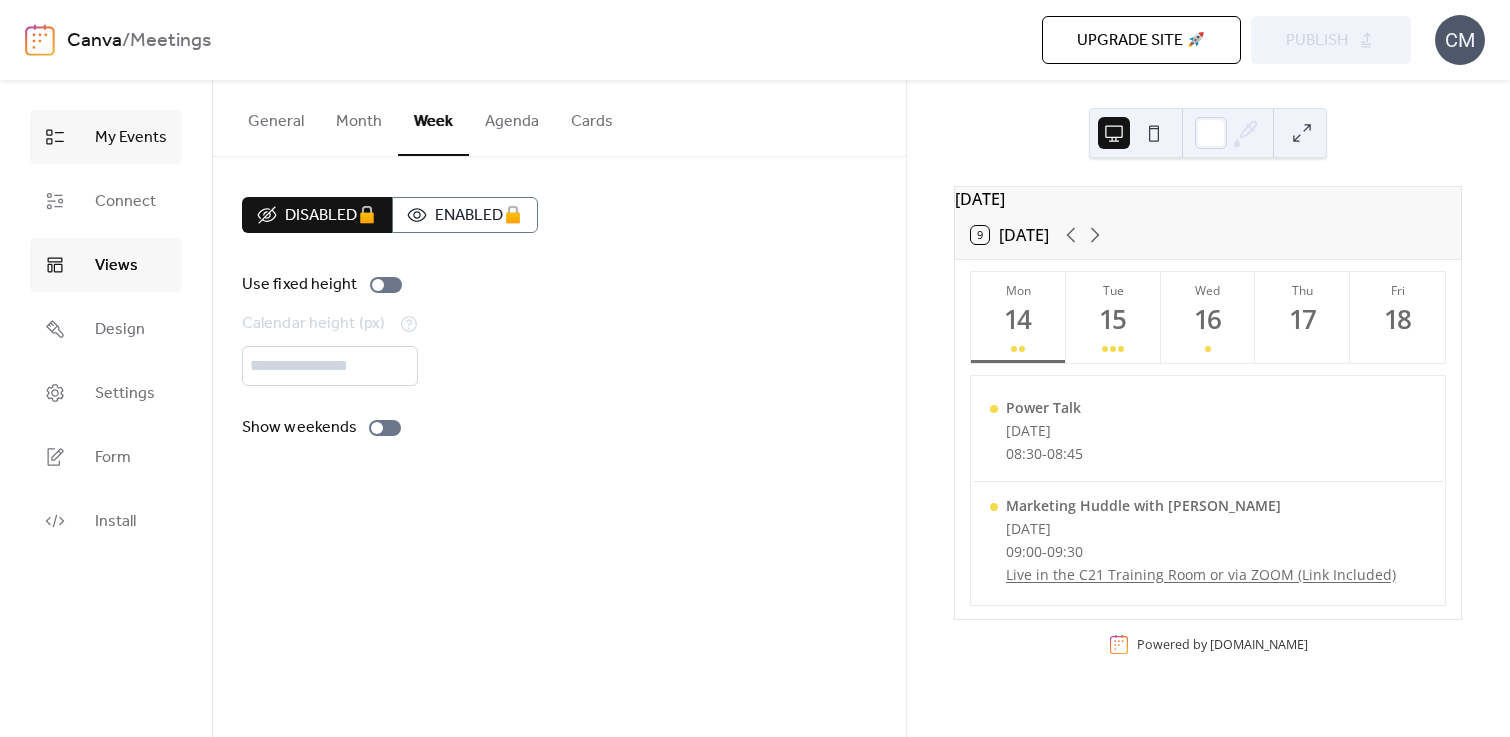 click on "My Events" at bounding box center [131, 138] 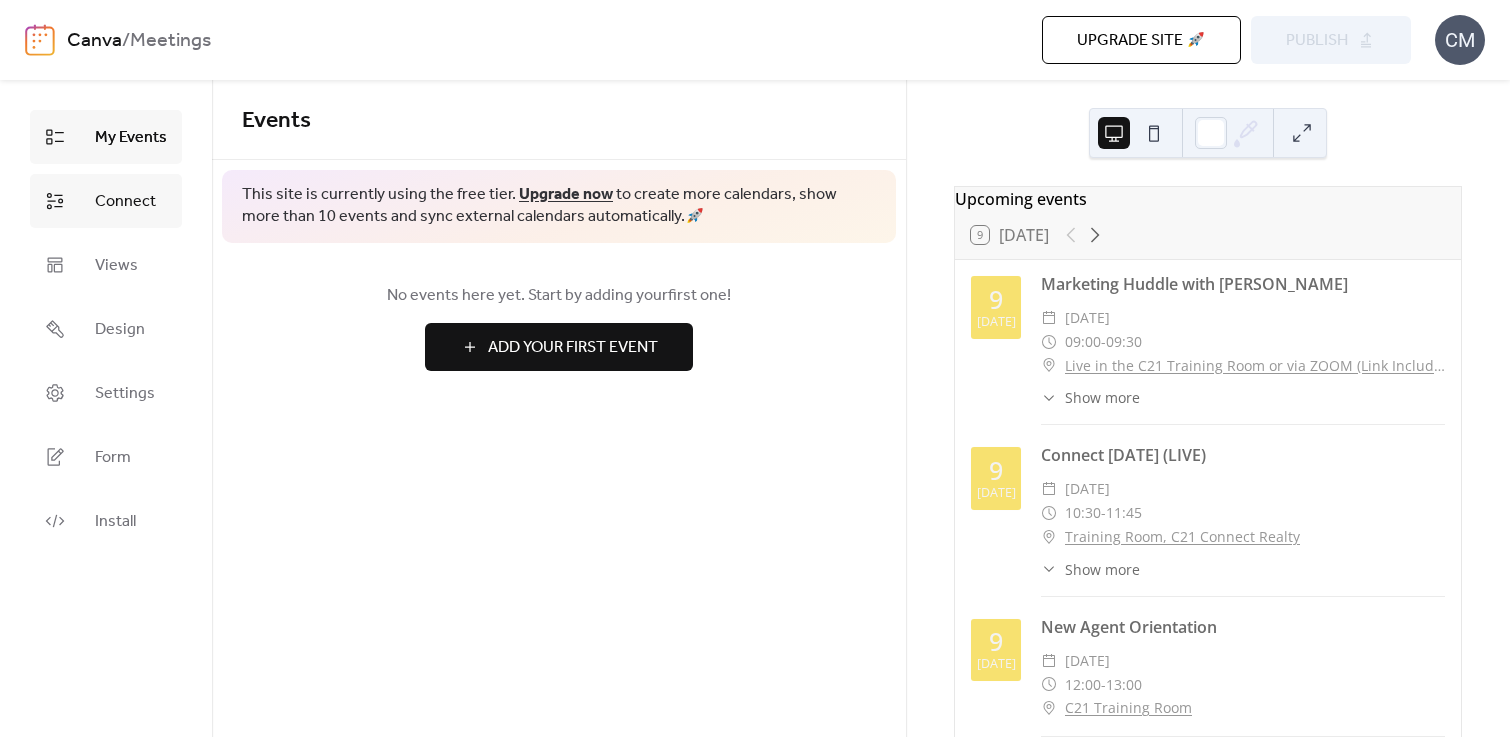 click on "Connect" at bounding box center [106, 201] 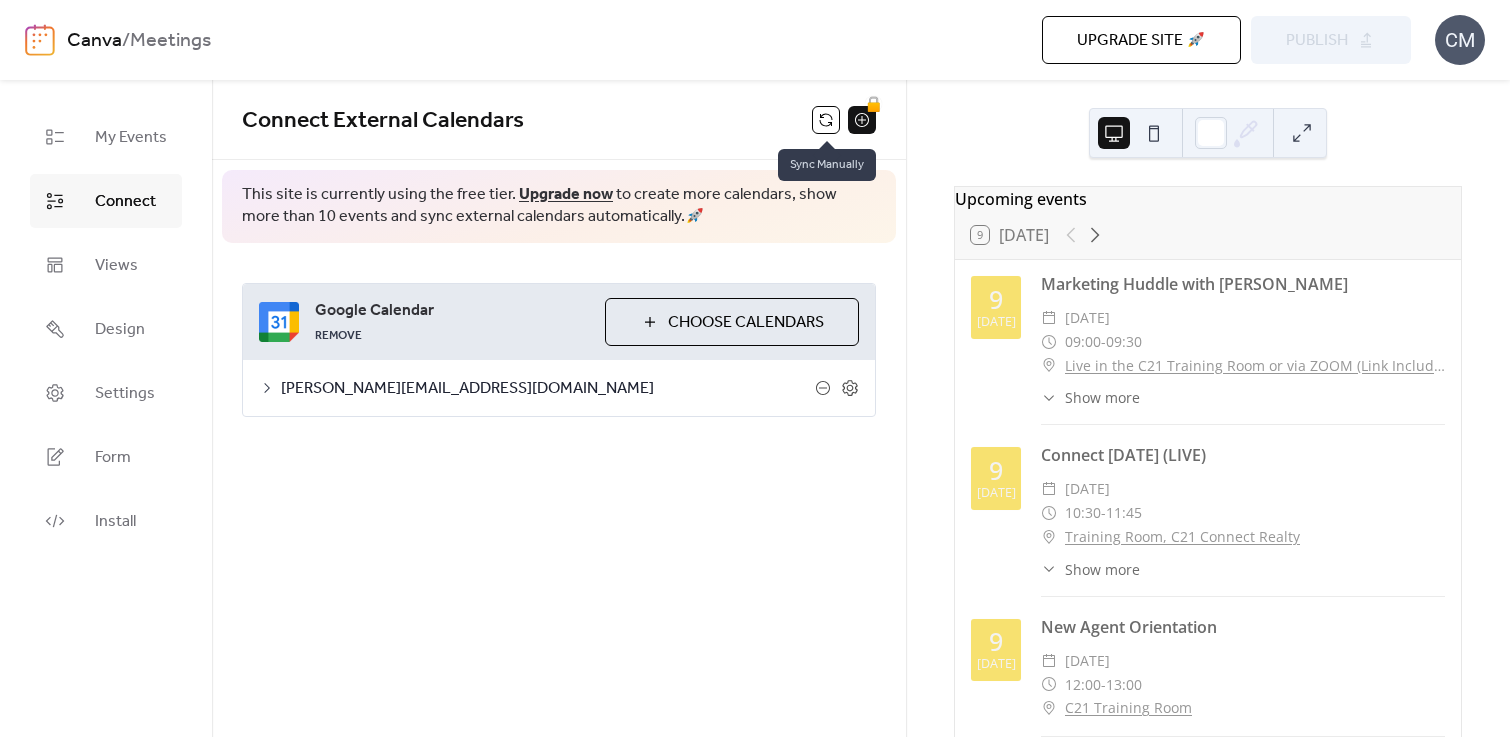 click at bounding box center (826, 120) 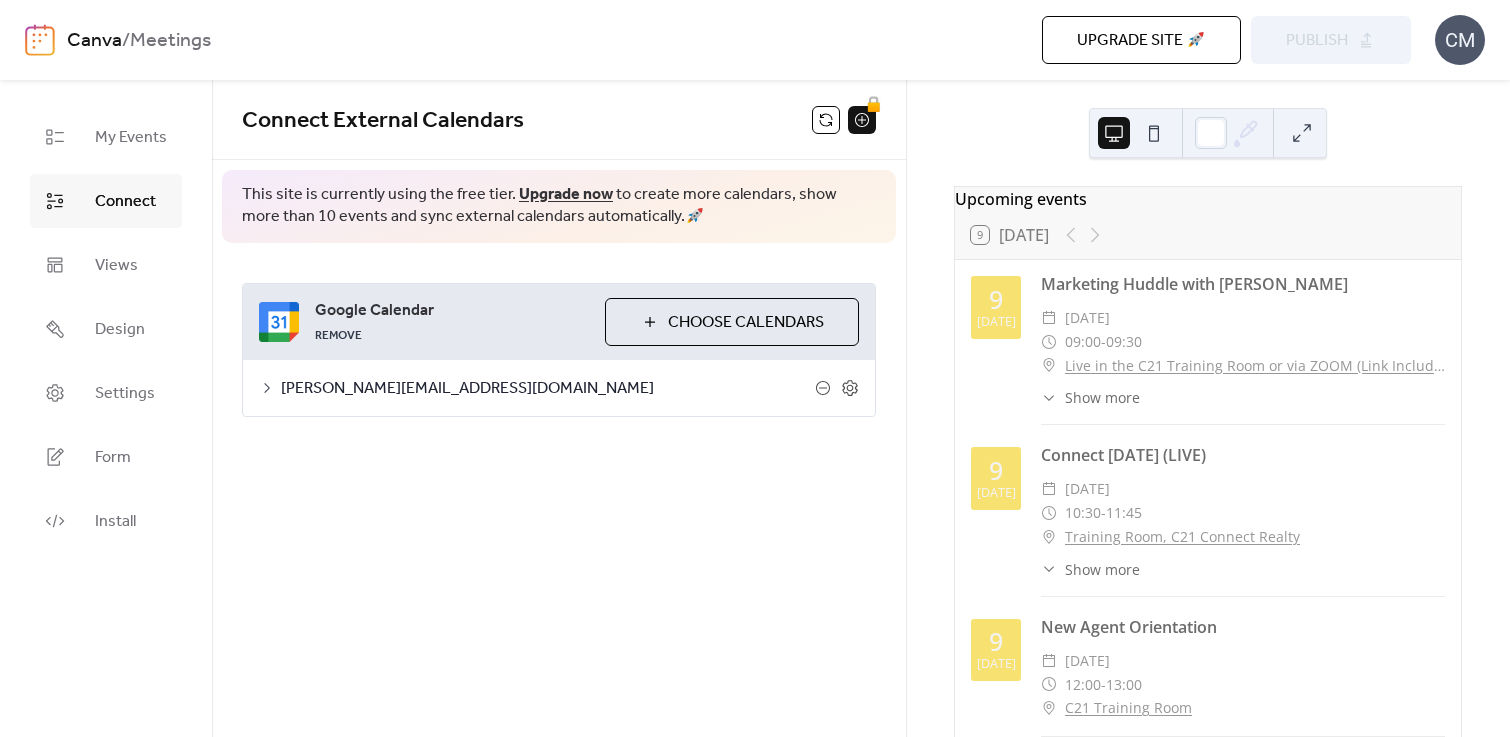 scroll, scrollTop: 0, scrollLeft: 0, axis: both 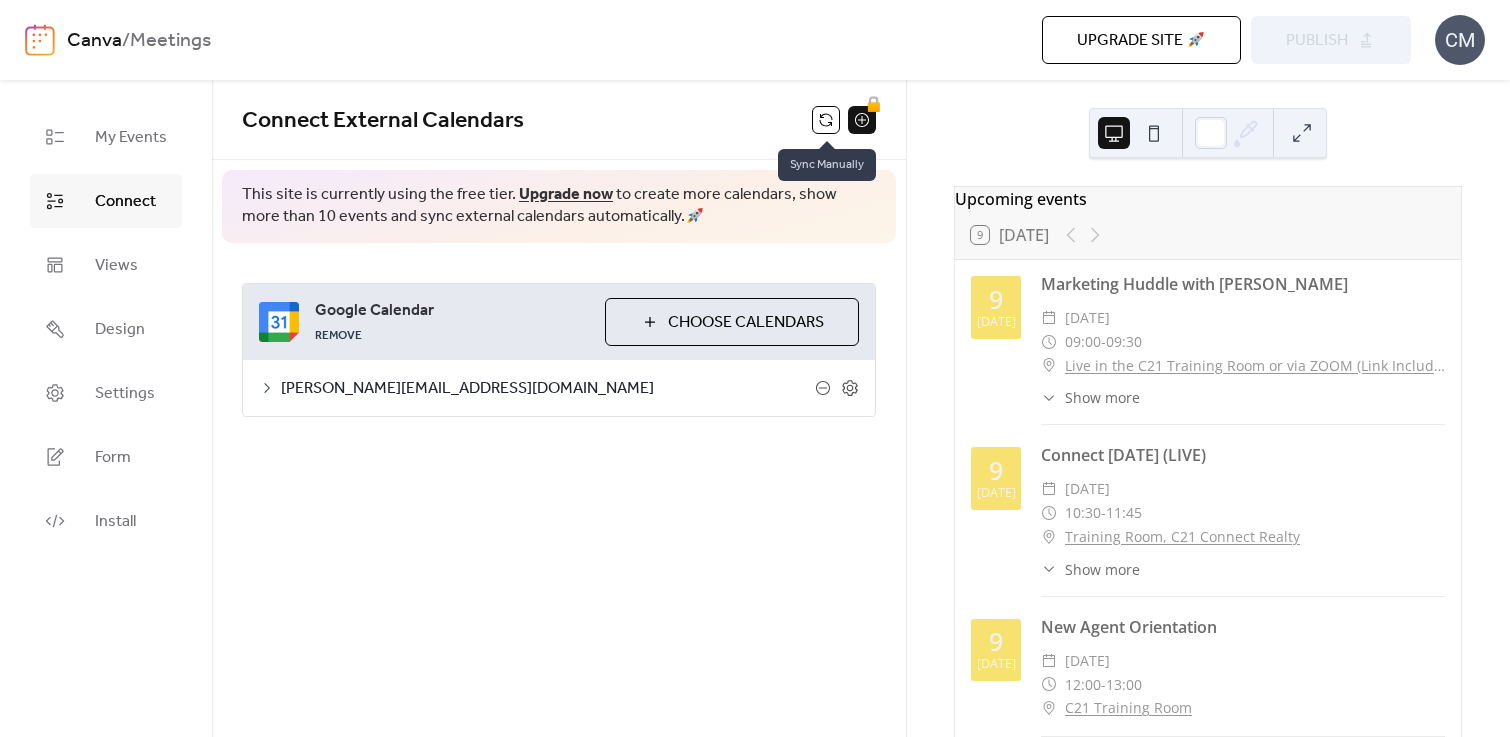 click at bounding box center (826, 120) 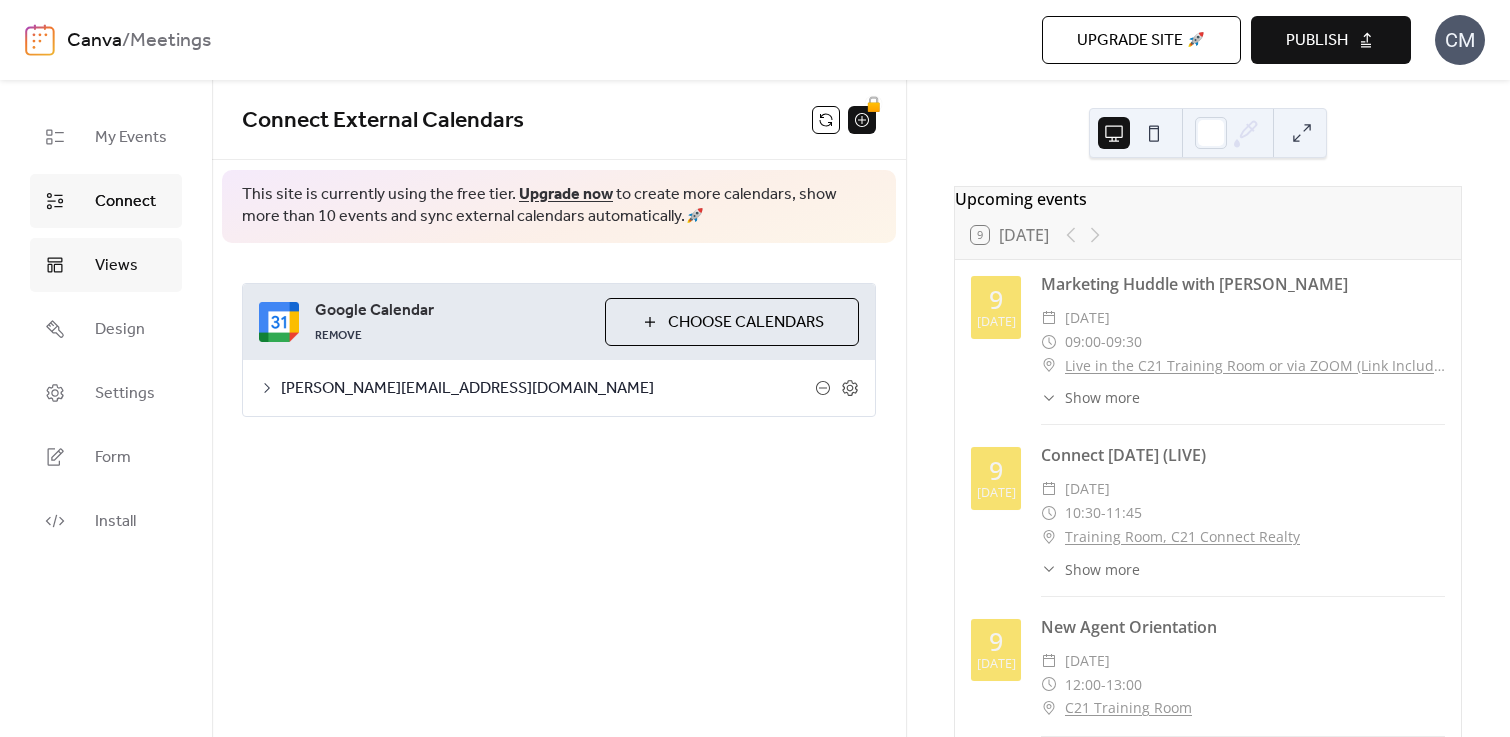 click on "Views" at bounding box center (116, 266) 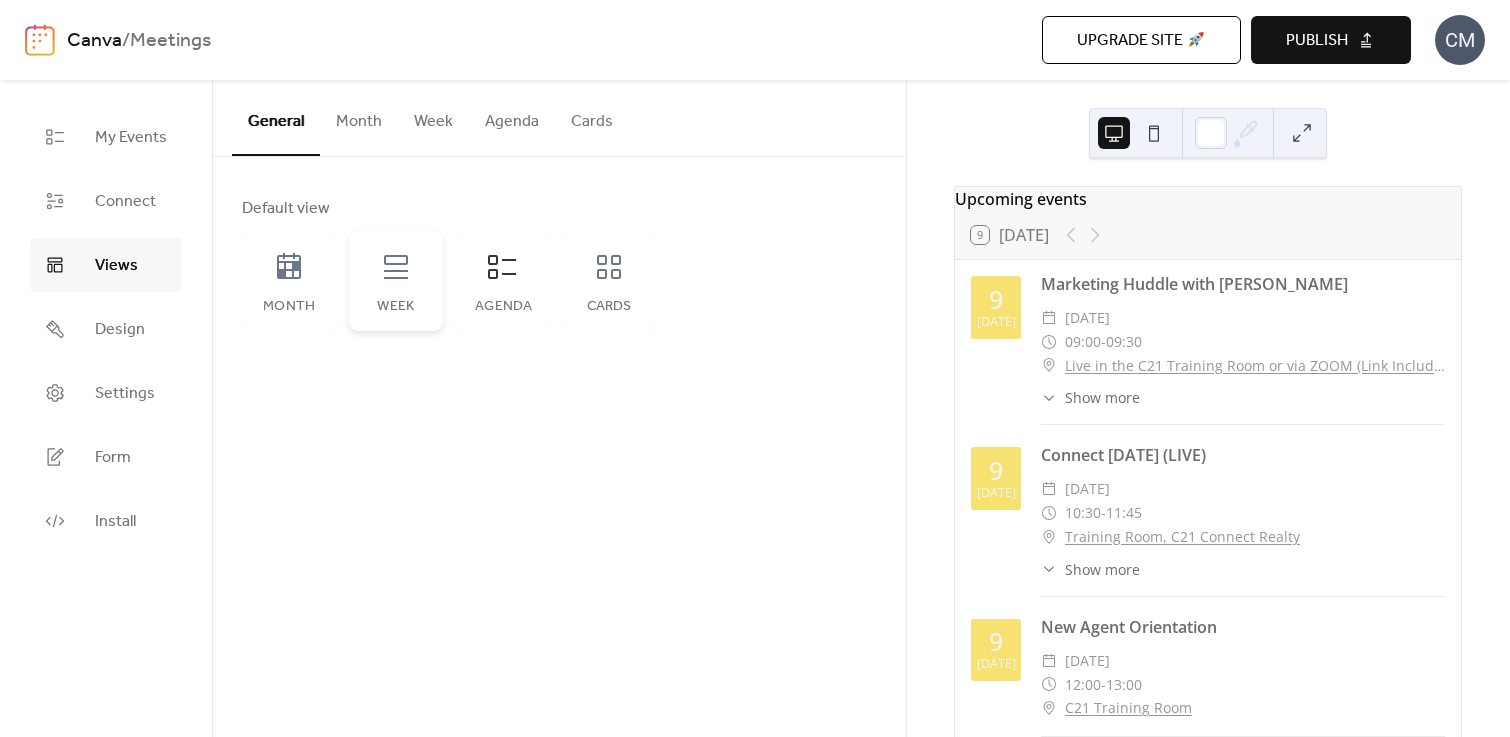 click 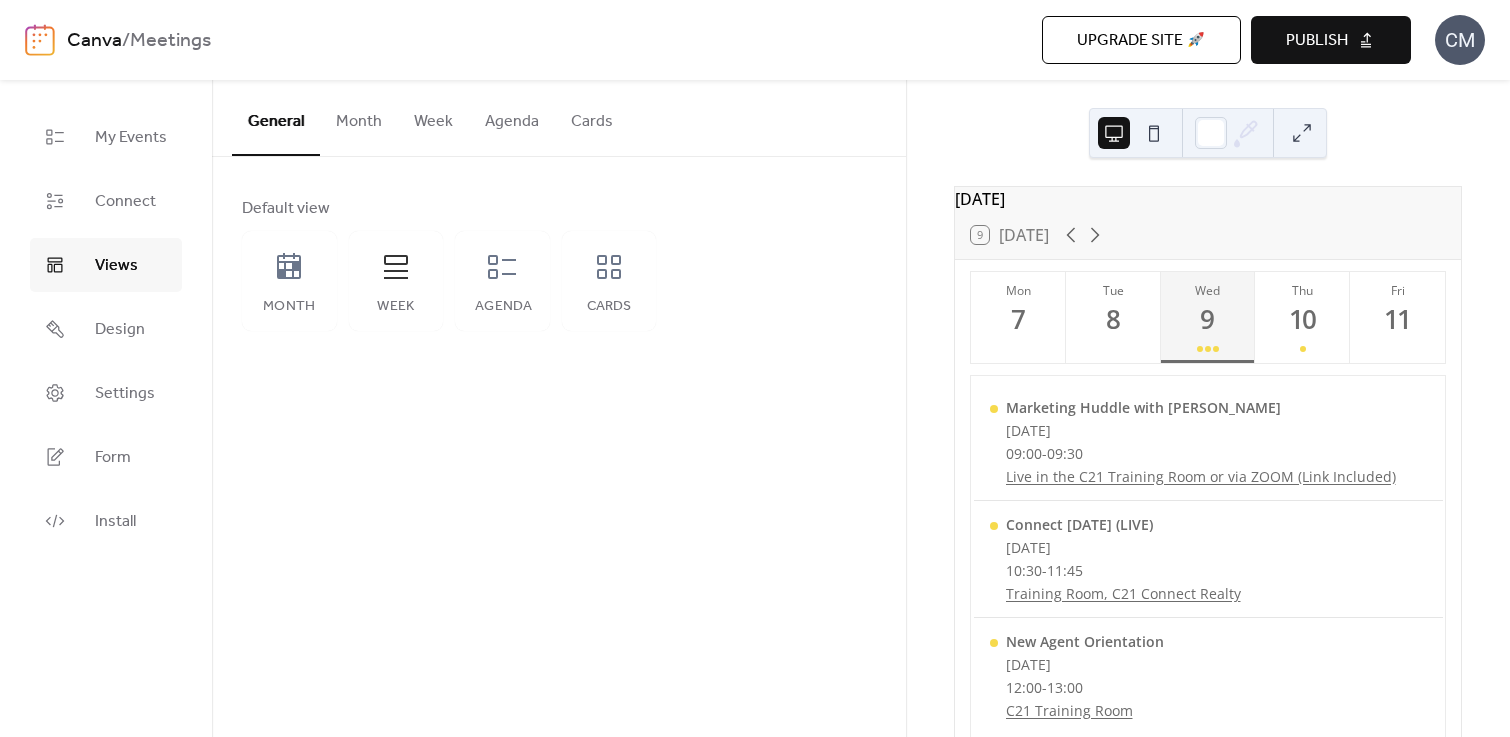 click on "Publish" at bounding box center (1317, 41) 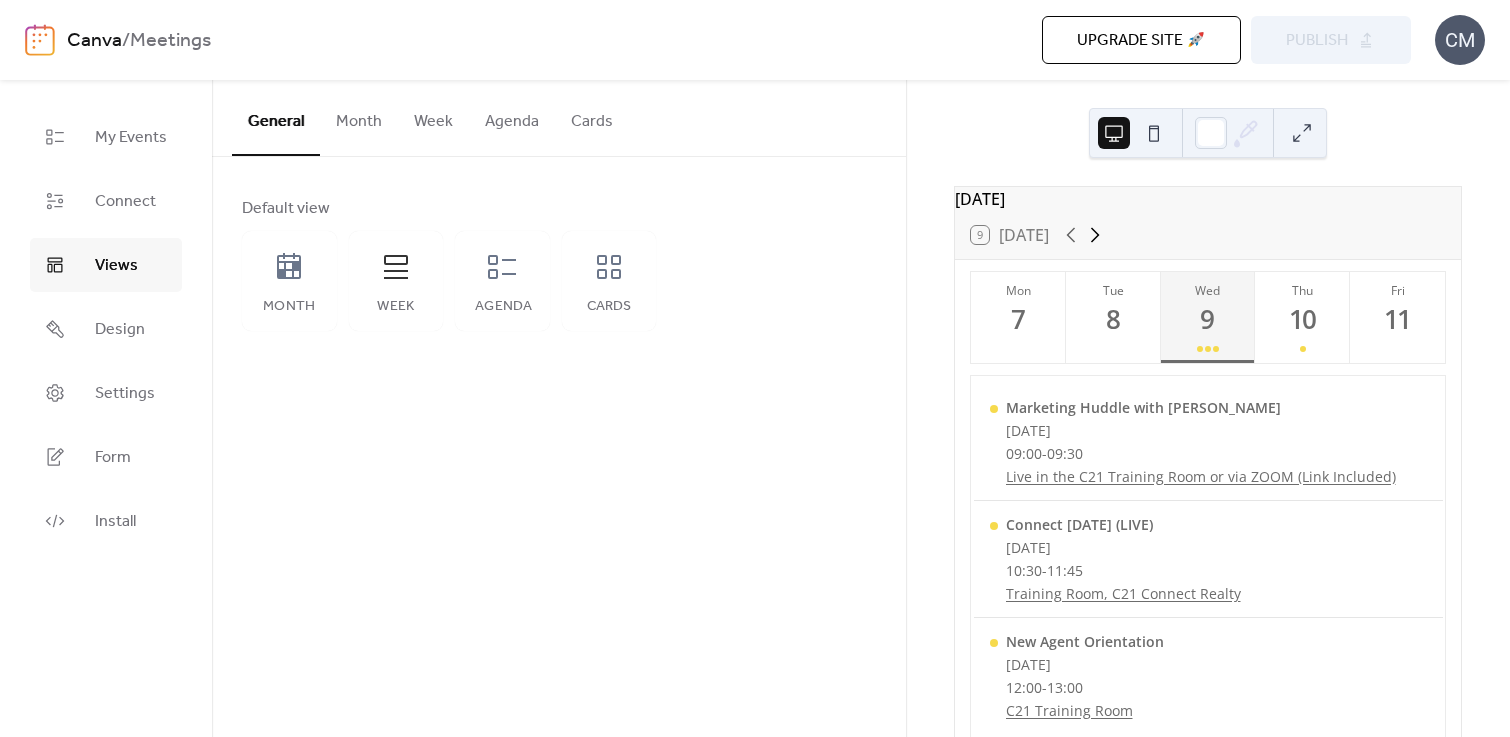 click 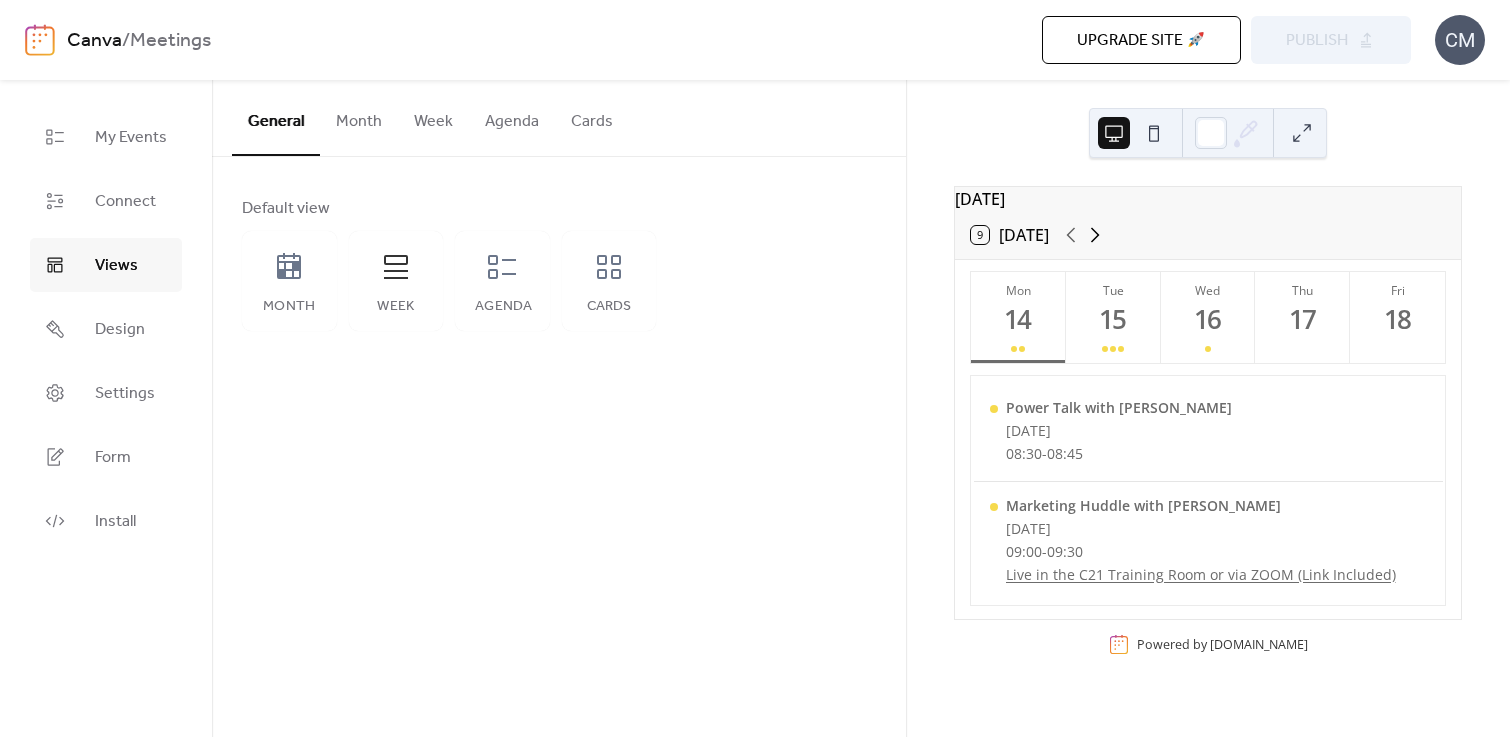 click 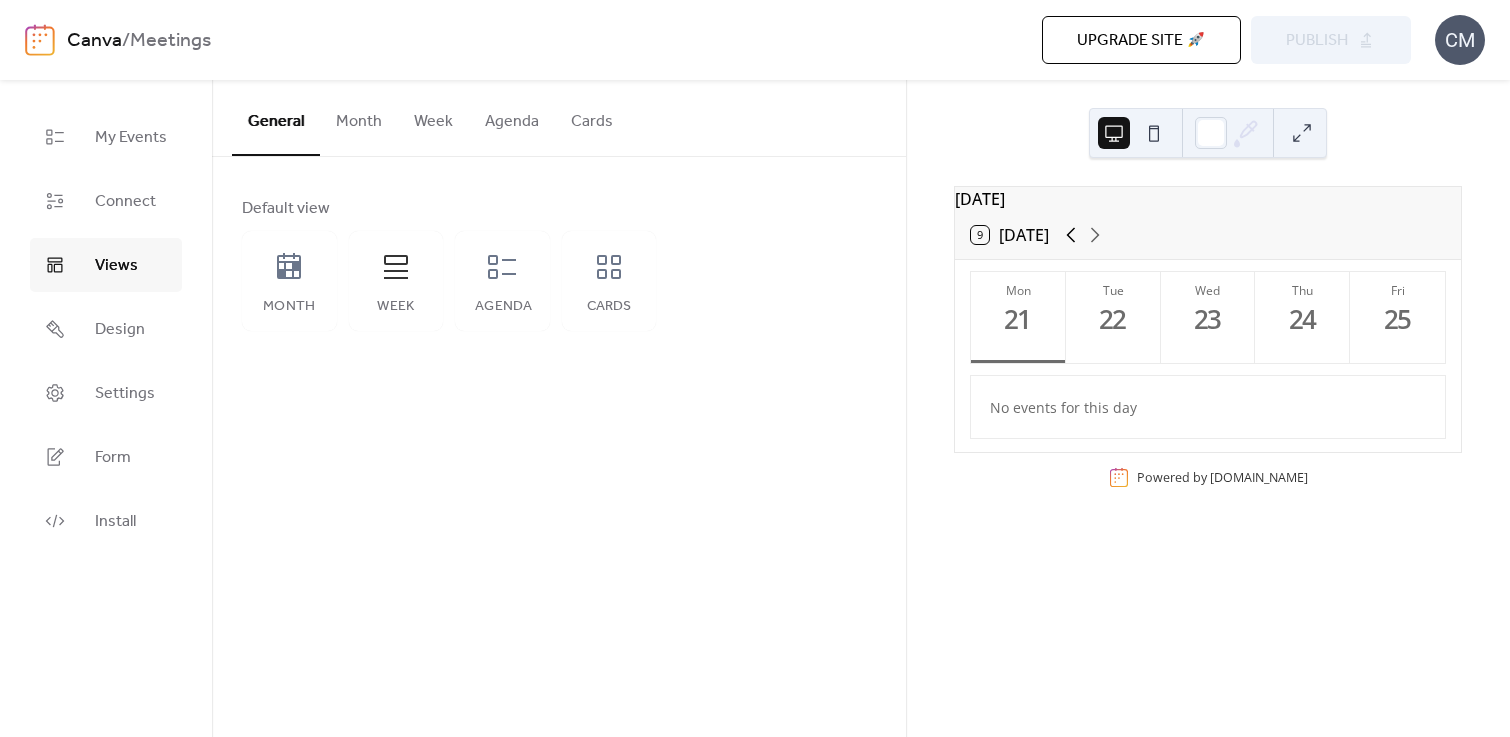 click 